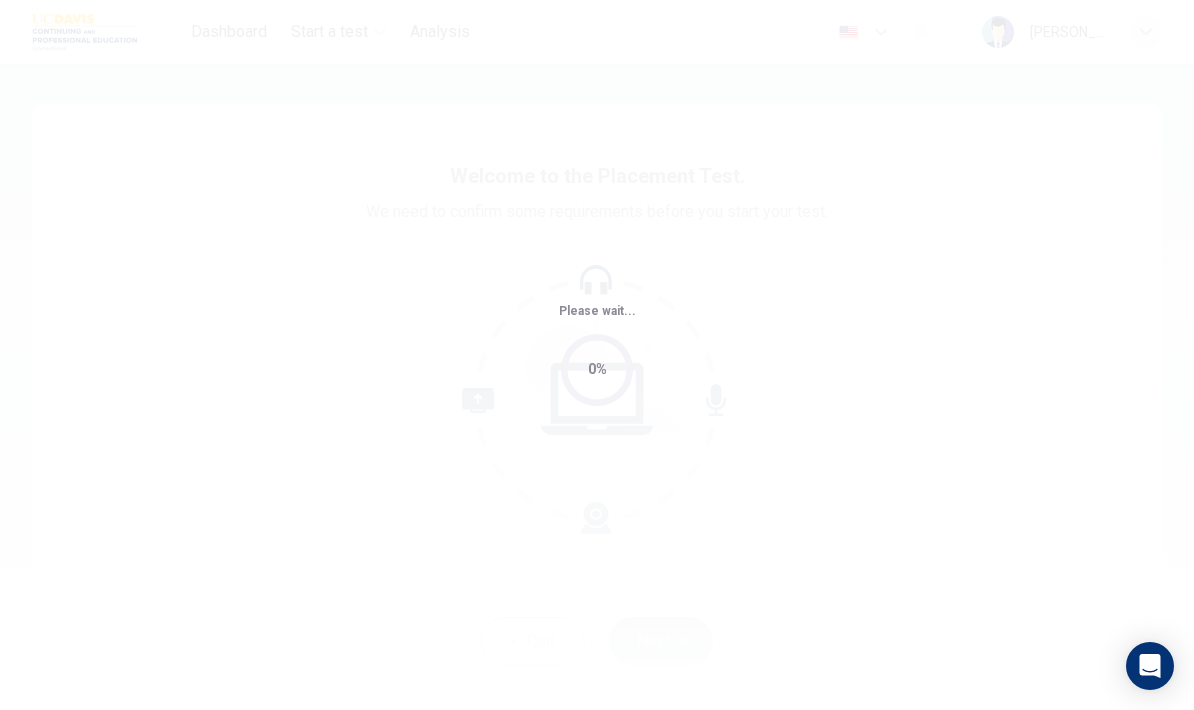 scroll, scrollTop: 0, scrollLeft: 0, axis: both 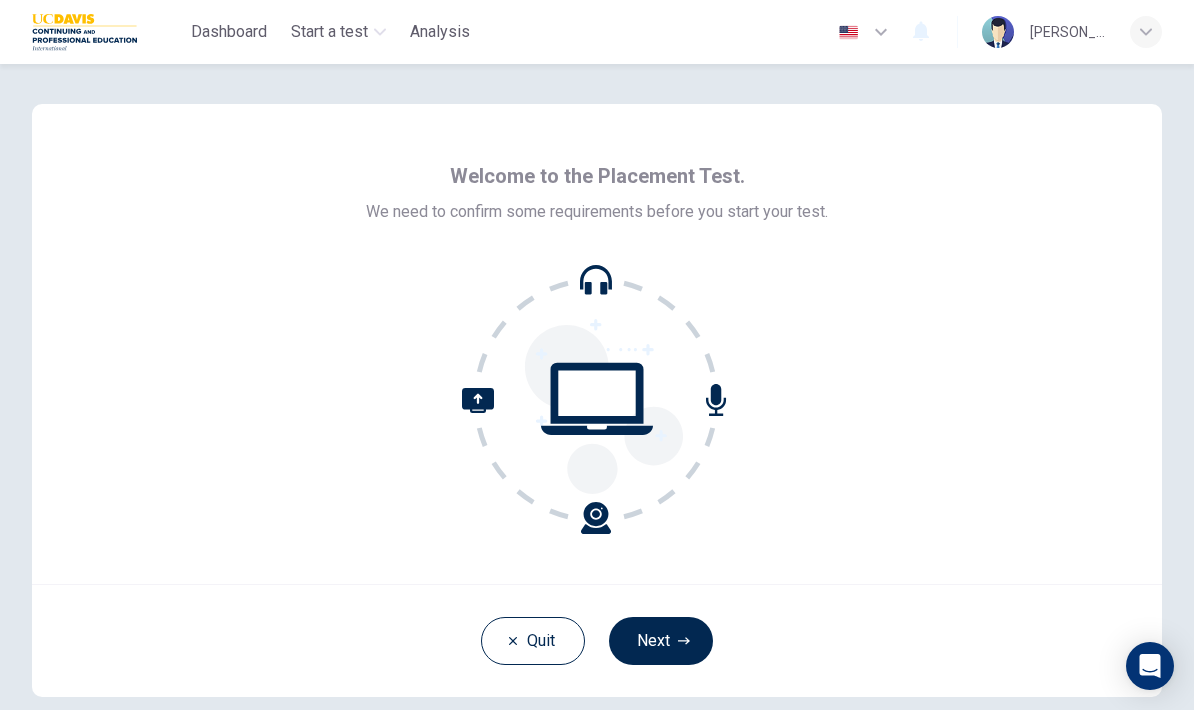 click on "Next" at bounding box center (661, 641) 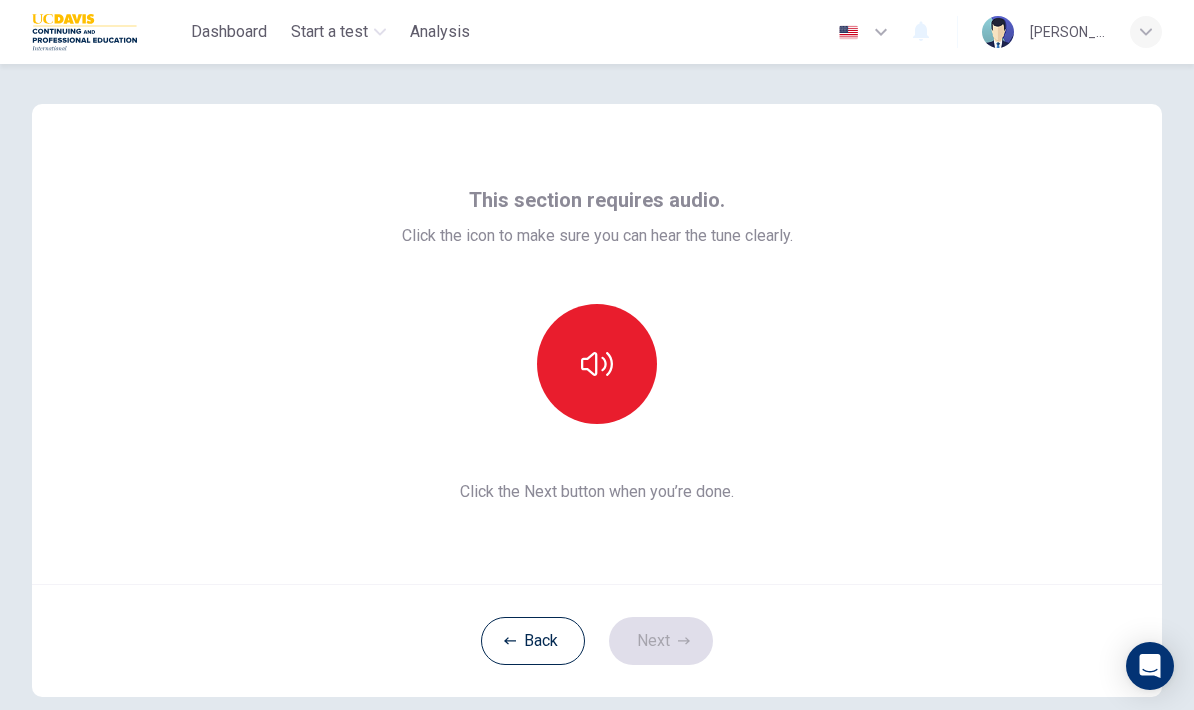 click 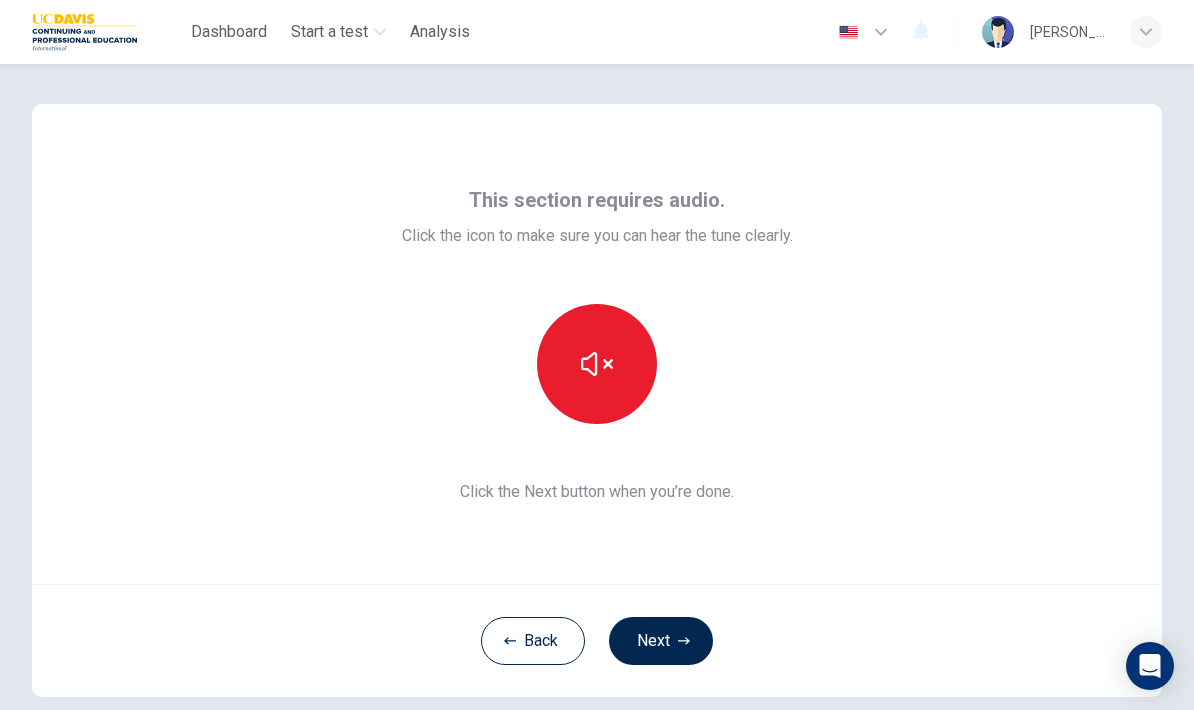 click on "Next" at bounding box center (661, 641) 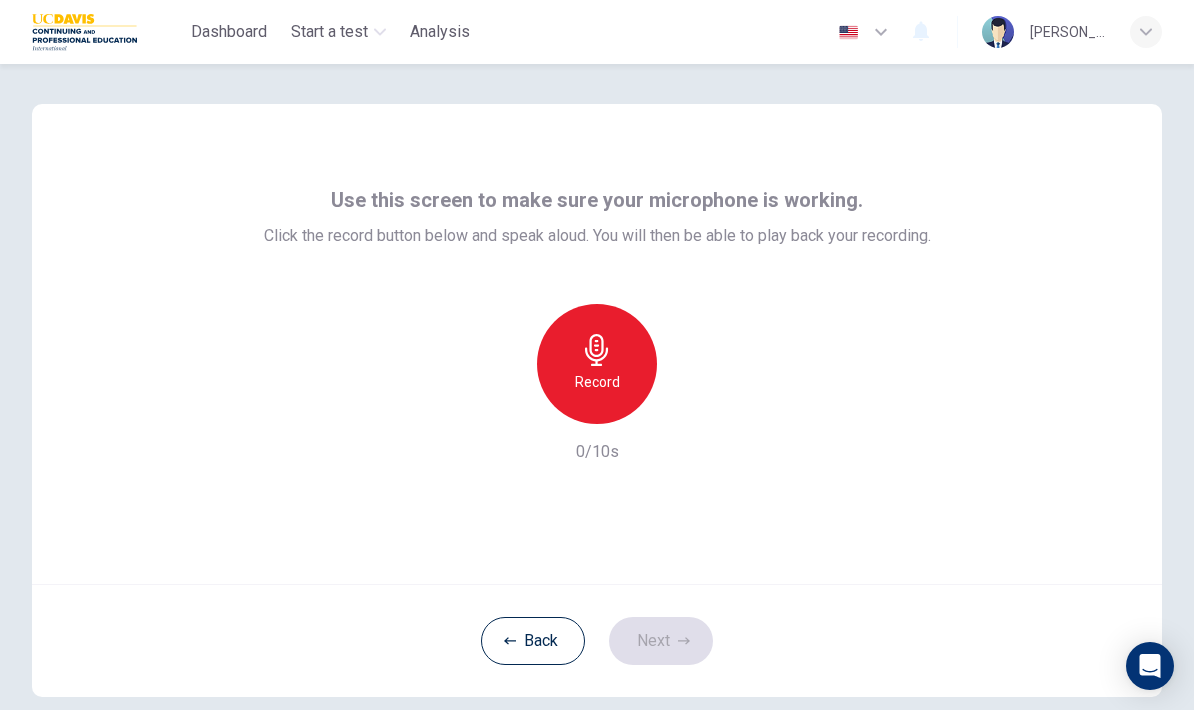 click on "Record" at bounding box center [597, 364] 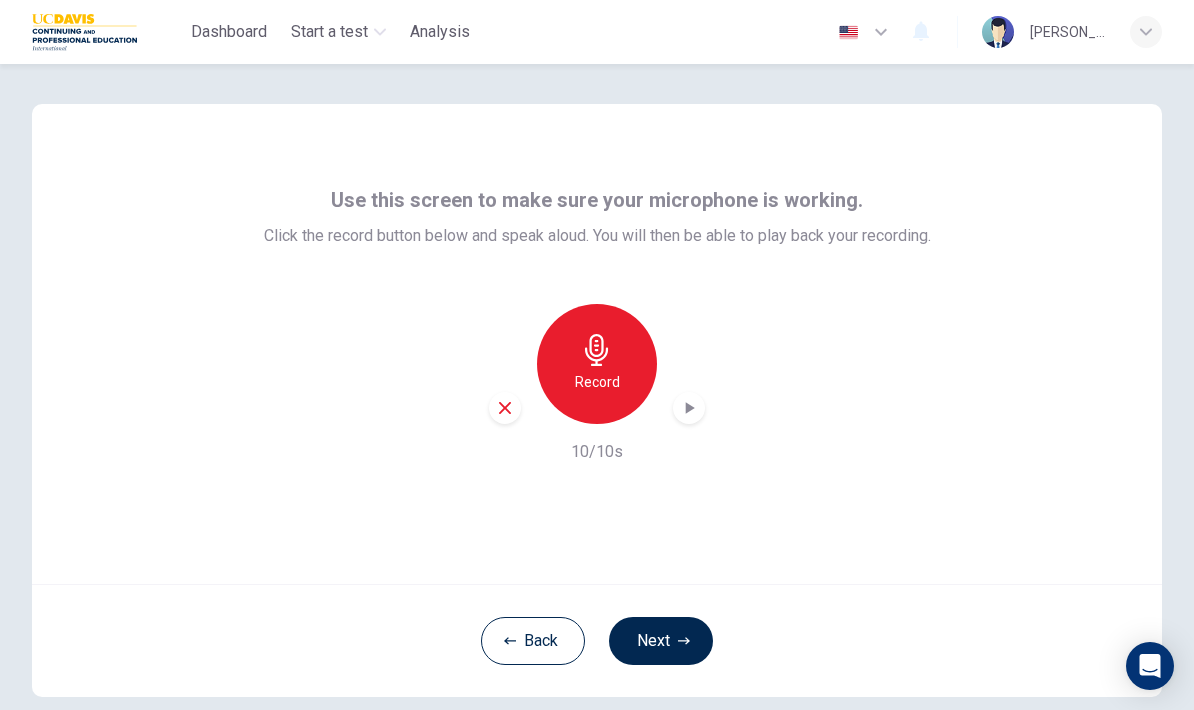 click 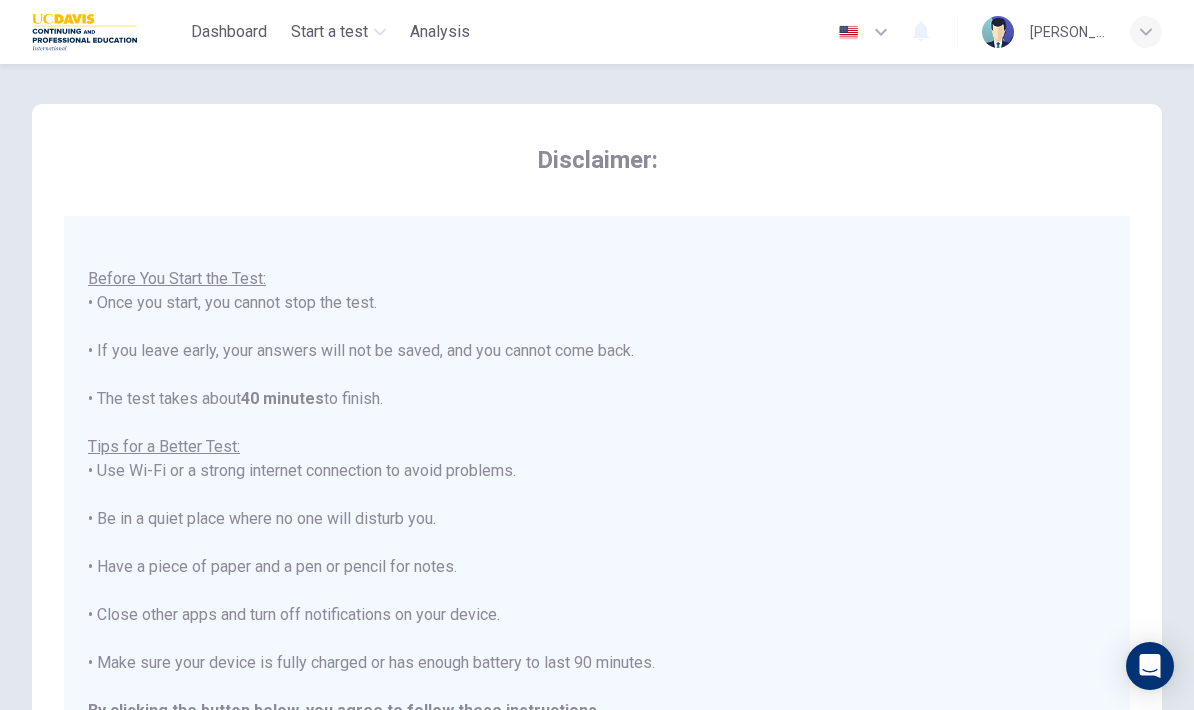 scroll, scrollTop: 21, scrollLeft: 0, axis: vertical 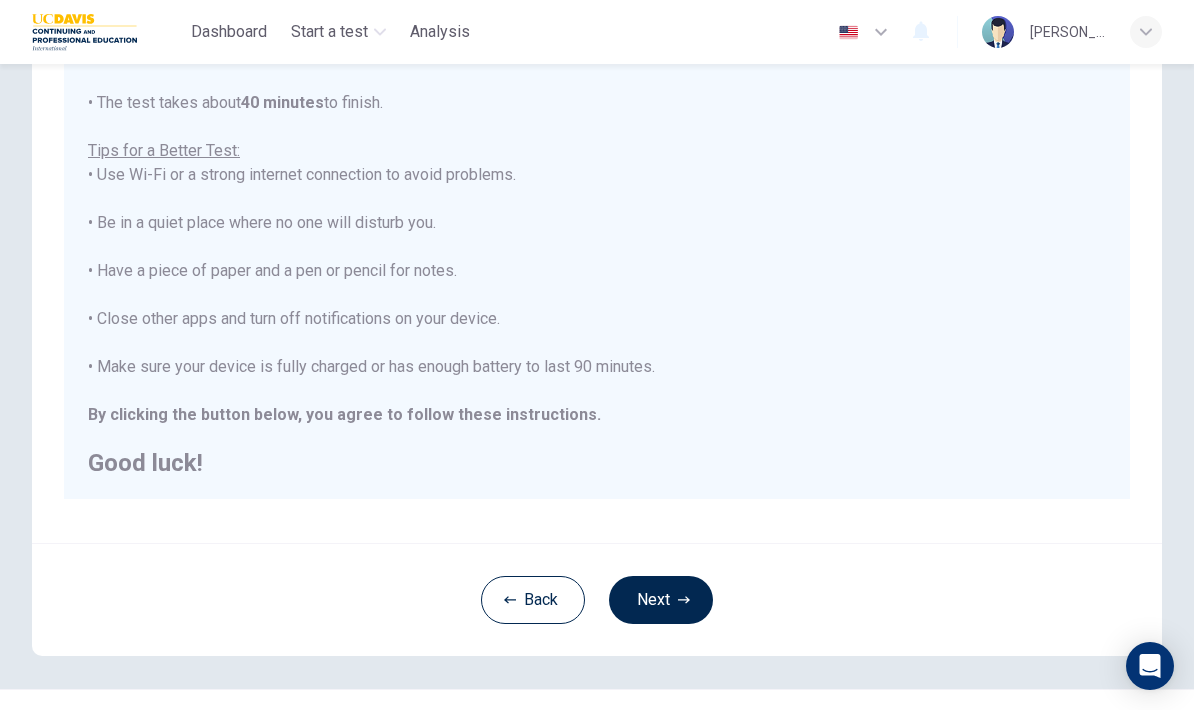click on "Next" at bounding box center (661, 600) 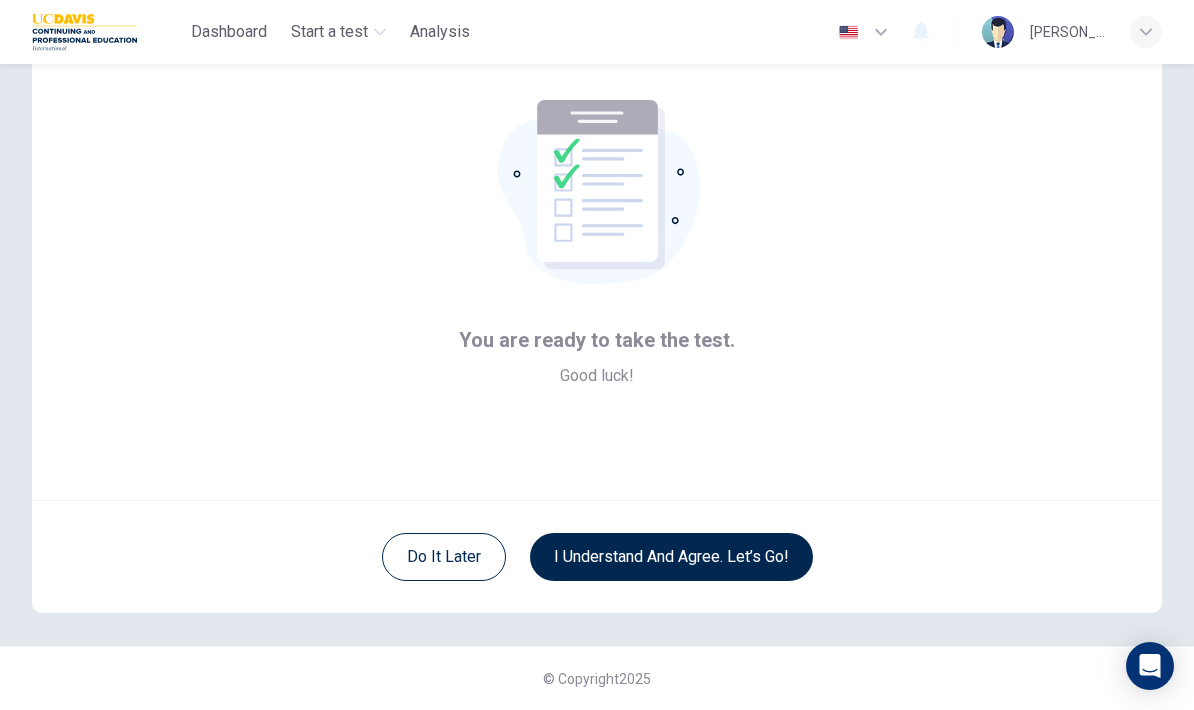 scroll, scrollTop: 84, scrollLeft: 0, axis: vertical 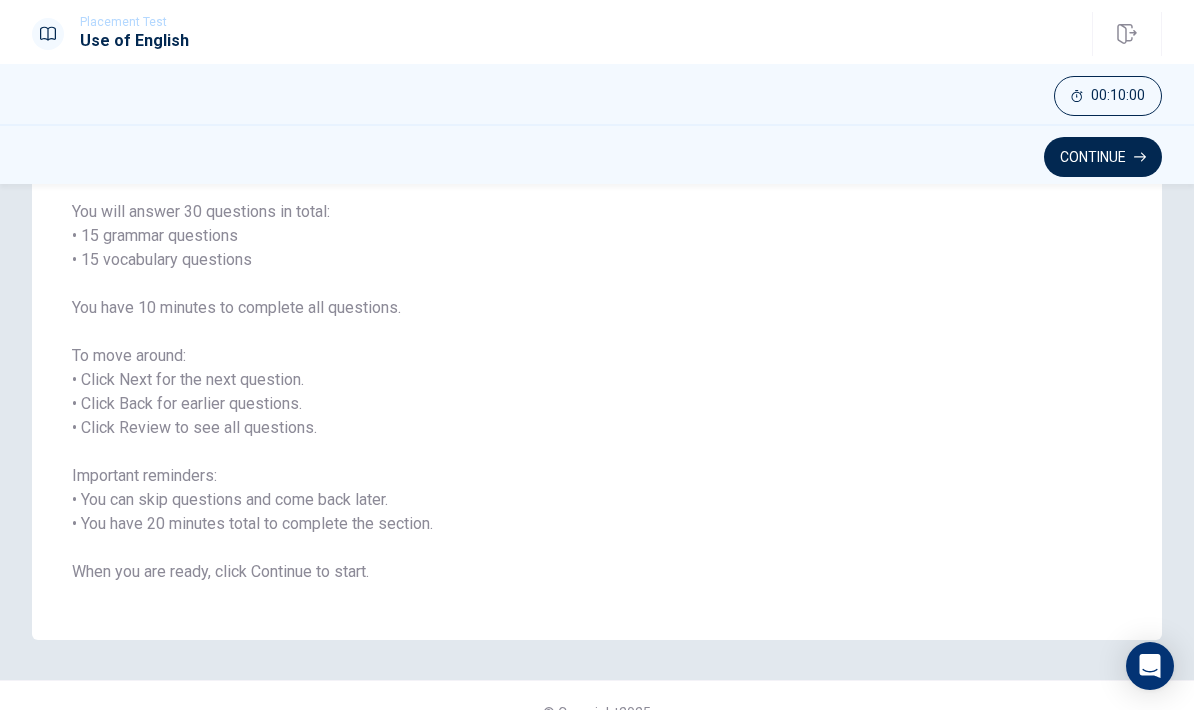 click on "Continue" at bounding box center (1103, 157) 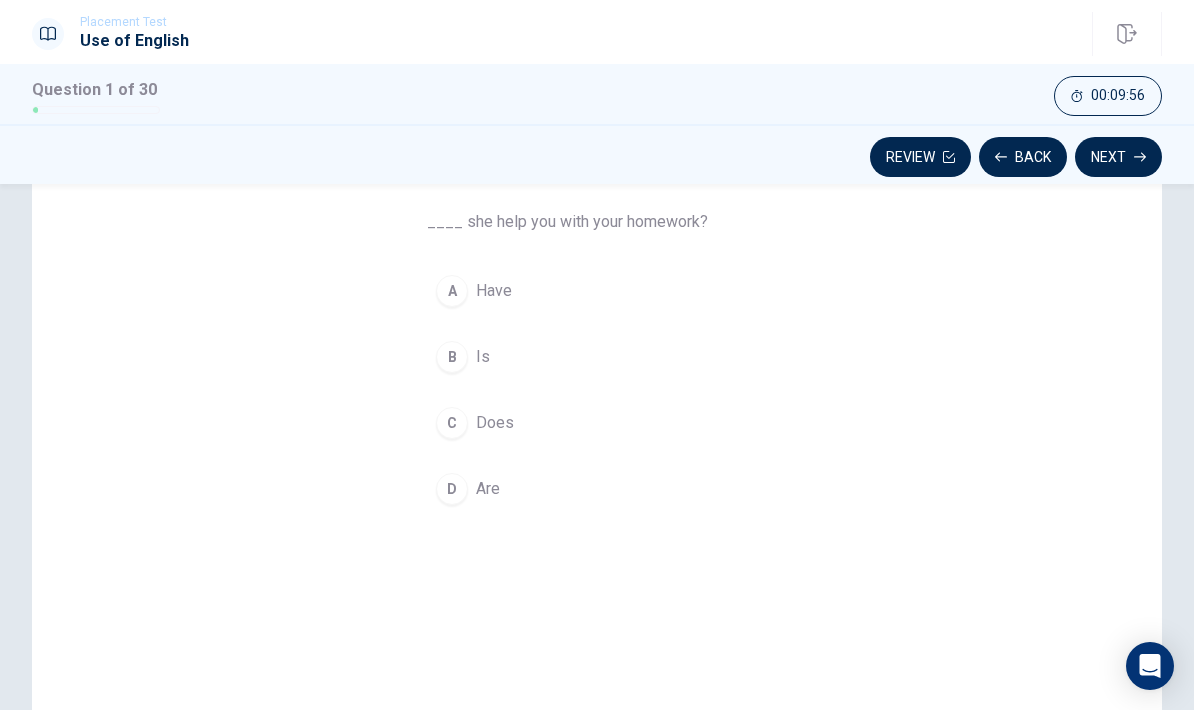 click on "C" at bounding box center (452, 423) 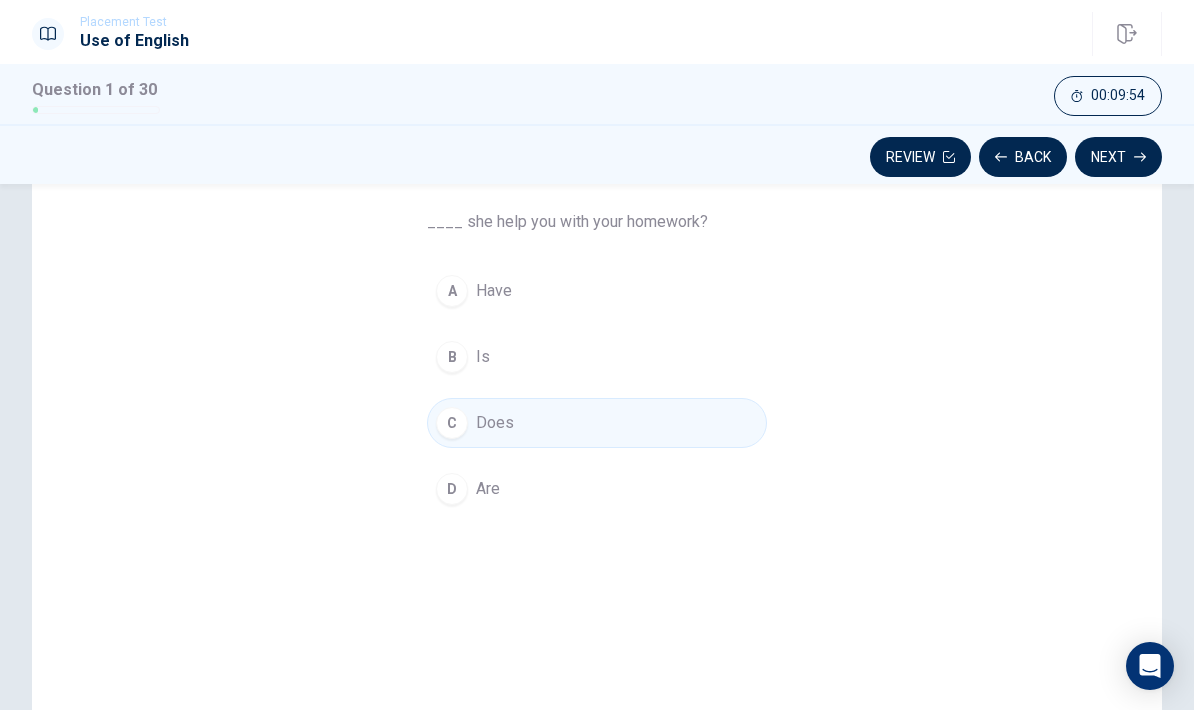 click on "Next" at bounding box center (1118, 157) 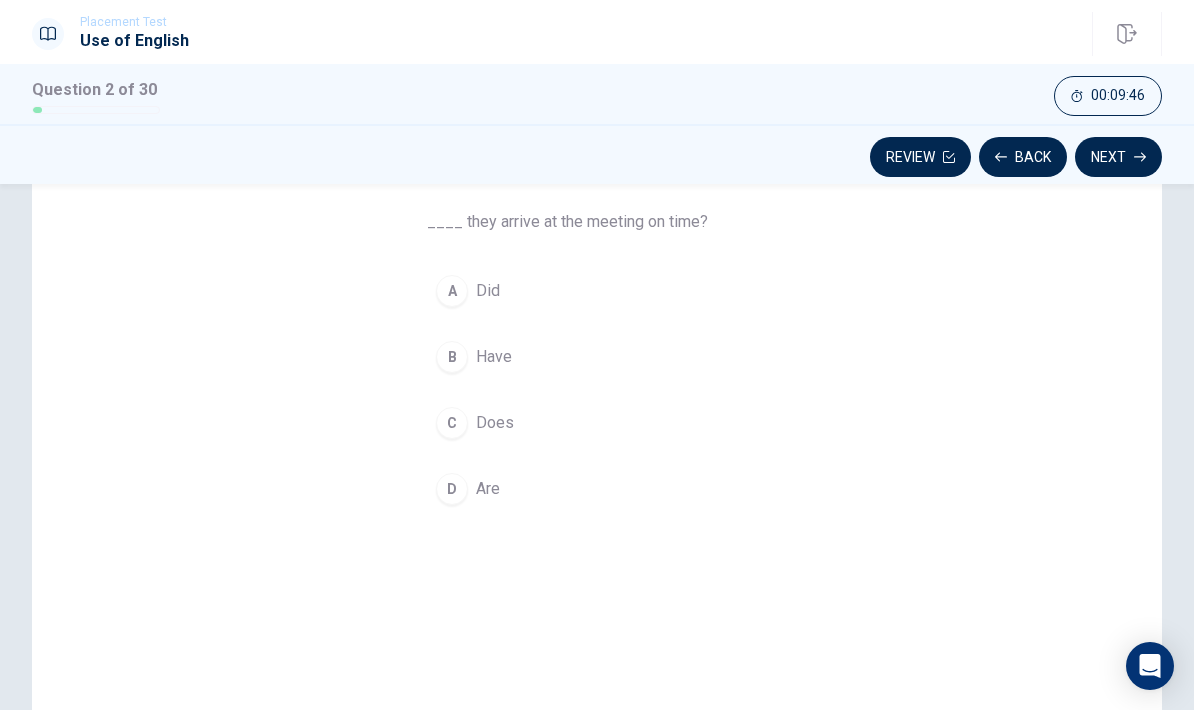 click on "A" at bounding box center [452, 291] 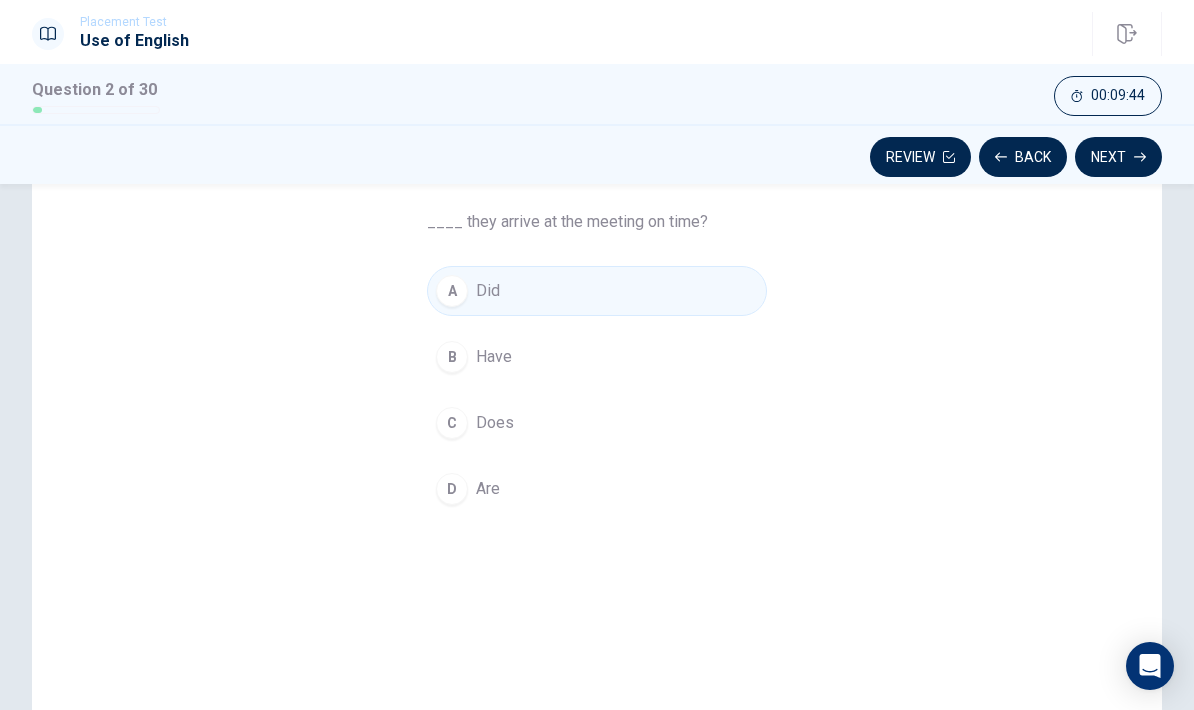 click on "Next" at bounding box center (1118, 157) 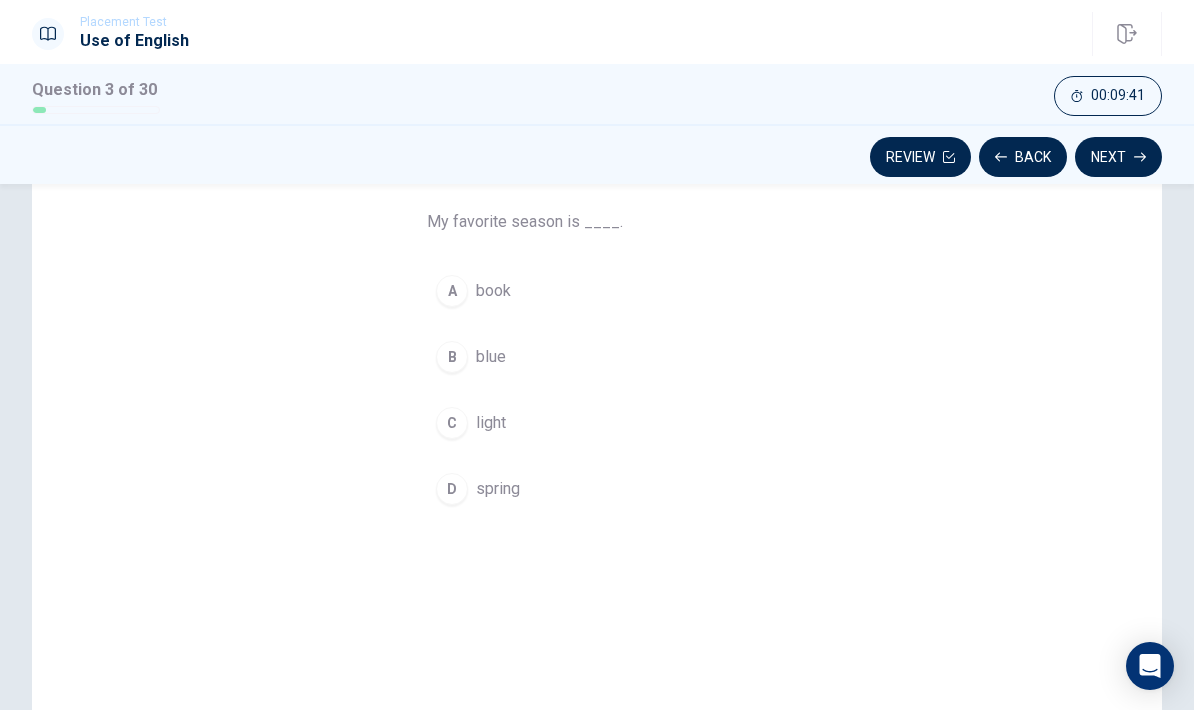click on "D spring" at bounding box center [597, 489] 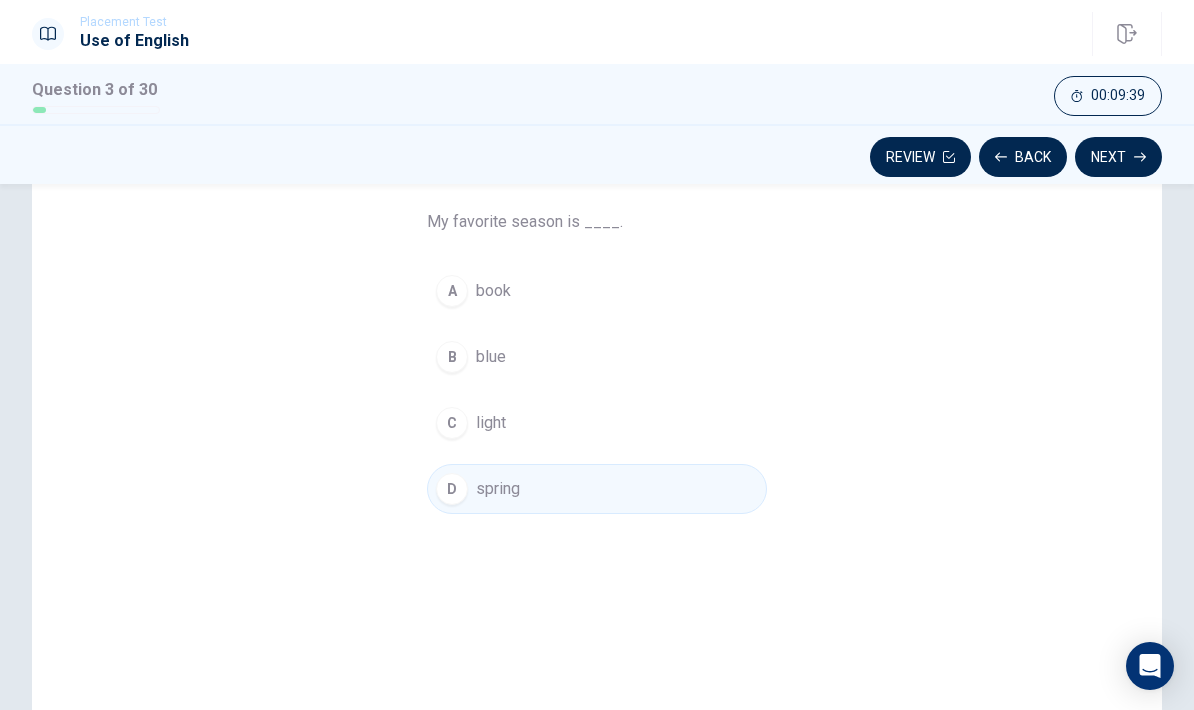 click on "Next" at bounding box center (1118, 157) 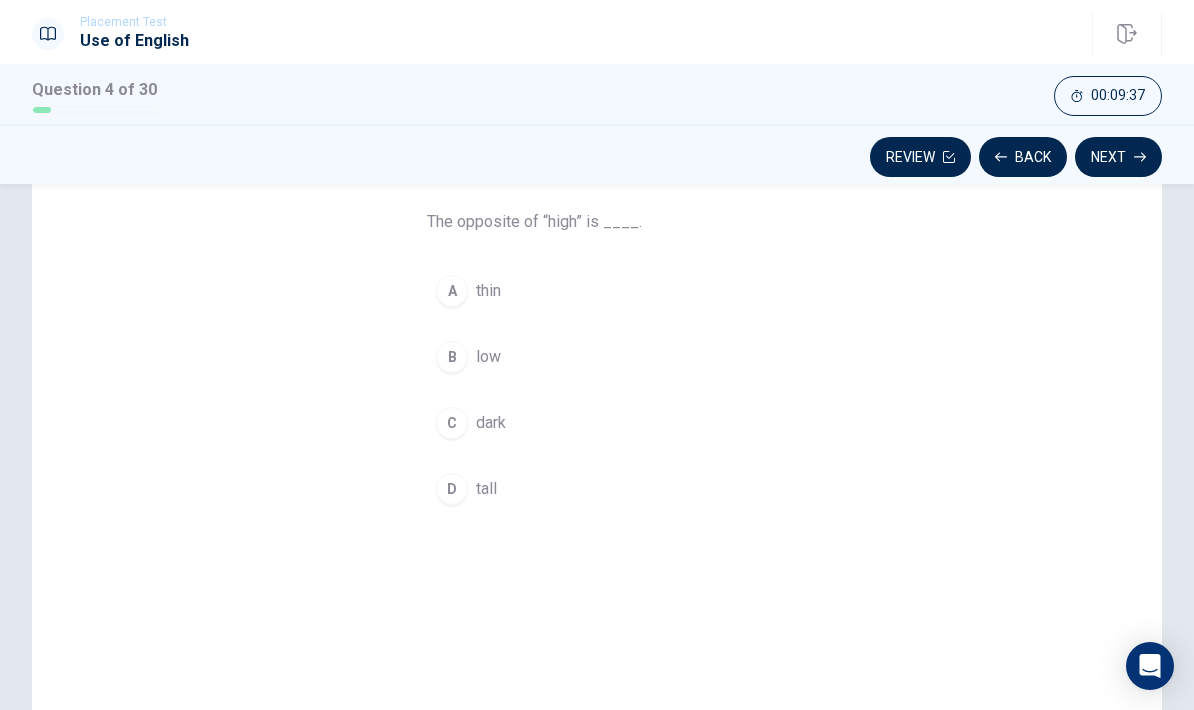 click on "B" at bounding box center (452, 357) 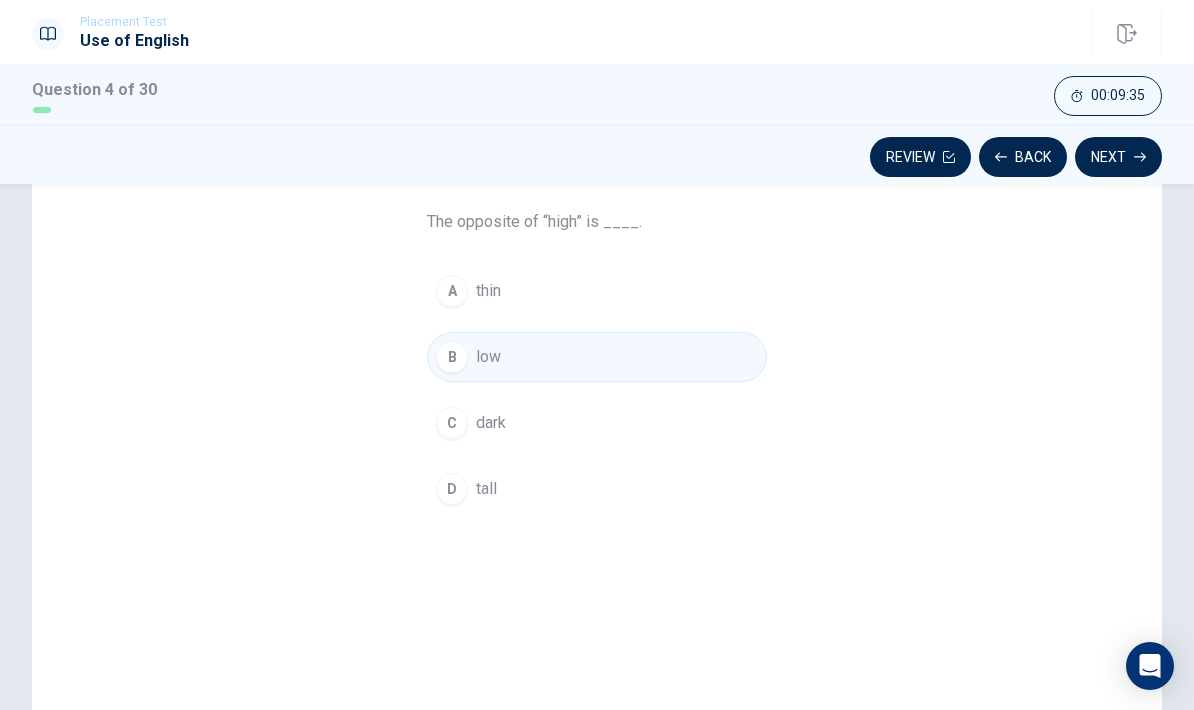 click on "Next" at bounding box center [1118, 157] 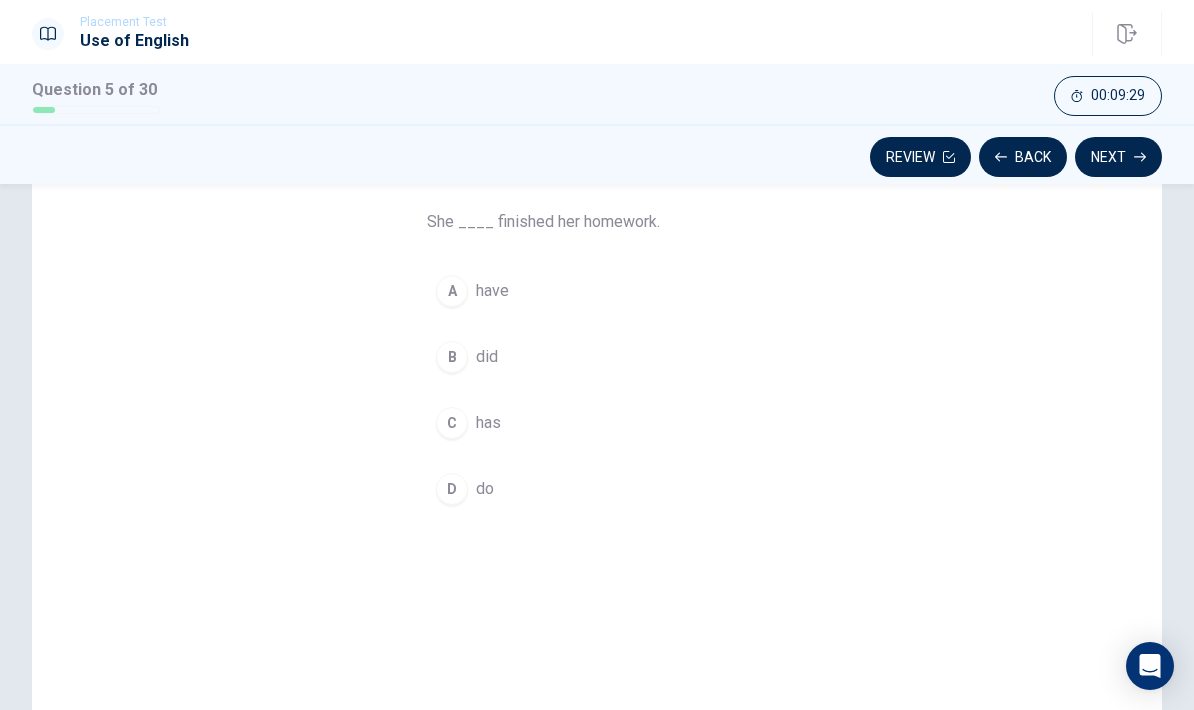 click on "C has" at bounding box center (597, 423) 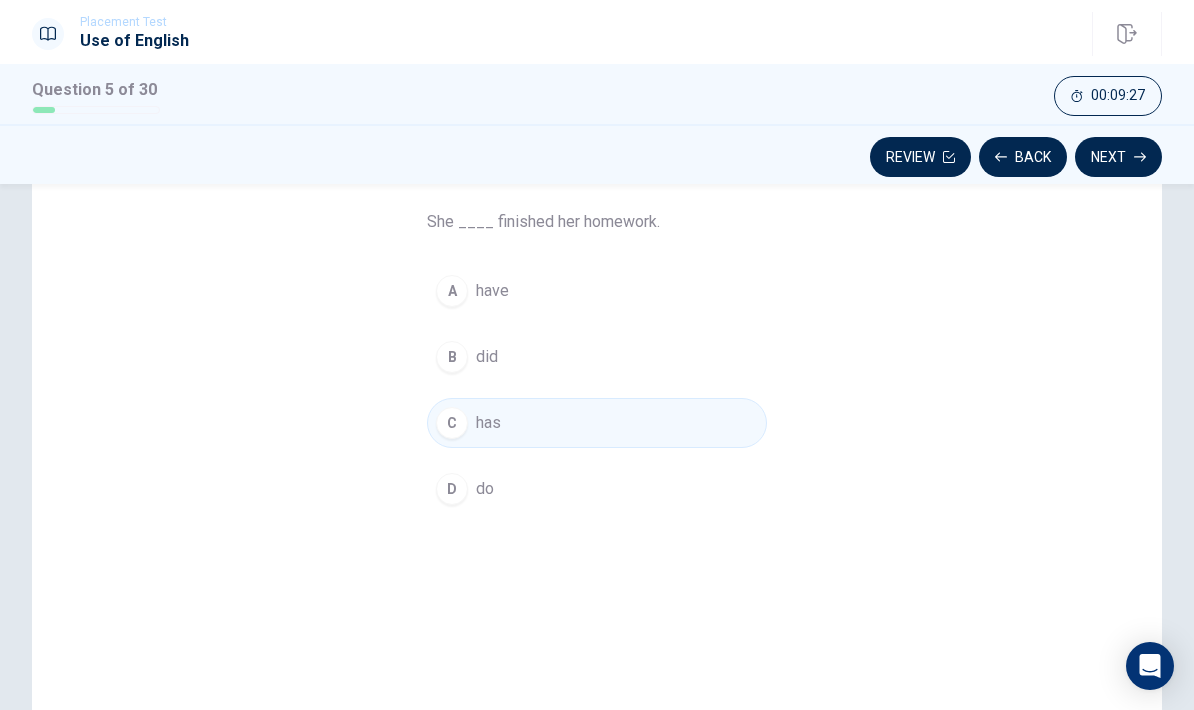 click on "Next" at bounding box center (1118, 157) 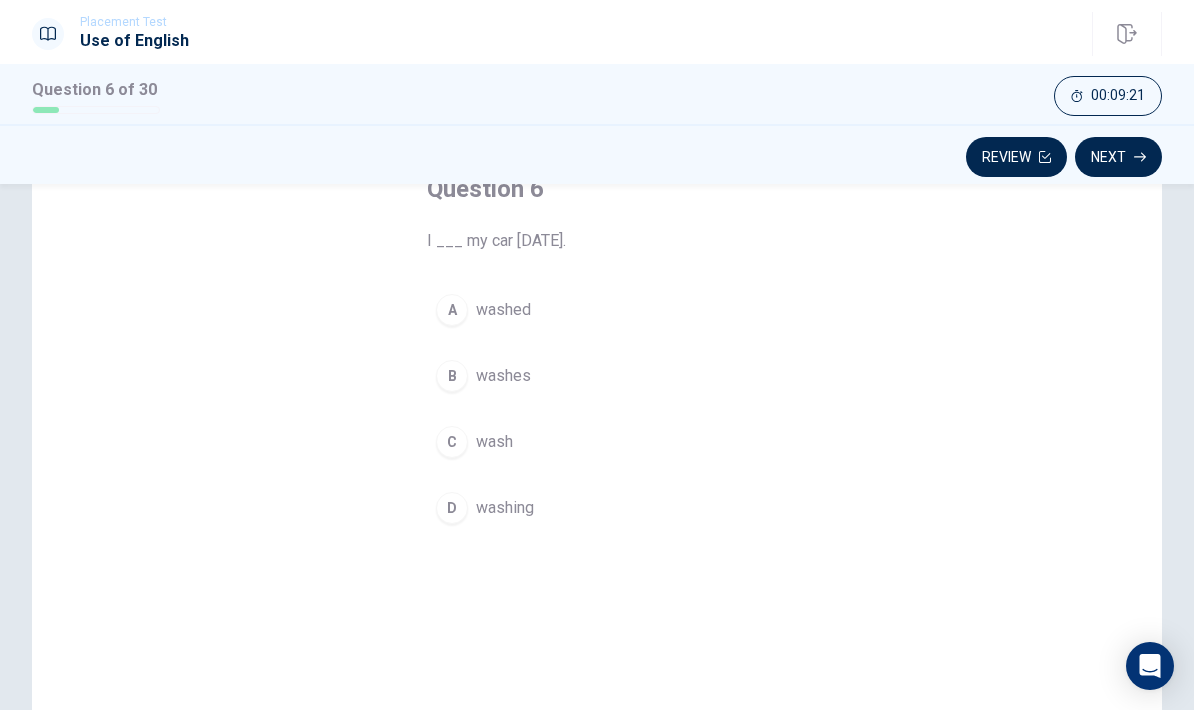 scroll, scrollTop: 135, scrollLeft: 0, axis: vertical 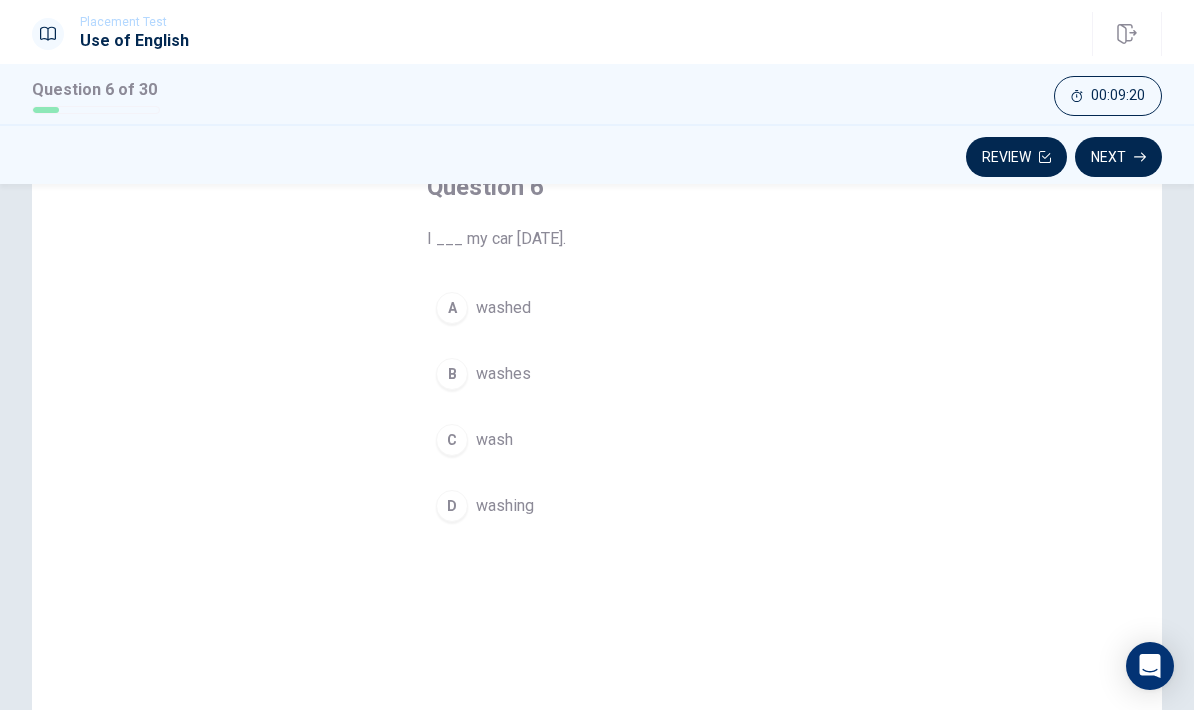 click on "A" at bounding box center (452, 308) 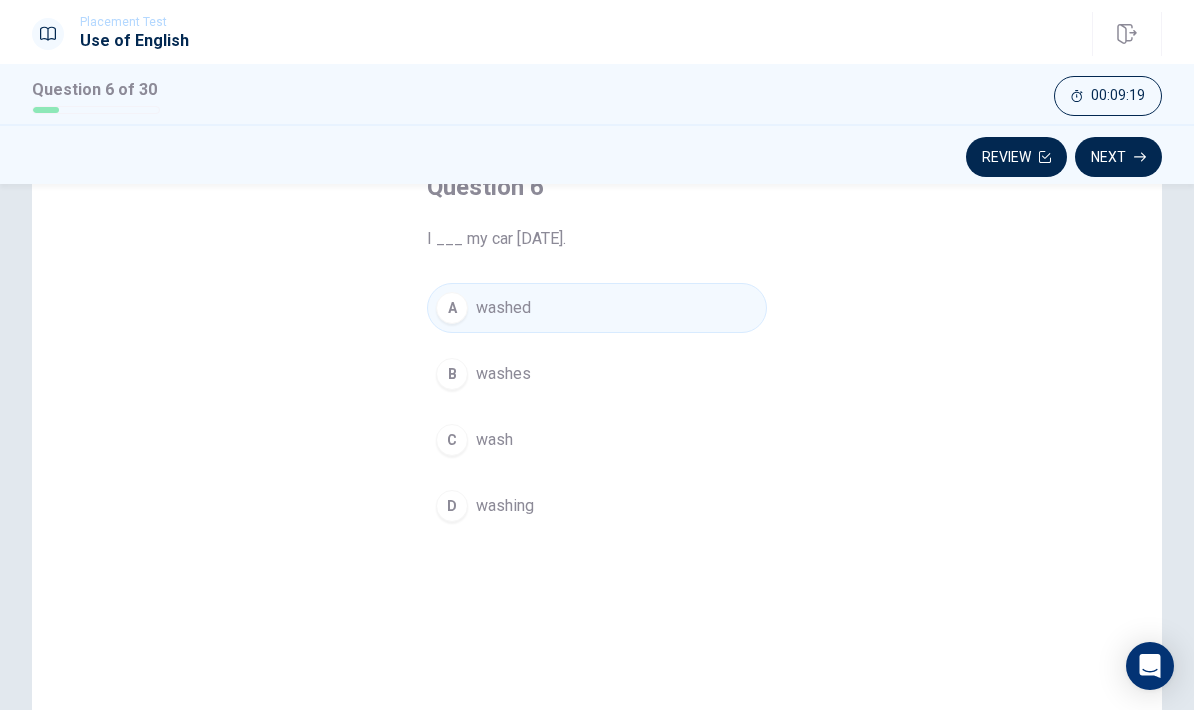 click on "Next" at bounding box center [1118, 157] 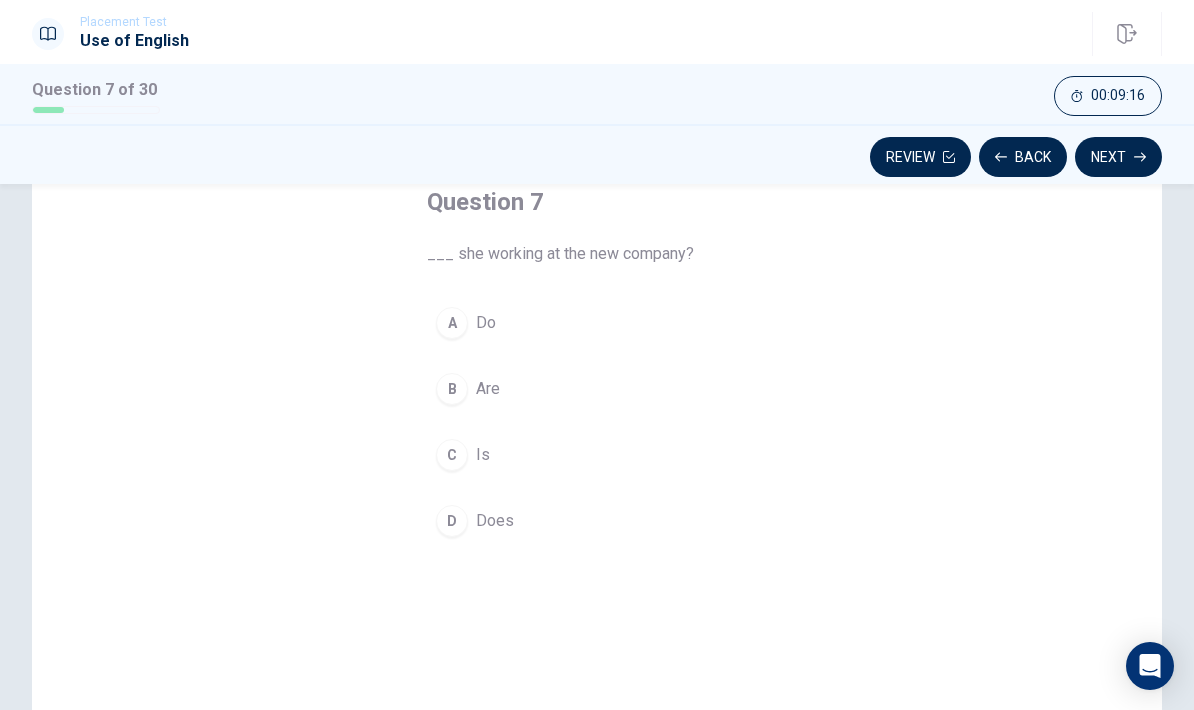 scroll, scrollTop: 119, scrollLeft: 0, axis: vertical 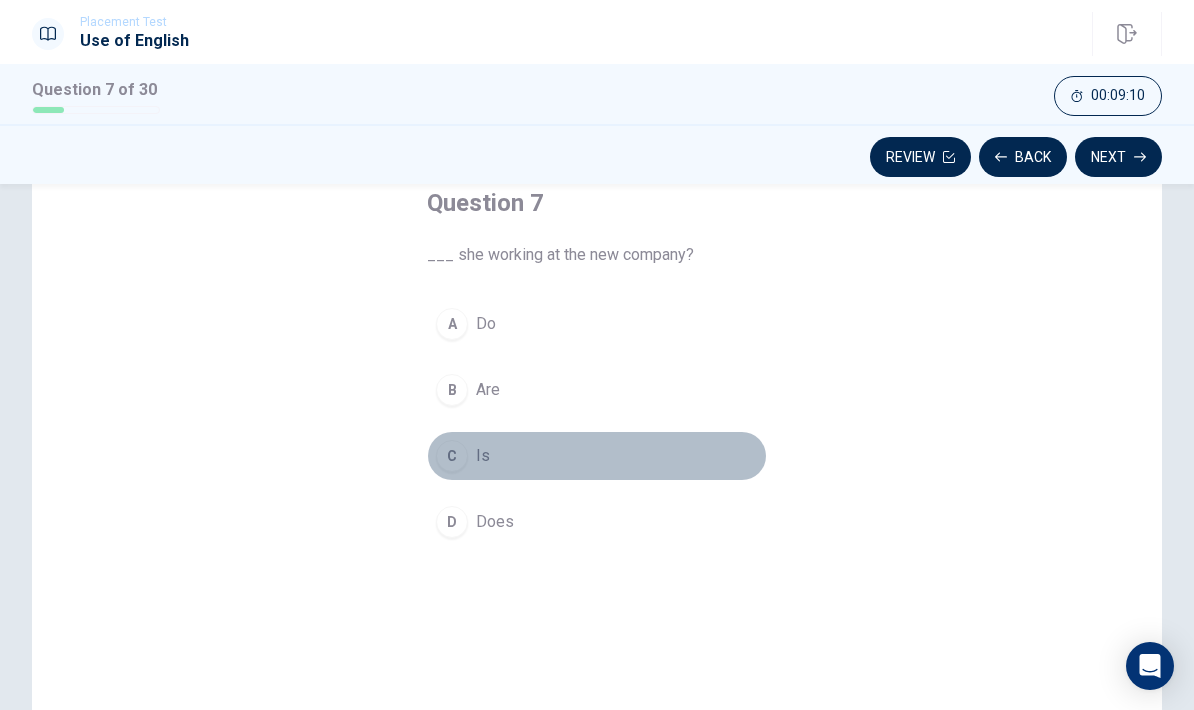 click on "C Is" at bounding box center [597, 456] 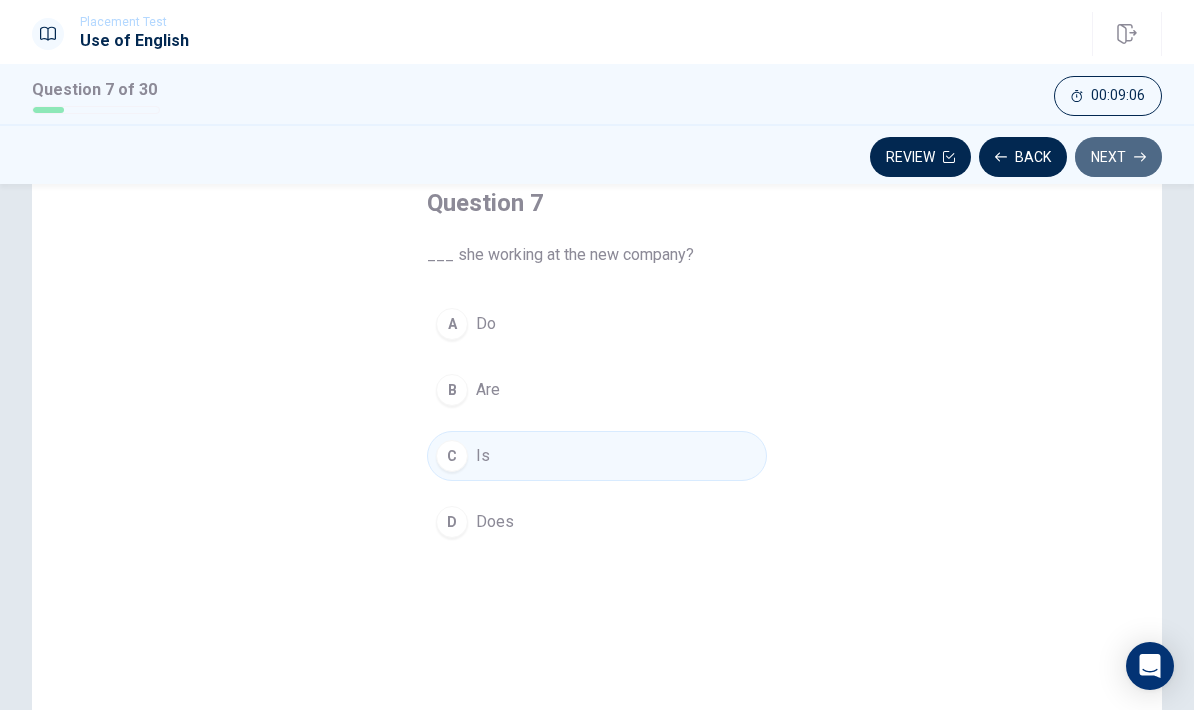 click 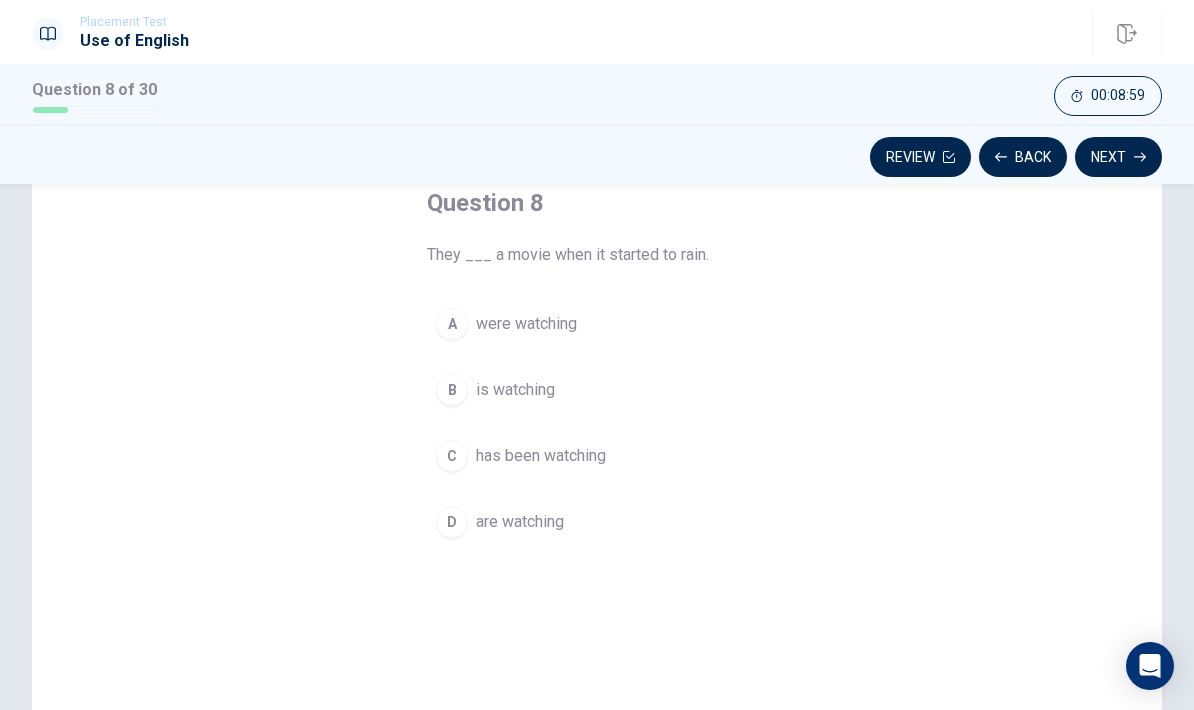 click on "A" at bounding box center (452, 324) 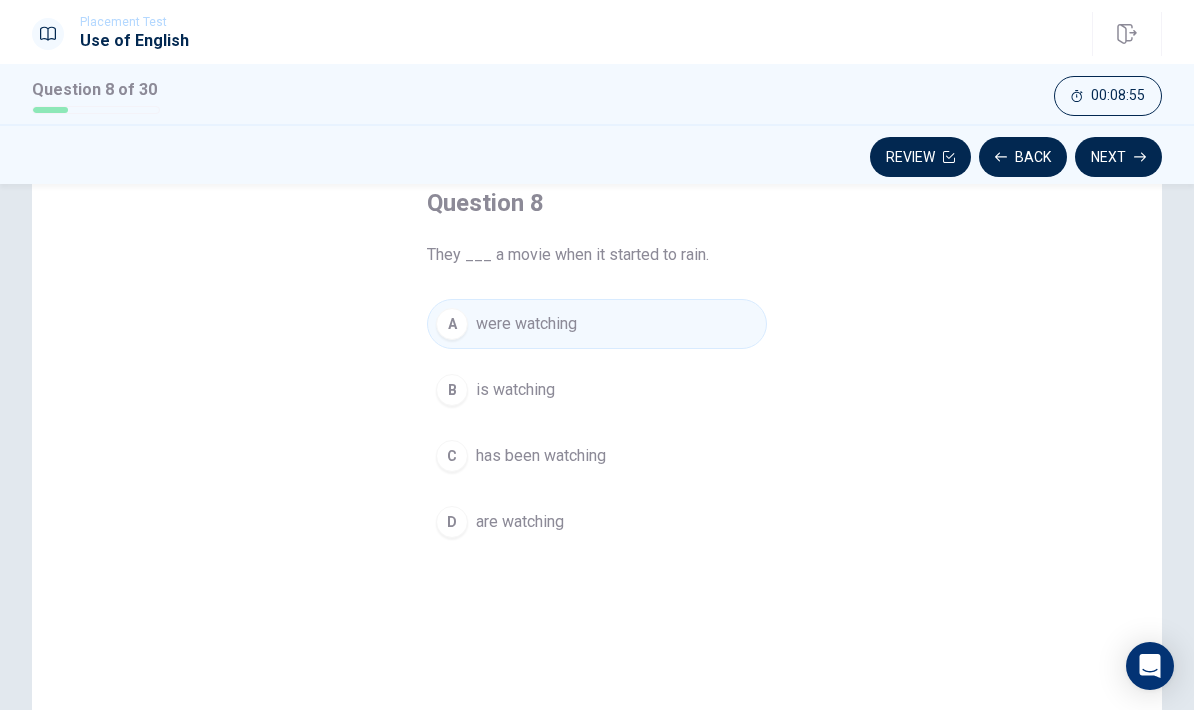 click 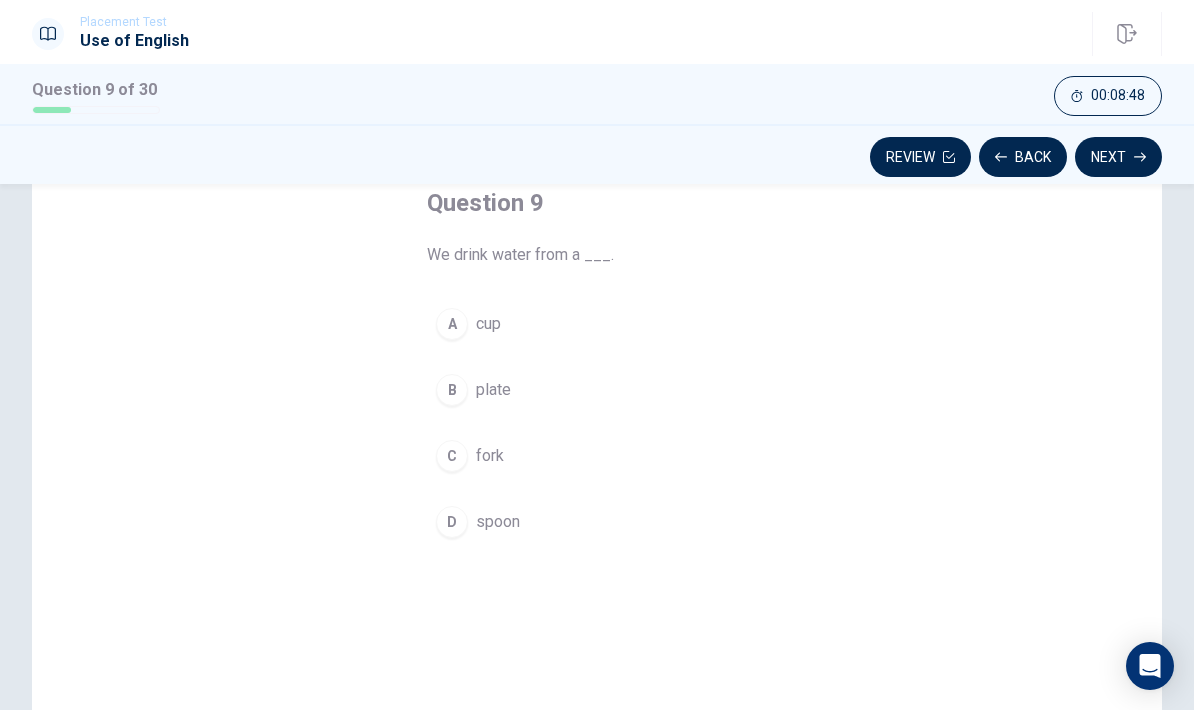 click on "A" at bounding box center [452, 324] 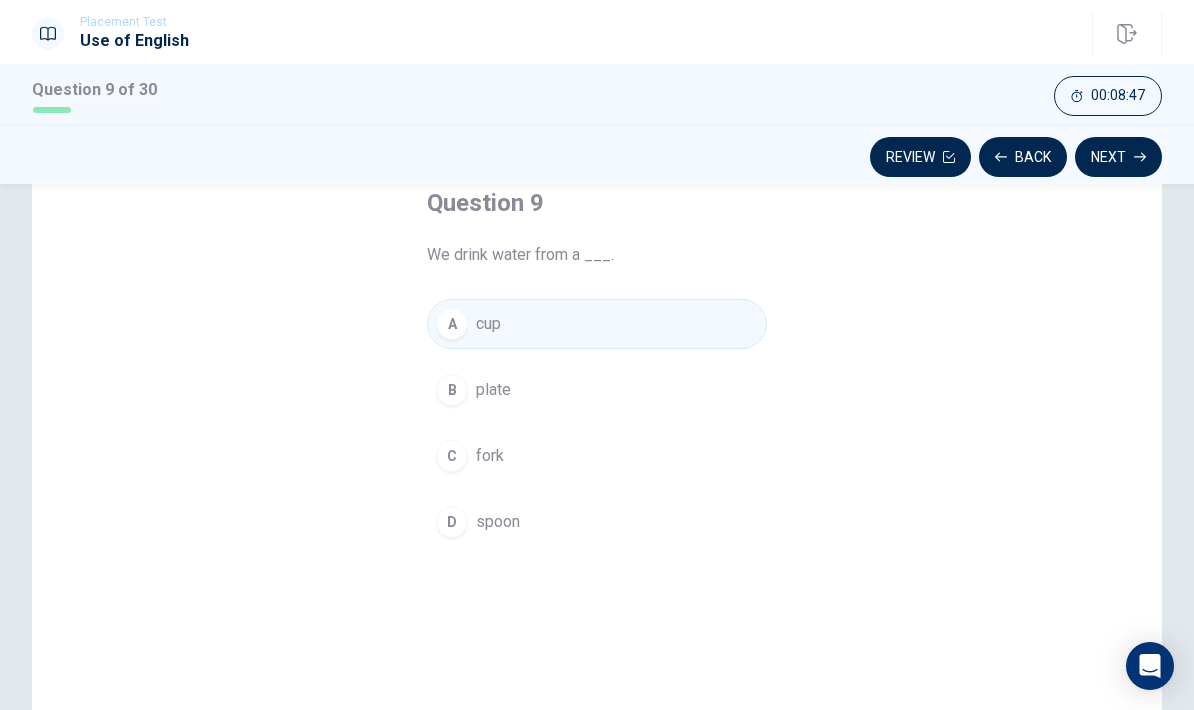 click on "Next" at bounding box center [1118, 157] 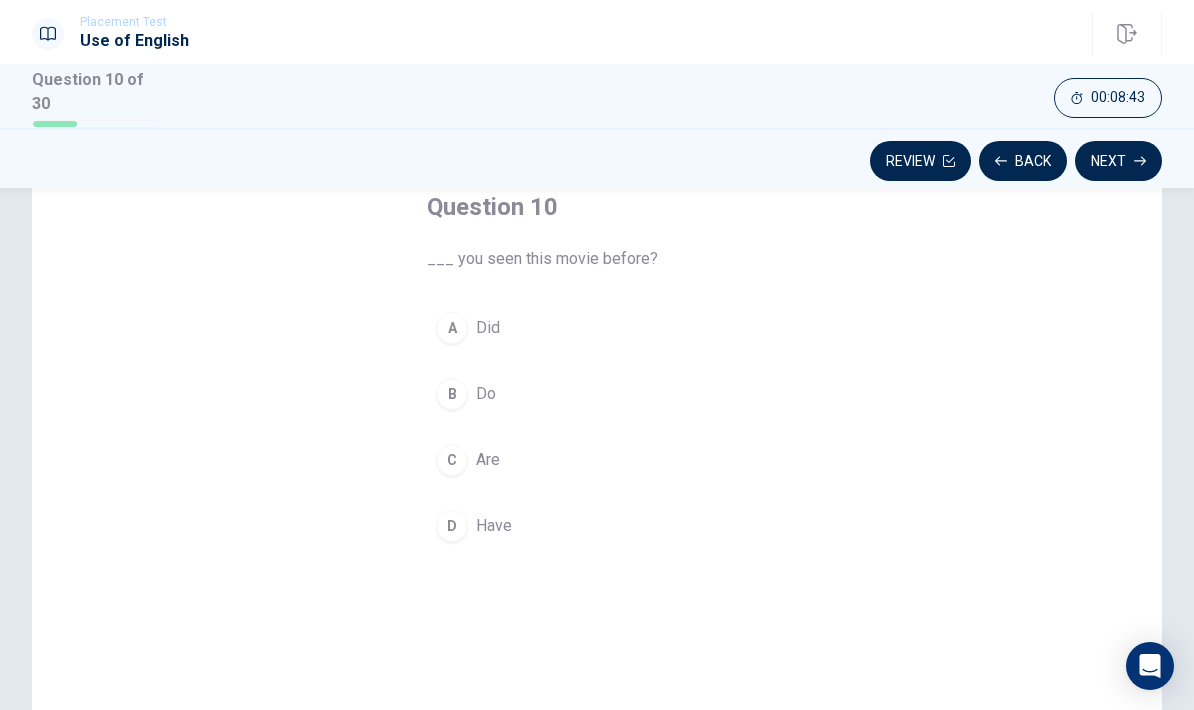 click on "D" at bounding box center (452, 526) 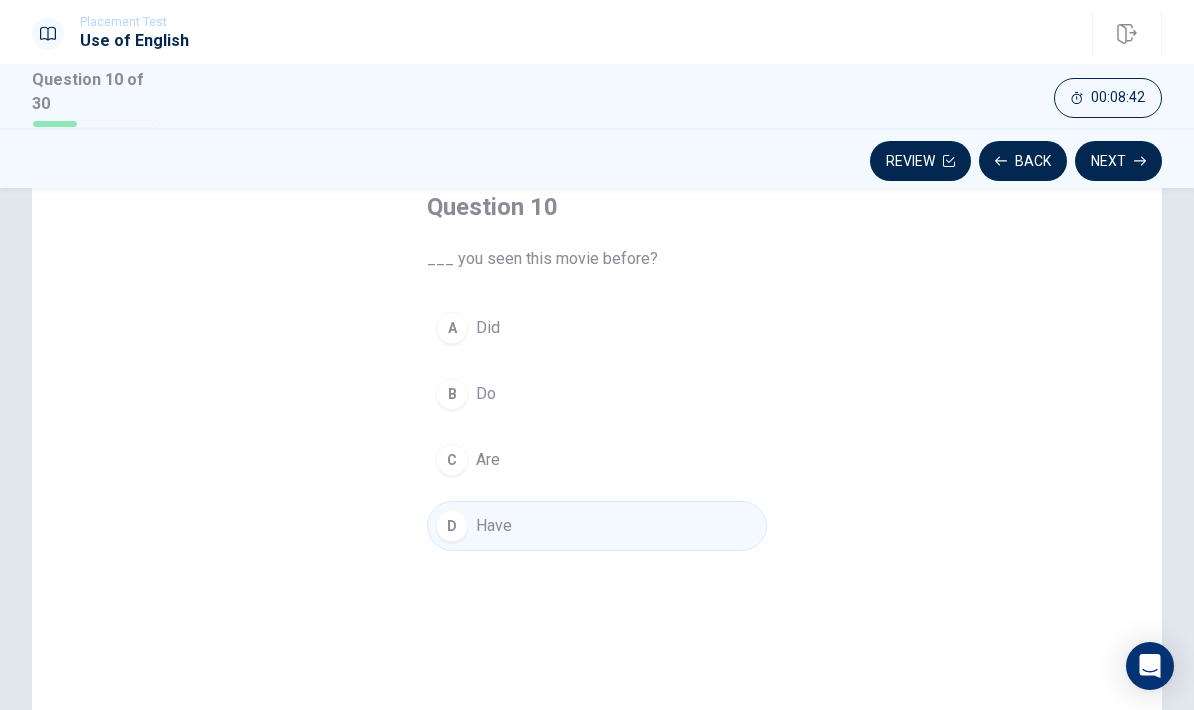 click on "Next" at bounding box center (1118, 161) 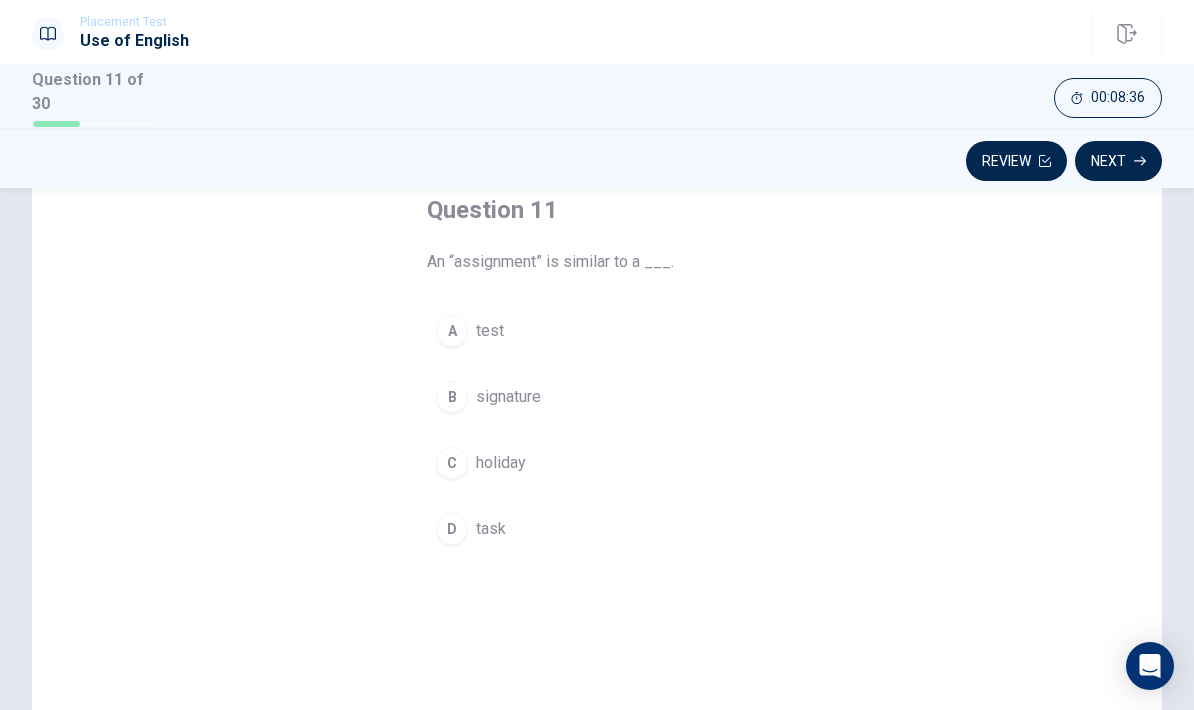 scroll, scrollTop: 120, scrollLeft: 0, axis: vertical 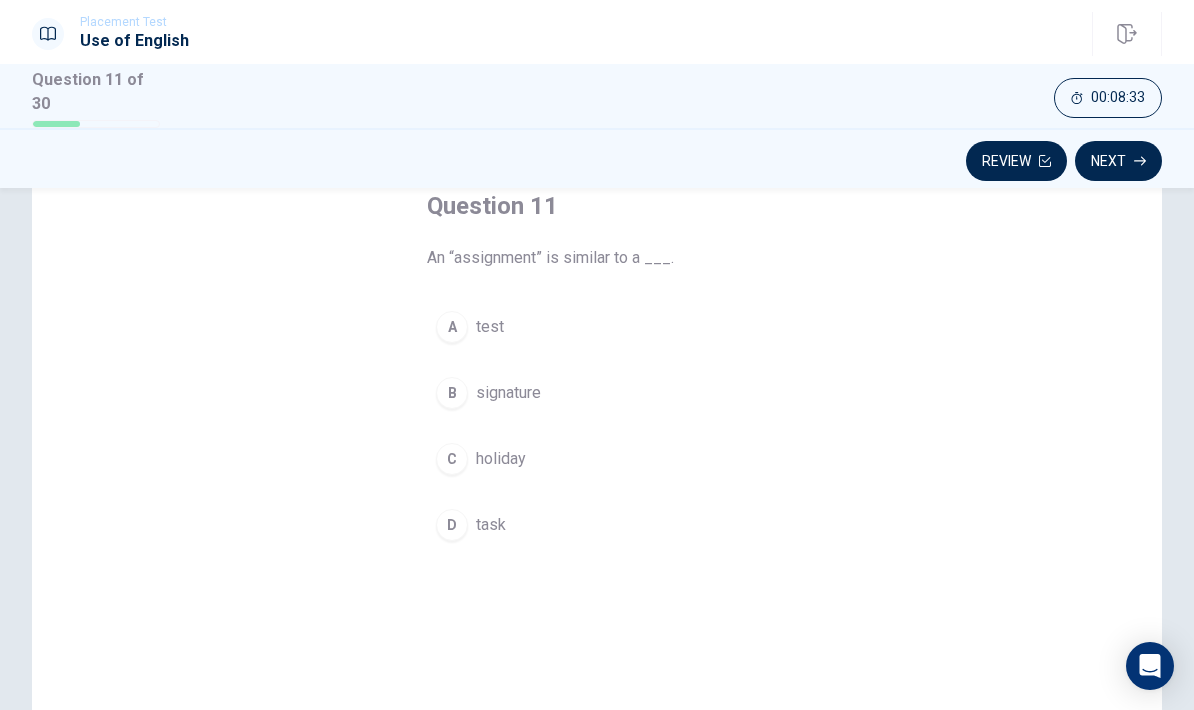 click on "D" at bounding box center [452, 525] 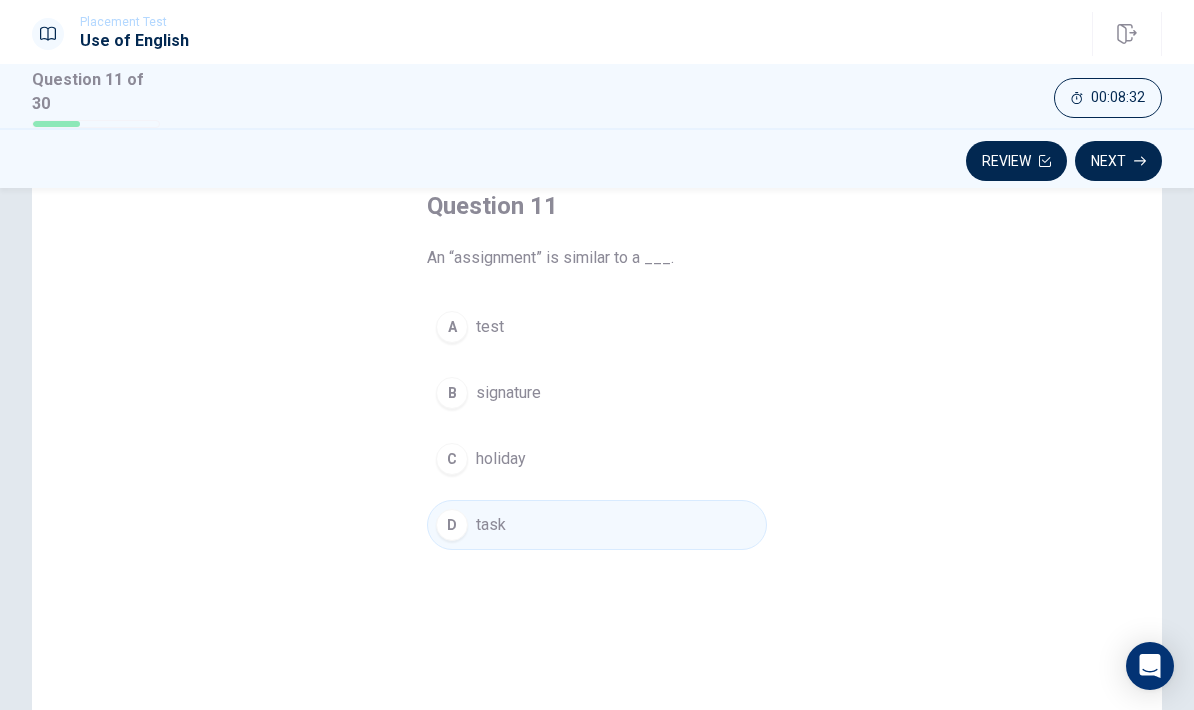 click on "Next" at bounding box center [1118, 161] 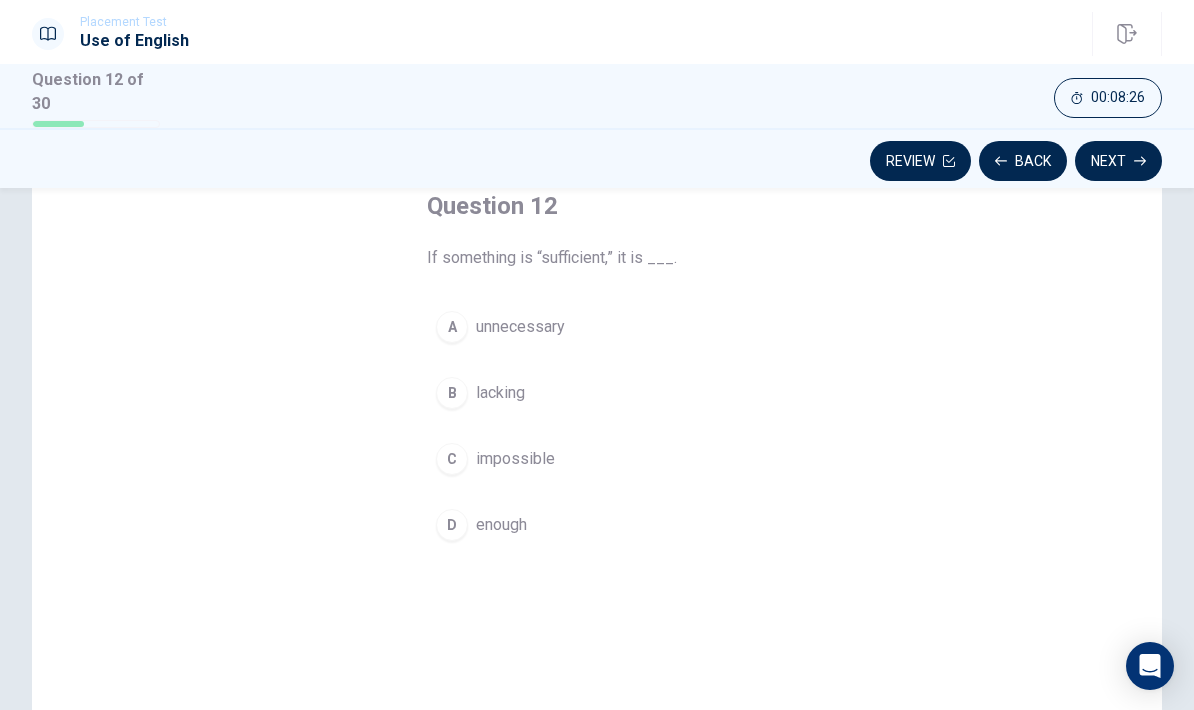 click on "D enough" at bounding box center (597, 525) 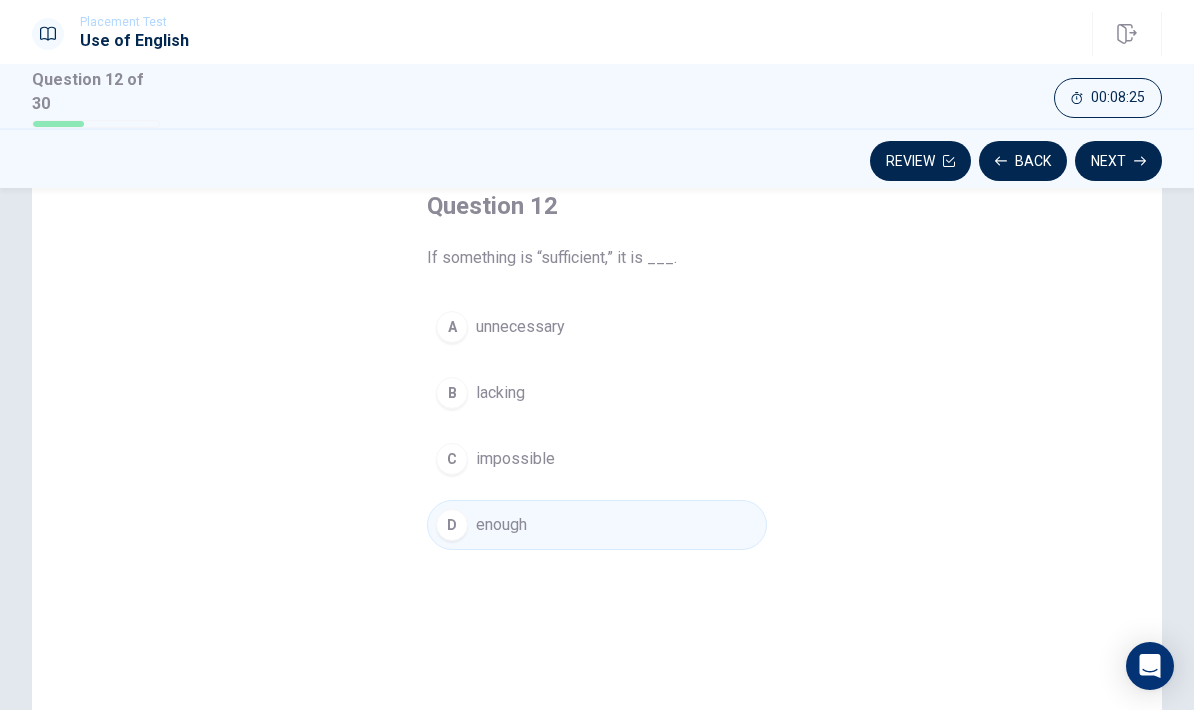click on "Next" at bounding box center [1118, 161] 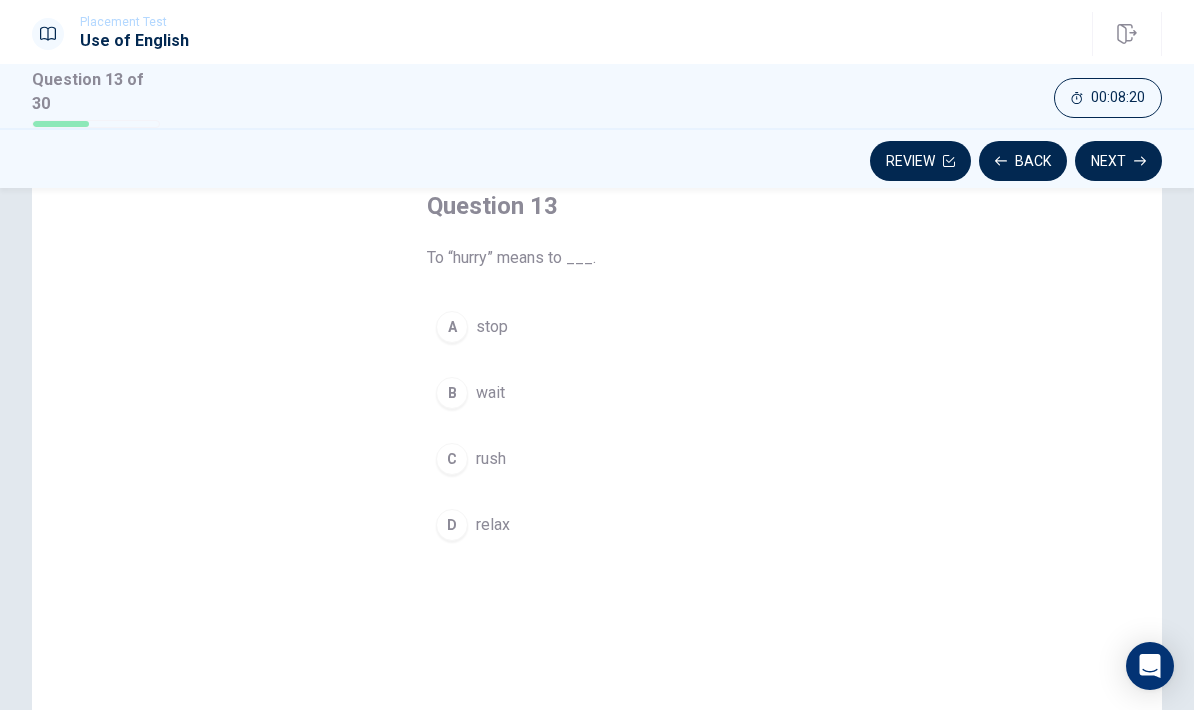 click on "C" at bounding box center [452, 459] 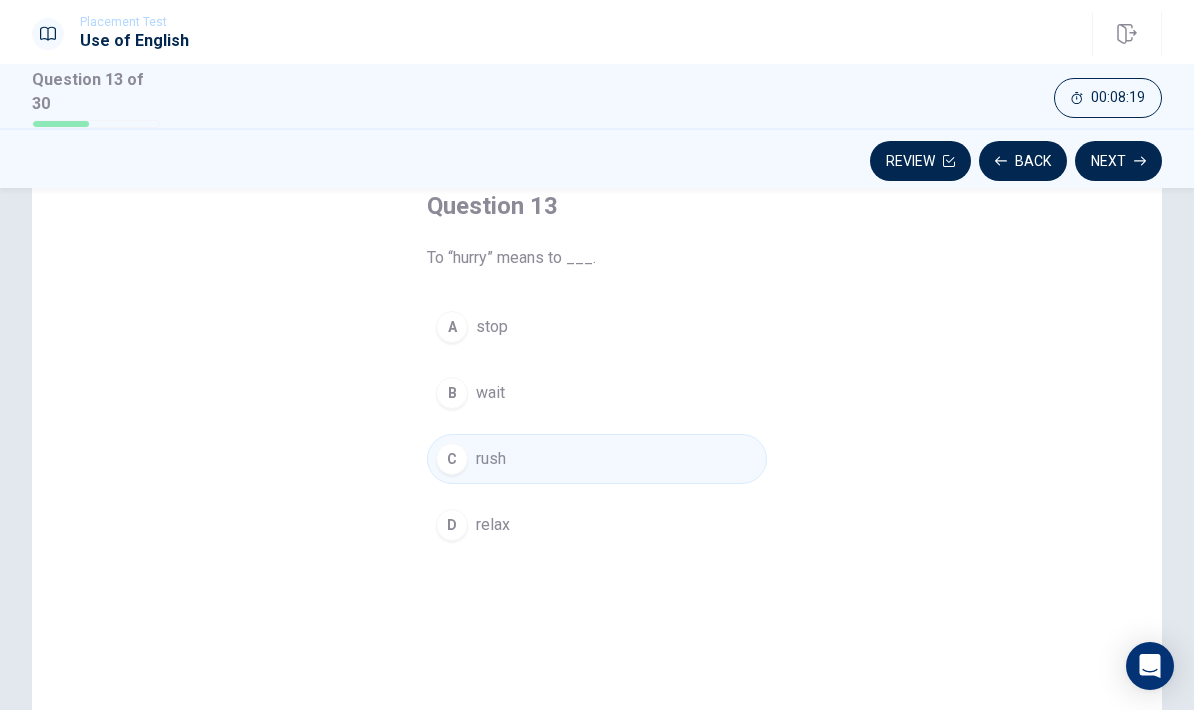 click on "Next" at bounding box center (1118, 161) 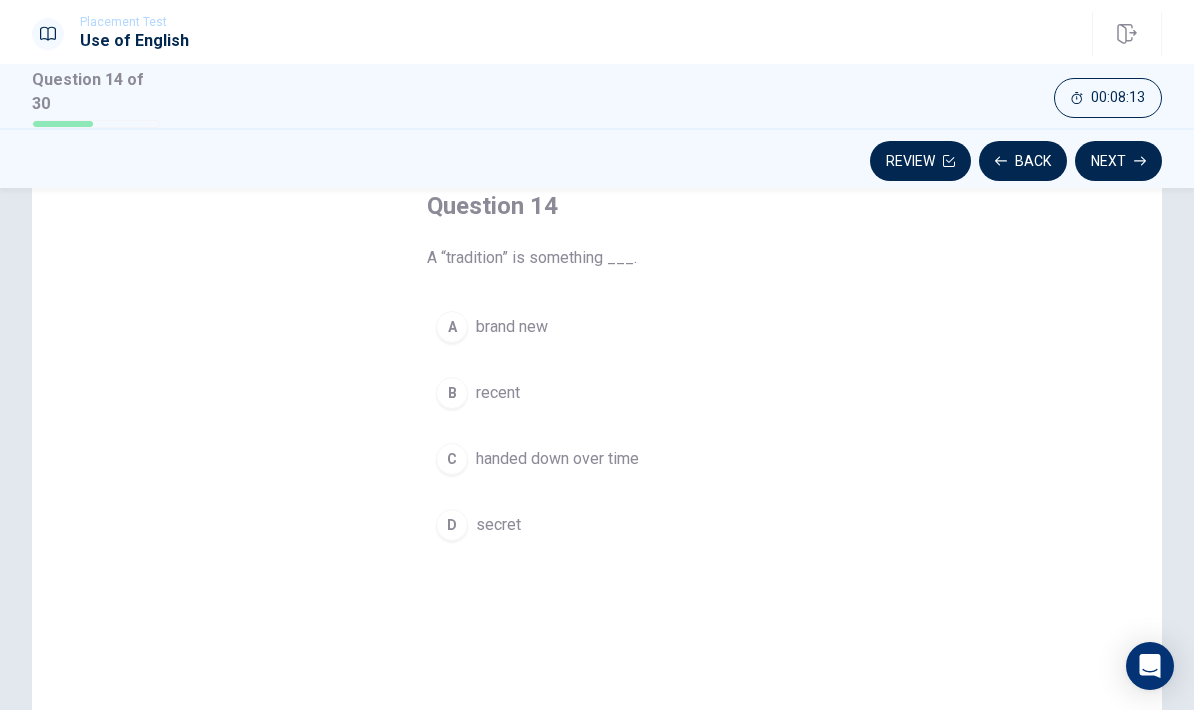 click on "C" at bounding box center [452, 459] 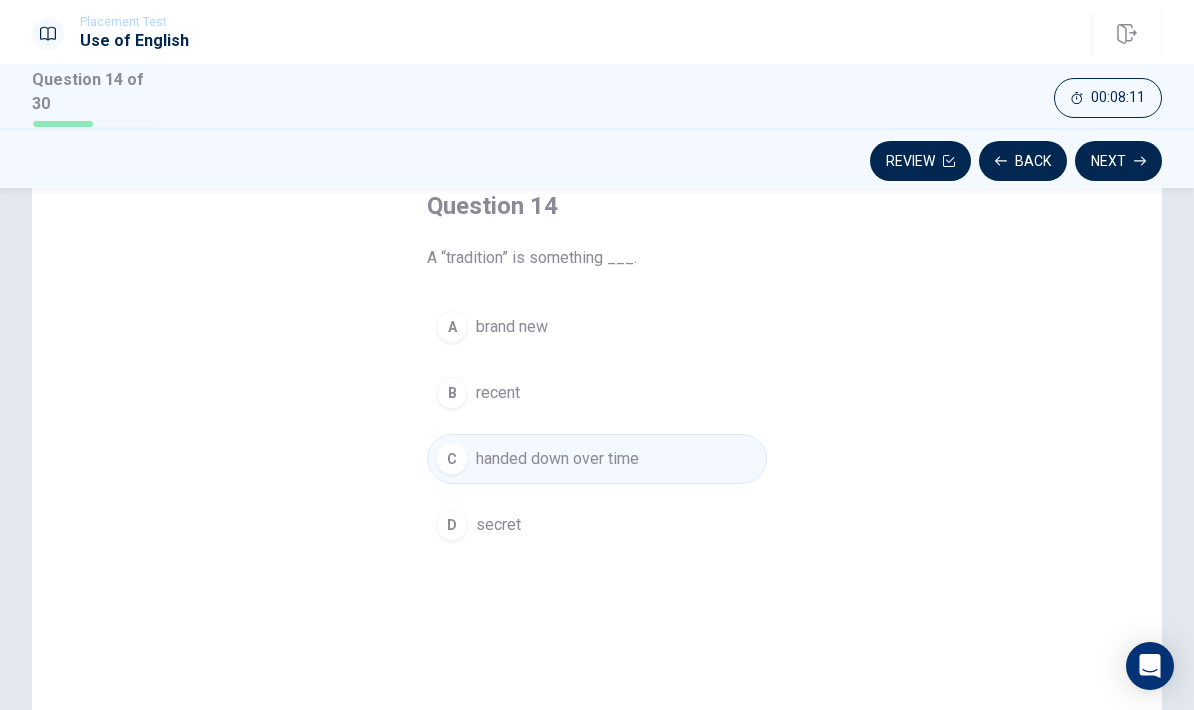 click 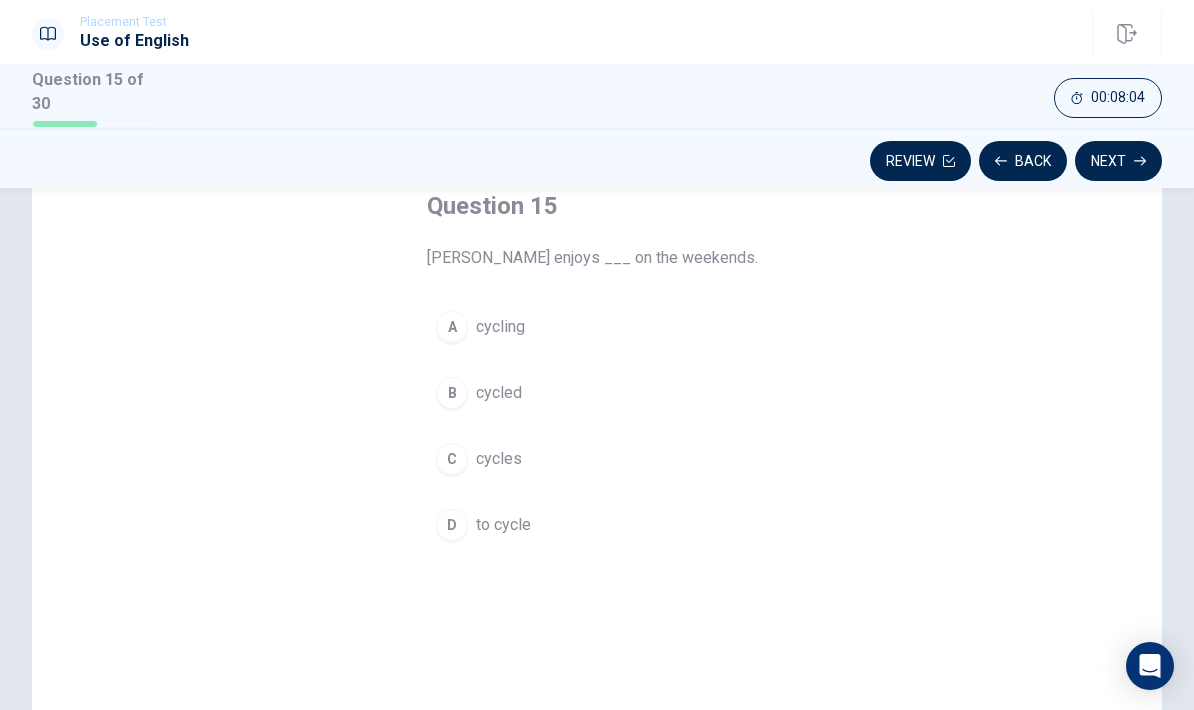 click on "A" at bounding box center [452, 327] 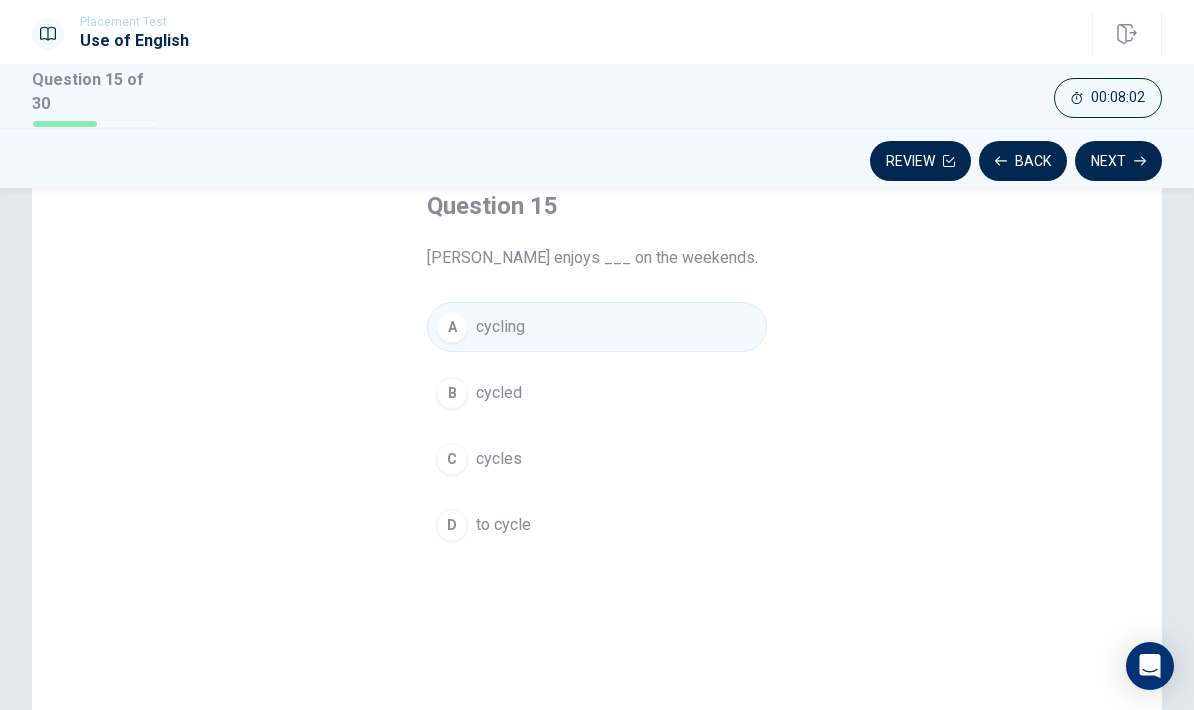 click on "Next" at bounding box center [1118, 161] 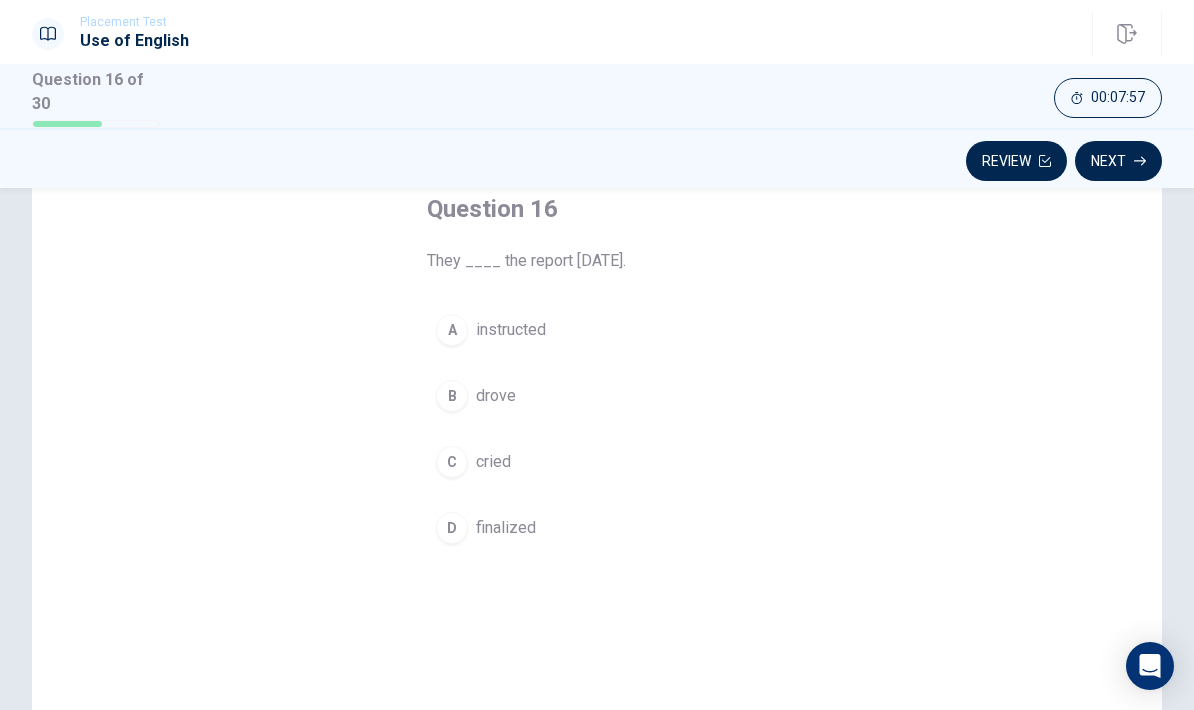 scroll, scrollTop: 122, scrollLeft: 0, axis: vertical 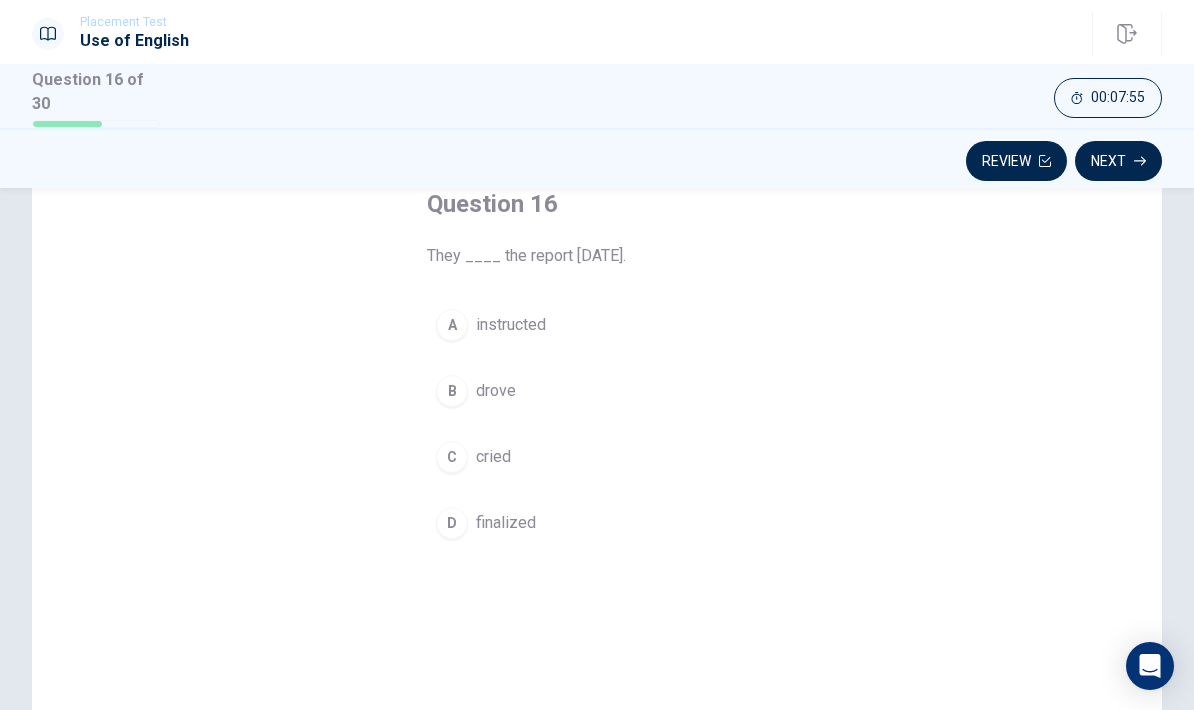click on "D" at bounding box center [452, 523] 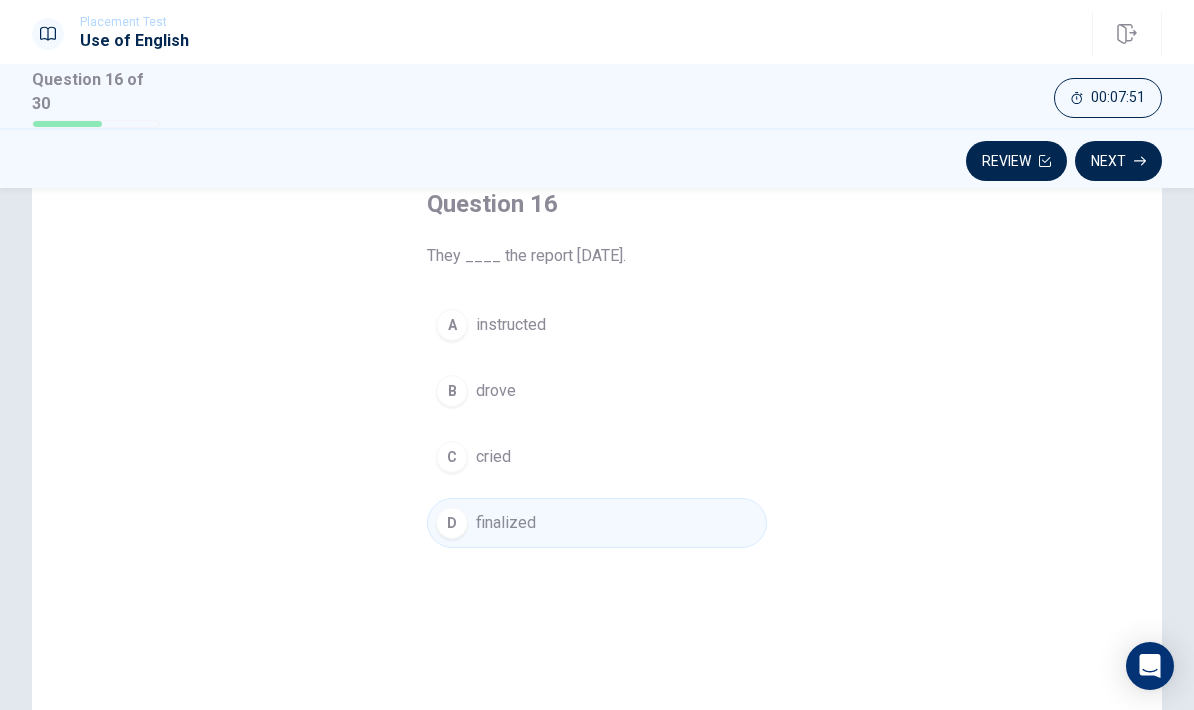click 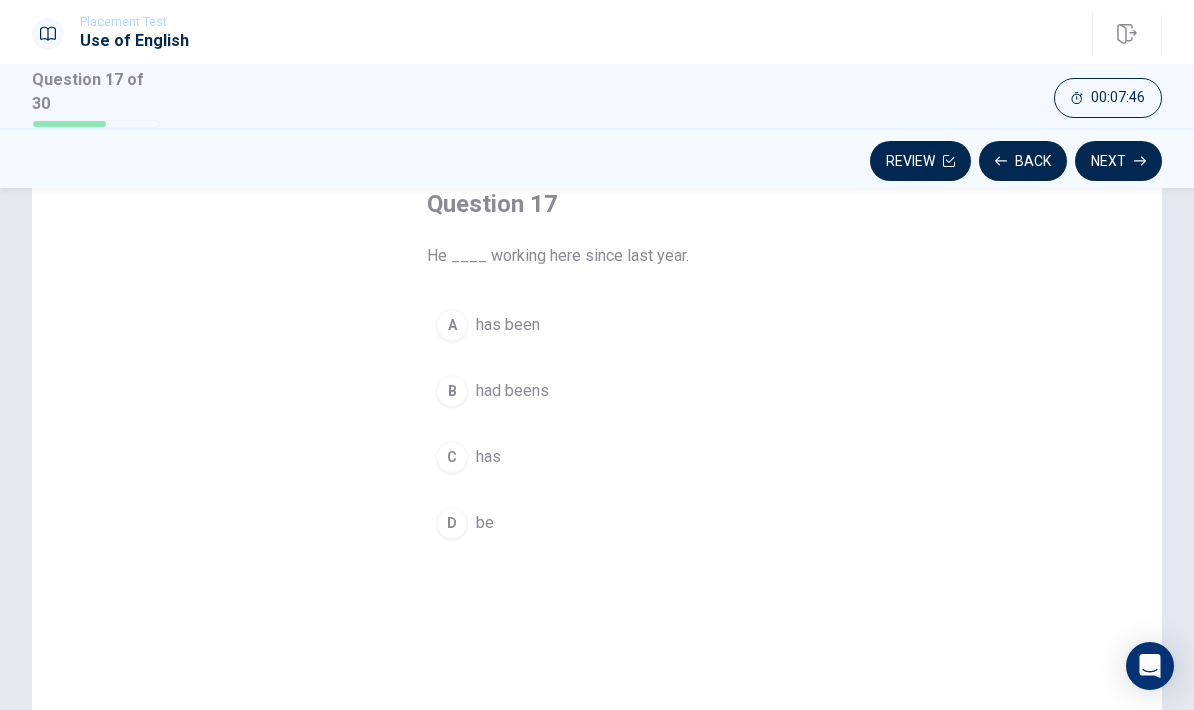 click on "A" at bounding box center [452, 325] 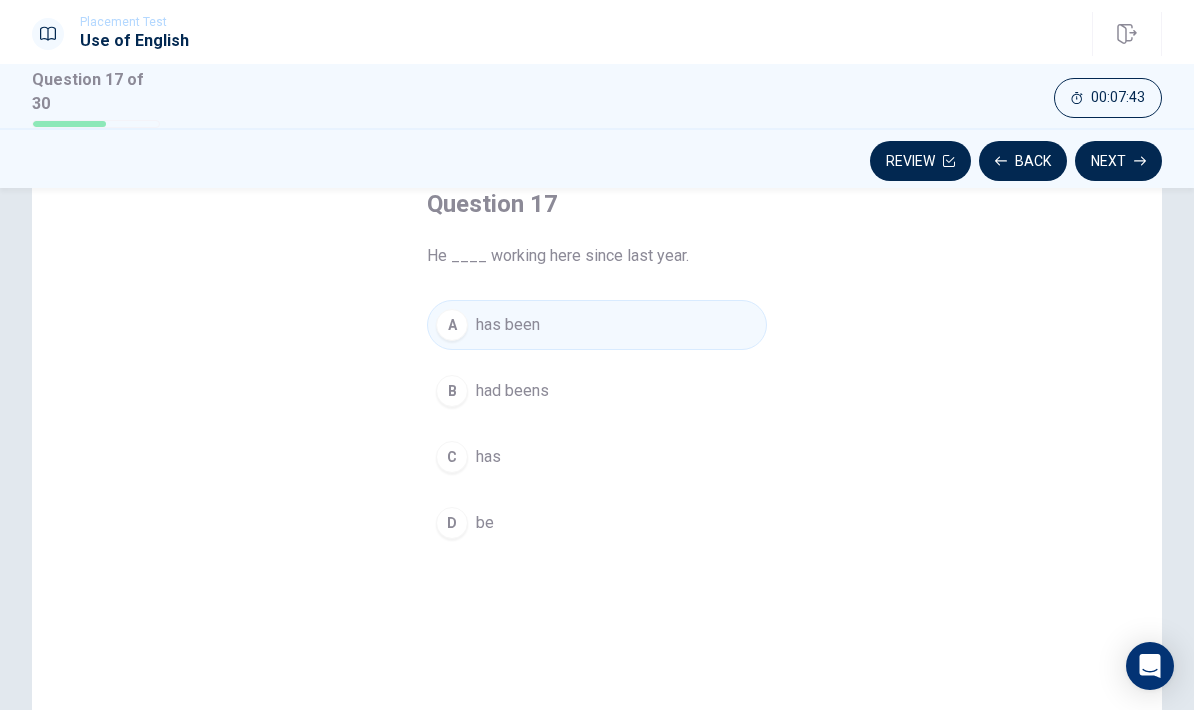 click 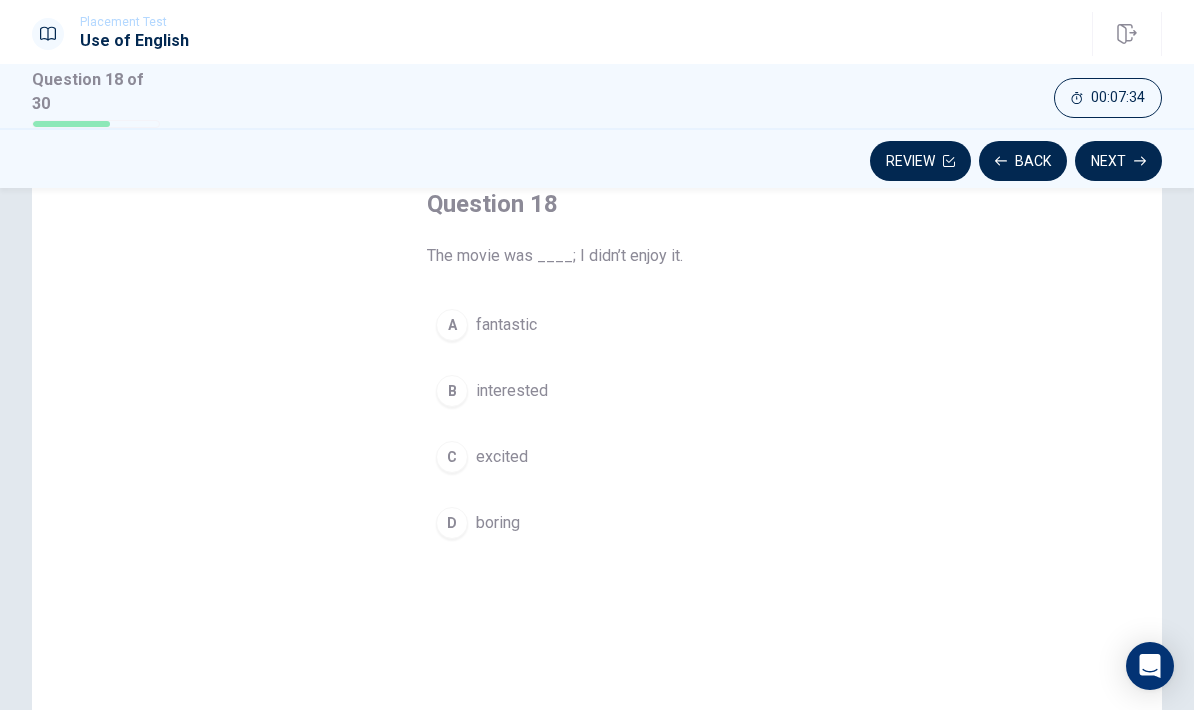 click on "D boring" at bounding box center (597, 523) 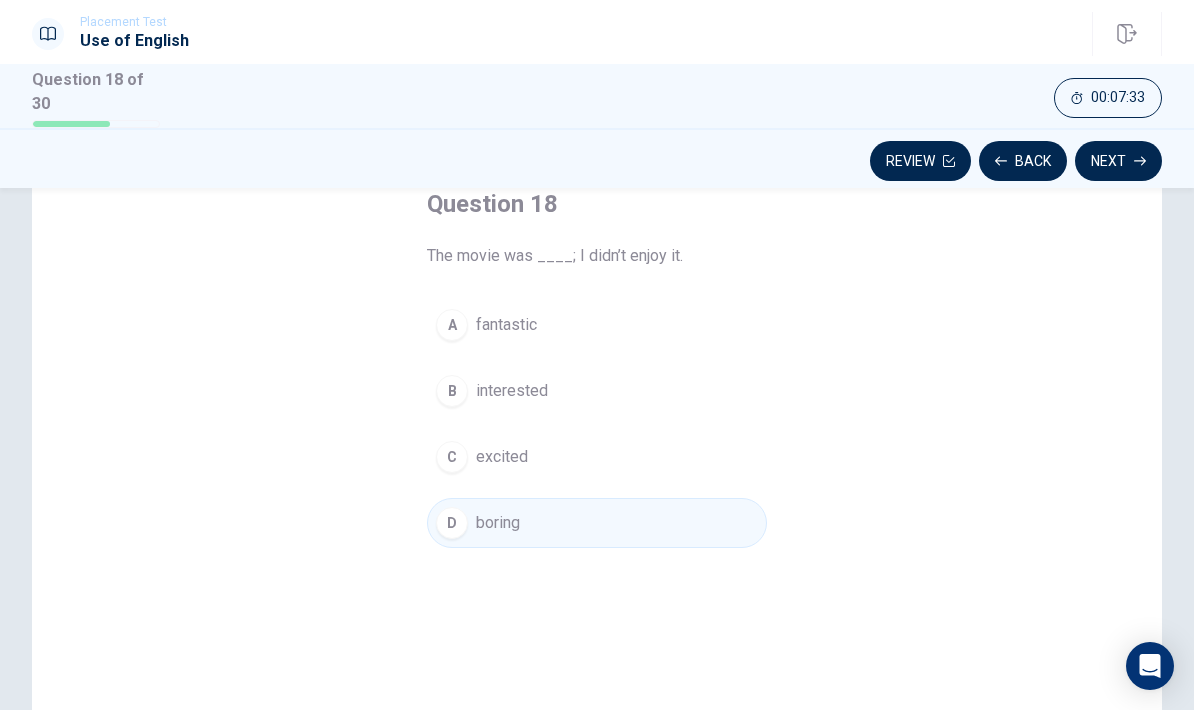 click on "Next" at bounding box center (1118, 161) 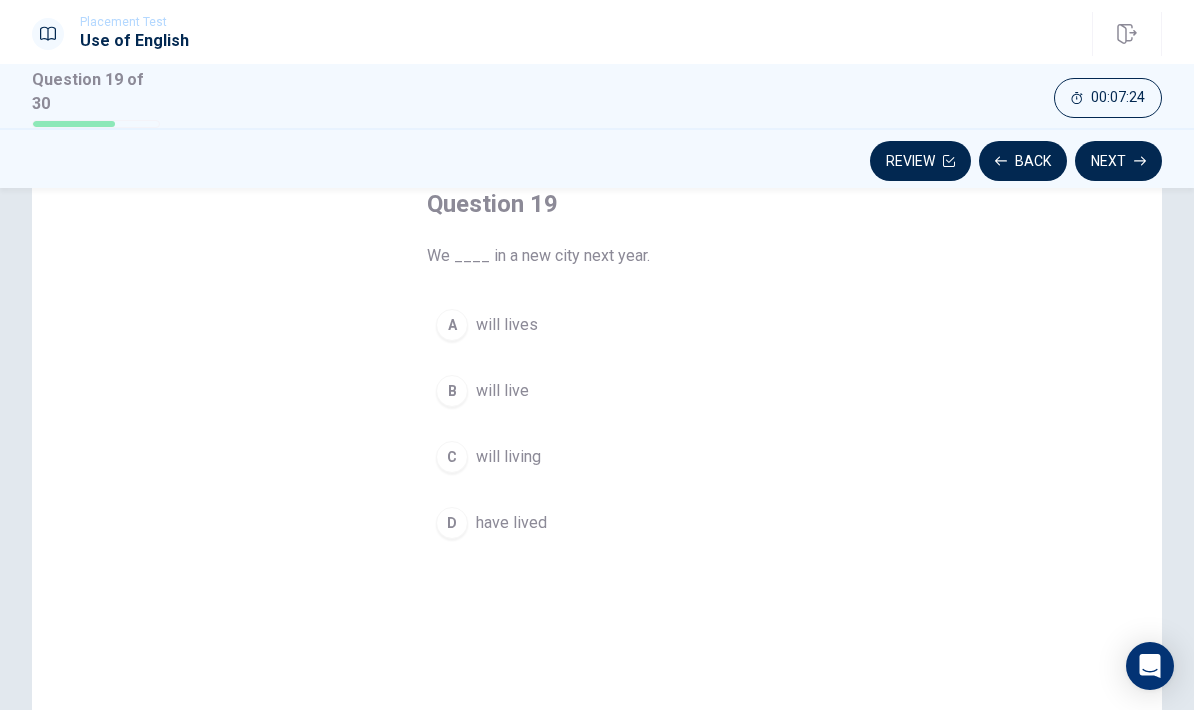 click on "B" at bounding box center (452, 391) 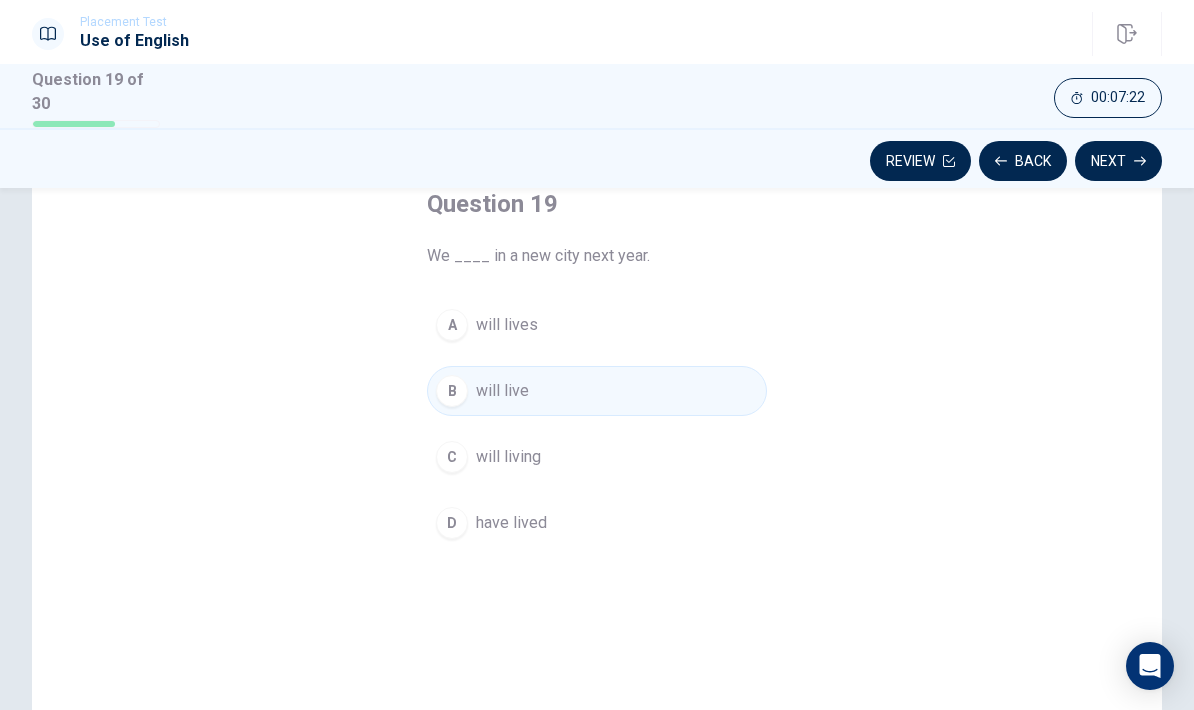 click 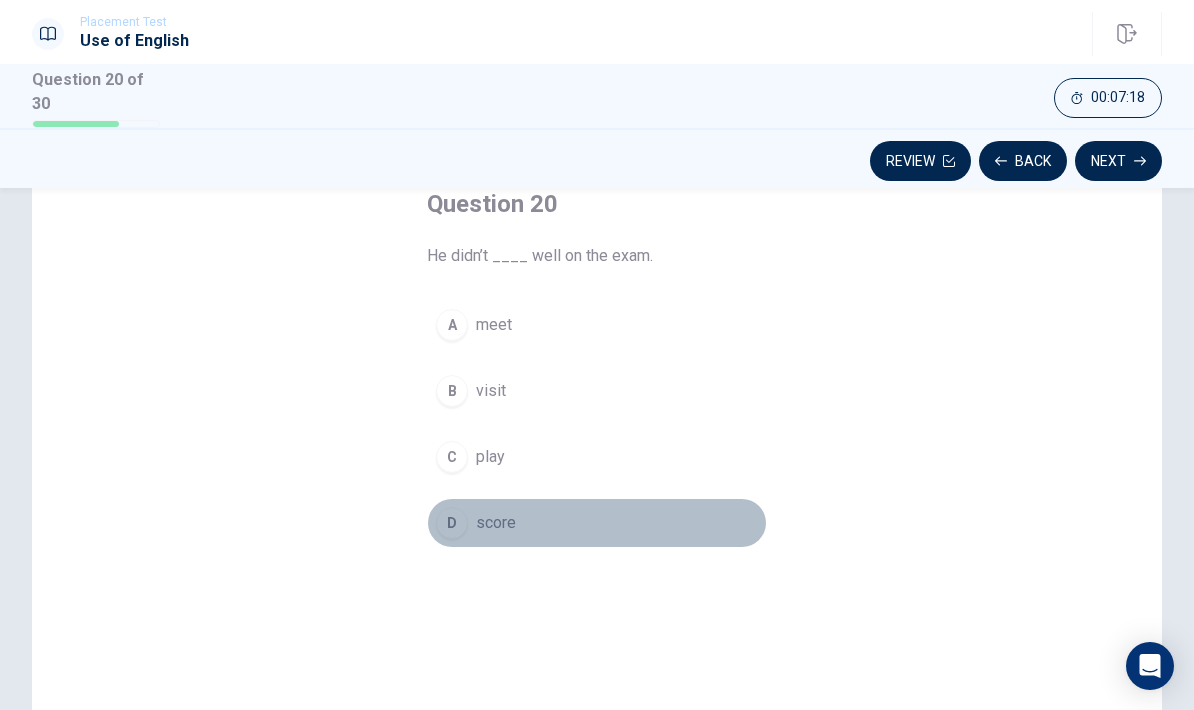 click on "D" at bounding box center [452, 523] 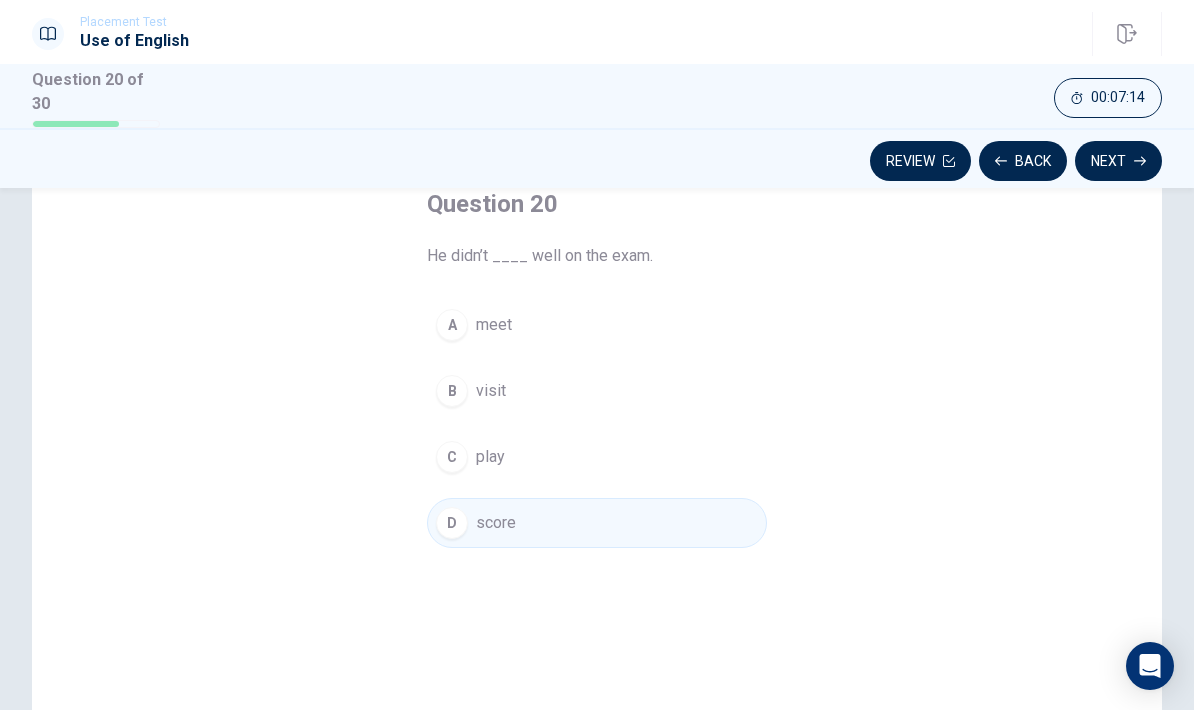 click 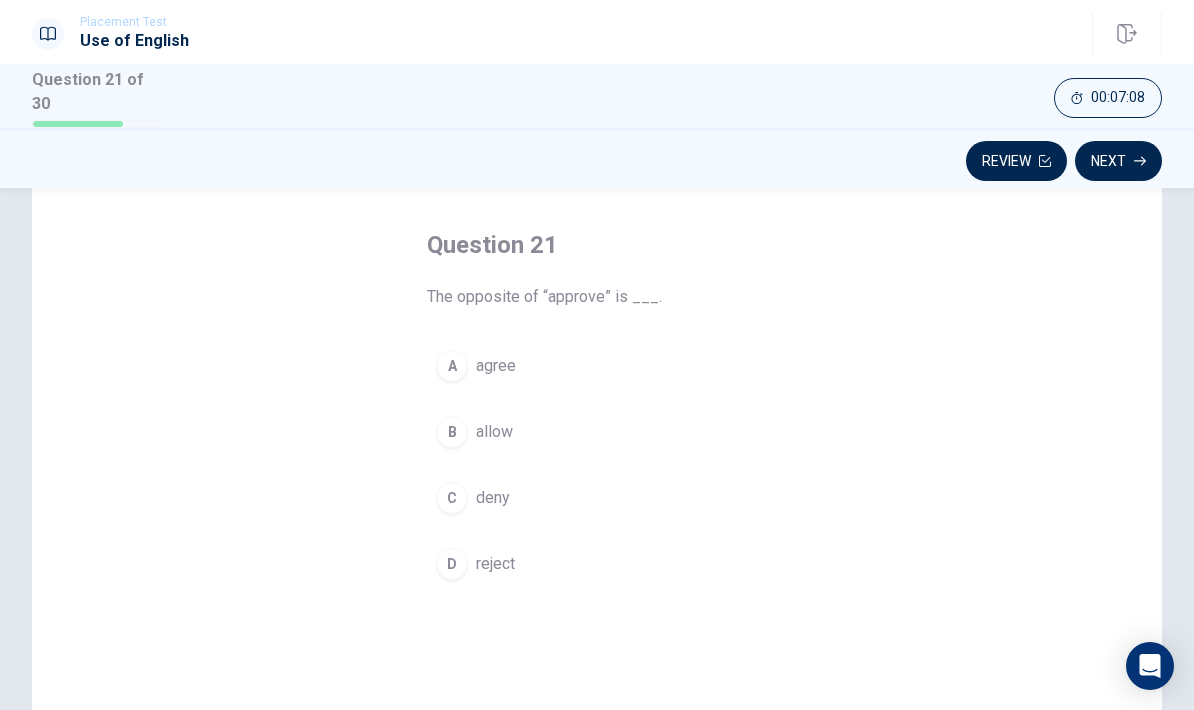 scroll, scrollTop: 87, scrollLeft: 0, axis: vertical 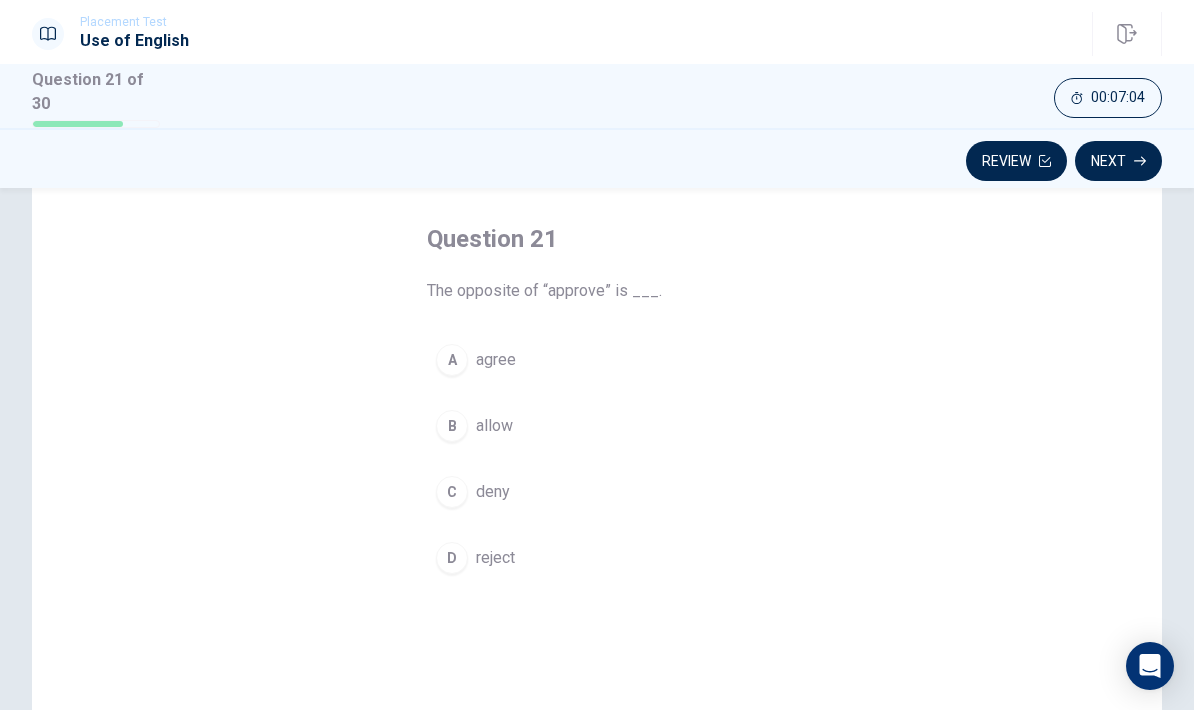 click on "D" at bounding box center [452, 558] 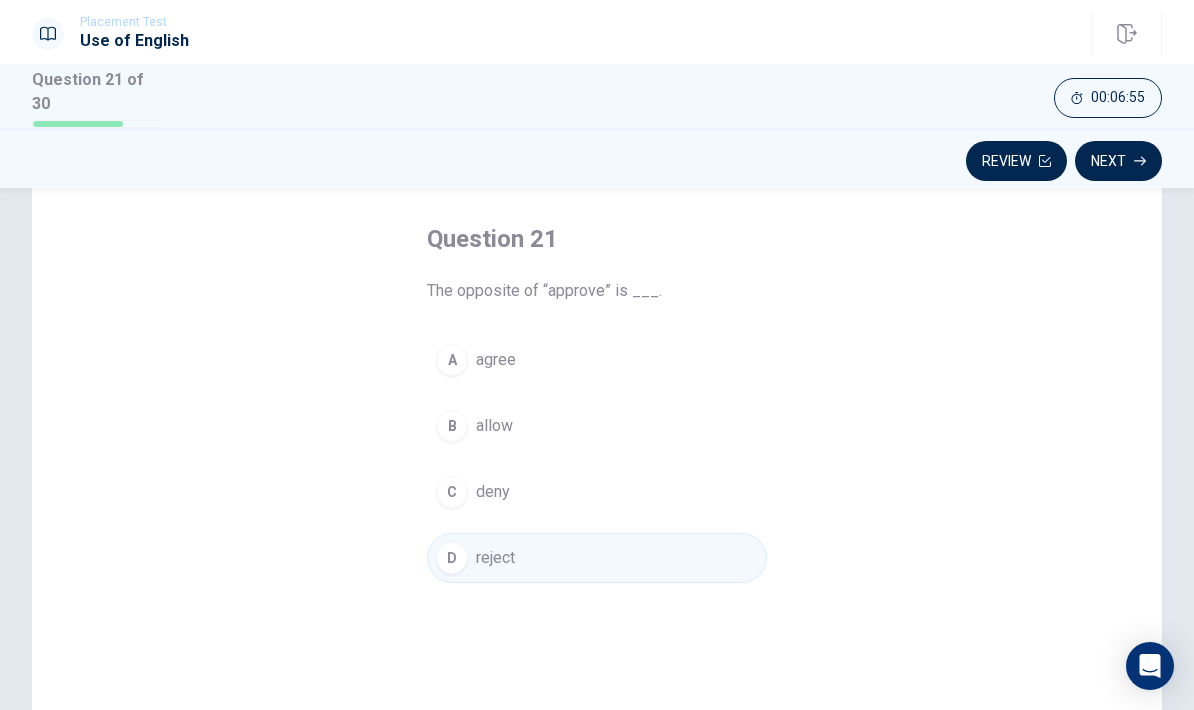 click on "Next" at bounding box center (1118, 161) 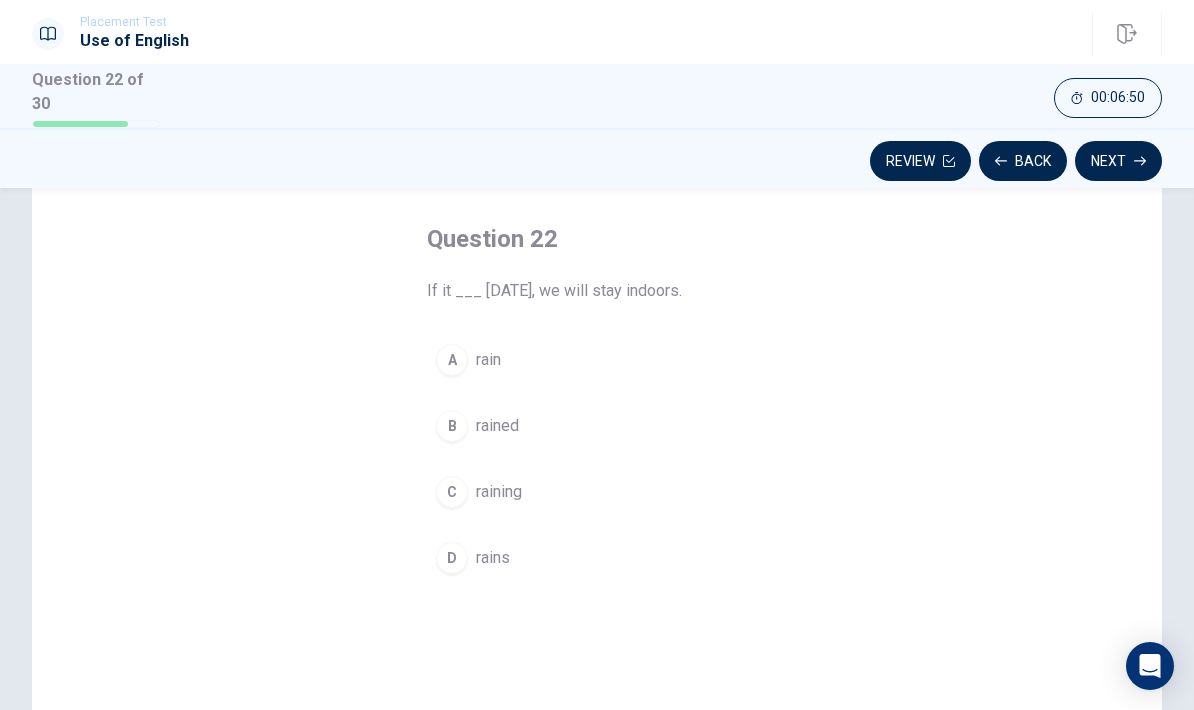 click on "D" at bounding box center [452, 558] 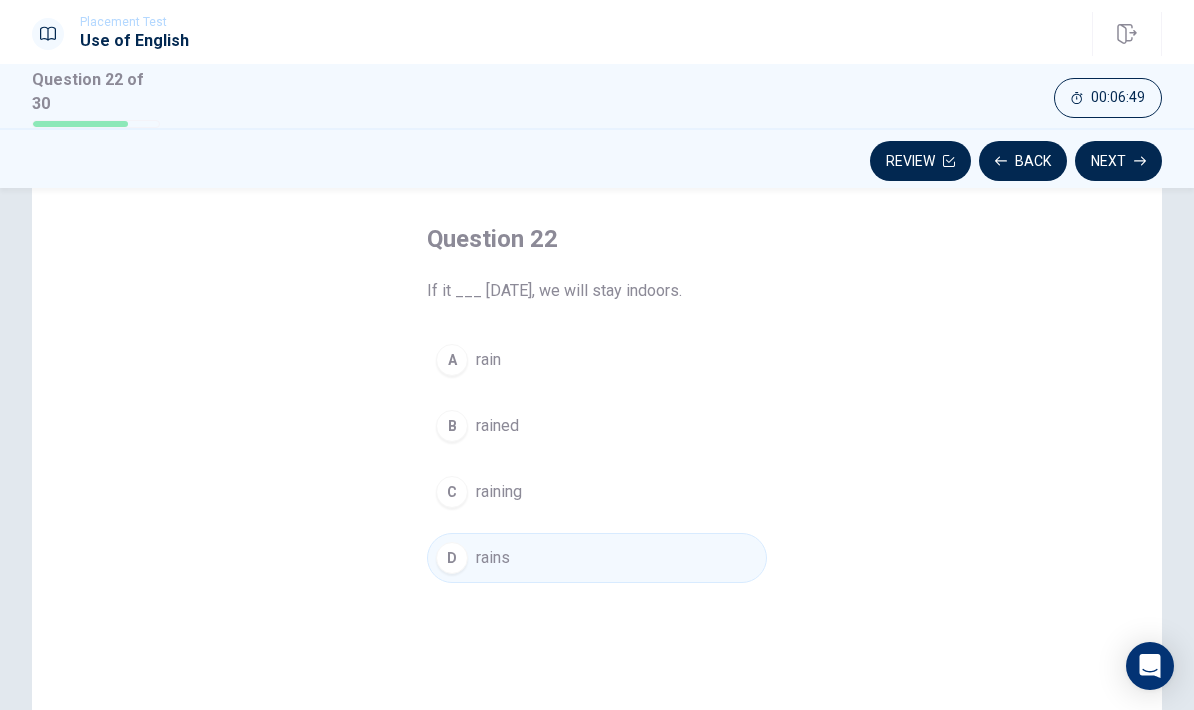 click on "Next" at bounding box center (1118, 161) 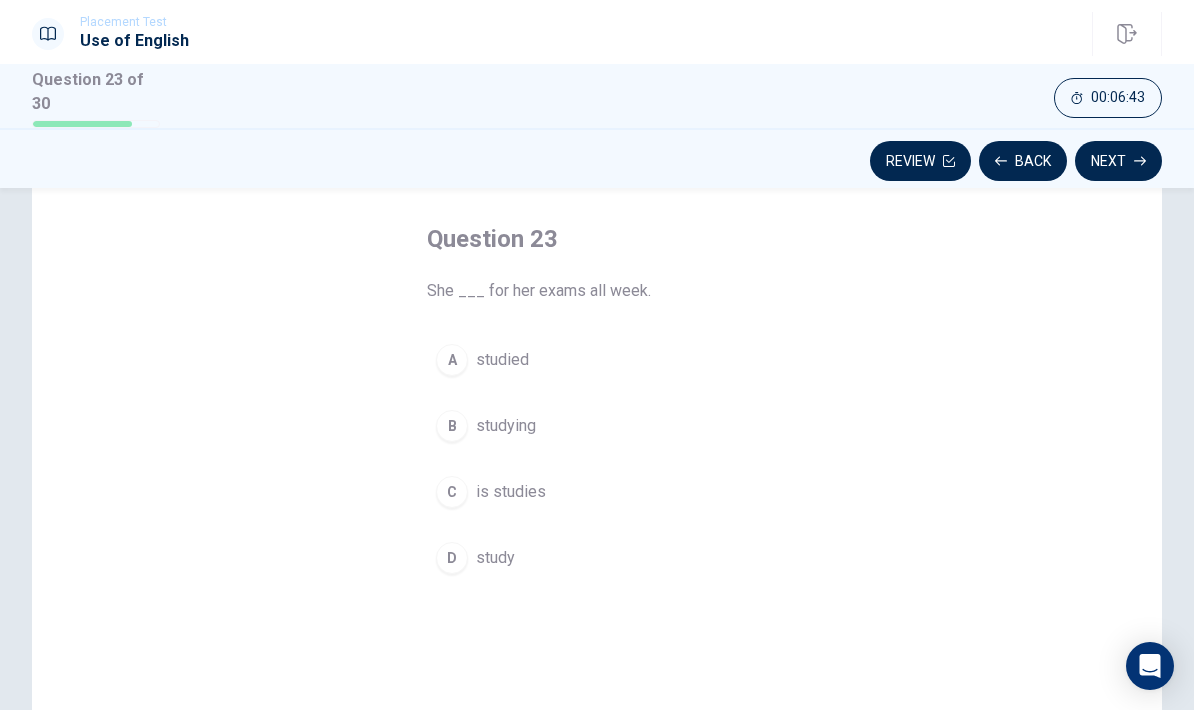 click on "A" at bounding box center (452, 360) 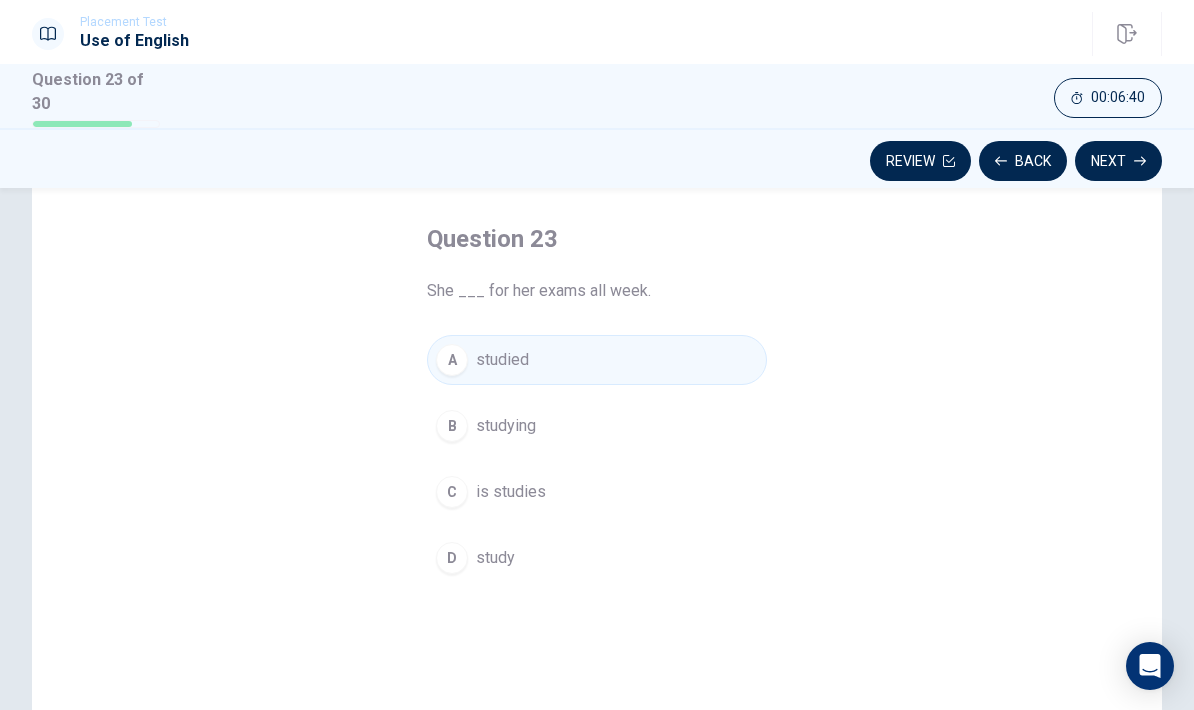 click 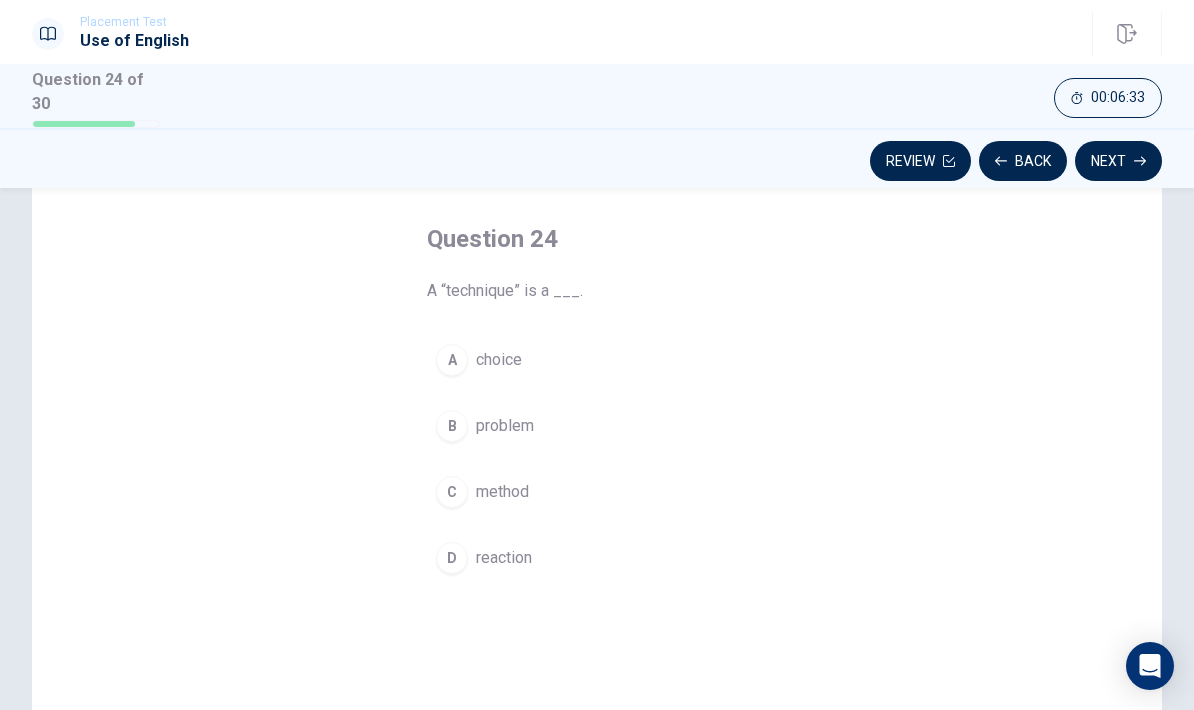 click on "C method" at bounding box center [597, 492] 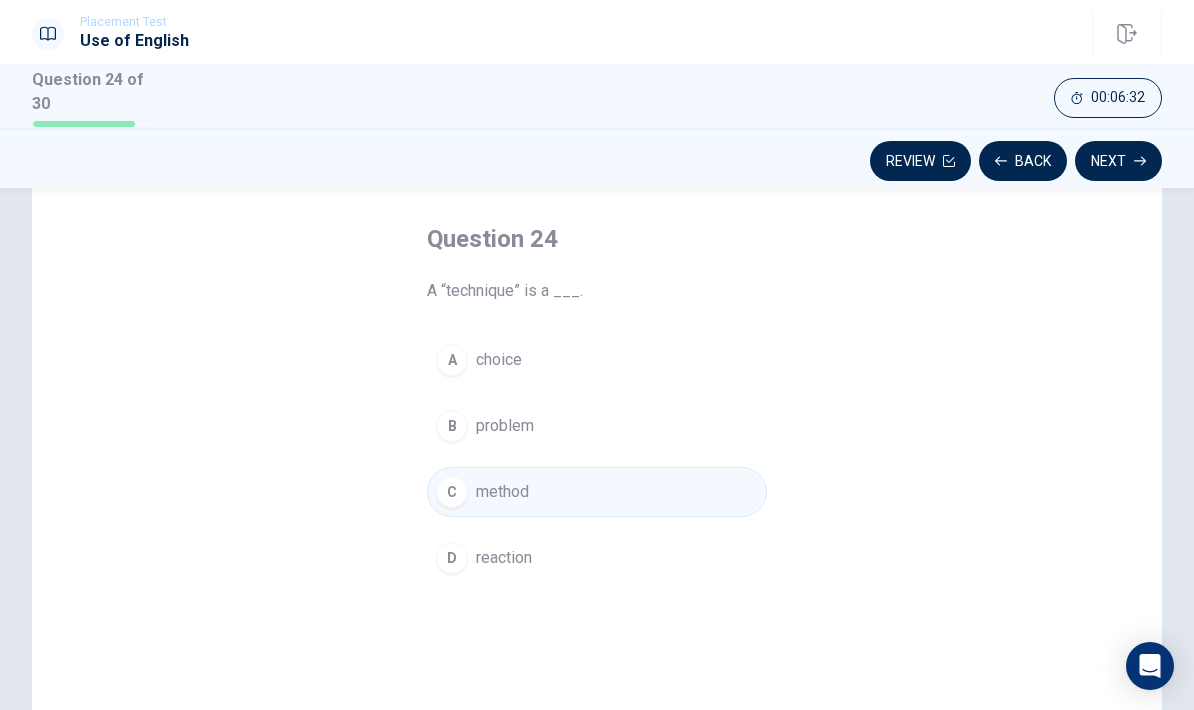 click 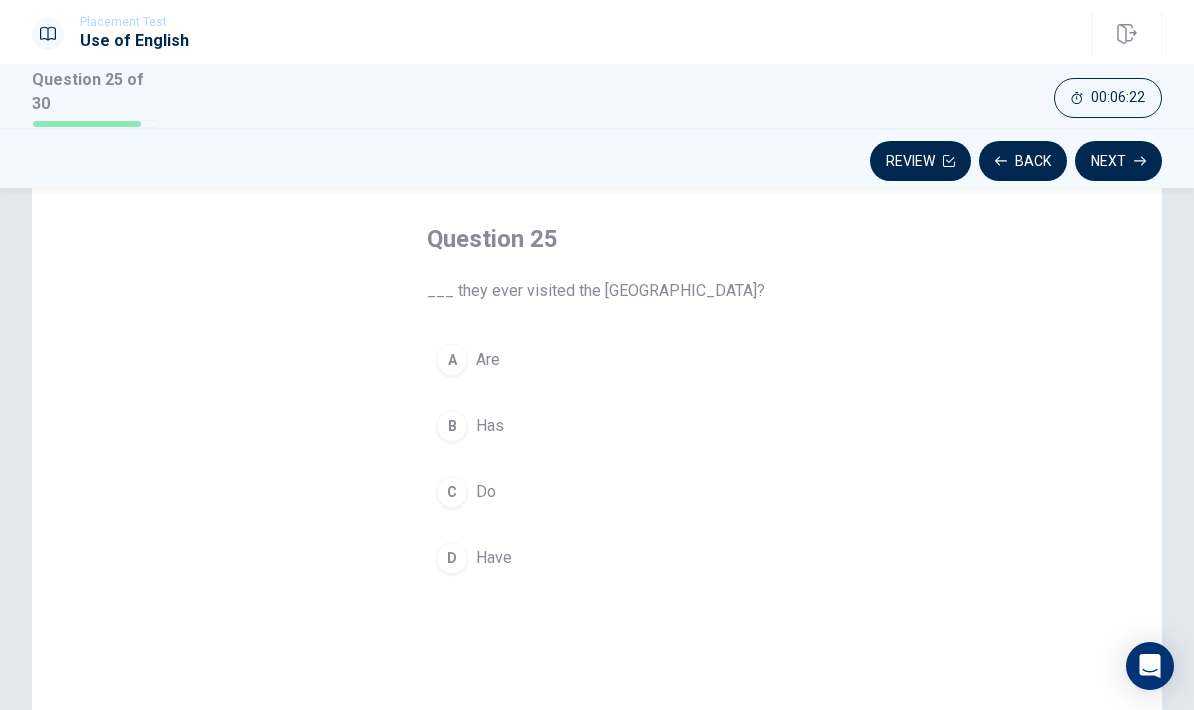 click on "C" at bounding box center [452, 492] 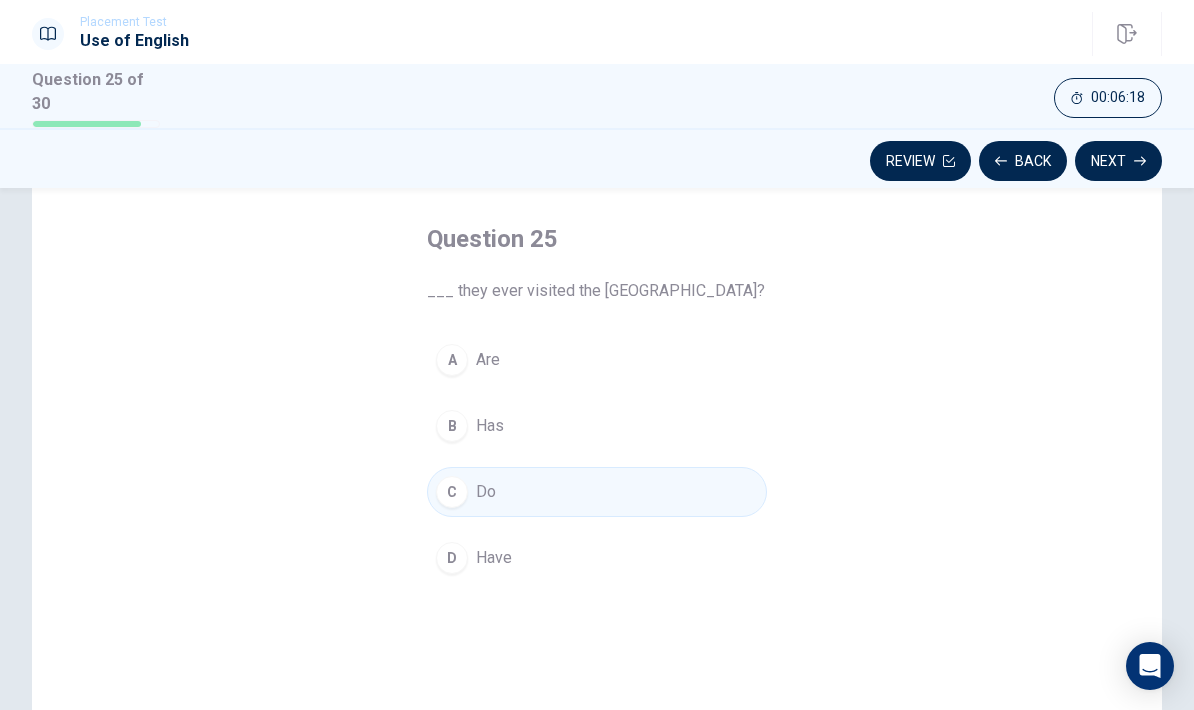 click on "Next" at bounding box center (1118, 161) 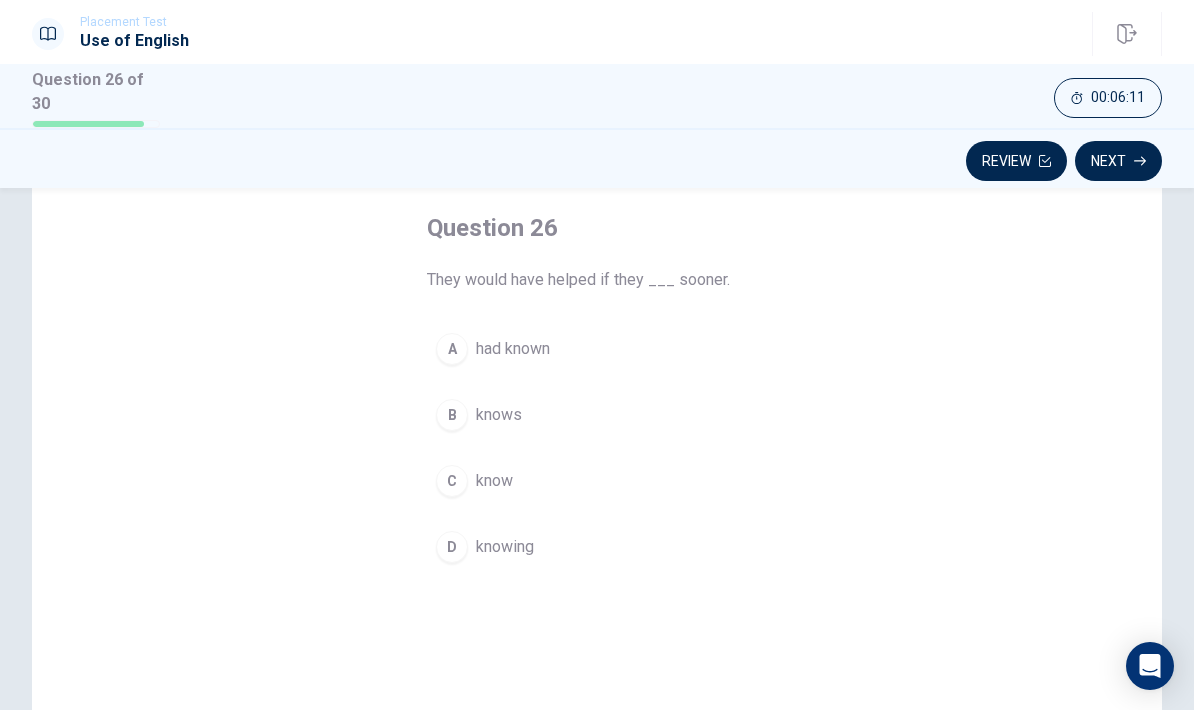 scroll, scrollTop: 106, scrollLeft: 0, axis: vertical 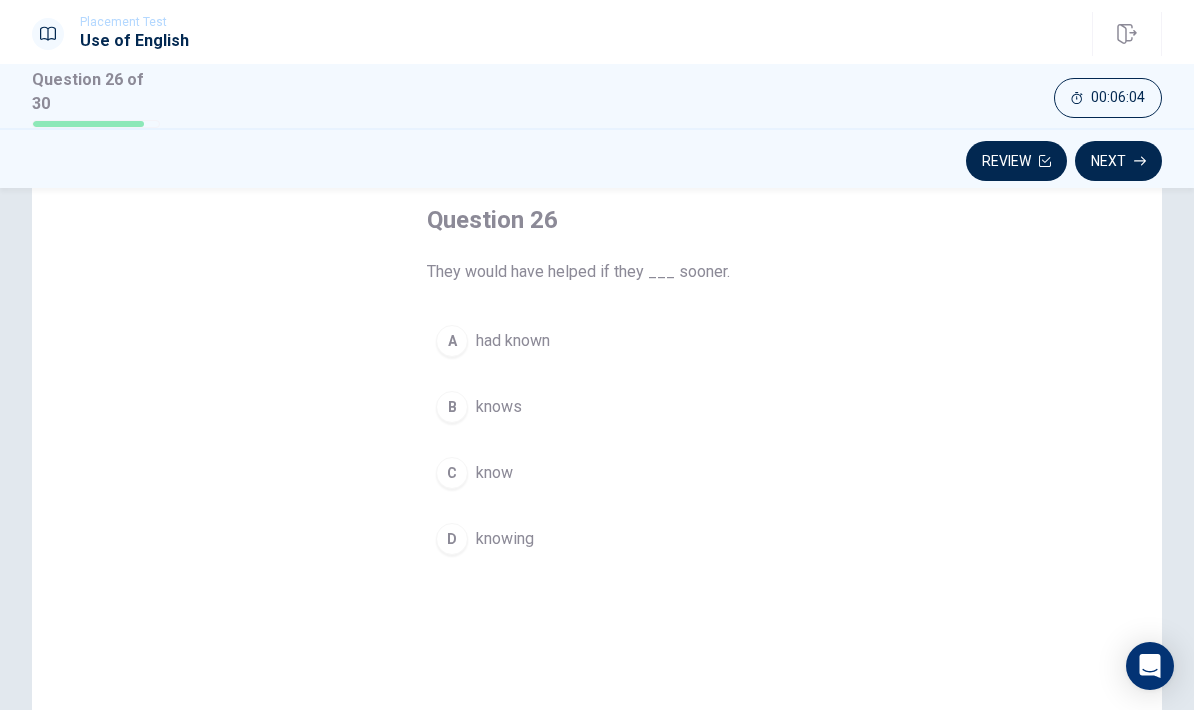 click on "A" at bounding box center [452, 341] 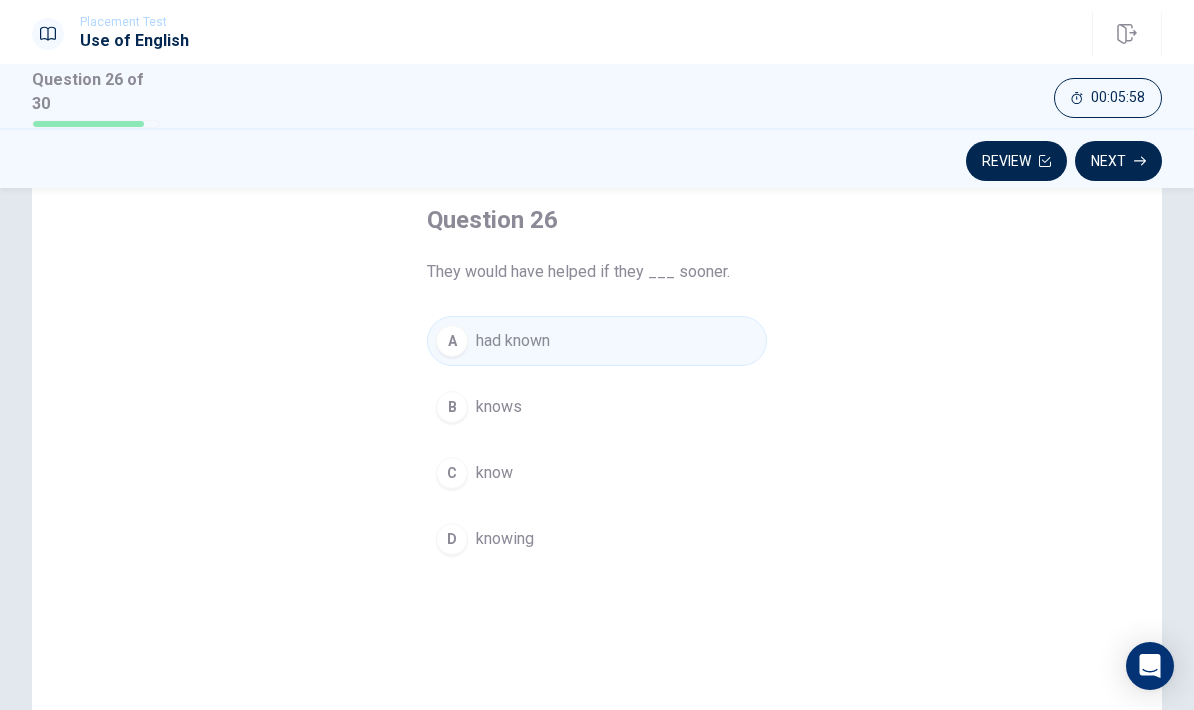 click 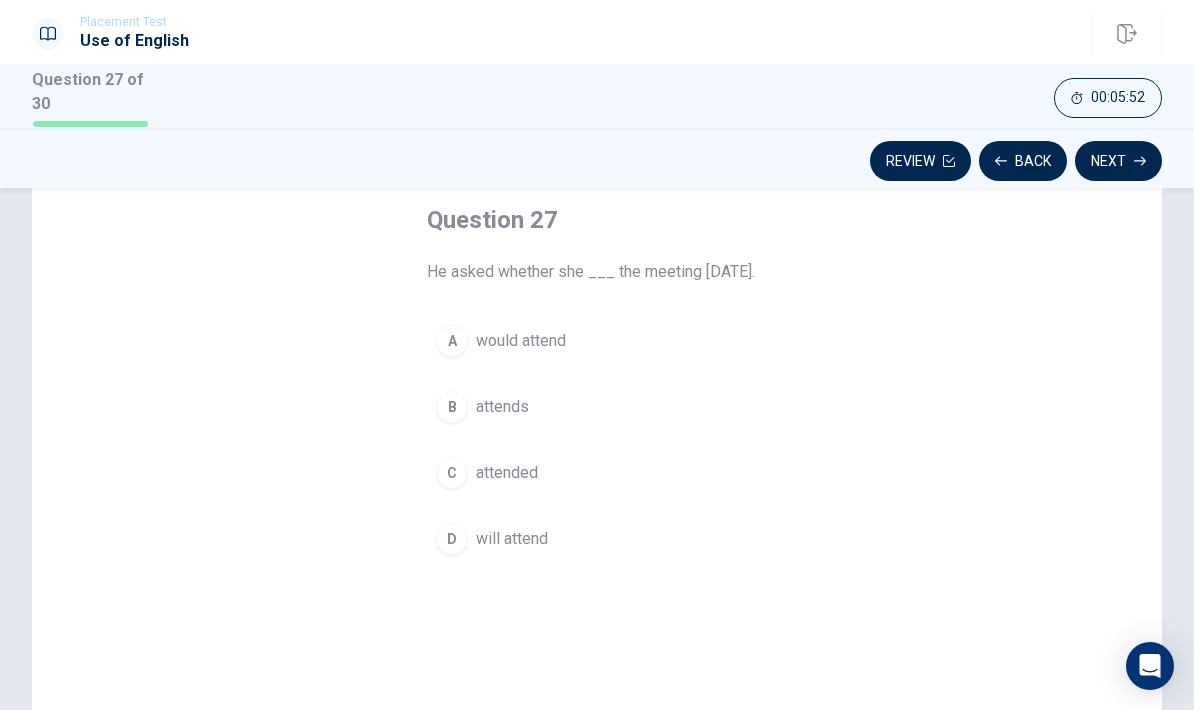 click on "Back" at bounding box center (1023, 161) 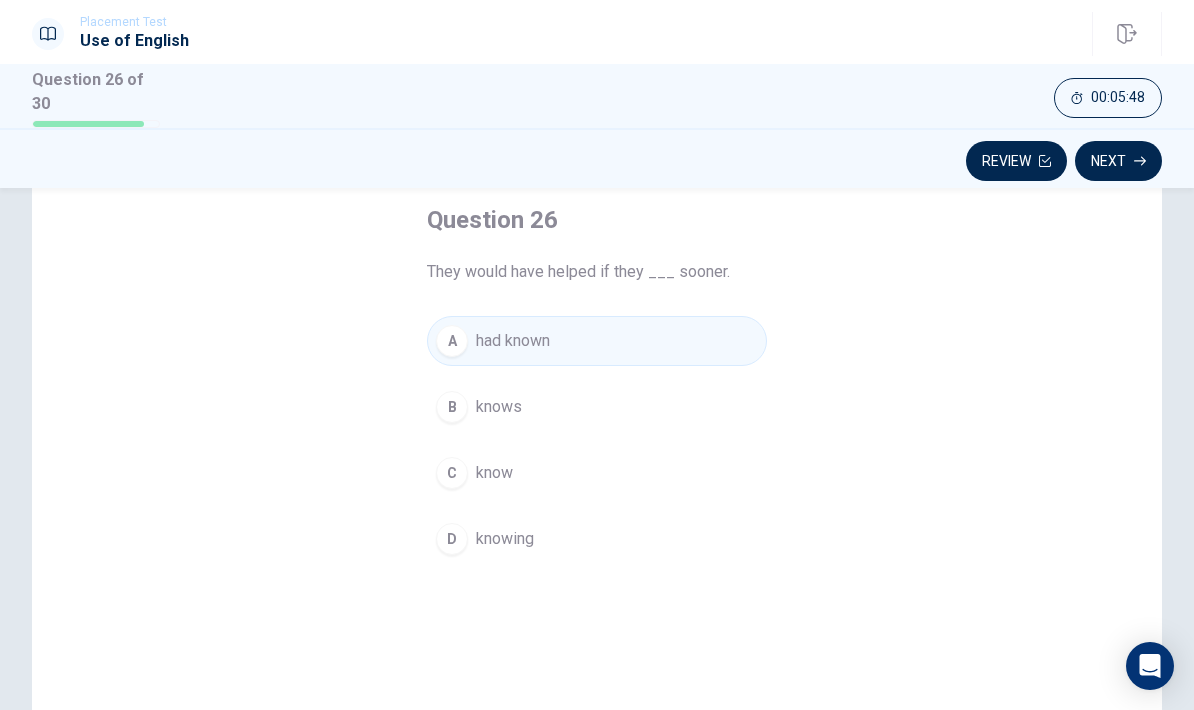 click on "Next" at bounding box center (1118, 161) 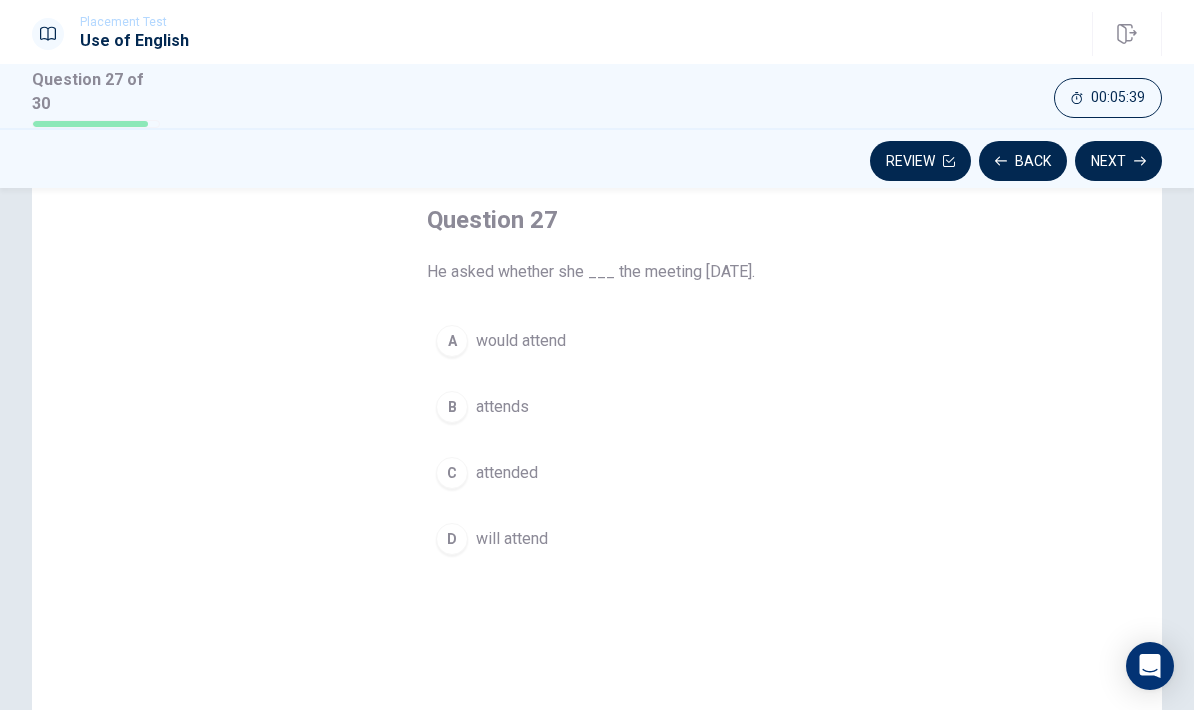 click on "C" at bounding box center [452, 473] 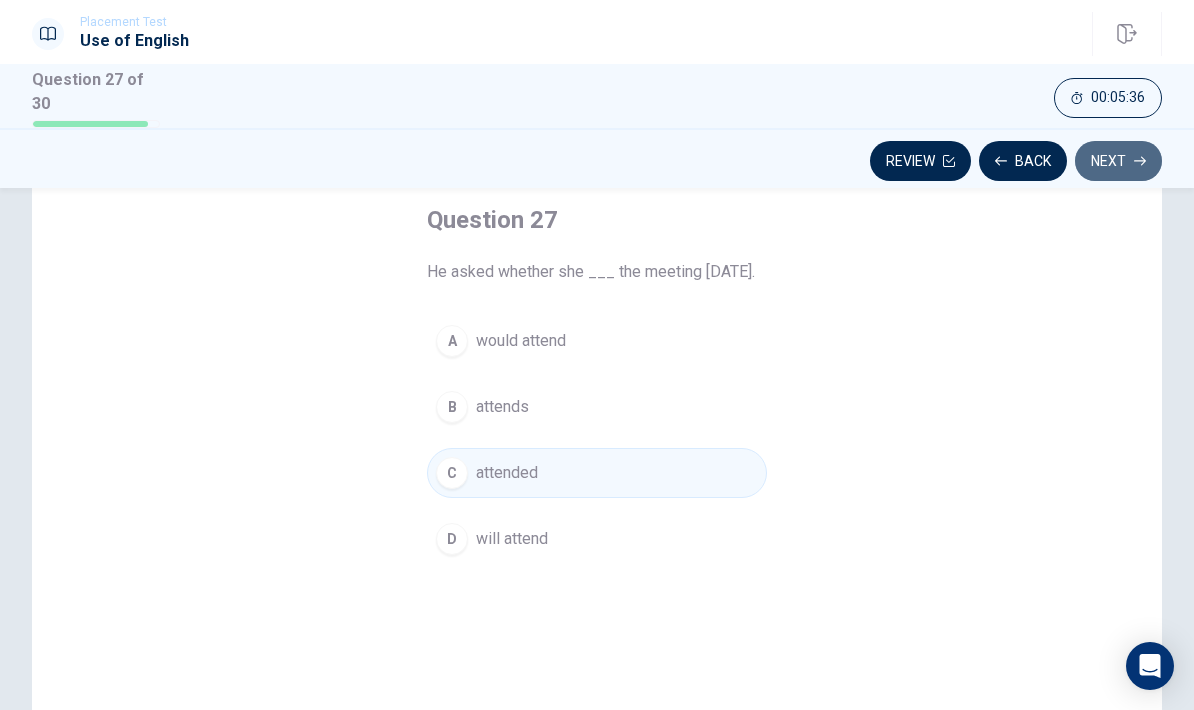 click 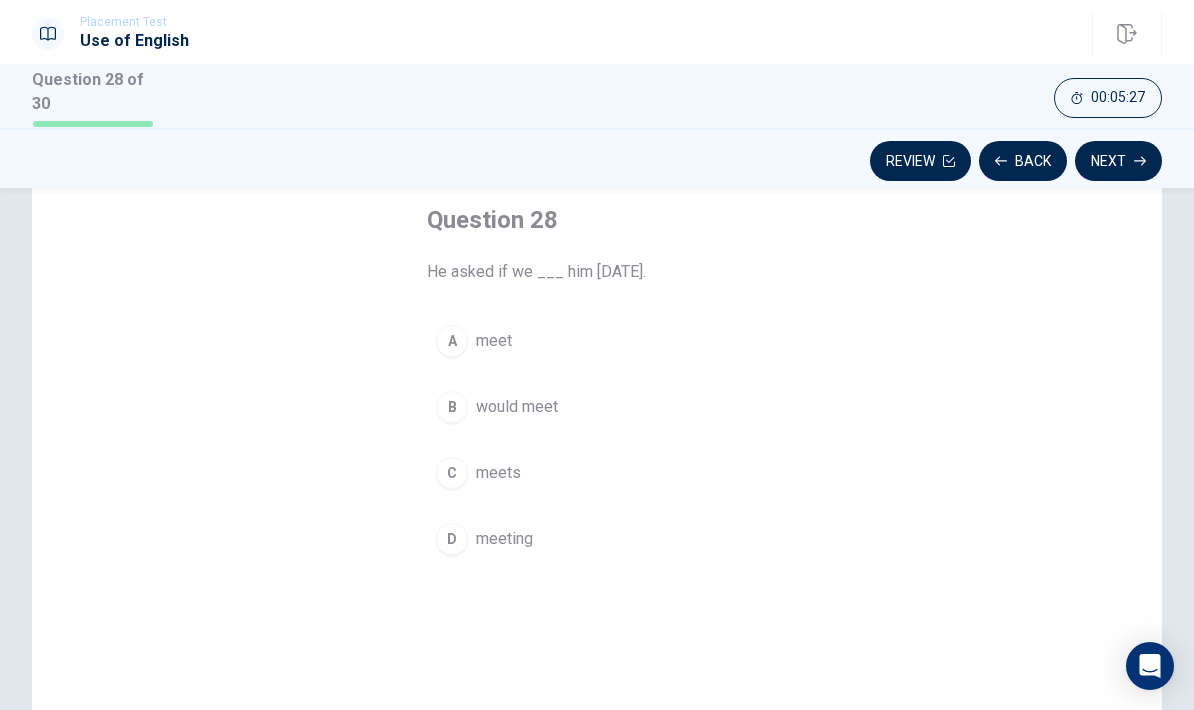 click on "B" at bounding box center (452, 407) 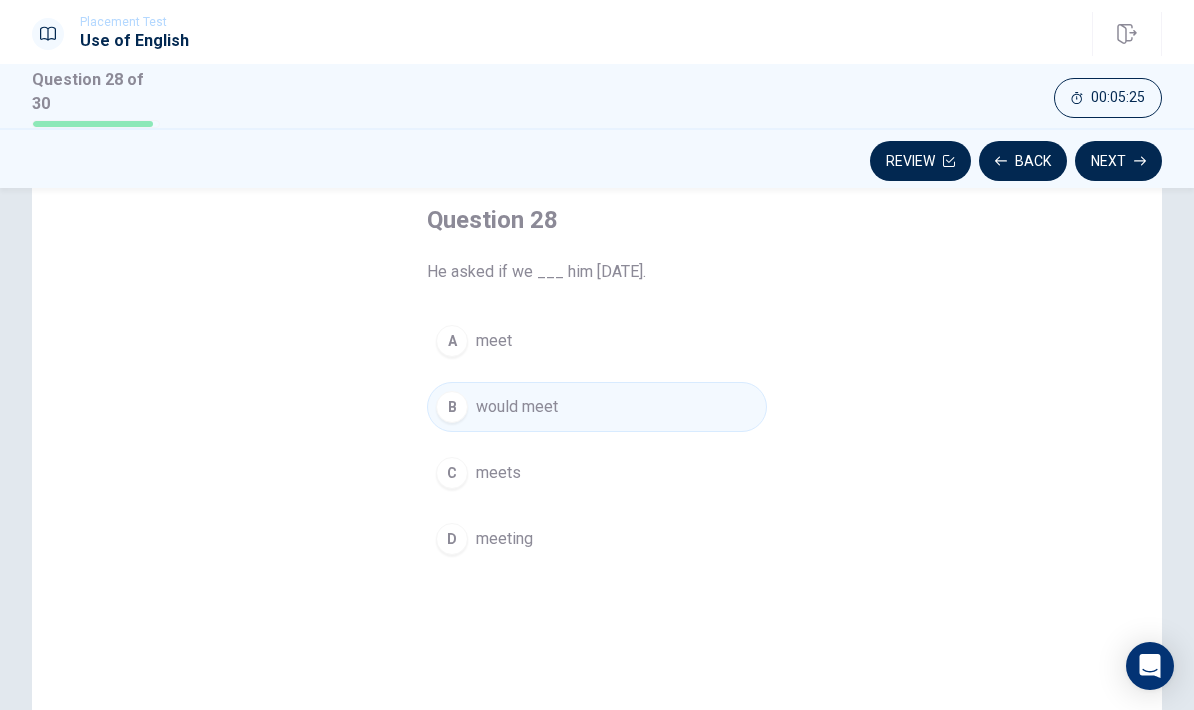 click 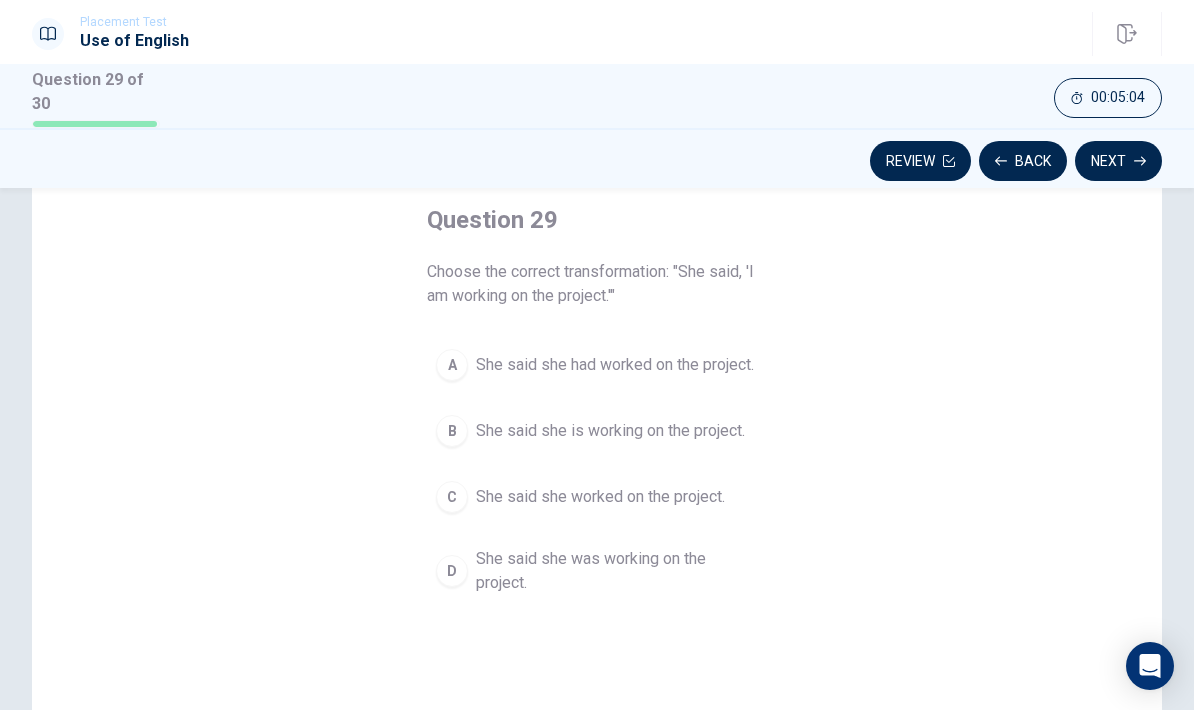 click on "B She said she is working on the project." at bounding box center [597, 431] 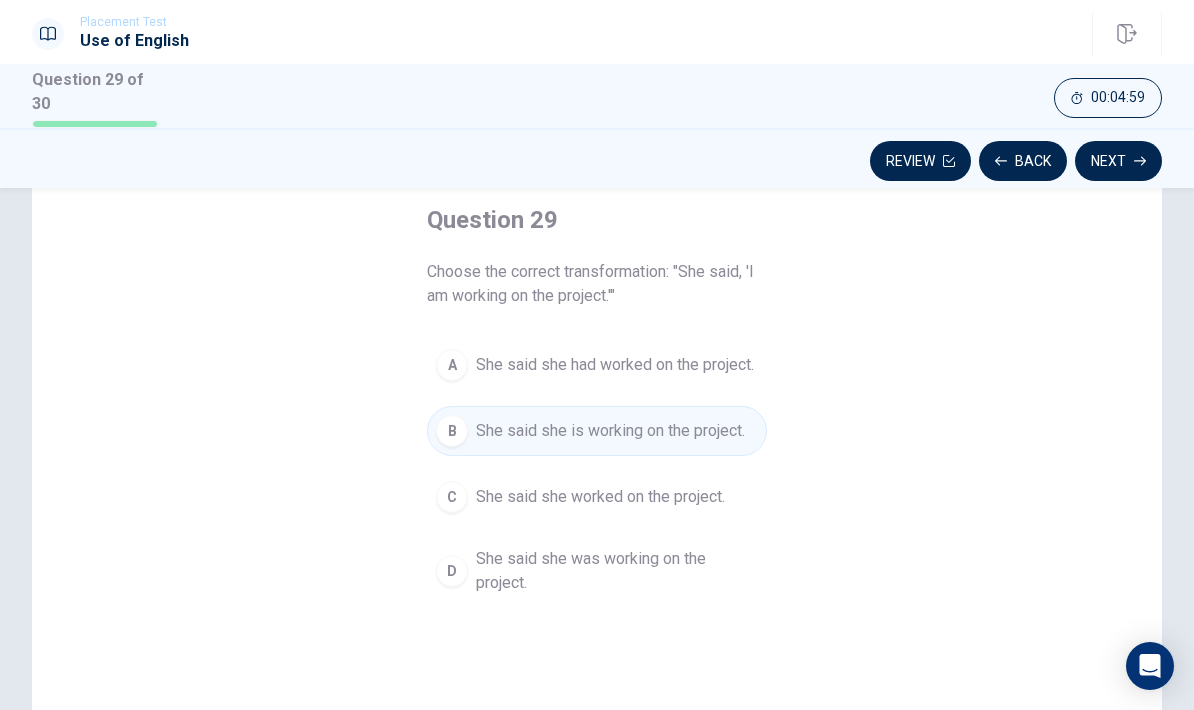 click 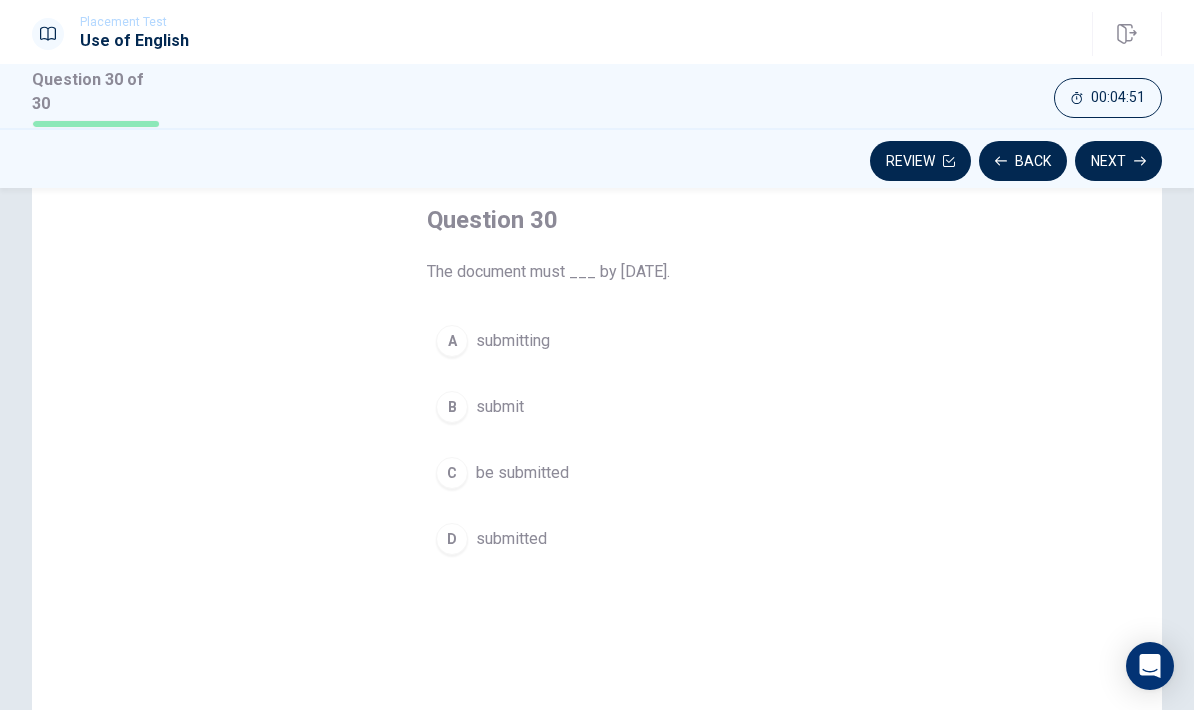 click on "C be submitted" at bounding box center [597, 473] 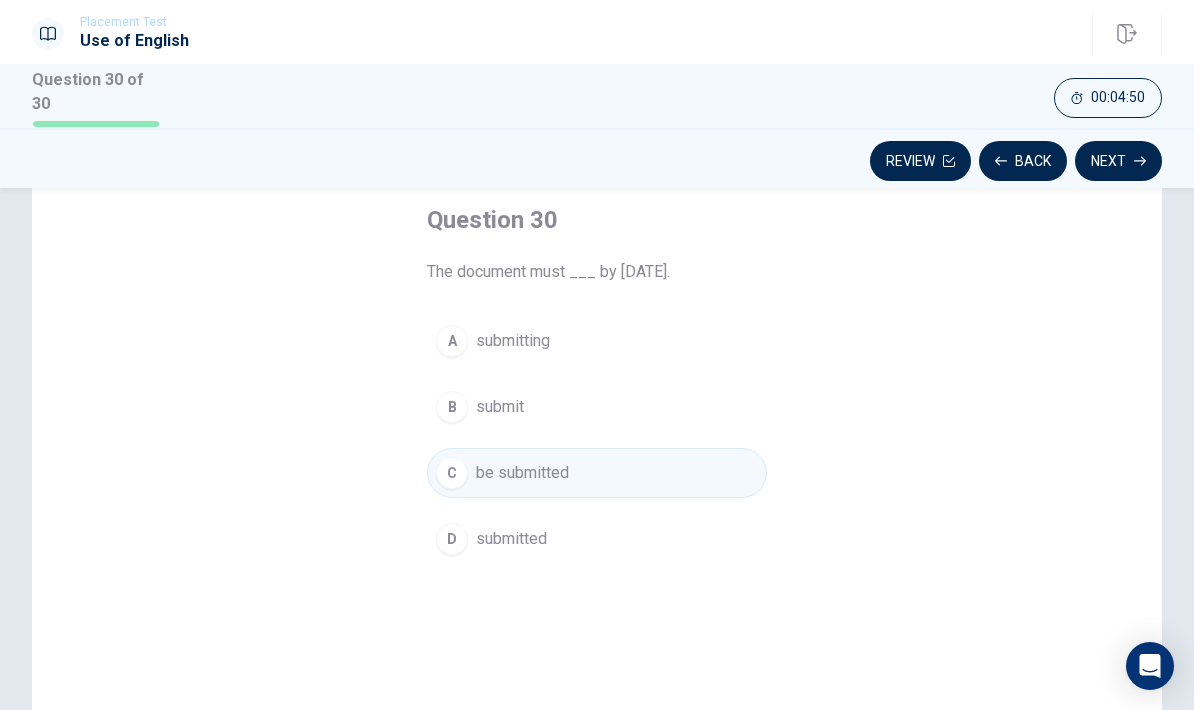 click on "Next" at bounding box center (1118, 161) 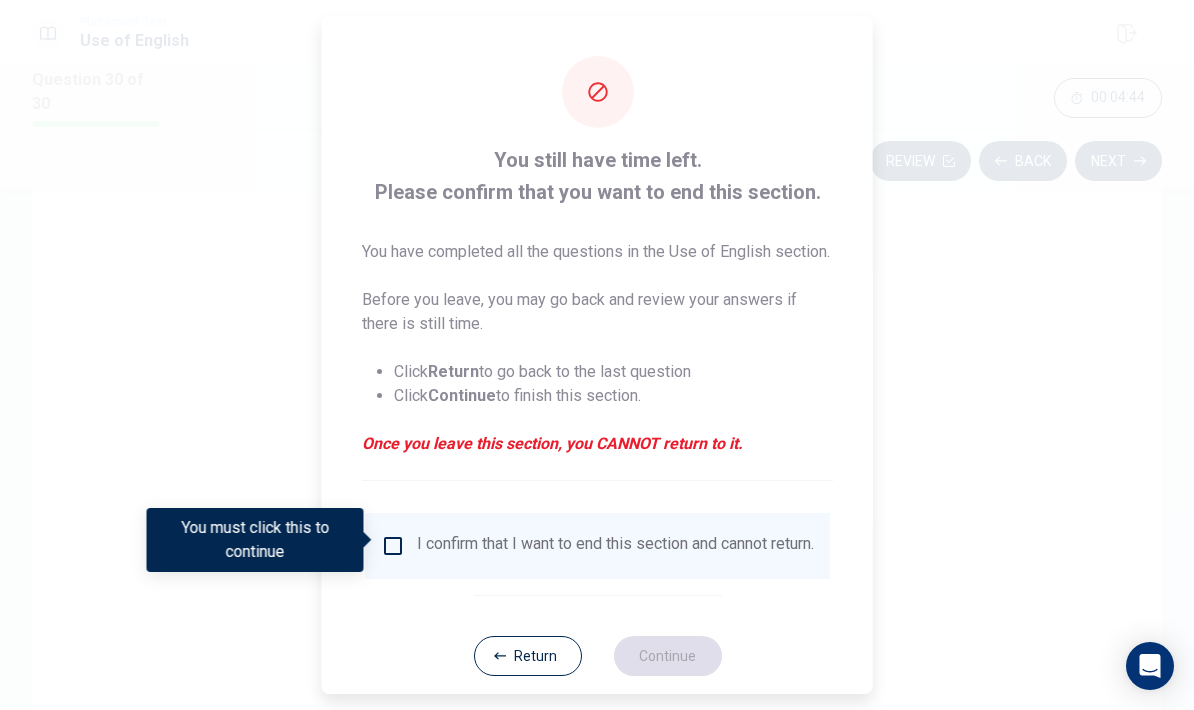 click at bounding box center (393, 546) 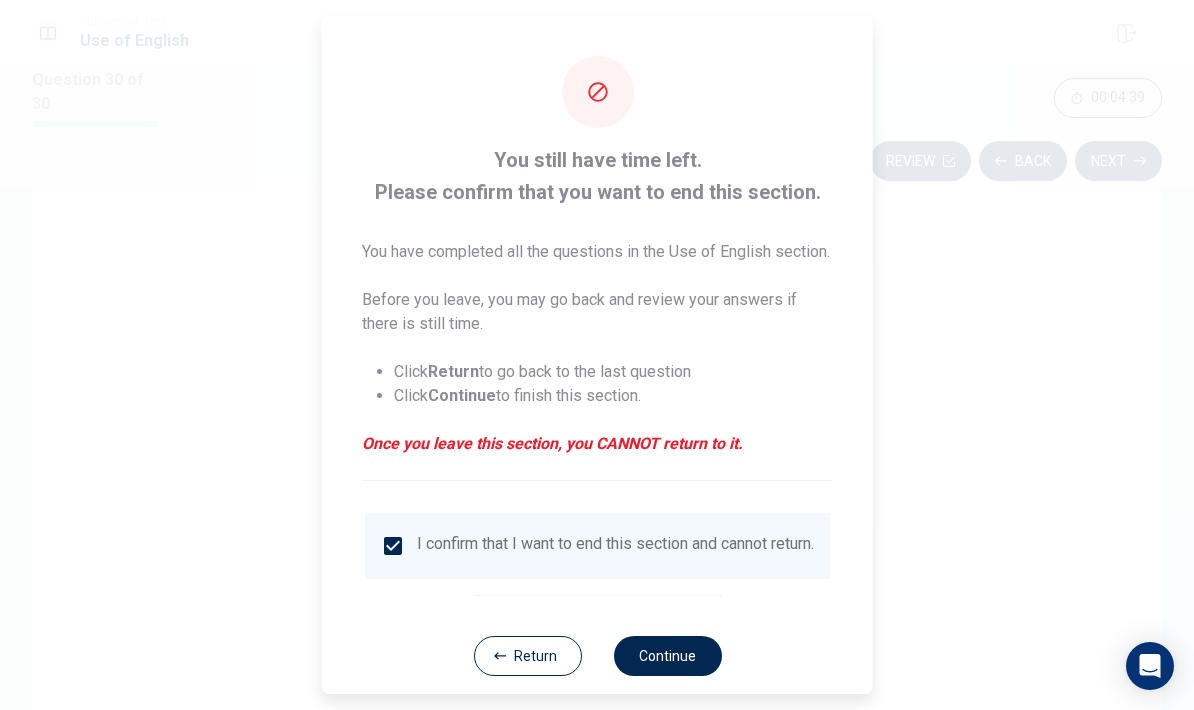 click on "Continue" at bounding box center [667, 656] 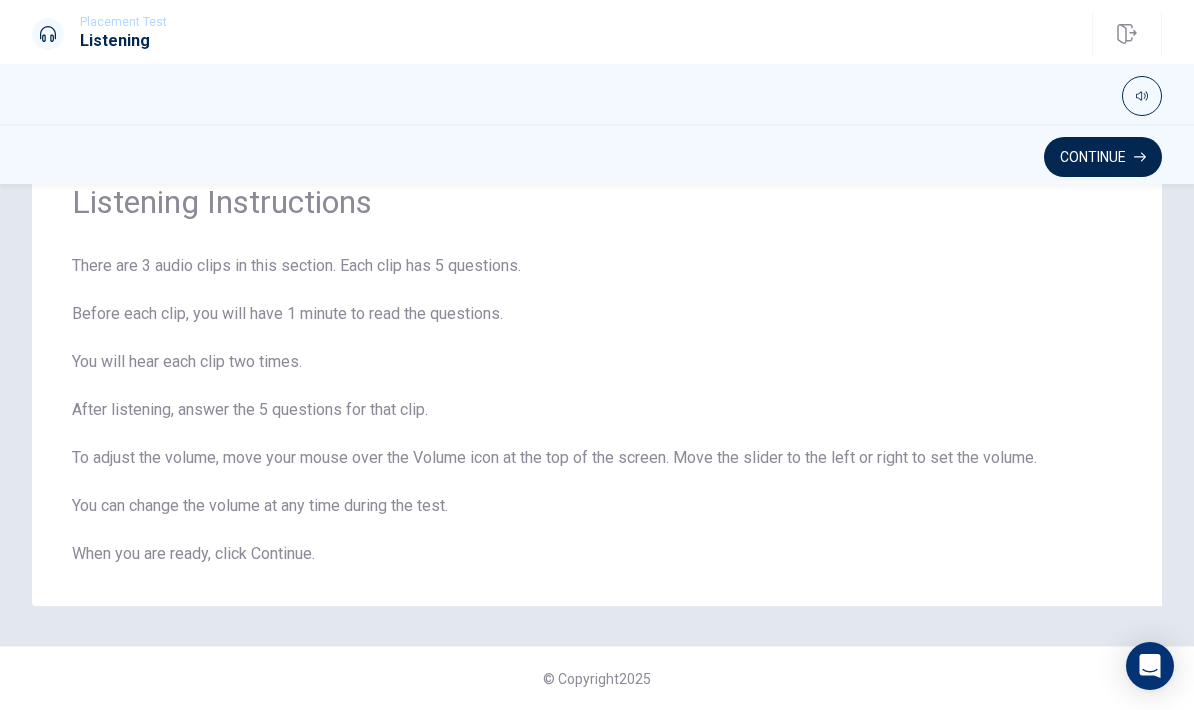 scroll, scrollTop: 82, scrollLeft: 0, axis: vertical 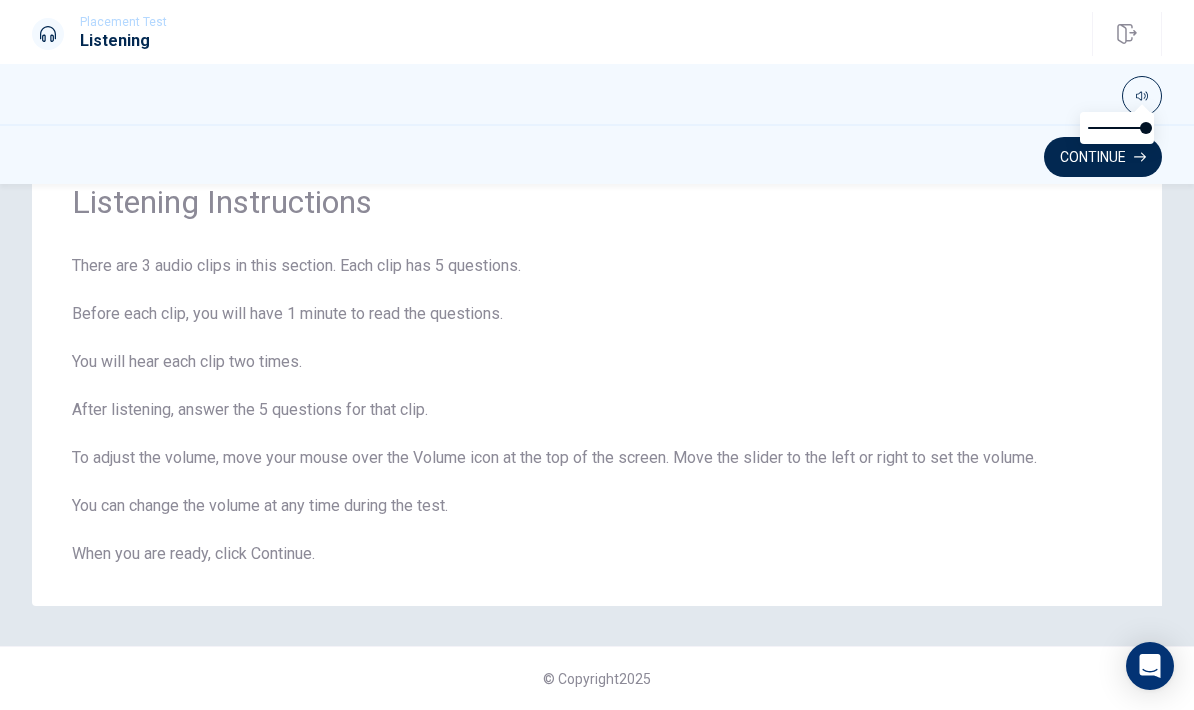 click on "Continue" at bounding box center (1103, 157) 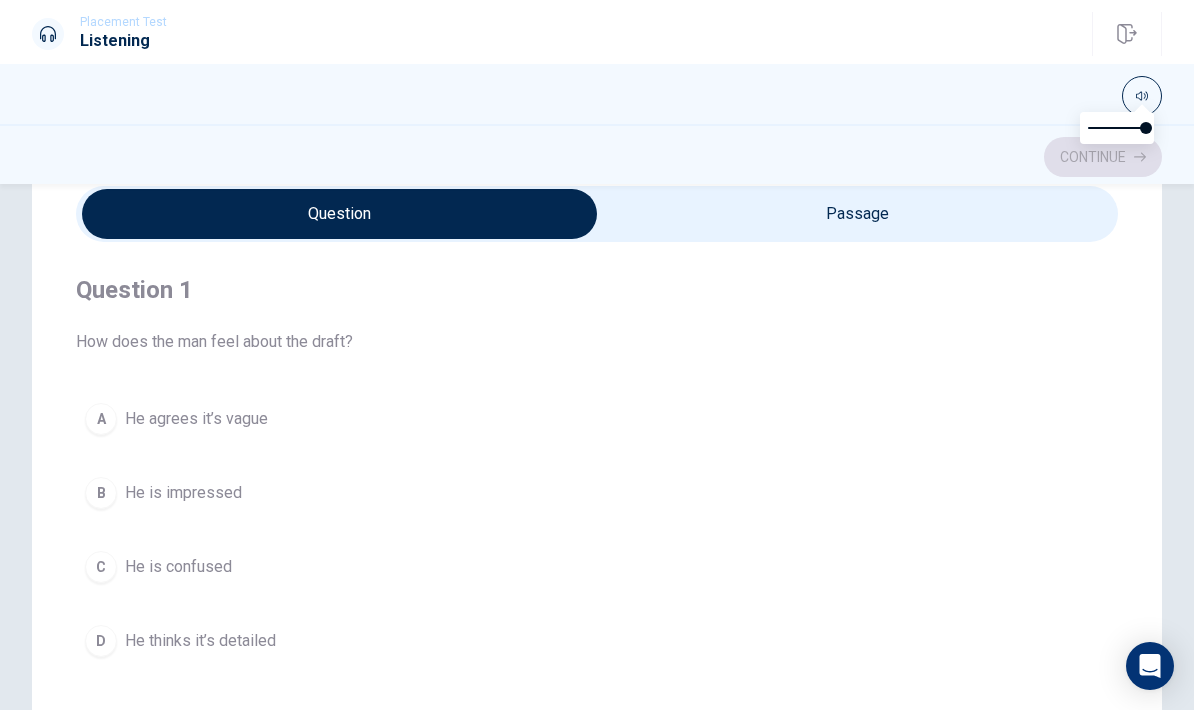 click on "Continue" at bounding box center [597, 154] 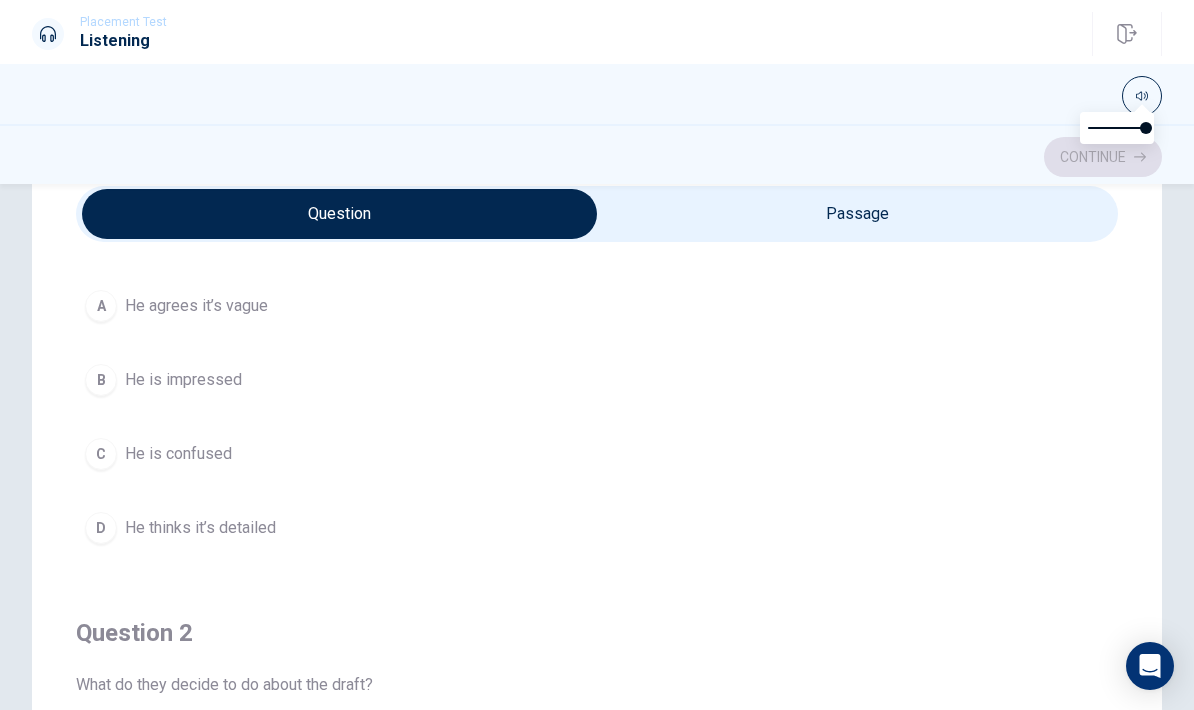 scroll, scrollTop: 100, scrollLeft: 0, axis: vertical 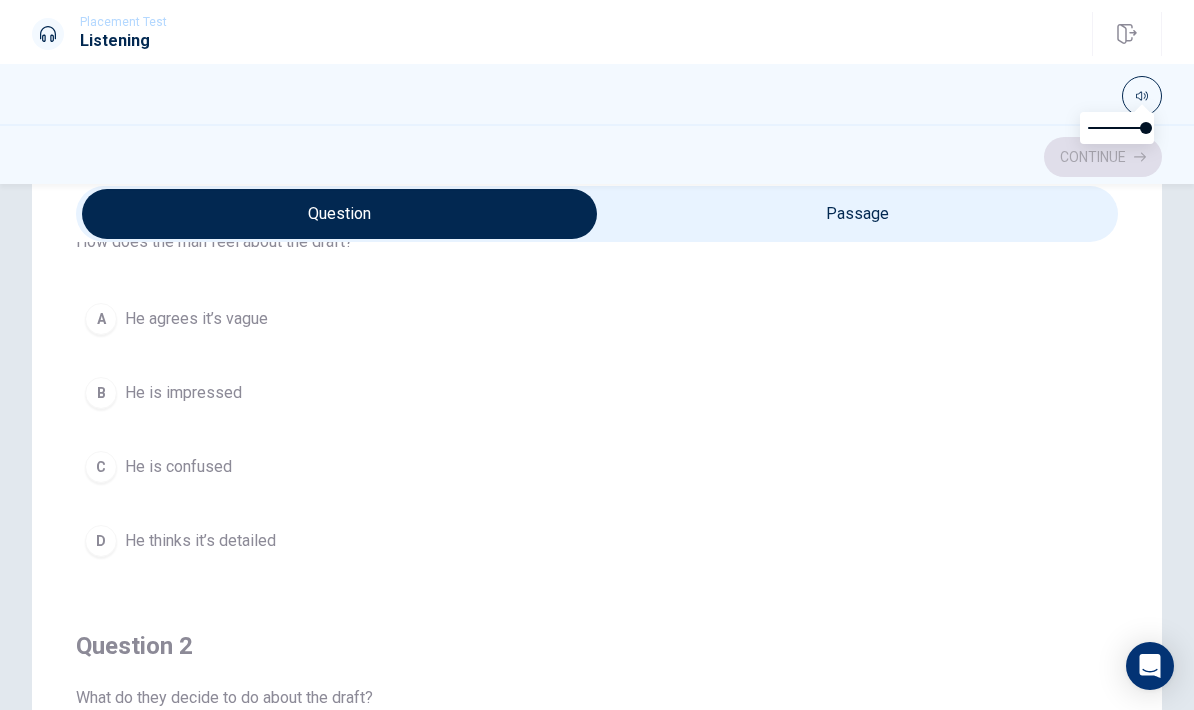 click on "He is impressed" at bounding box center [183, 393] 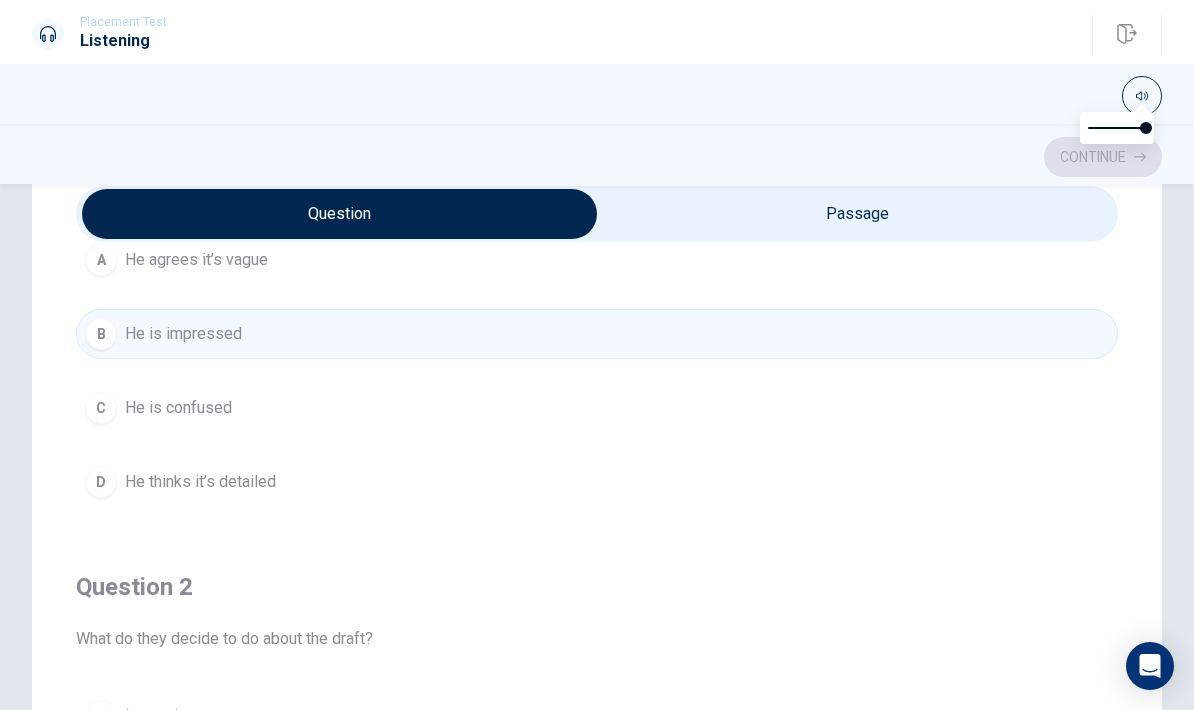 scroll, scrollTop: 156, scrollLeft: 0, axis: vertical 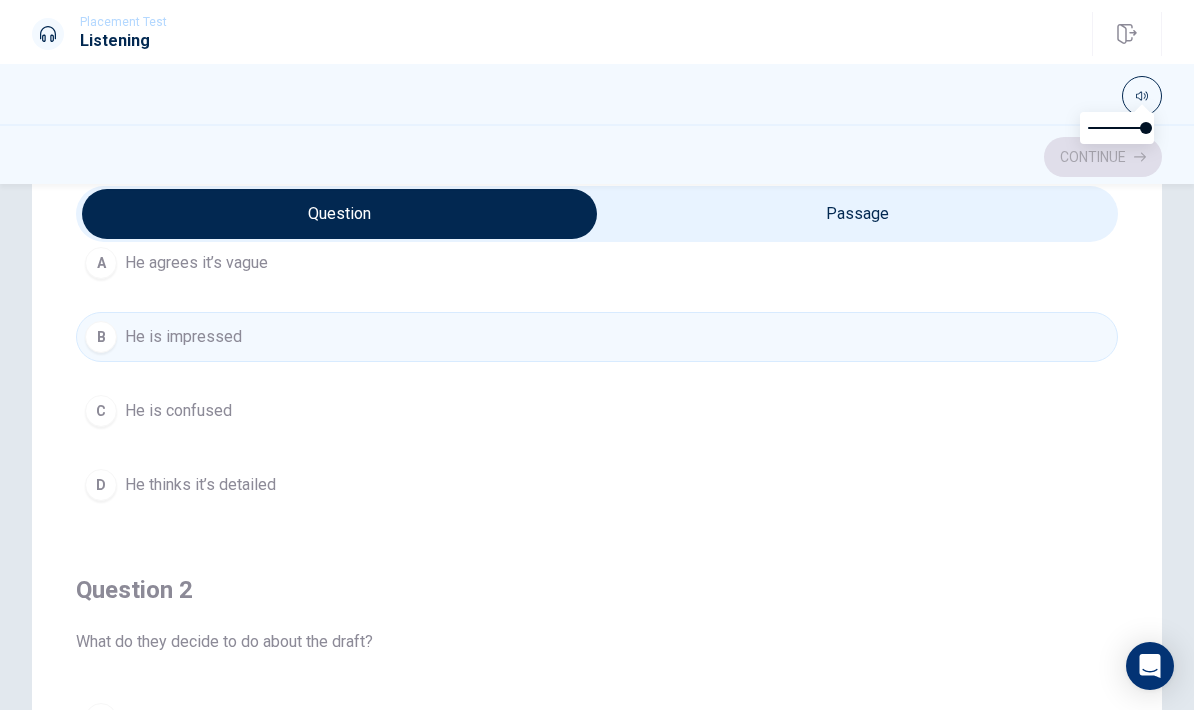 click on "B He is impressed" at bounding box center [597, 337] 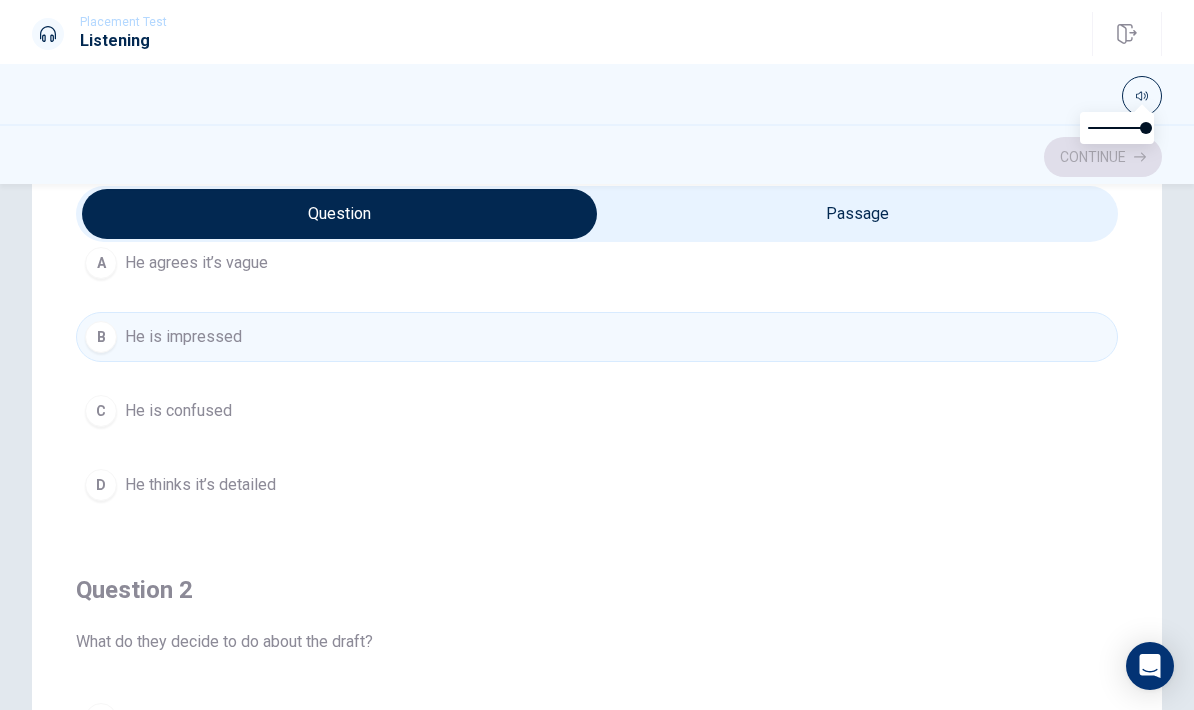 click at bounding box center [339, 214] 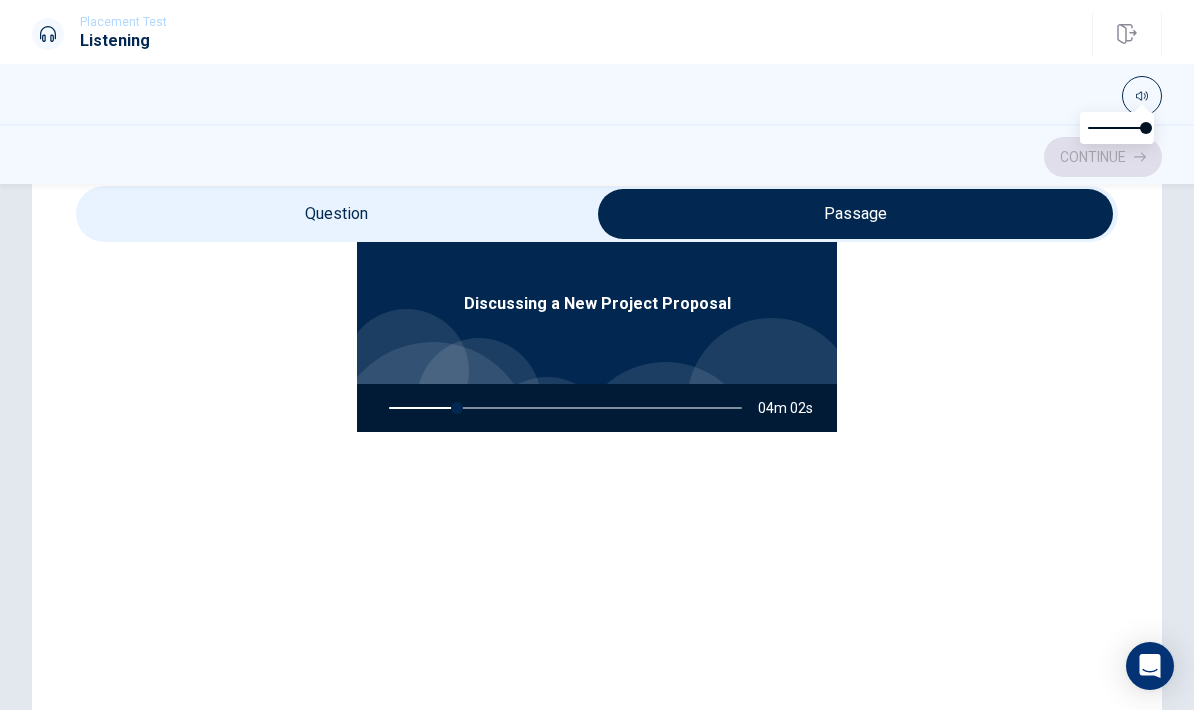 type on "20" 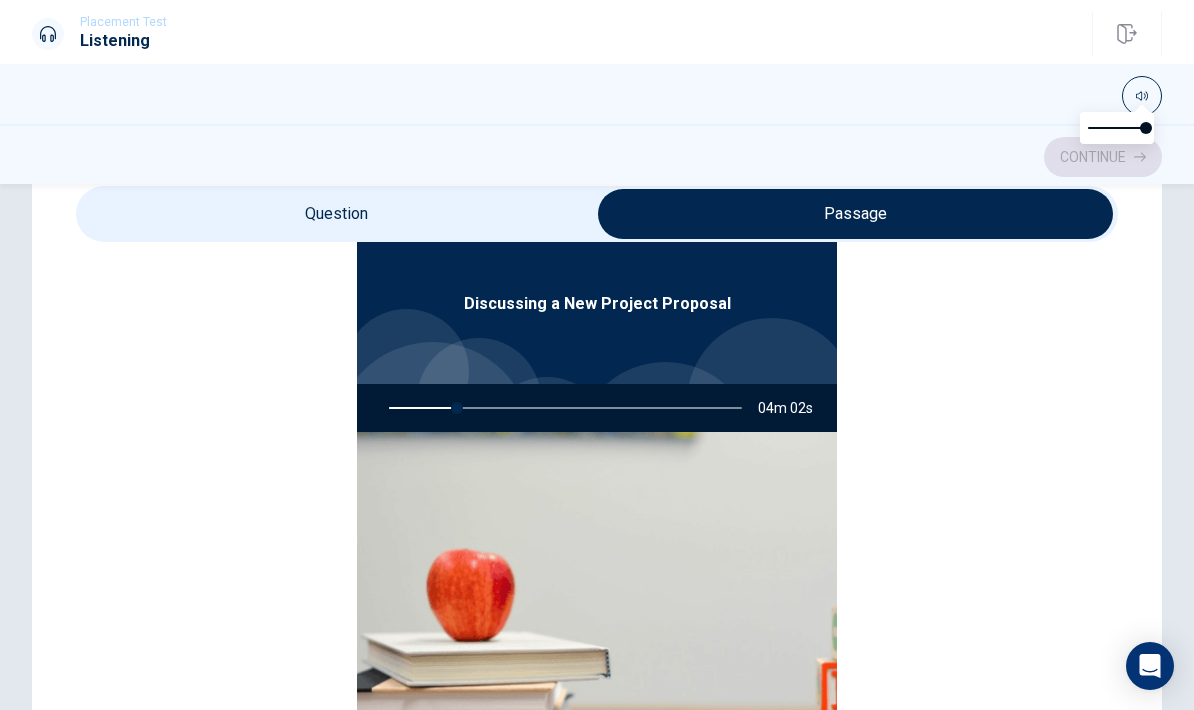 click at bounding box center (855, 214) 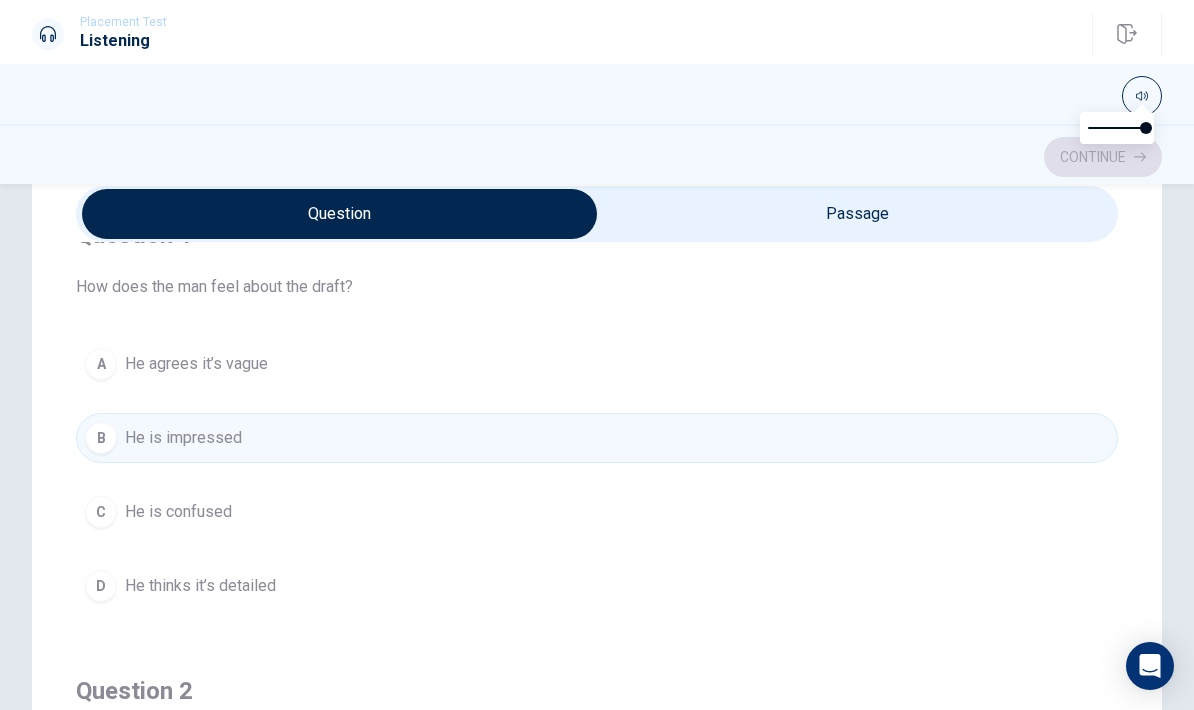 scroll, scrollTop: 52, scrollLeft: 0, axis: vertical 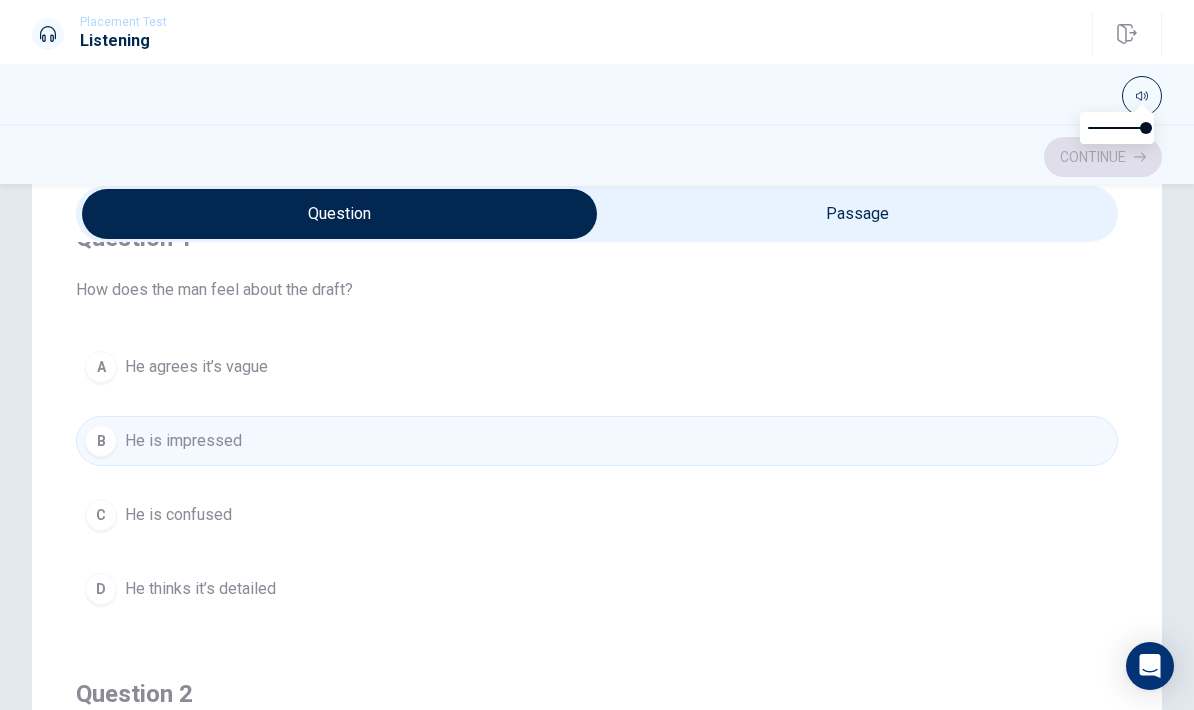 click on "He thinks it’s detailed" at bounding box center [200, 589] 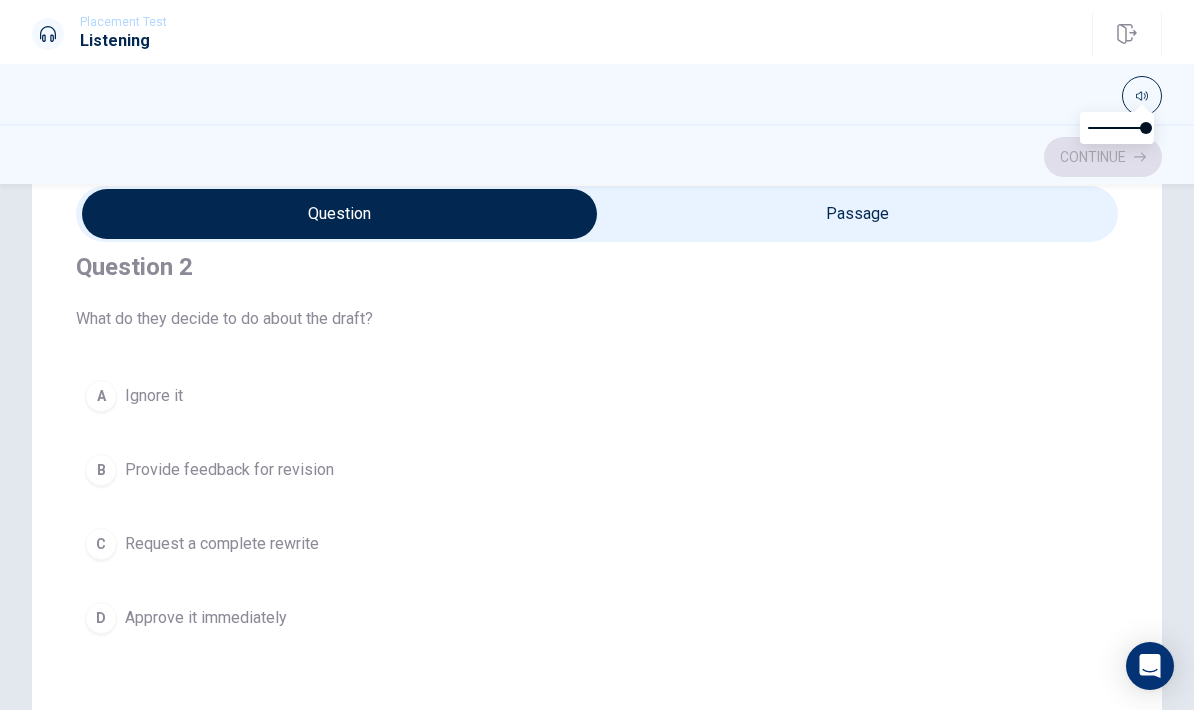 scroll, scrollTop: 497, scrollLeft: 0, axis: vertical 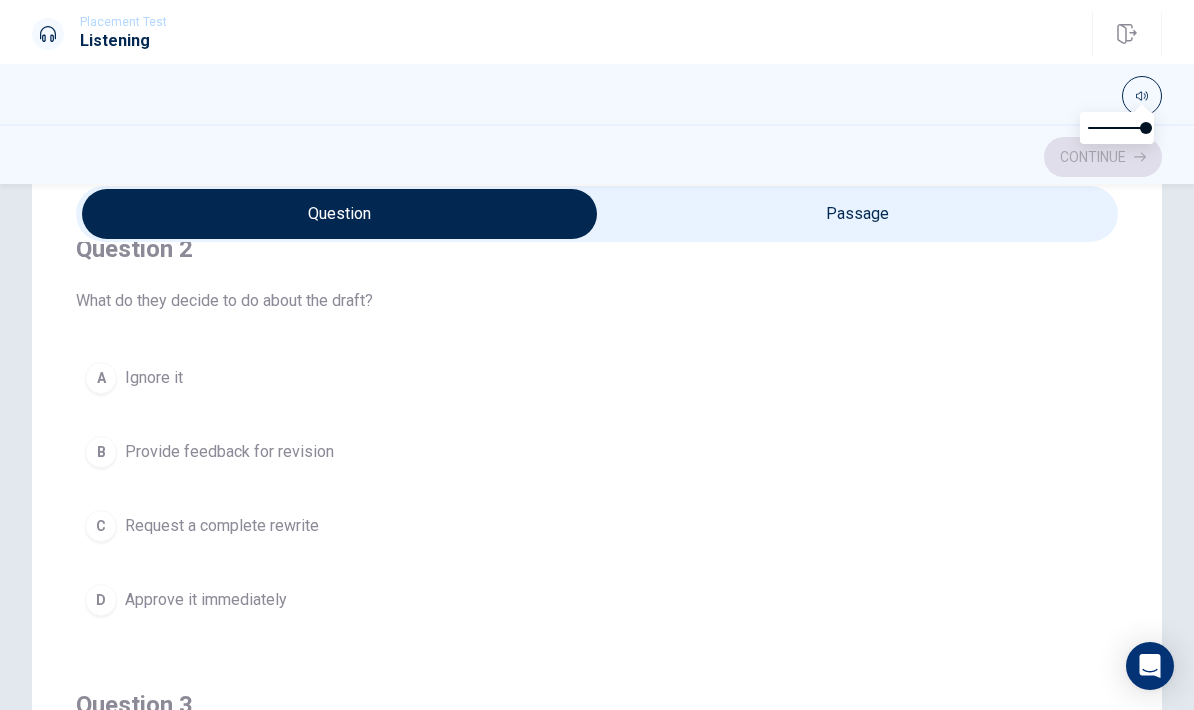 click on "Request a complete rewrite" at bounding box center [222, 526] 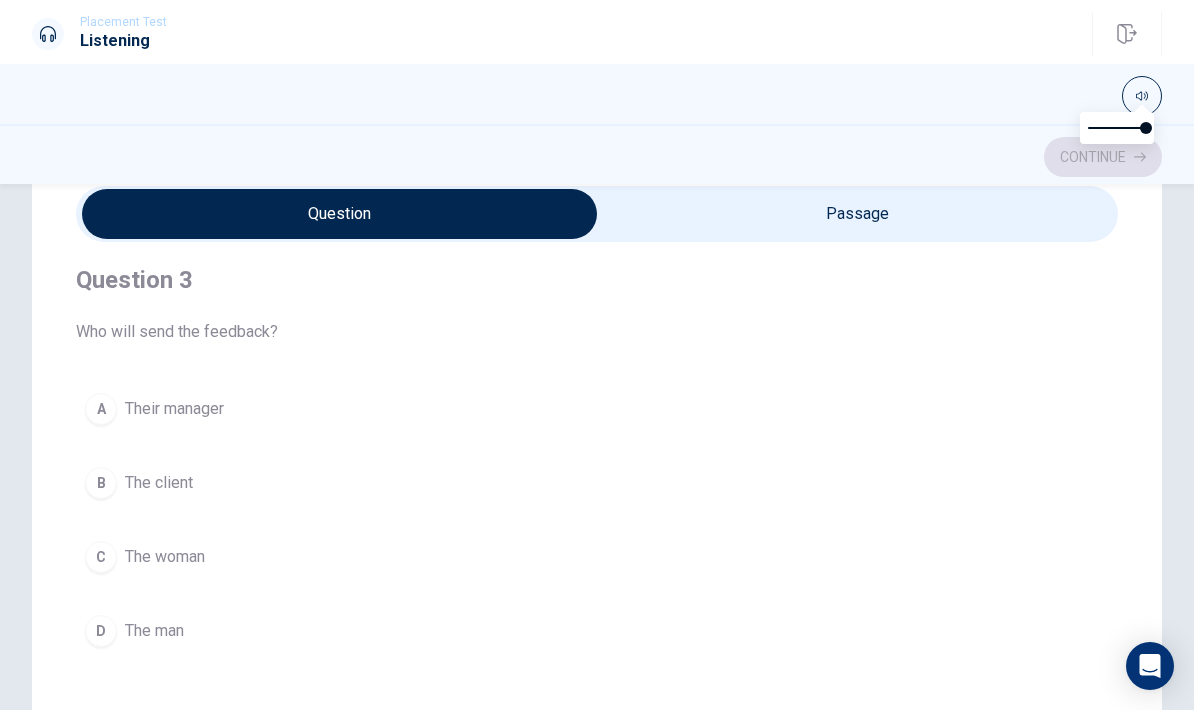 scroll, scrollTop: 924, scrollLeft: 0, axis: vertical 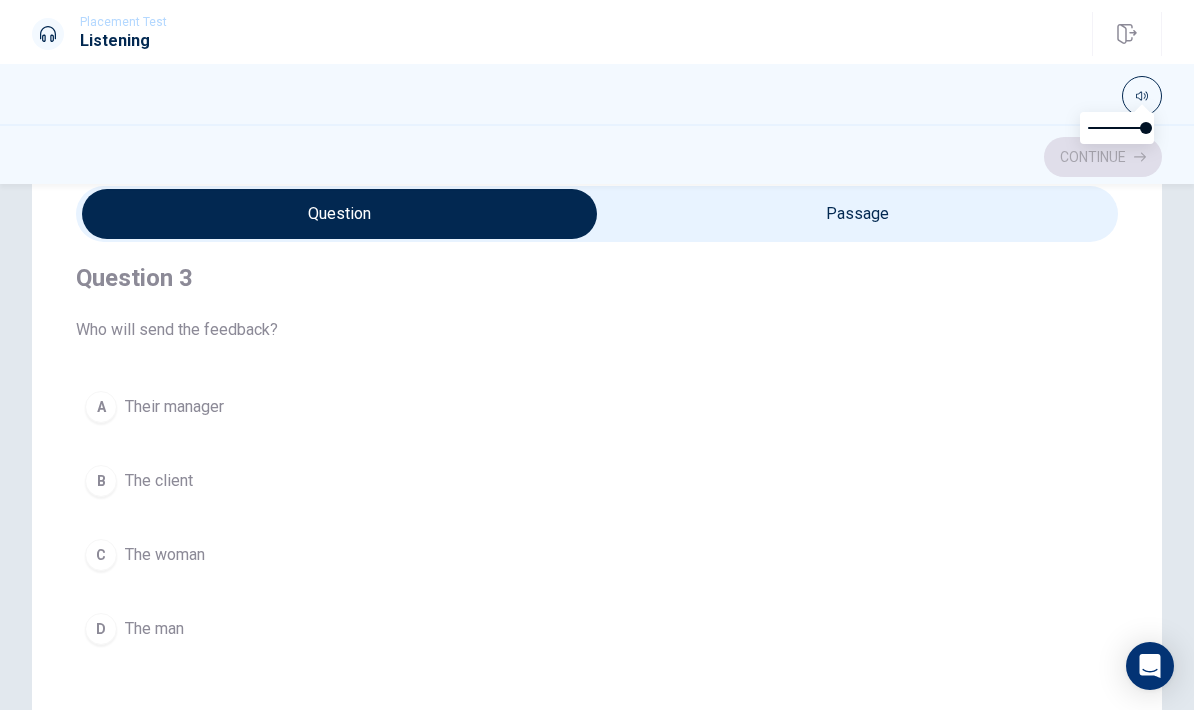 click on "C The woman" at bounding box center (597, 555) 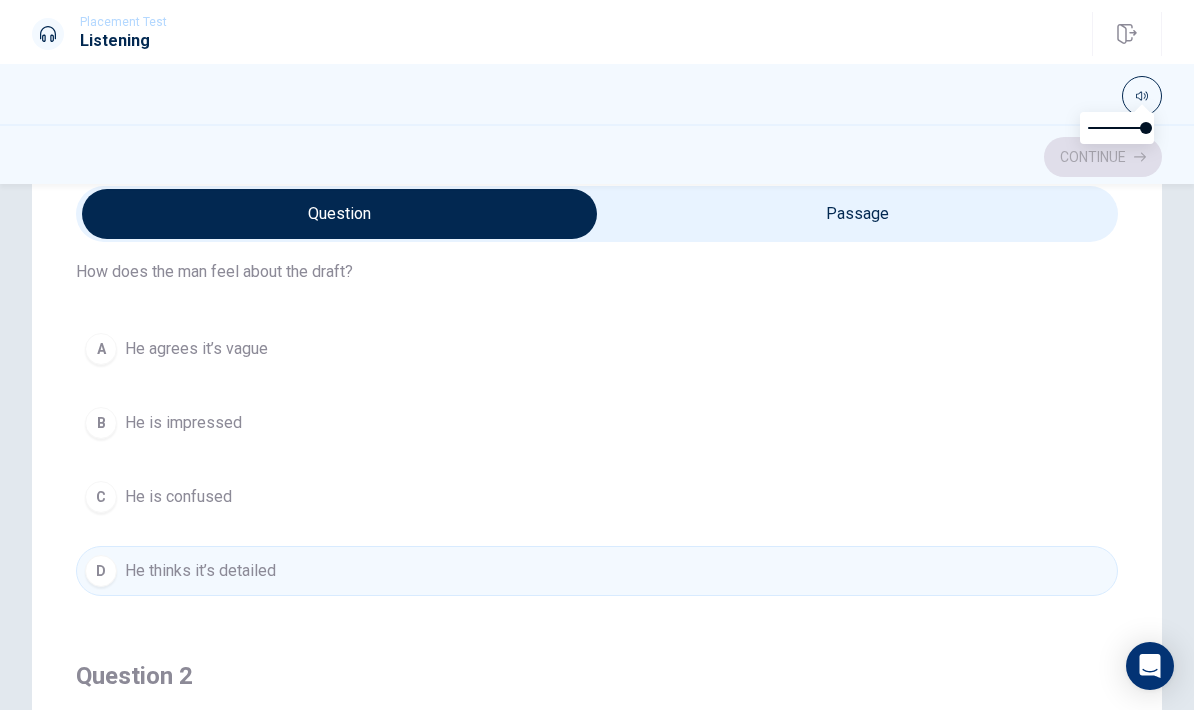 scroll, scrollTop: 48, scrollLeft: 0, axis: vertical 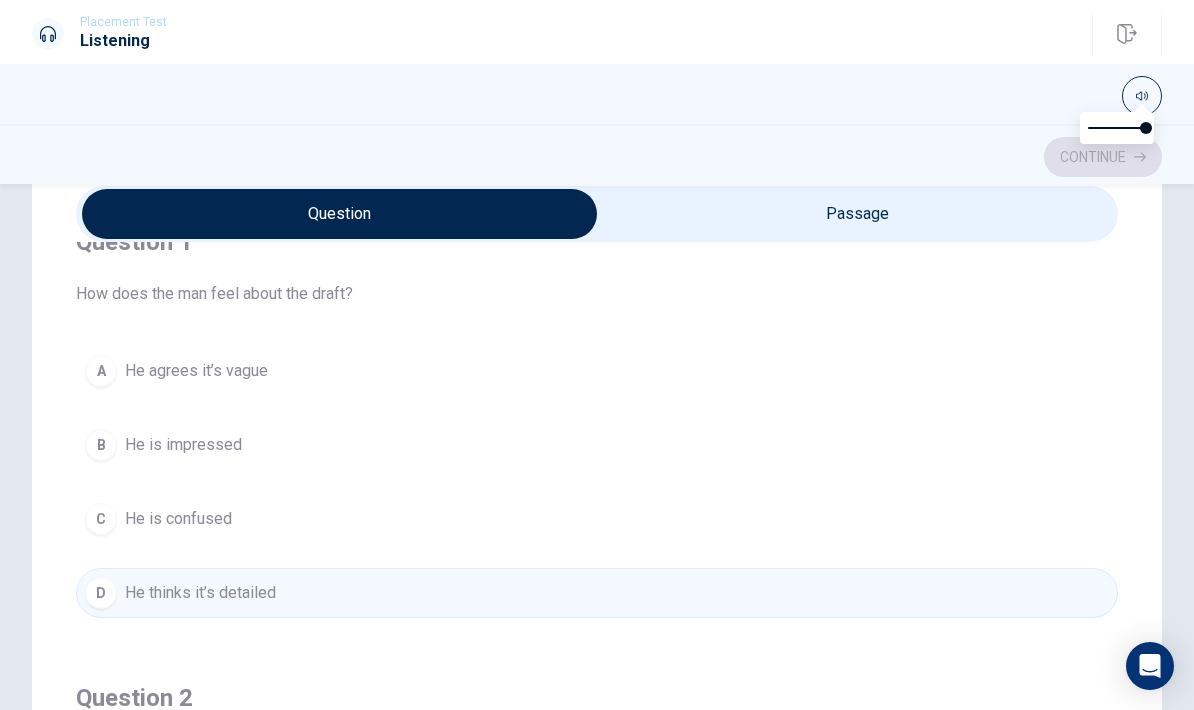 click on "He agrees it’s vague" at bounding box center (196, 371) 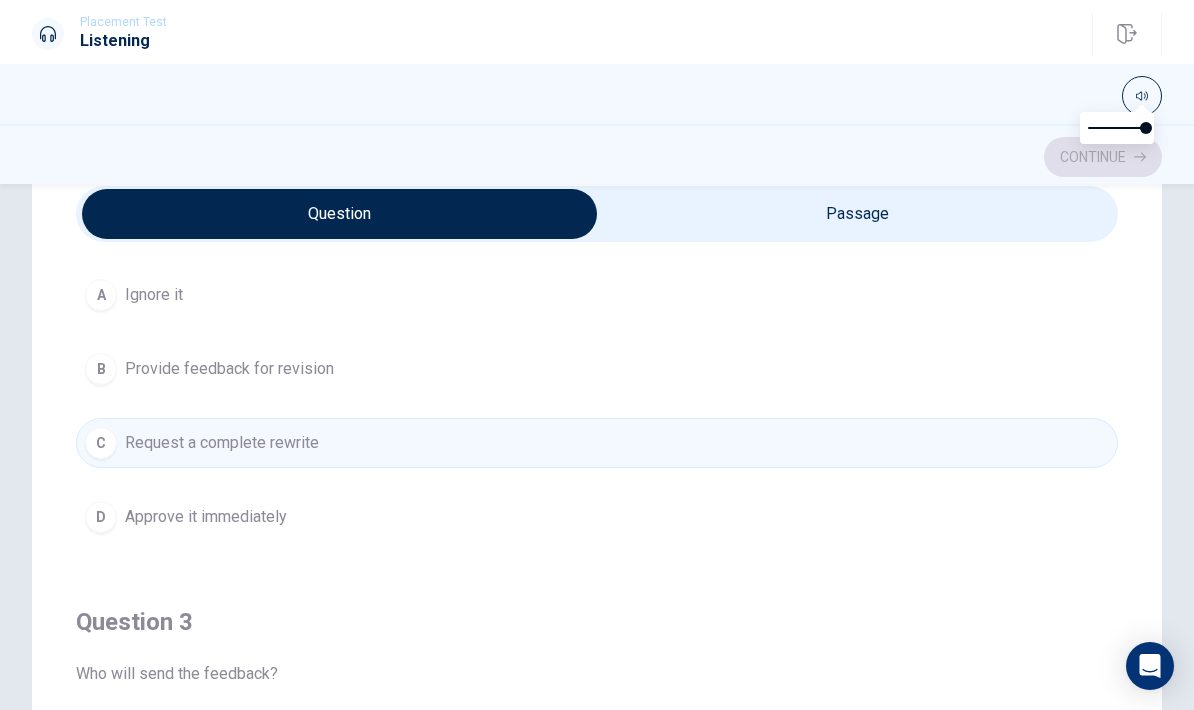 scroll, scrollTop: 583, scrollLeft: 0, axis: vertical 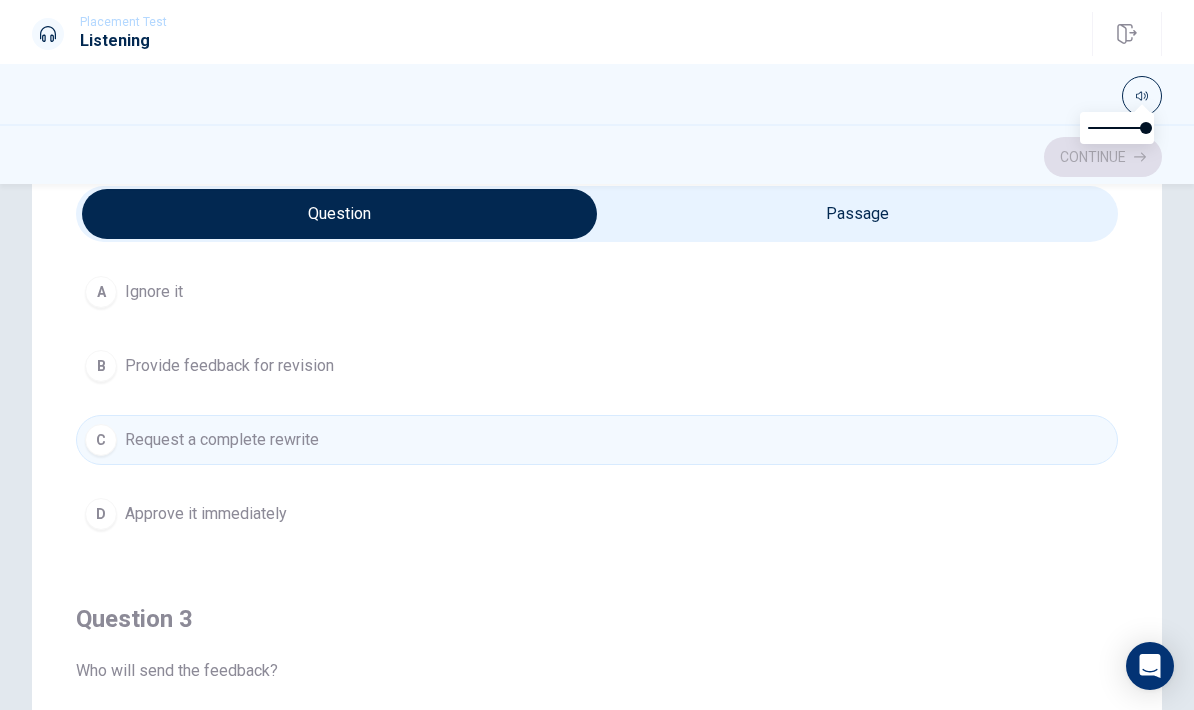 click on "Provide feedback for revision" at bounding box center [229, 366] 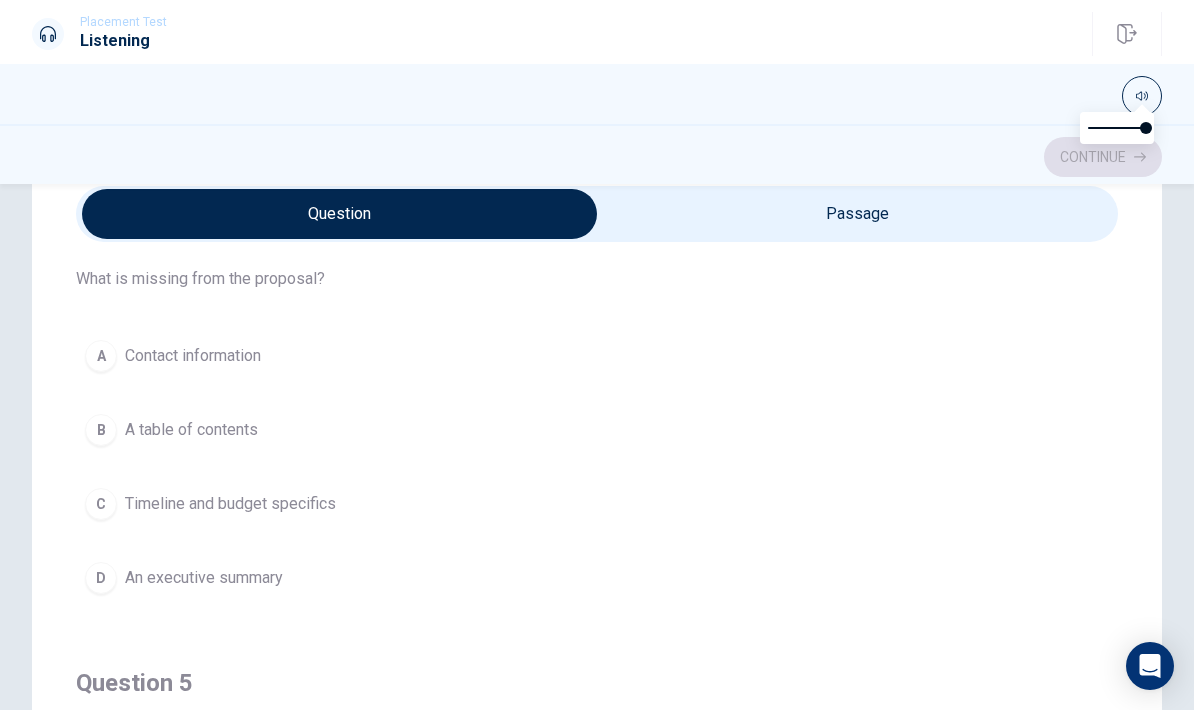 scroll, scrollTop: 1432, scrollLeft: 0, axis: vertical 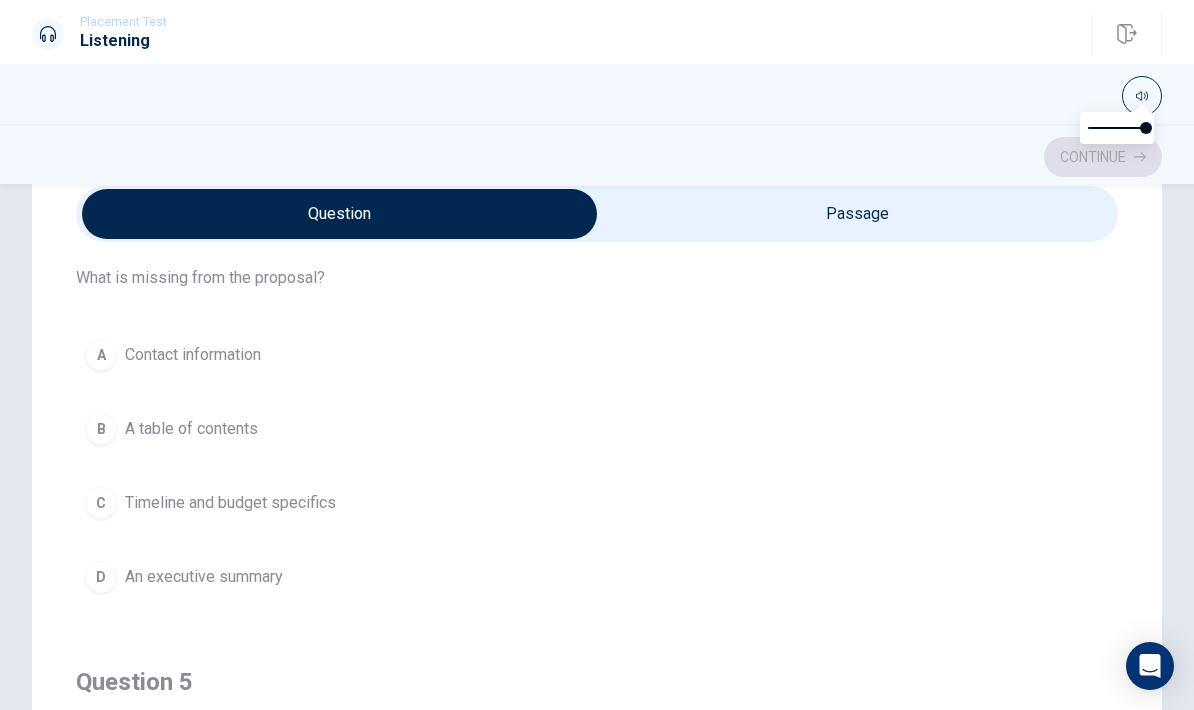 click on "Timeline and budget specifics" at bounding box center (230, 503) 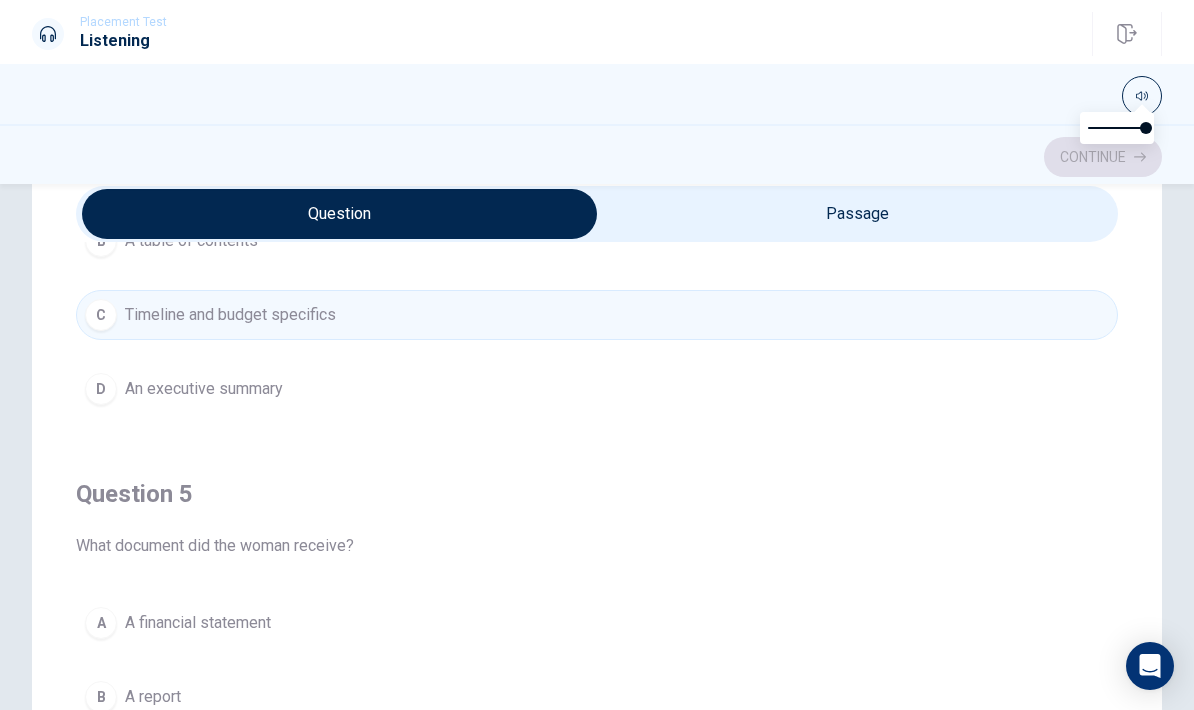 scroll, scrollTop: 1620, scrollLeft: 0, axis: vertical 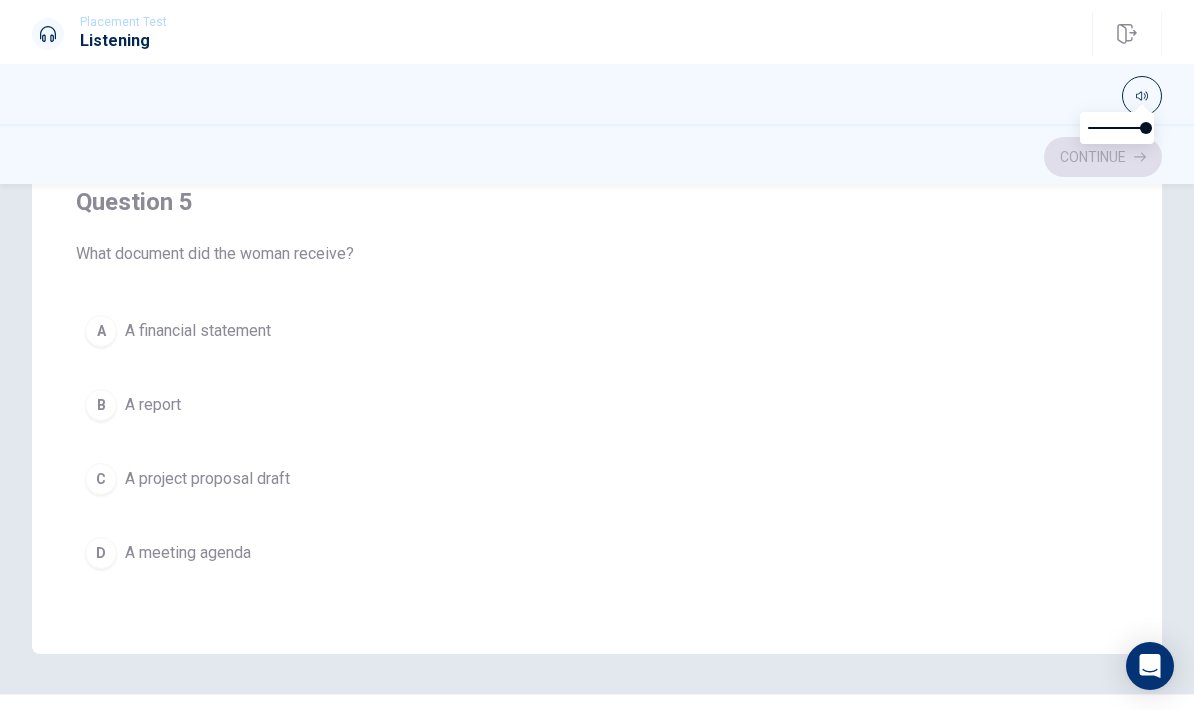 click on "A project proposal draft" at bounding box center [207, 479] 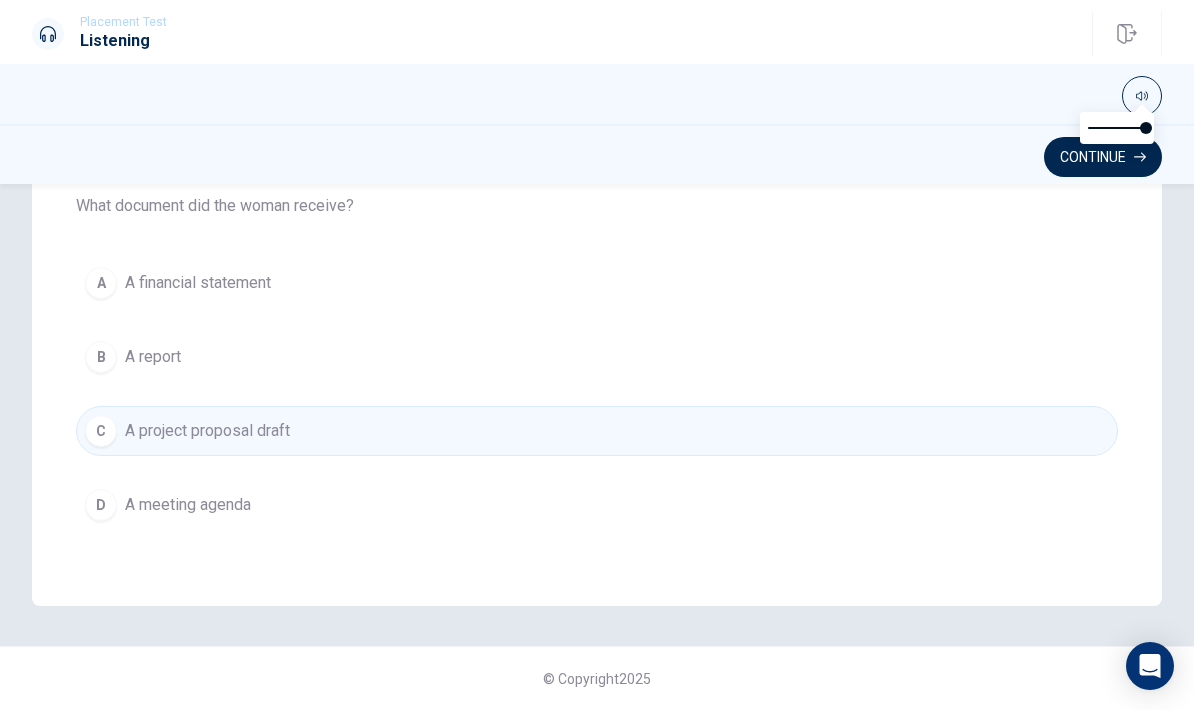 scroll, scrollTop: 422, scrollLeft: 0, axis: vertical 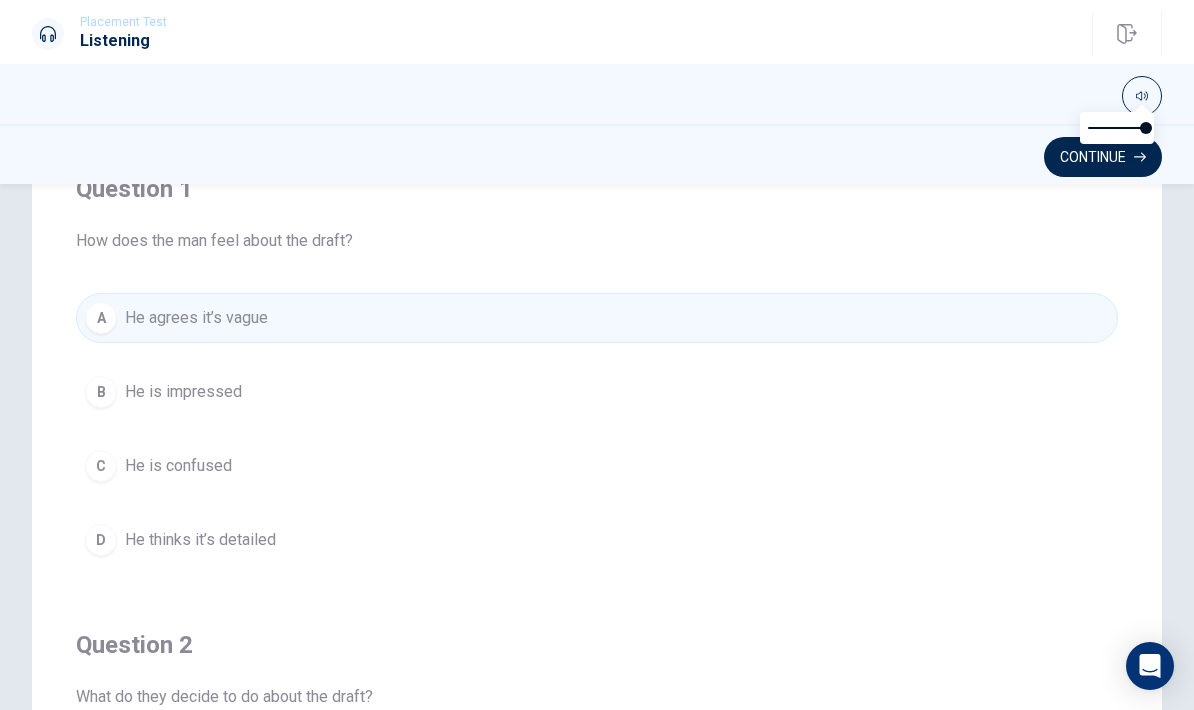 click on "Continue" at bounding box center (1103, 157) 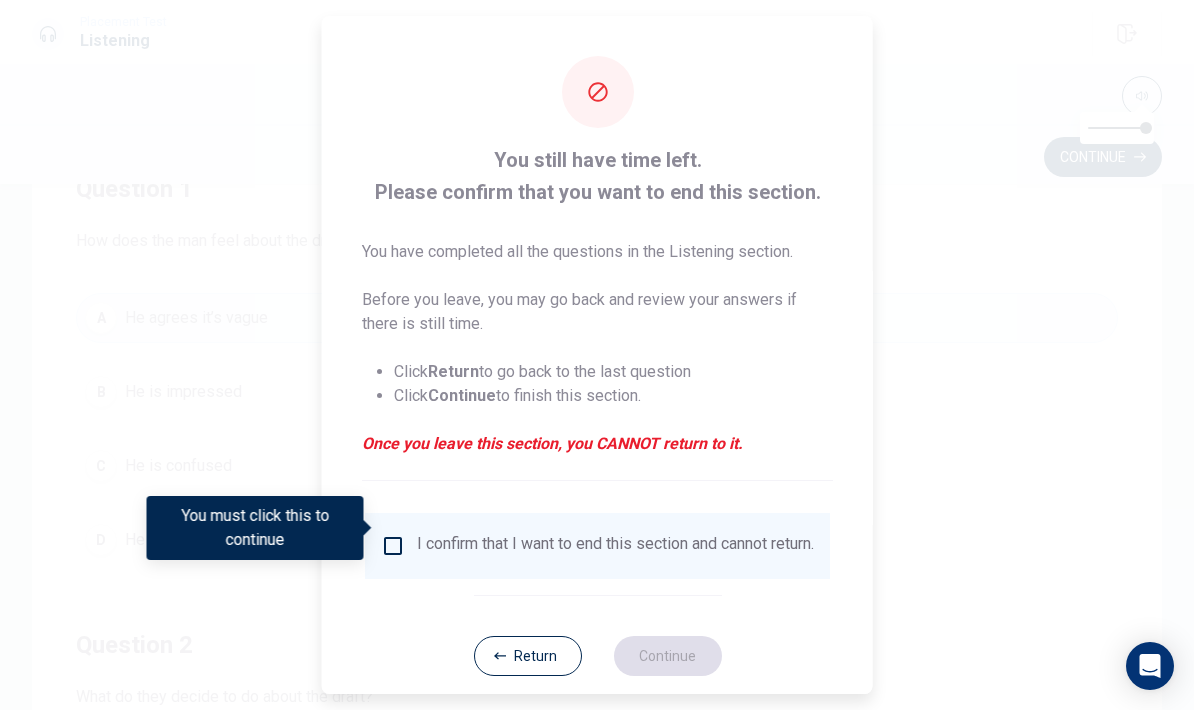 click 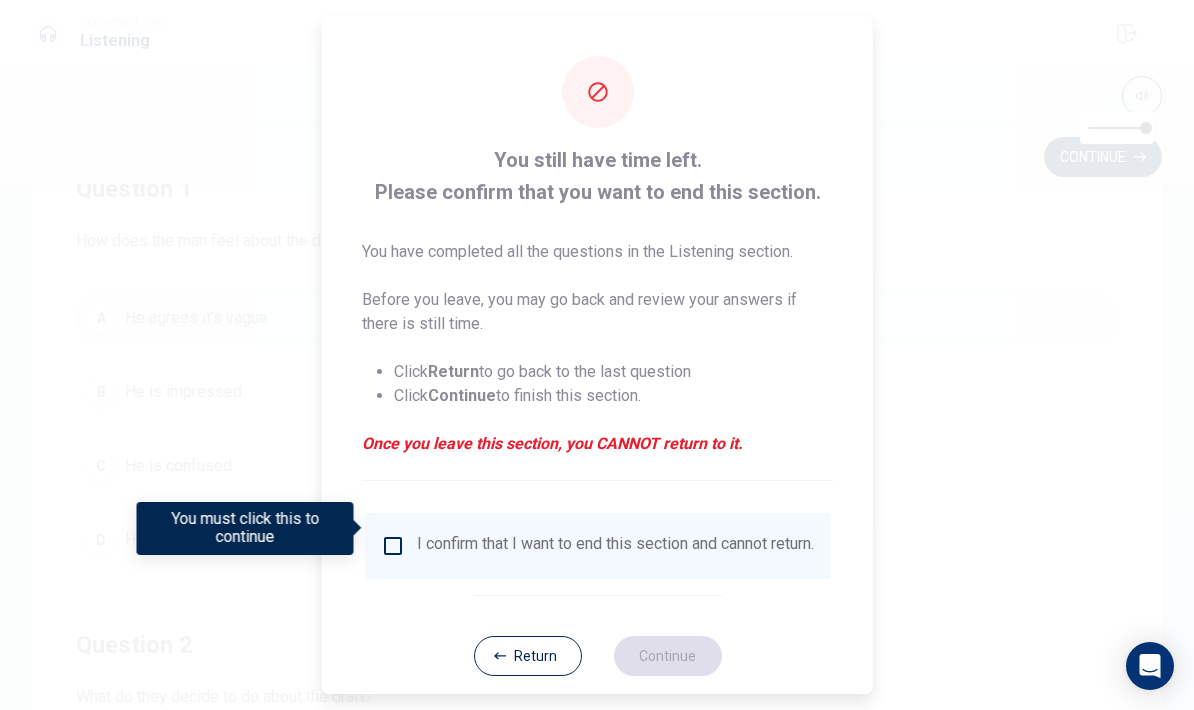click at bounding box center [393, 546] 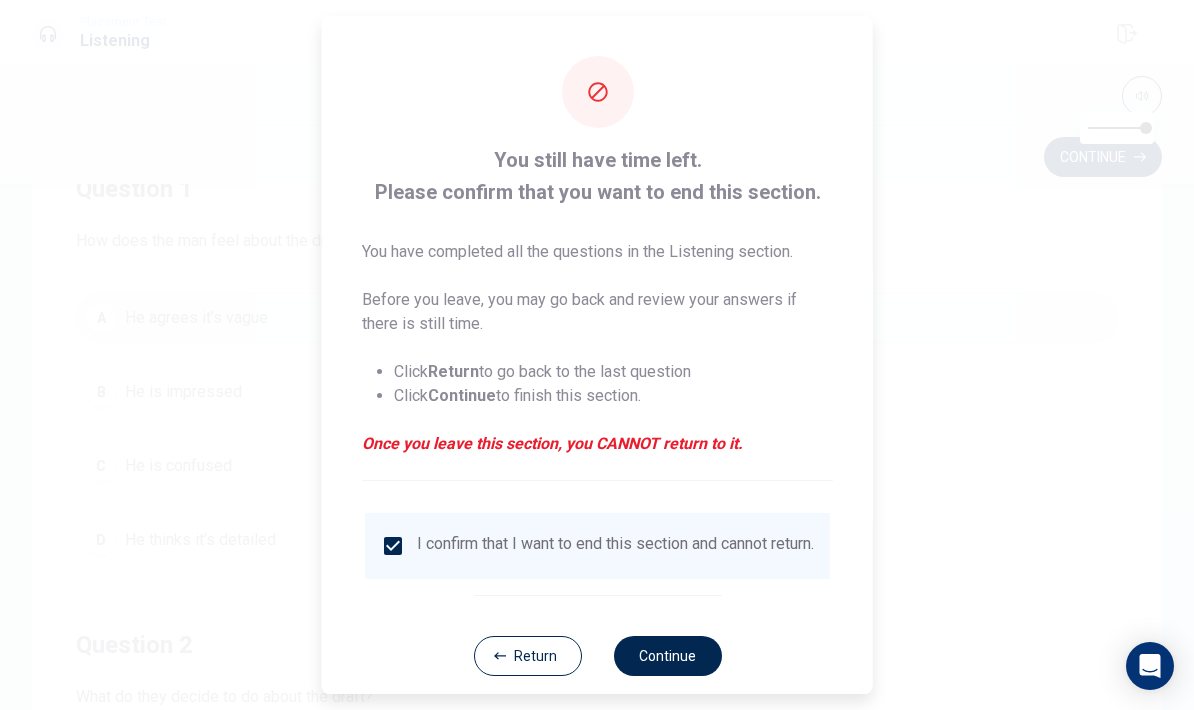 click on "Continue" at bounding box center (667, 656) 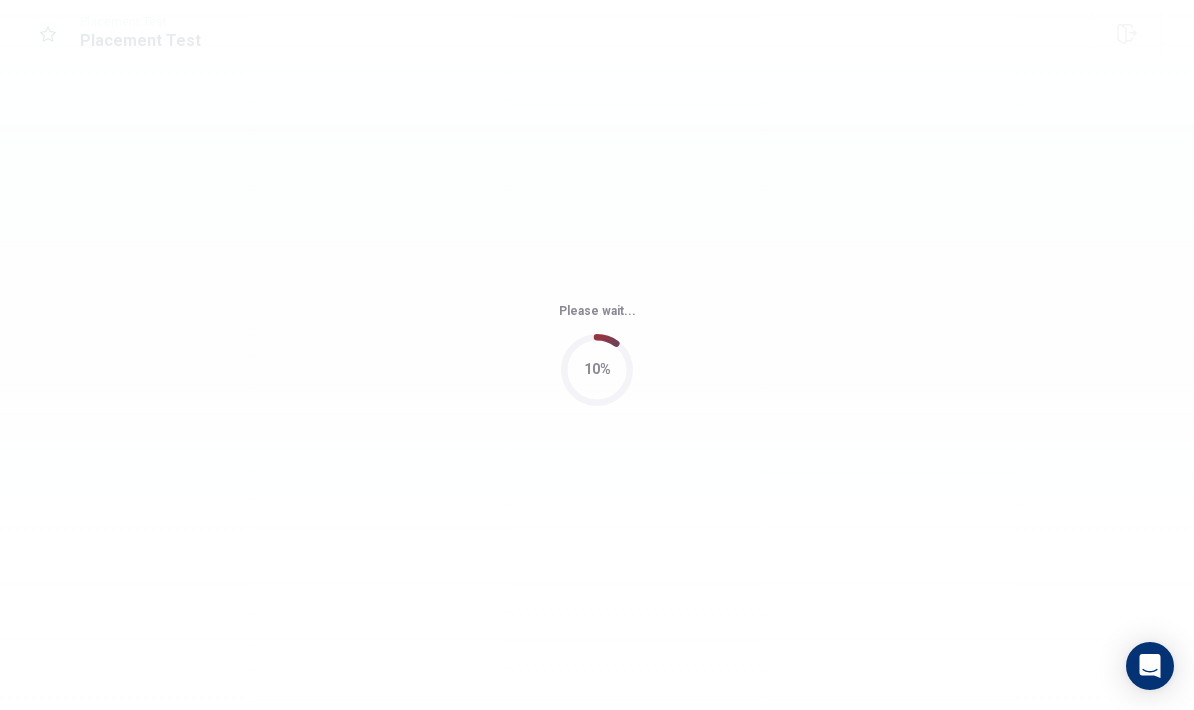 scroll, scrollTop: 0, scrollLeft: 0, axis: both 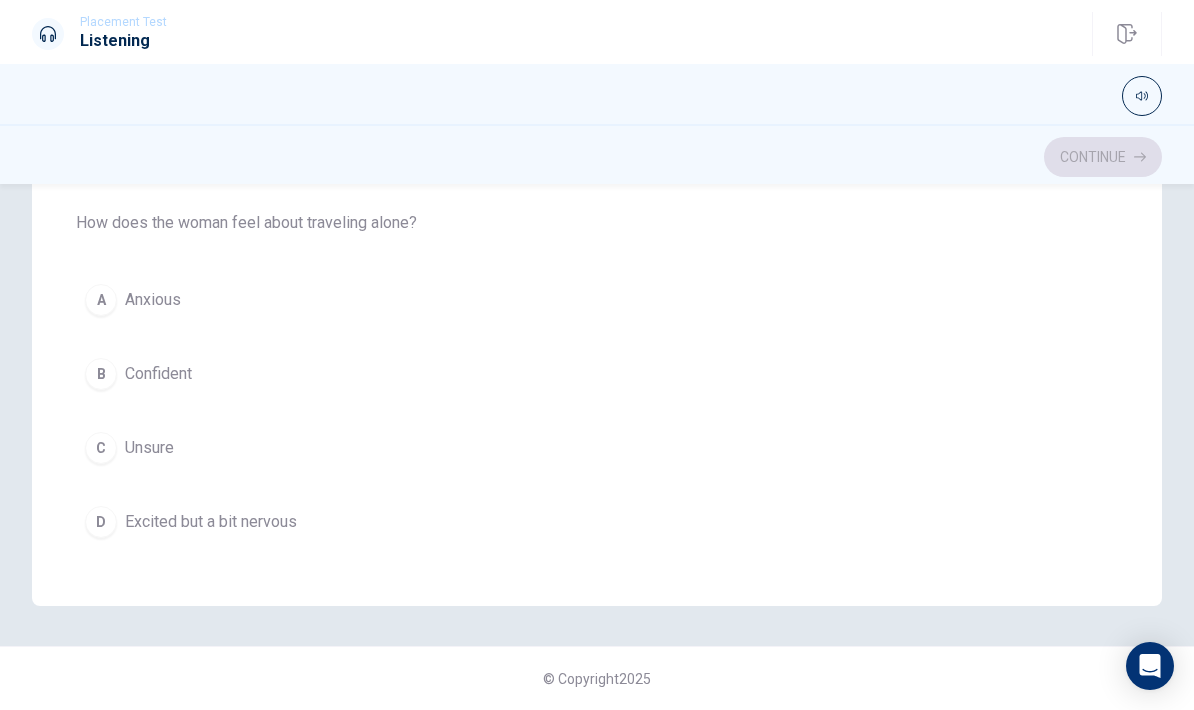 click on "A" at bounding box center [101, 300] 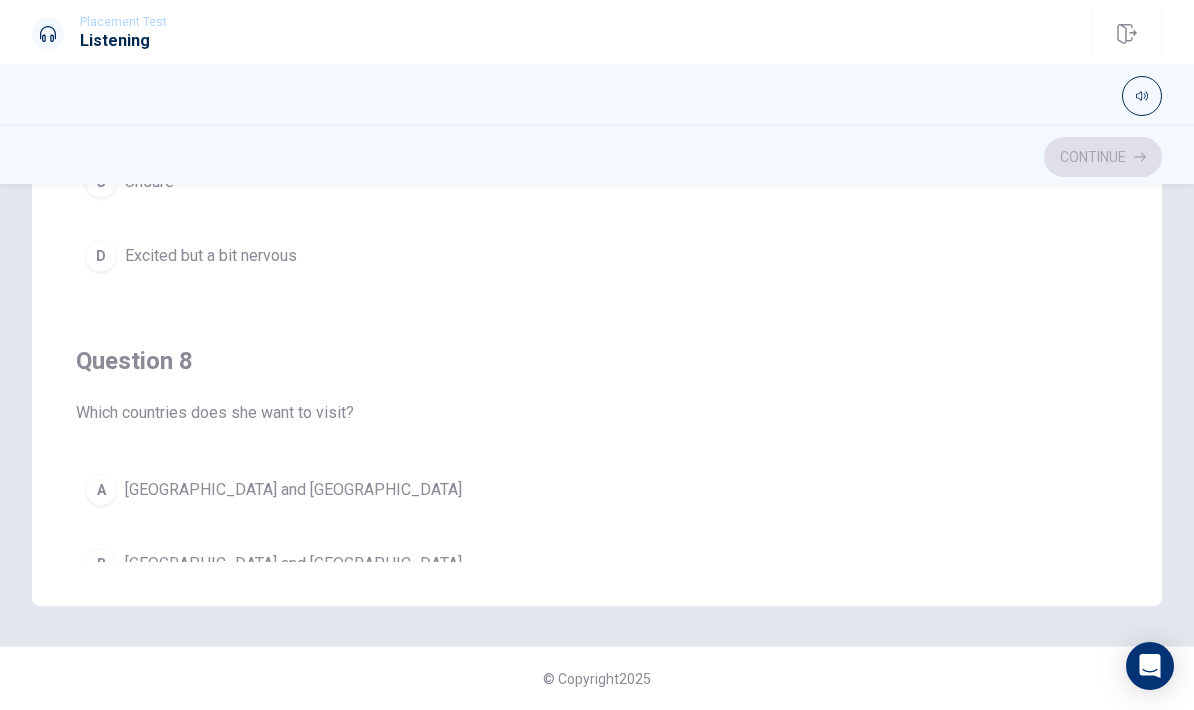 scroll, scrollTop: 503, scrollLeft: 0, axis: vertical 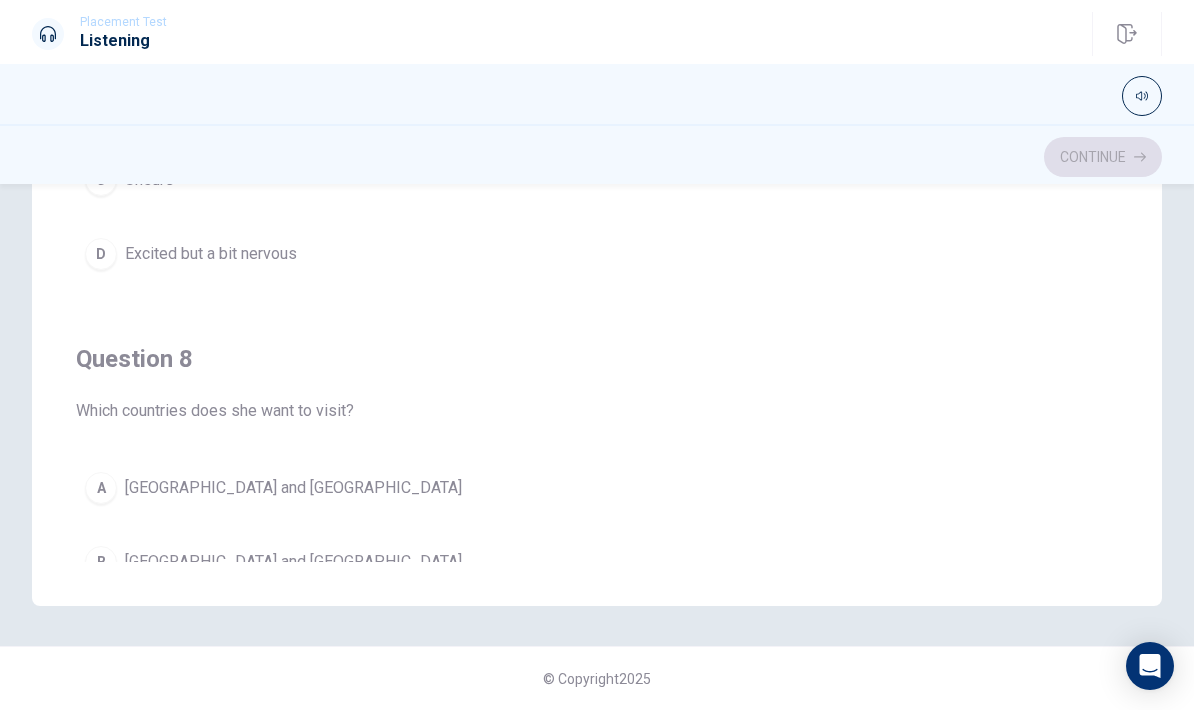 click on "Excited but a bit nervous" at bounding box center [211, 254] 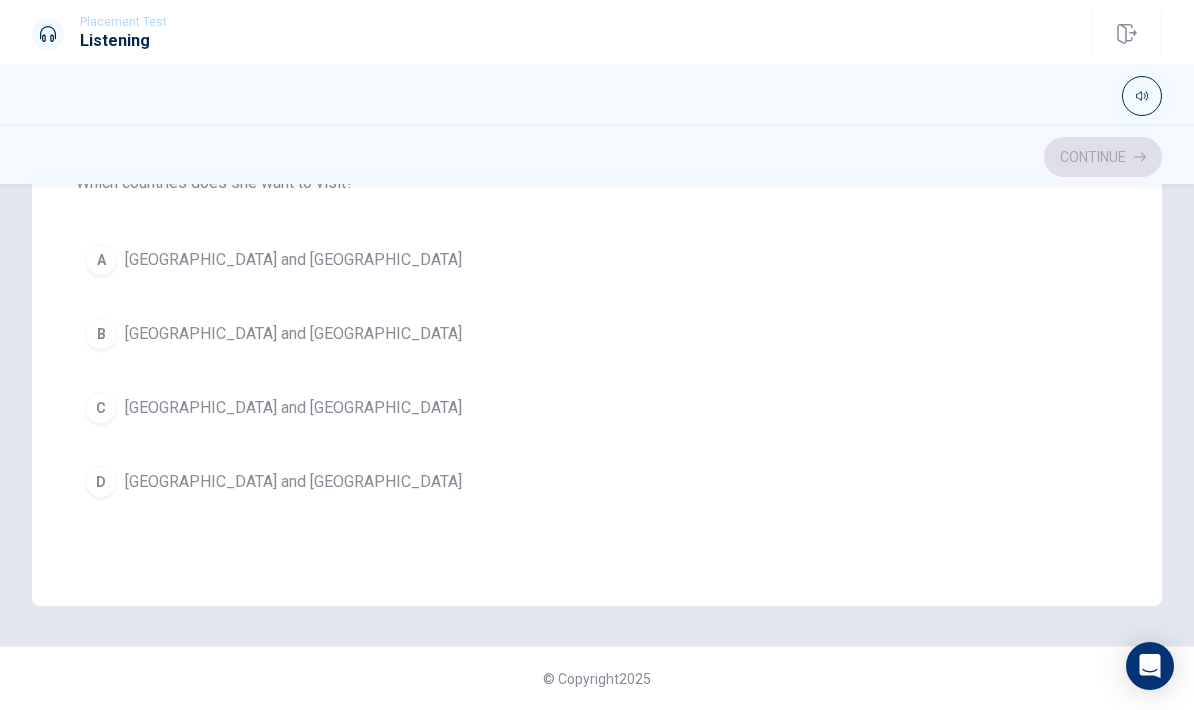 scroll, scrollTop: 732, scrollLeft: 0, axis: vertical 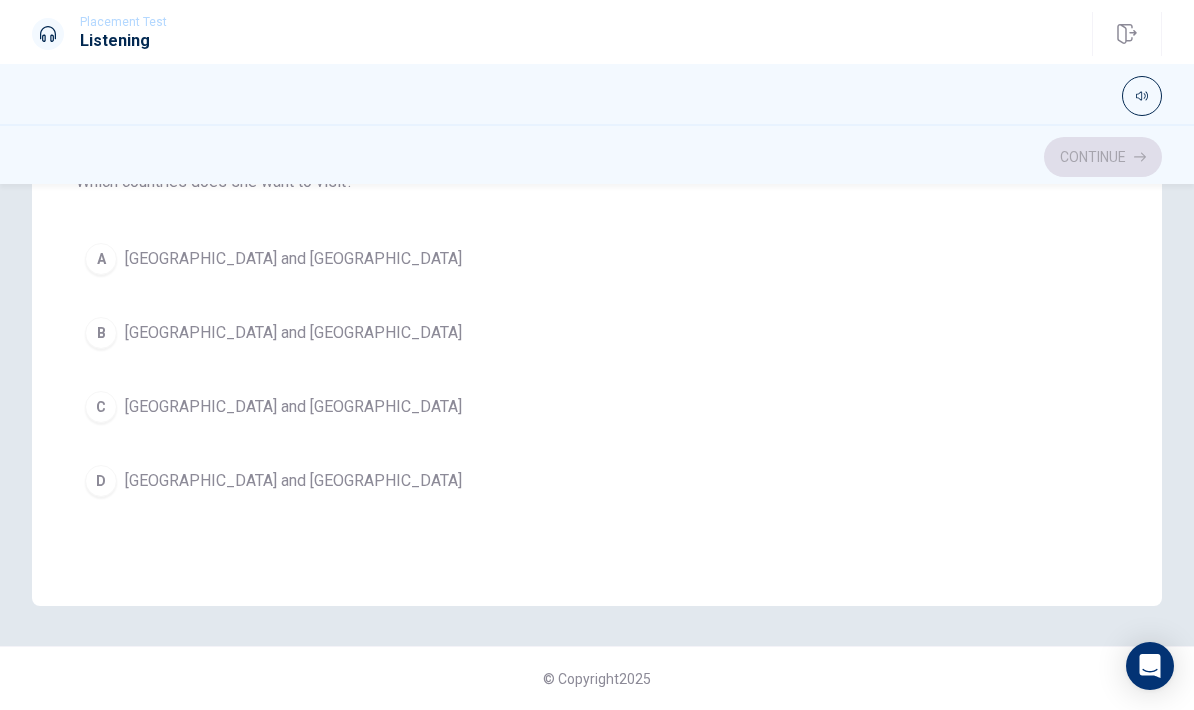 click on "[GEOGRAPHIC_DATA] and [GEOGRAPHIC_DATA]" at bounding box center (293, 333) 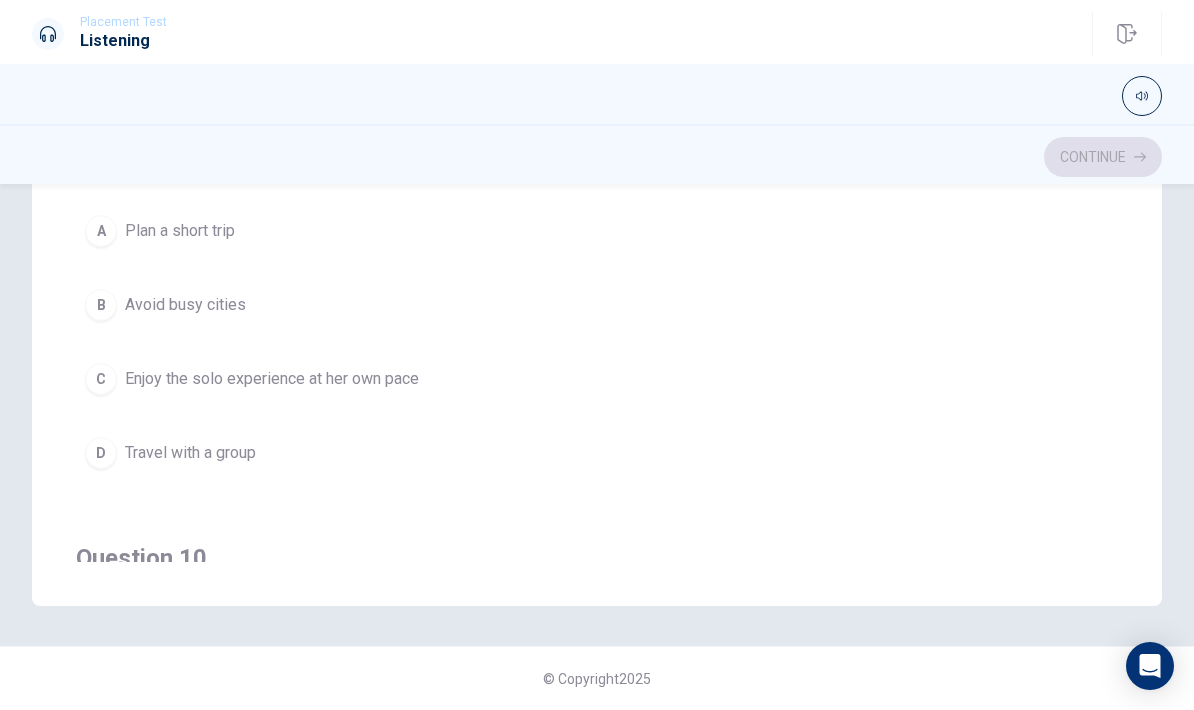 scroll, scrollTop: 1217, scrollLeft: 0, axis: vertical 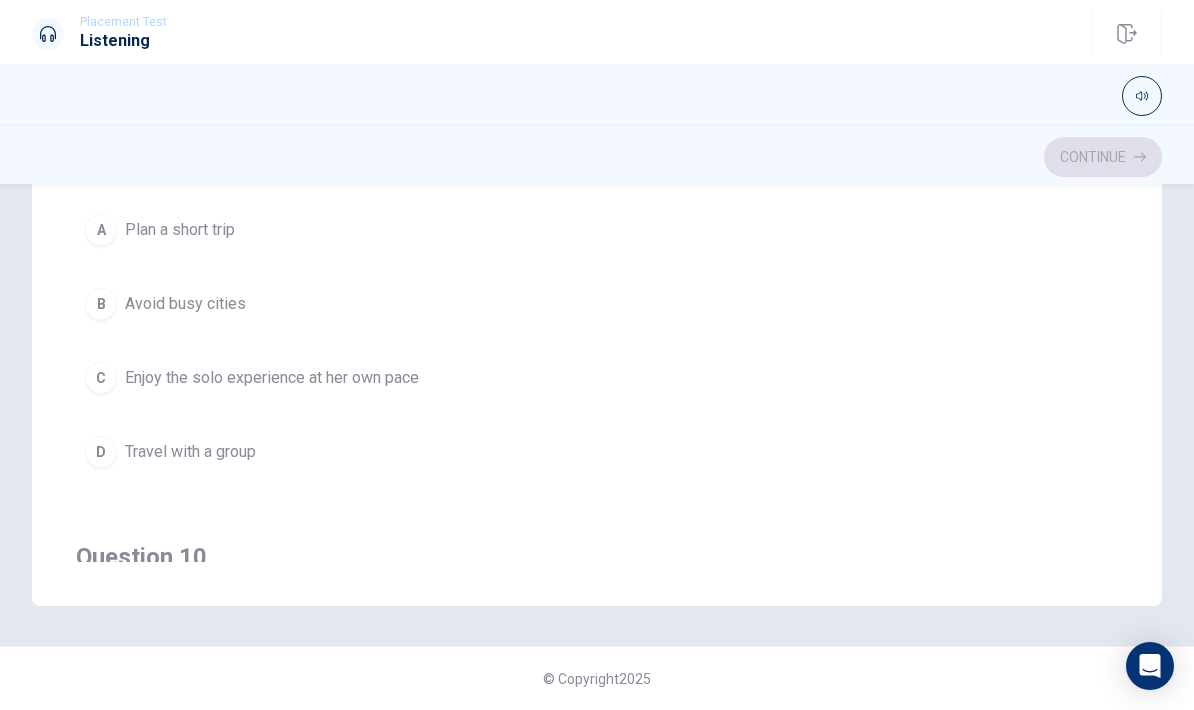 click on "Enjoy the solo experience at her own pace" at bounding box center [272, 378] 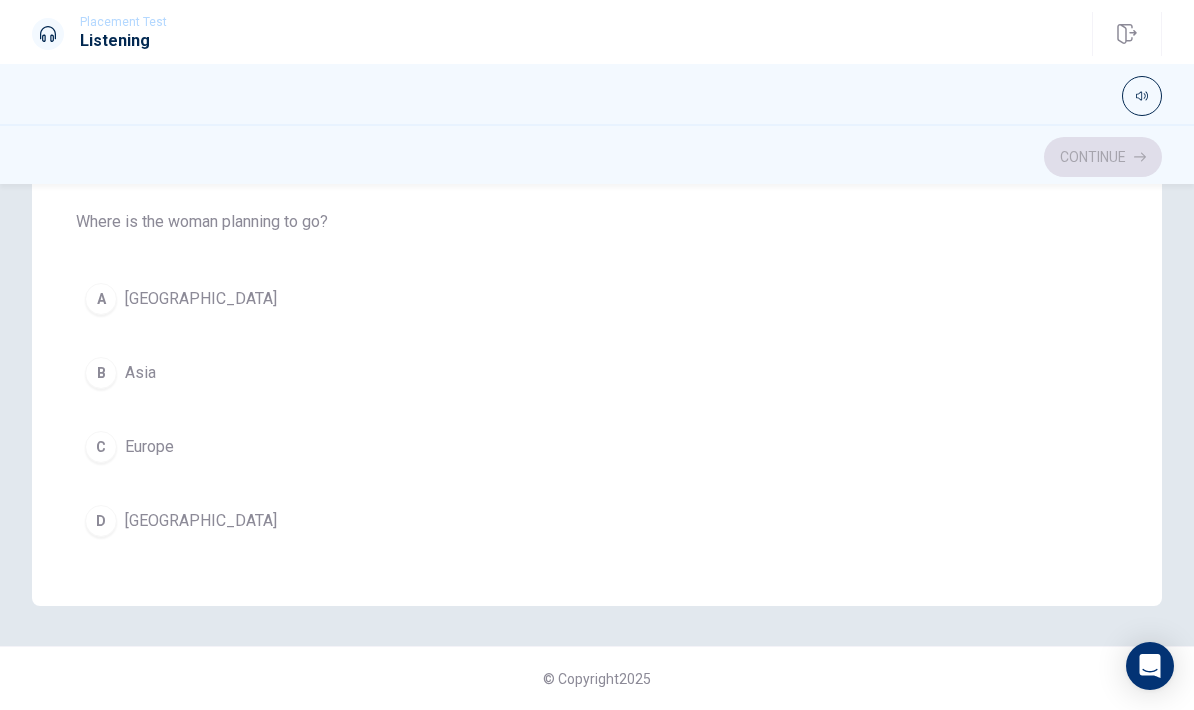 scroll, scrollTop: 1605, scrollLeft: 0, axis: vertical 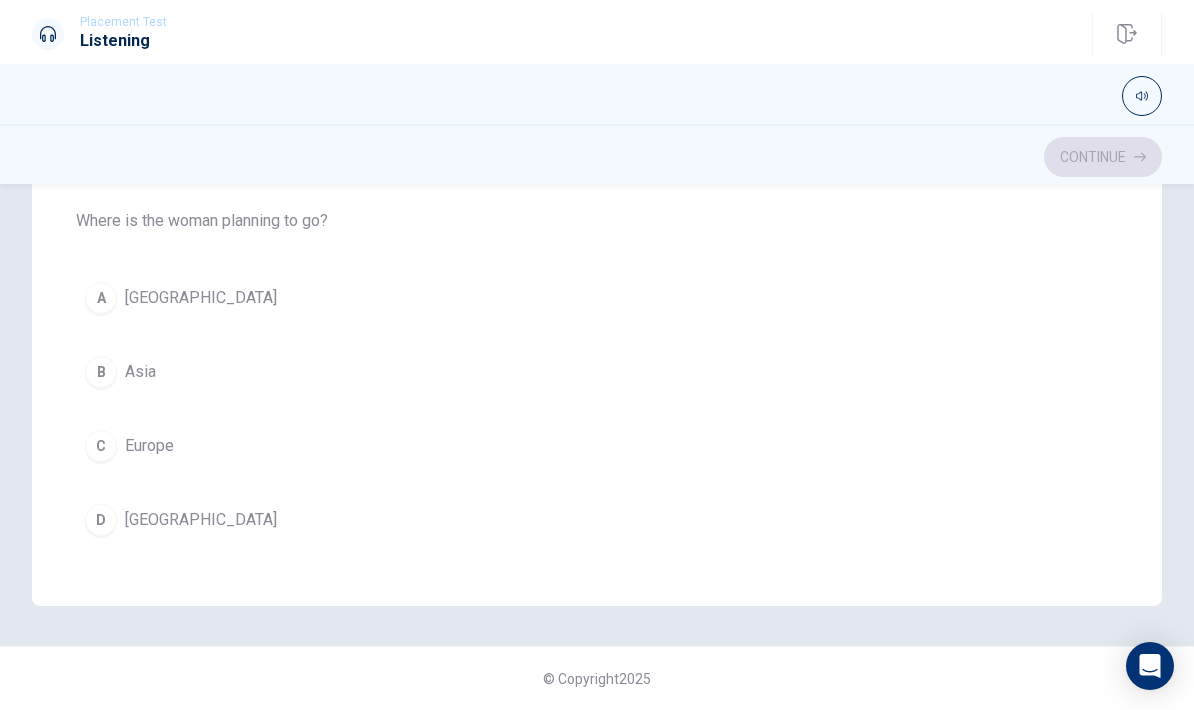 click on "Europe" at bounding box center [149, 446] 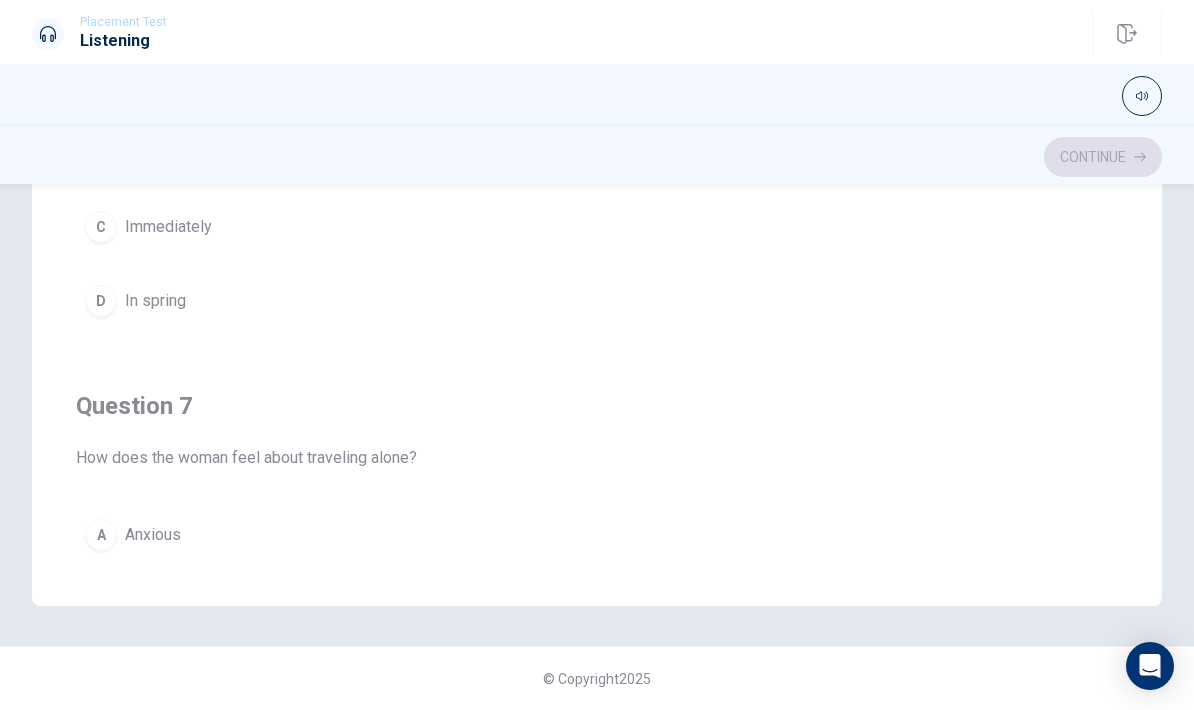 scroll, scrollTop: 0, scrollLeft: 0, axis: both 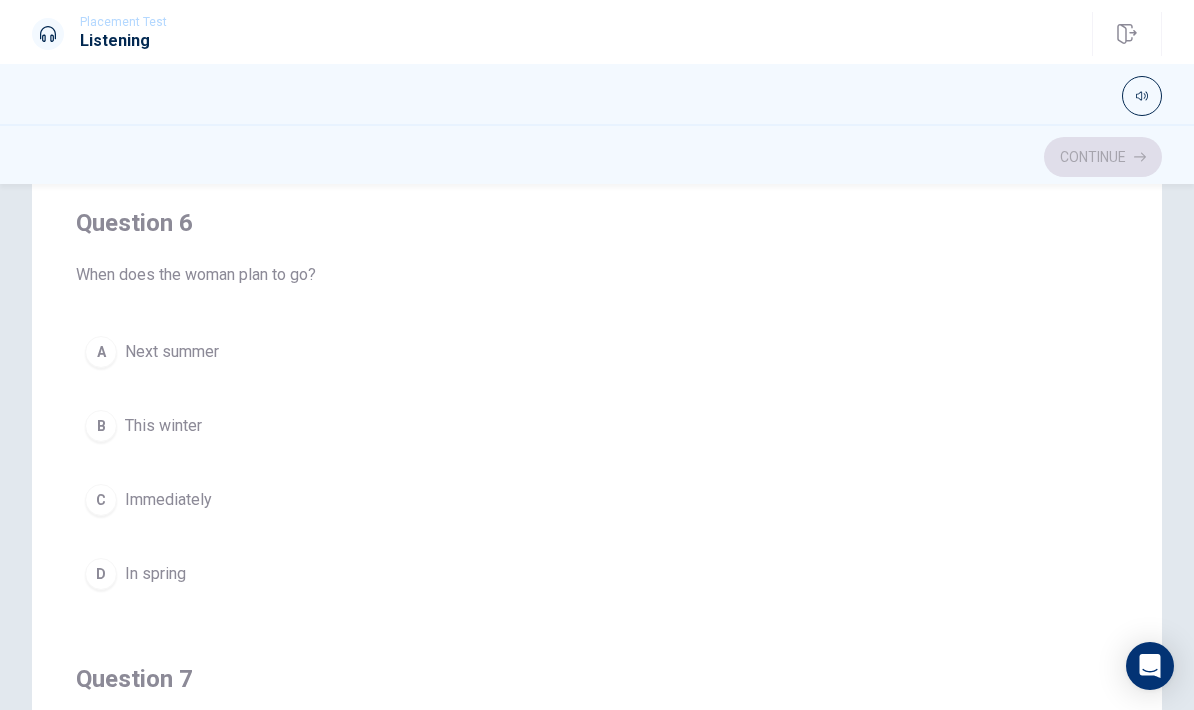 click on "This winter" at bounding box center (163, 426) 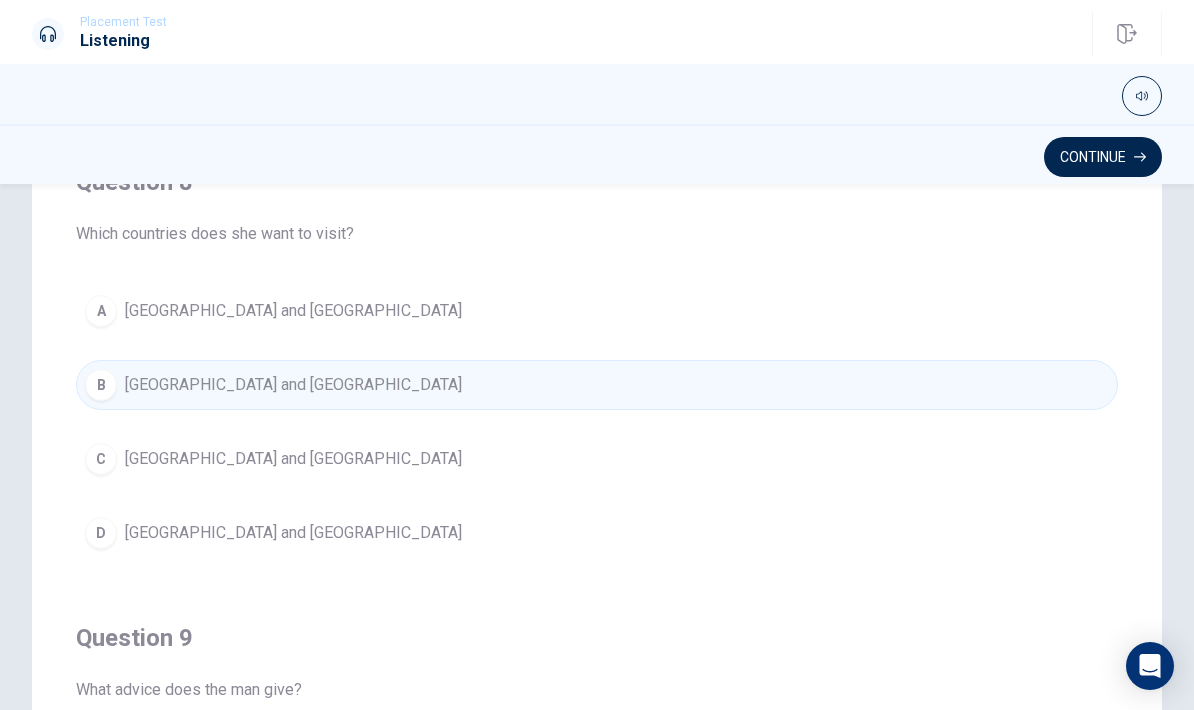 scroll, scrollTop: 957, scrollLeft: 0, axis: vertical 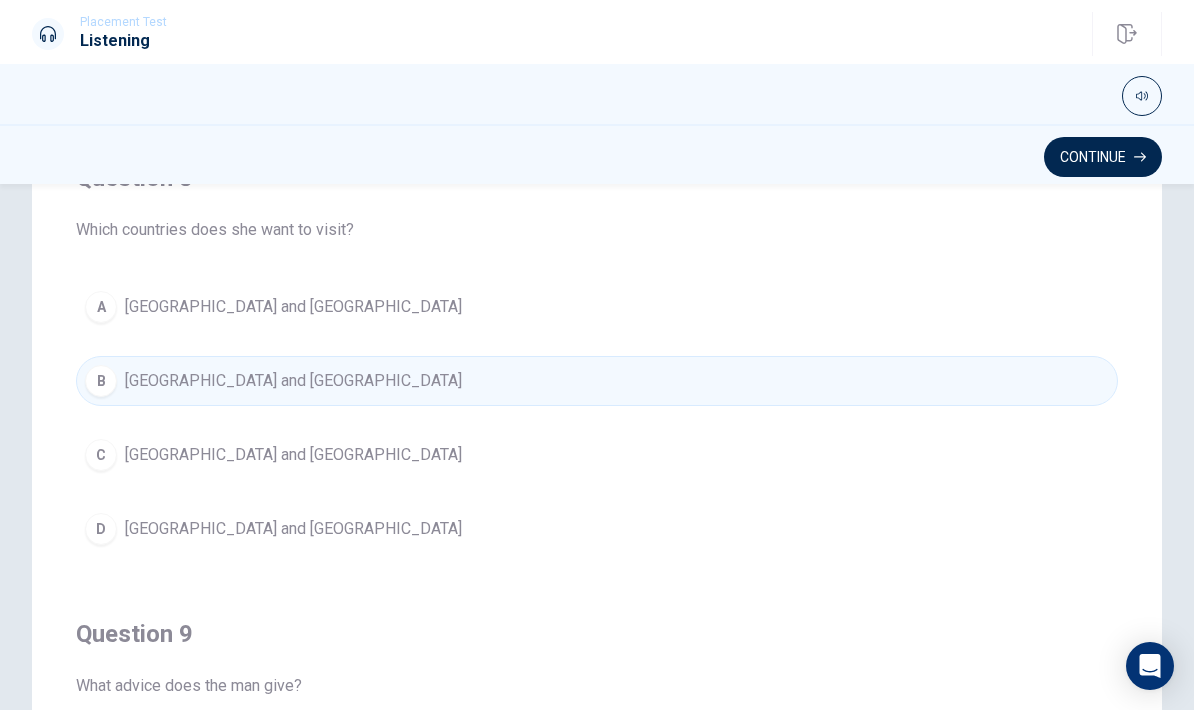 click on "[GEOGRAPHIC_DATA] and [GEOGRAPHIC_DATA]" at bounding box center (293, 307) 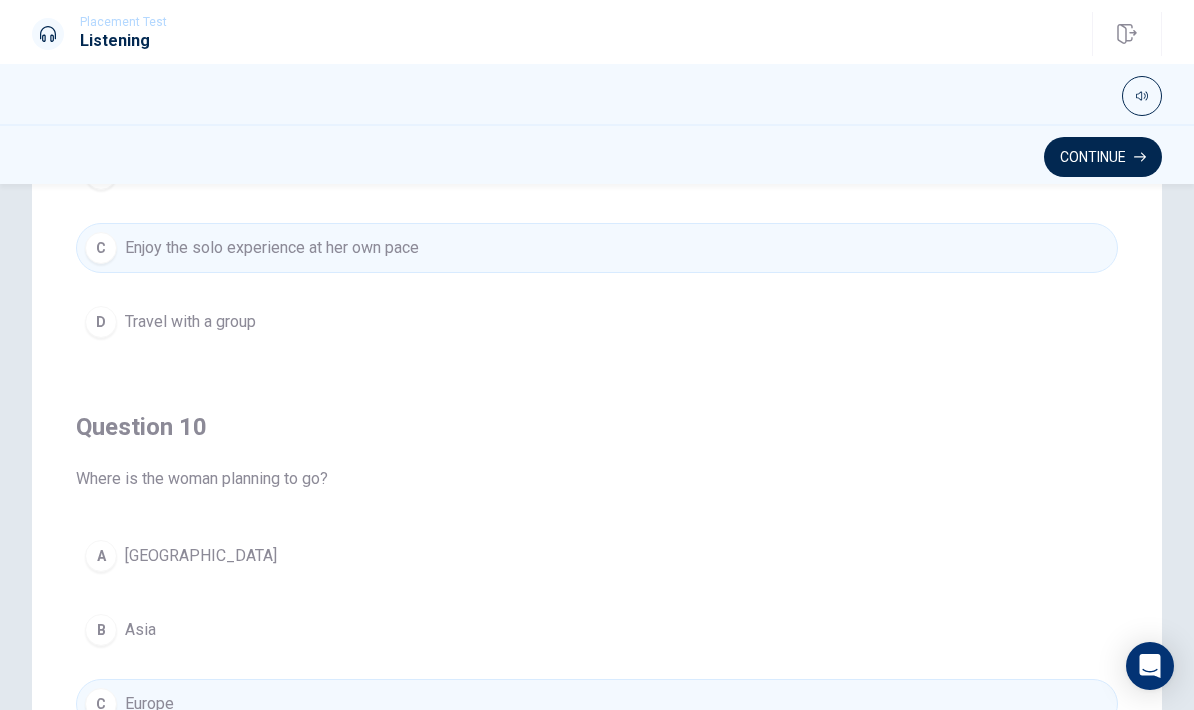 scroll, scrollTop: 1620, scrollLeft: 0, axis: vertical 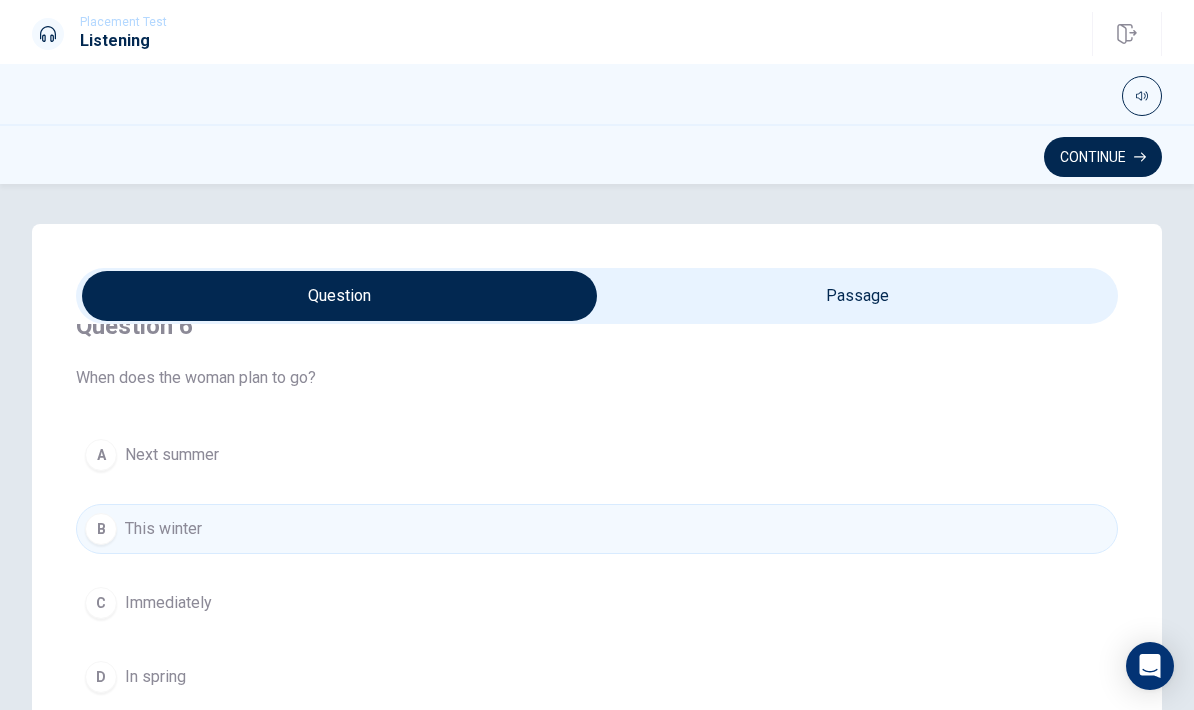 click on "A Next summer" at bounding box center [597, 455] 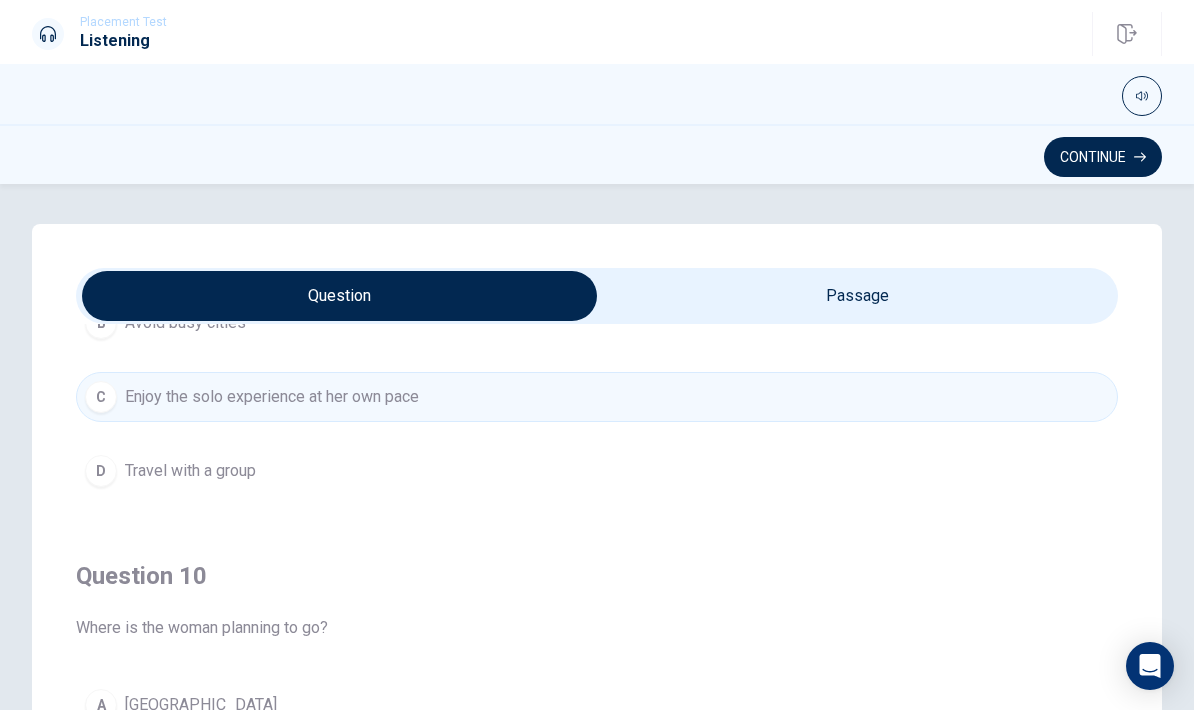 scroll, scrollTop: 1620, scrollLeft: 0, axis: vertical 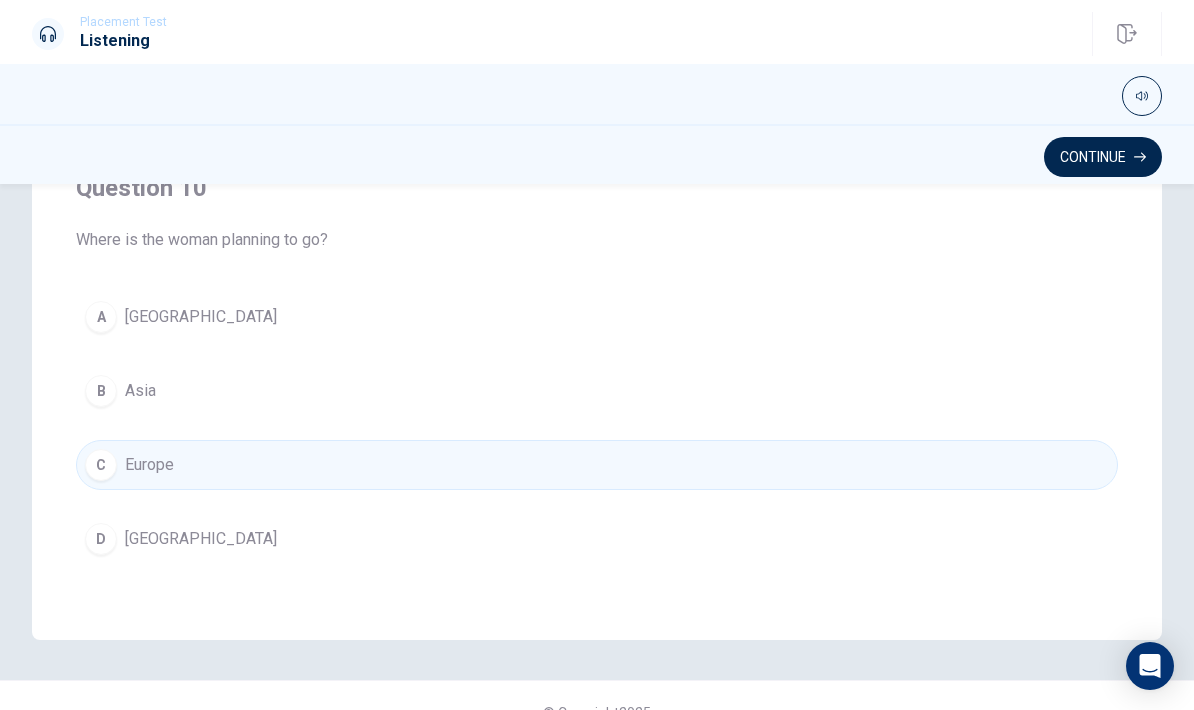 click on "Continue" at bounding box center [1103, 157] 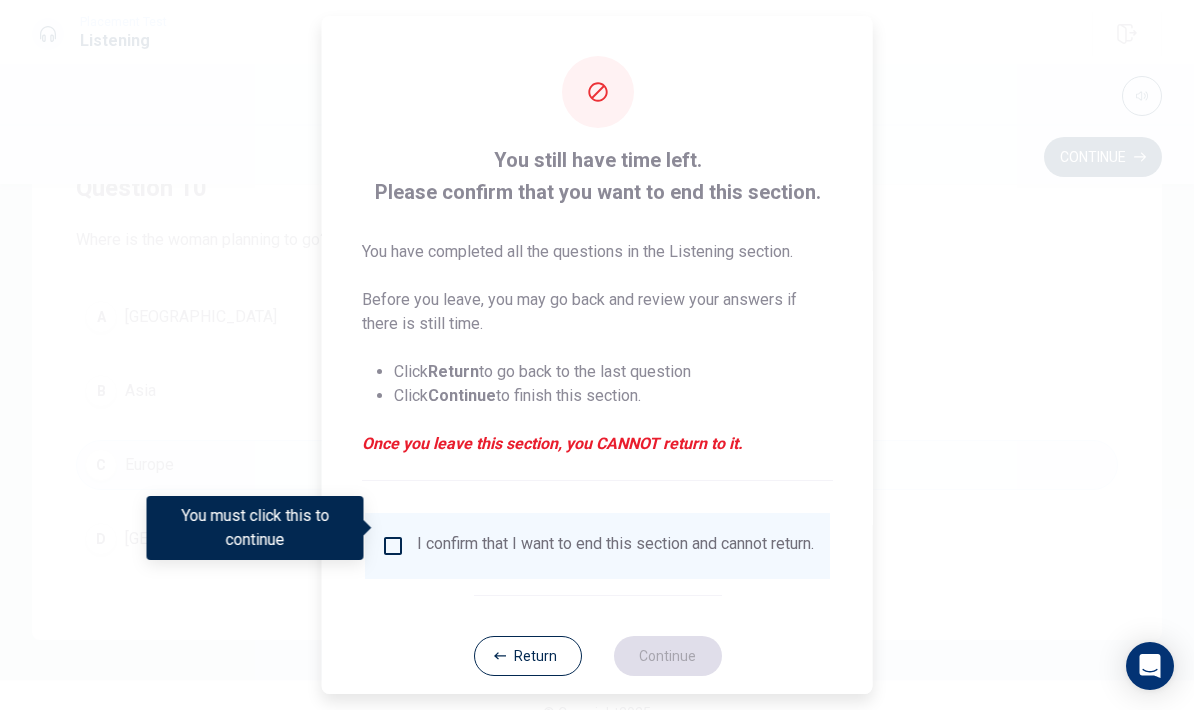 click at bounding box center (393, 546) 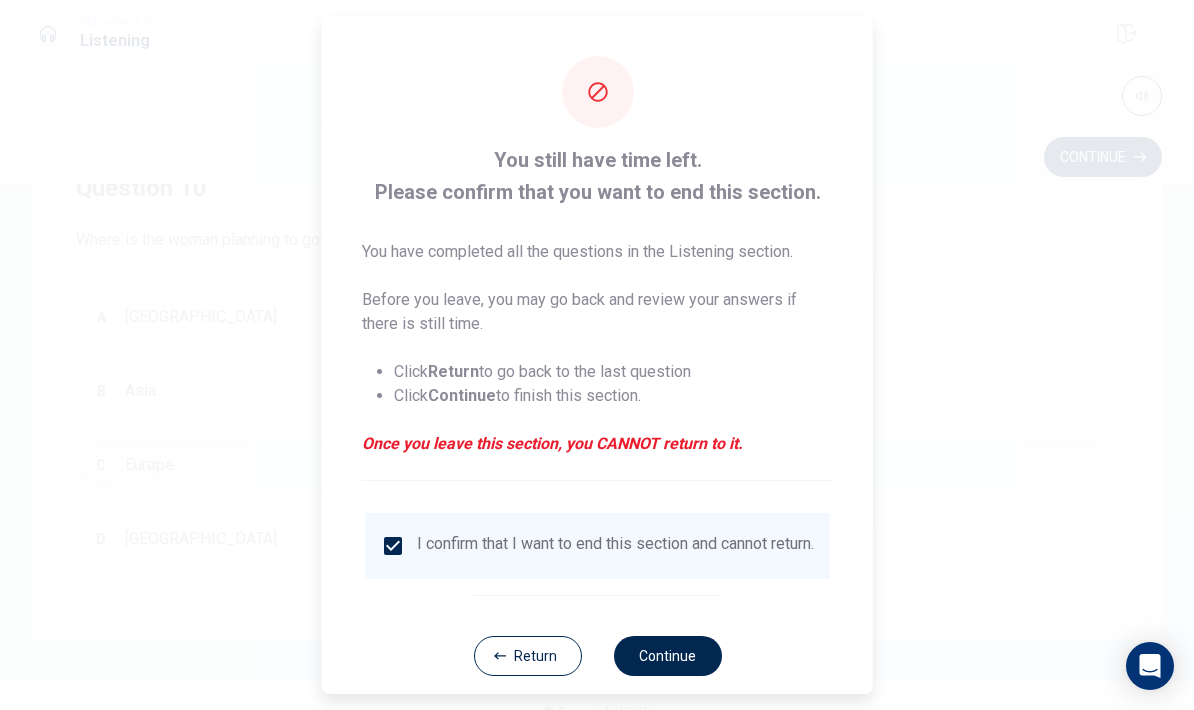 click on "Continue" at bounding box center [667, 656] 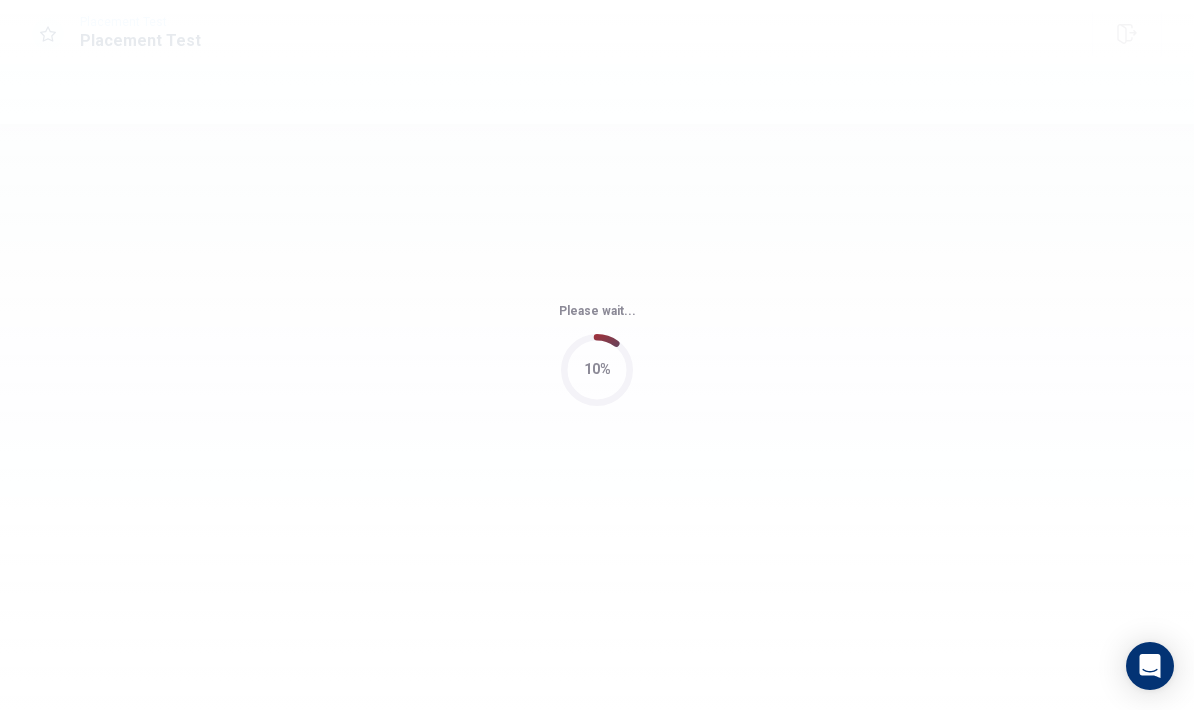 scroll, scrollTop: 0, scrollLeft: 0, axis: both 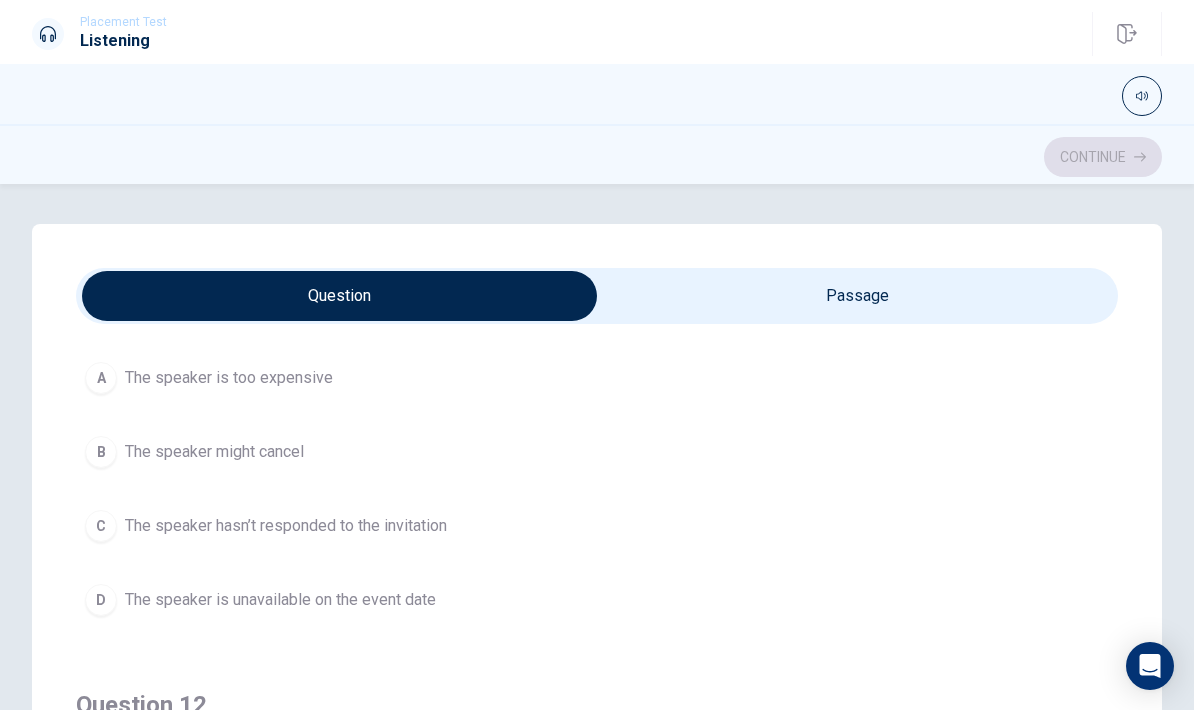click on "The speaker hasn’t responded to the invitation" at bounding box center (286, 526) 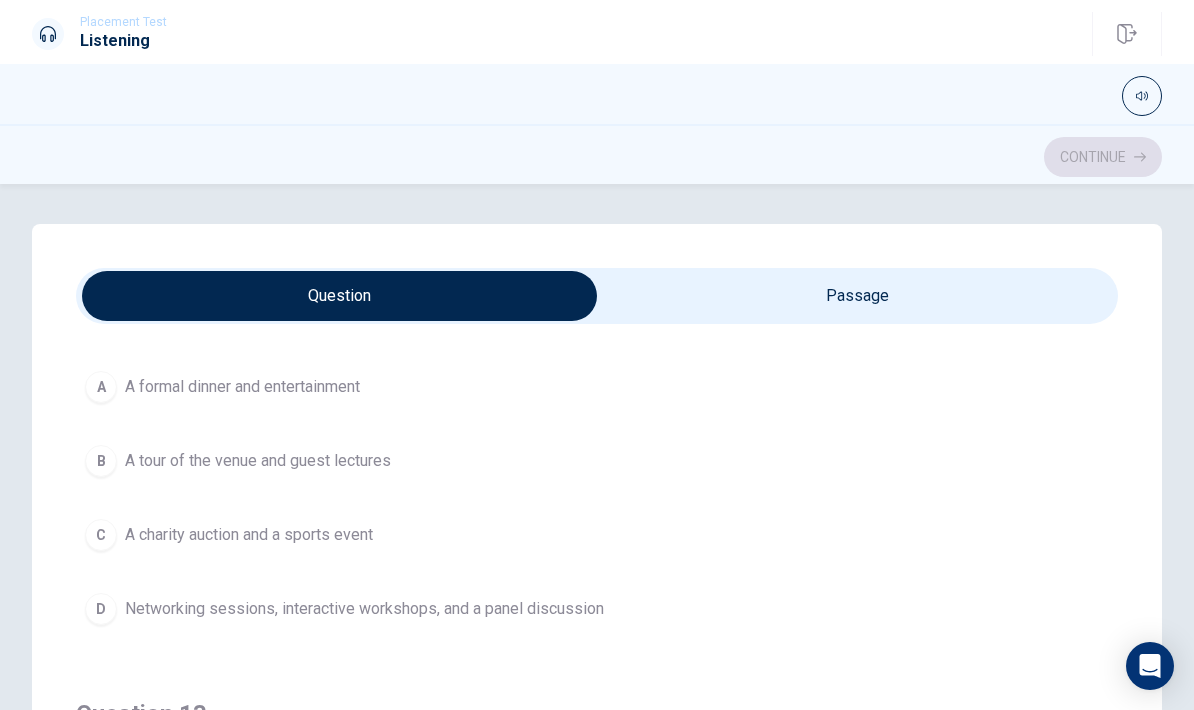 scroll, scrollTop: 571, scrollLeft: 0, axis: vertical 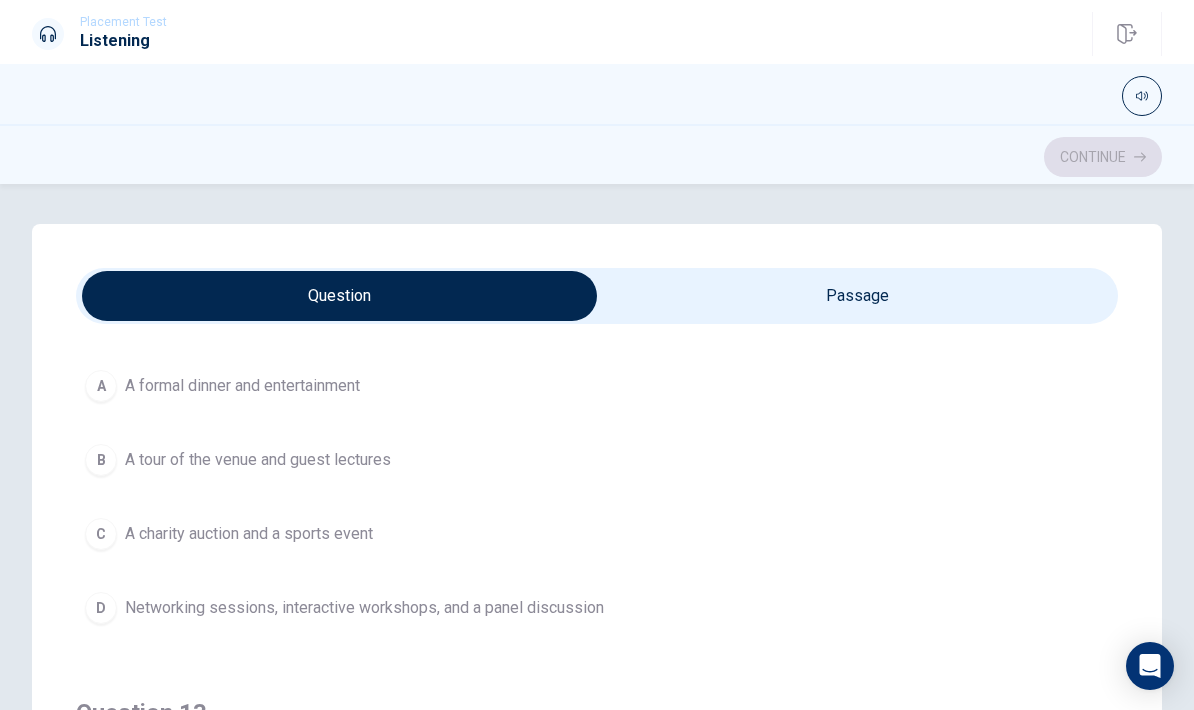 click on "A tour of the venue and guest lectures" at bounding box center [258, 460] 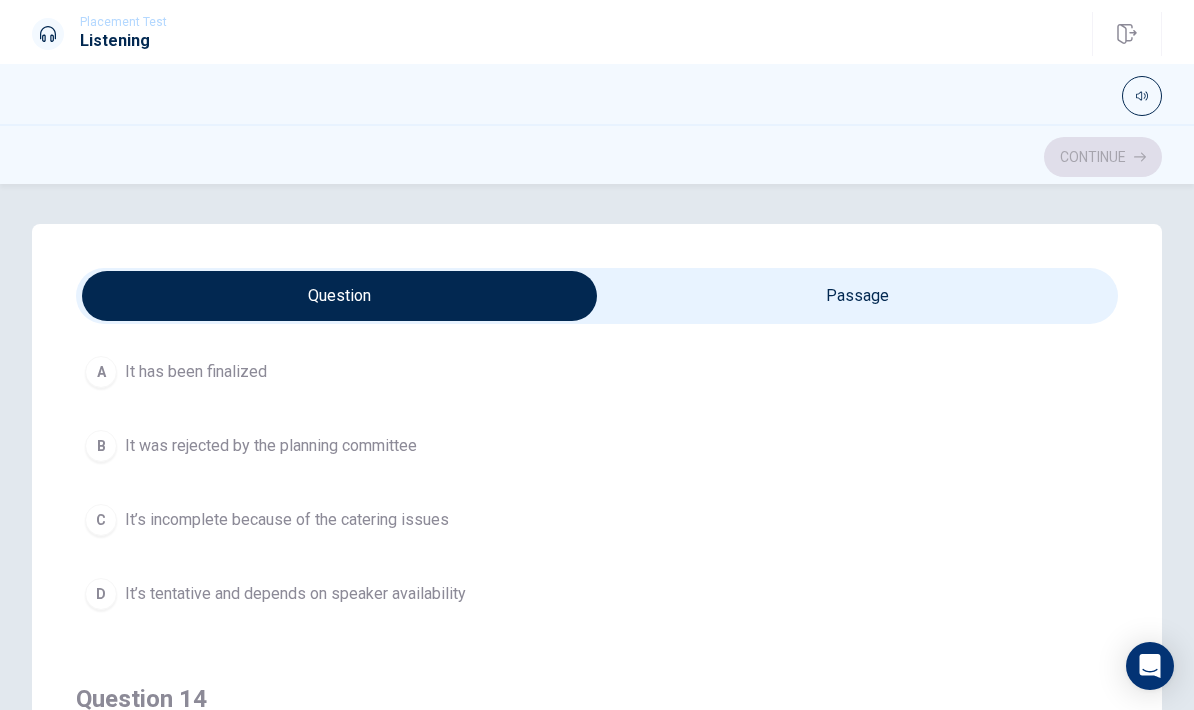 scroll, scrollTop: 1042, scrollLeft: 0, axis: vertical 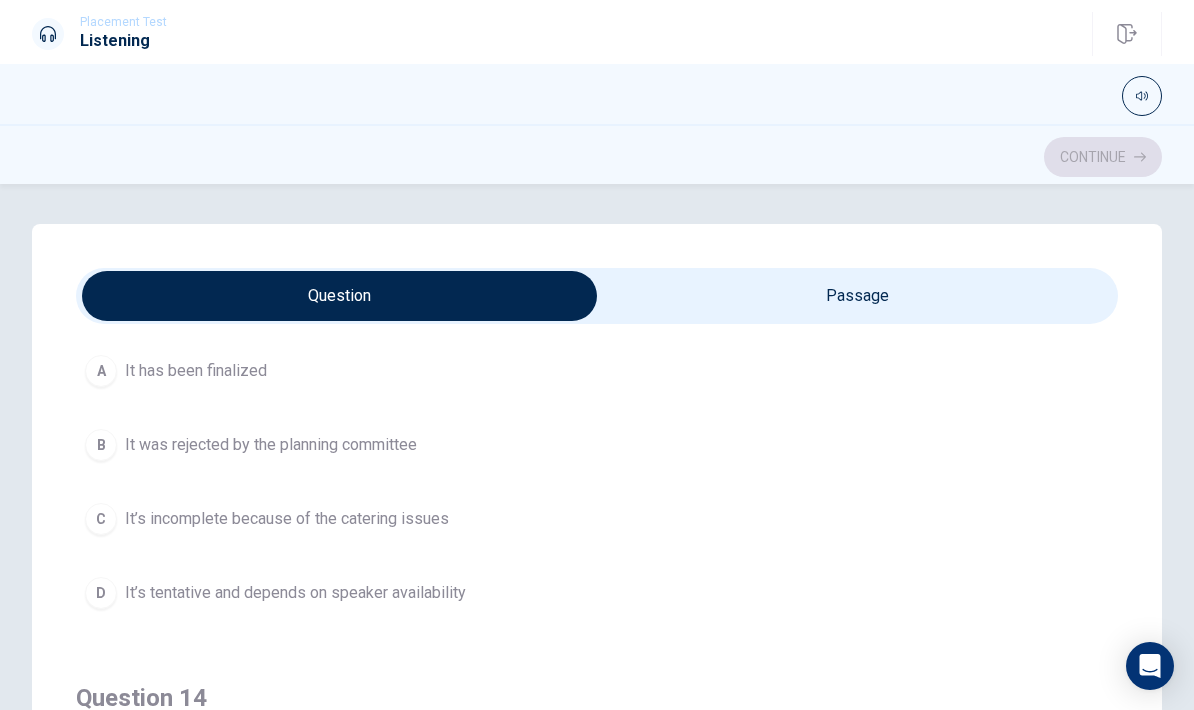 click on "It’s incomplete because of the catering issues" at bounding box center (287, 519) 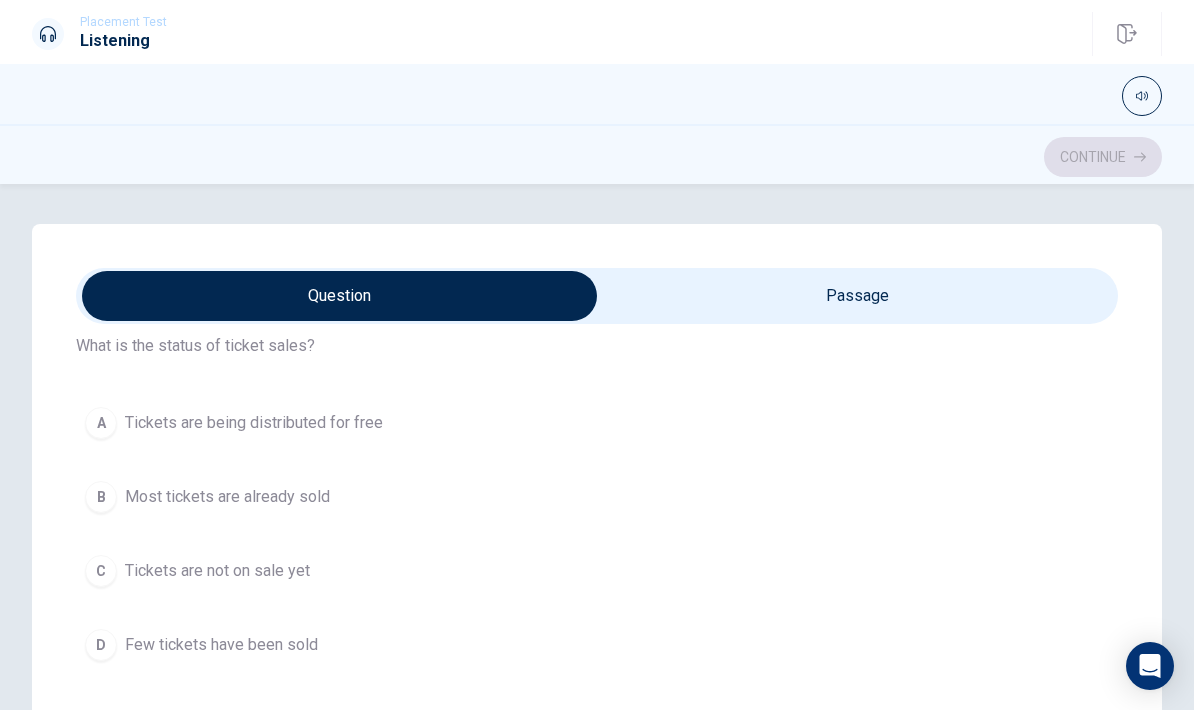 scroll, scrollTop: 1453, scrollLeft: 0, axis: vertical 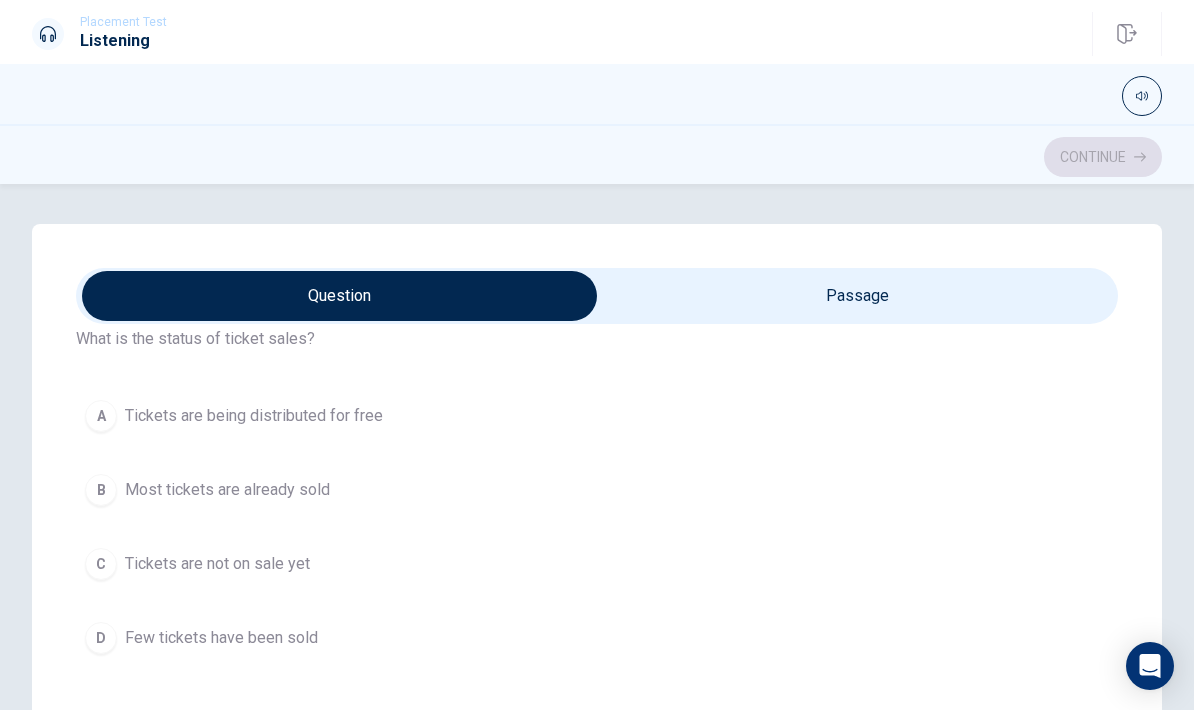 click on "Most tickets are already sold" at bounding box center (227, 490) 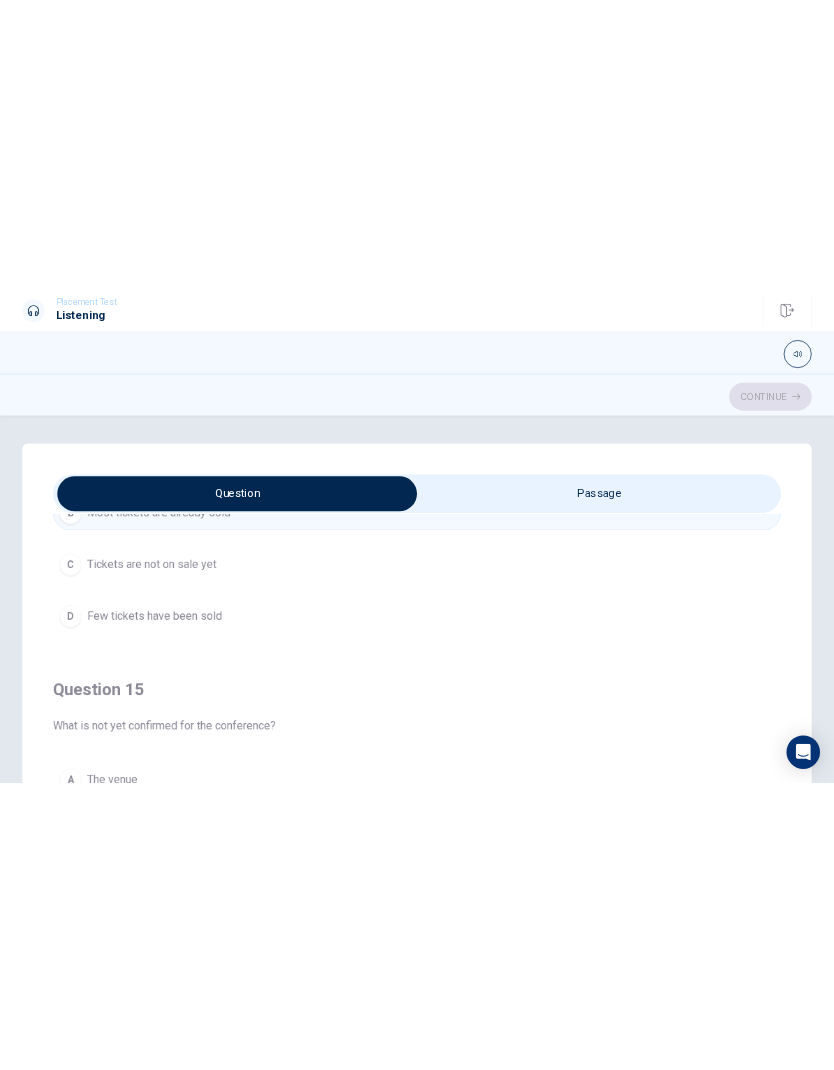scroll, scrollTop: 1620, scrollLeft: 0, axis: vertical 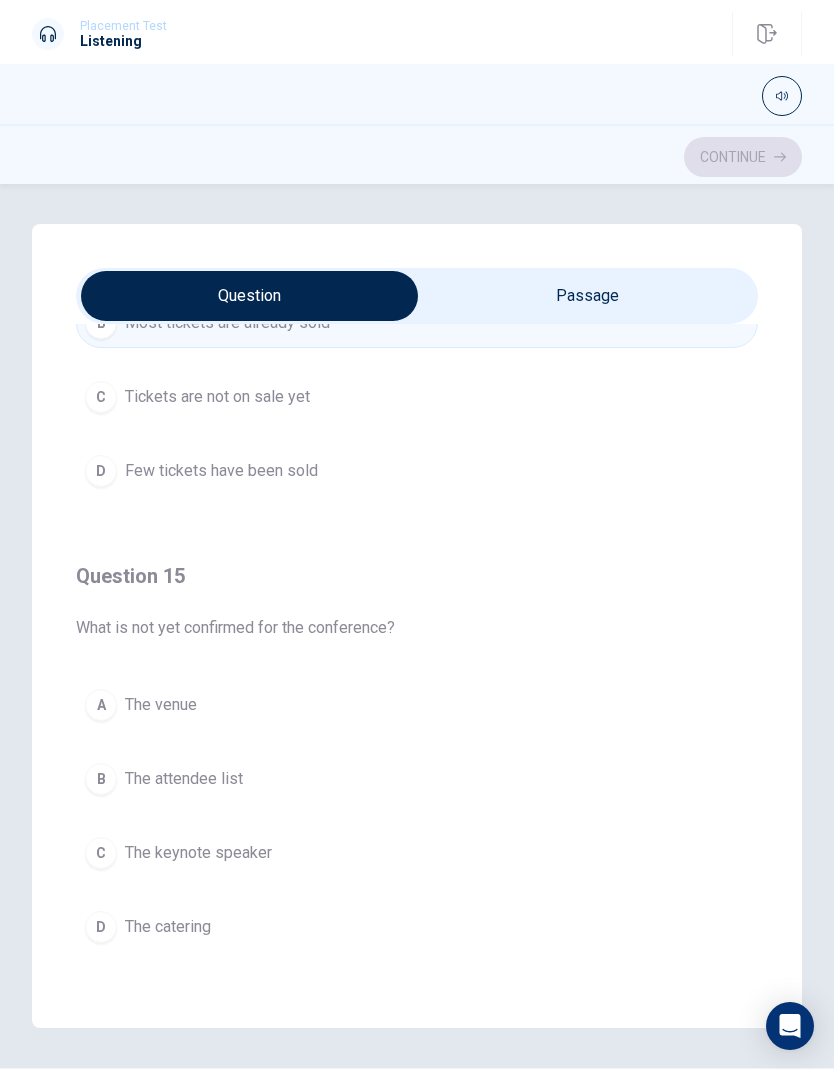 click on "The keynote speaker" at bounding box center (198, 853) 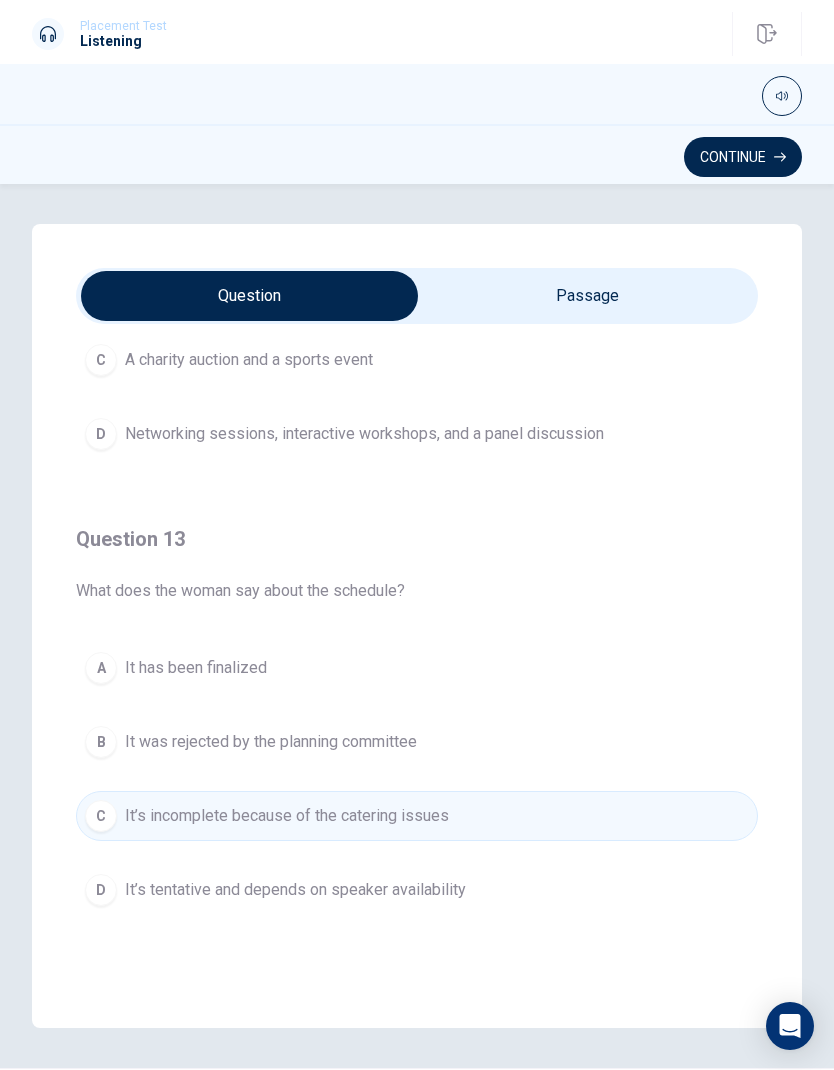 scroll, scrollTop: 748, scrollLeft: 0, axis: vertical 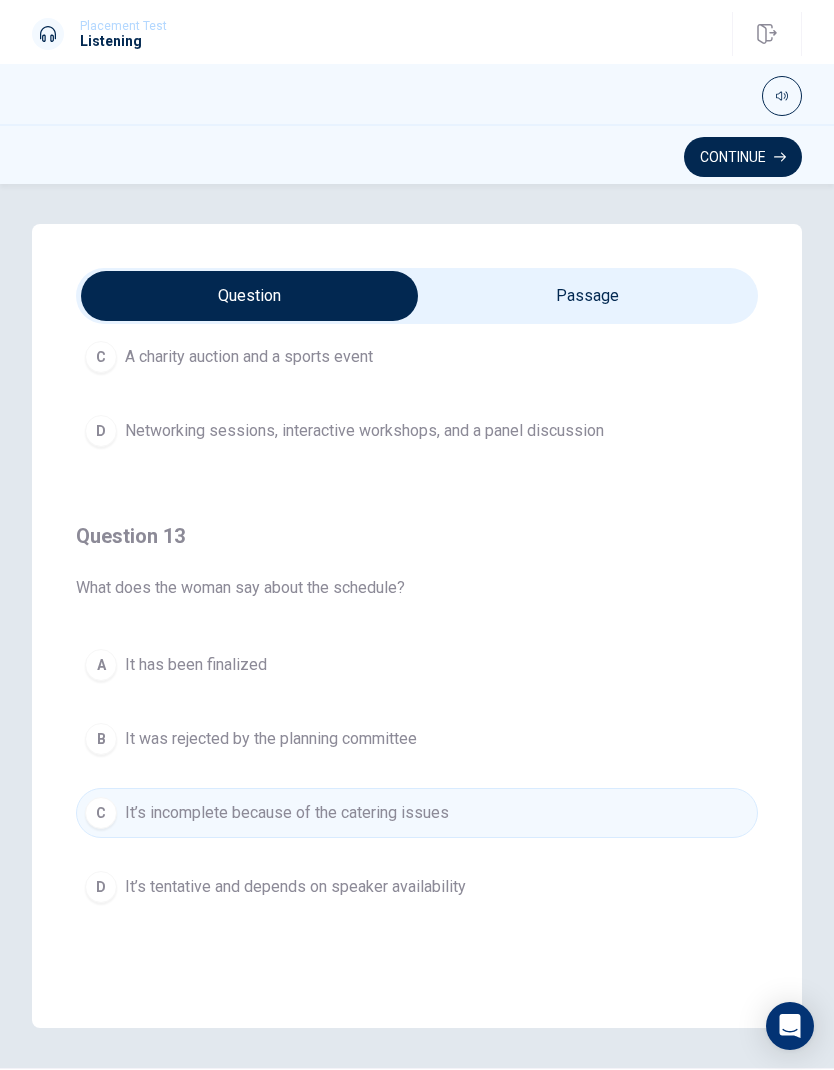 click on "It’s tentative and depends on speaker availability" at bounding box center [295, 887] 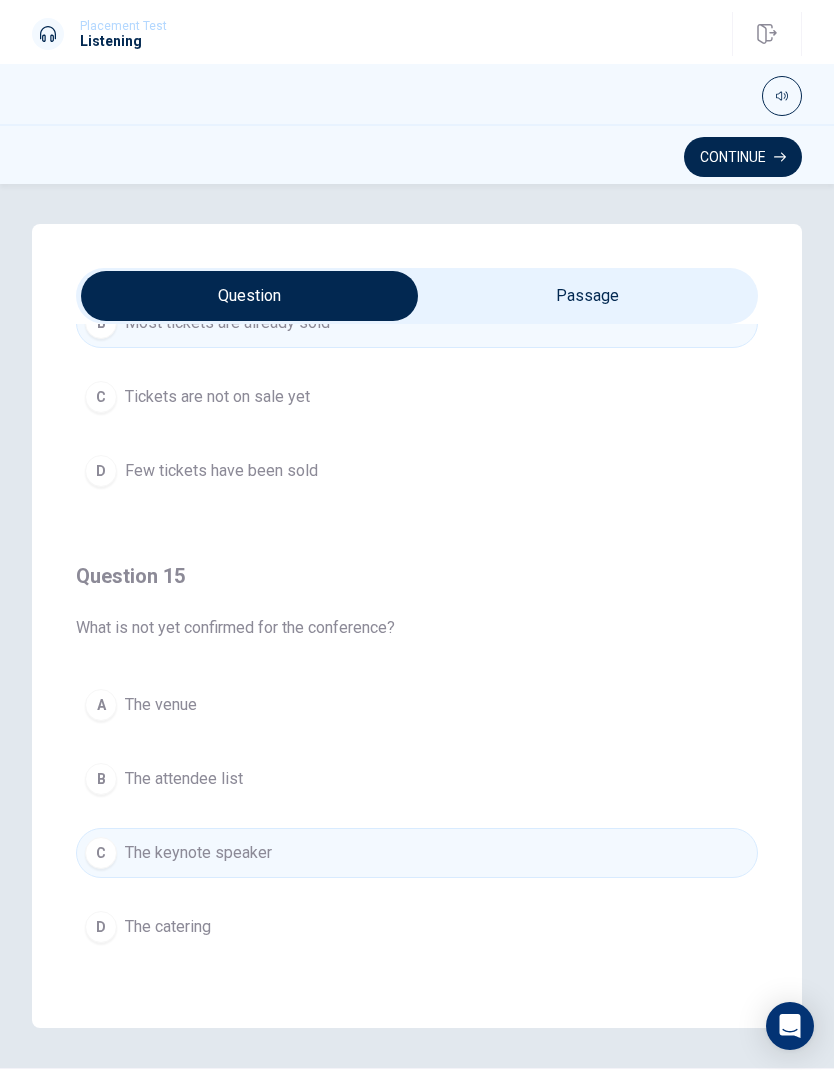 scroll, scrollTop: 1620, scrollLeft: 0, axis: vertical 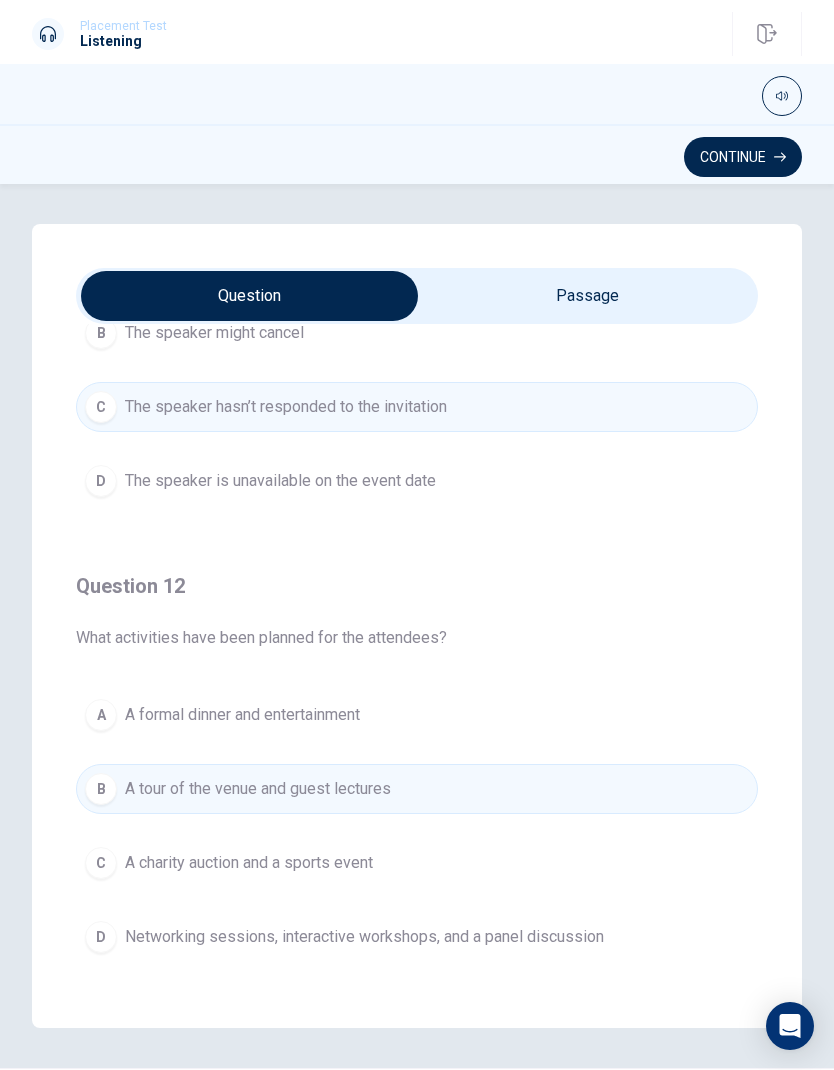 click on "Networking sessions, interactive workshops, and a panel discussion" at bounding box center [364, 937] 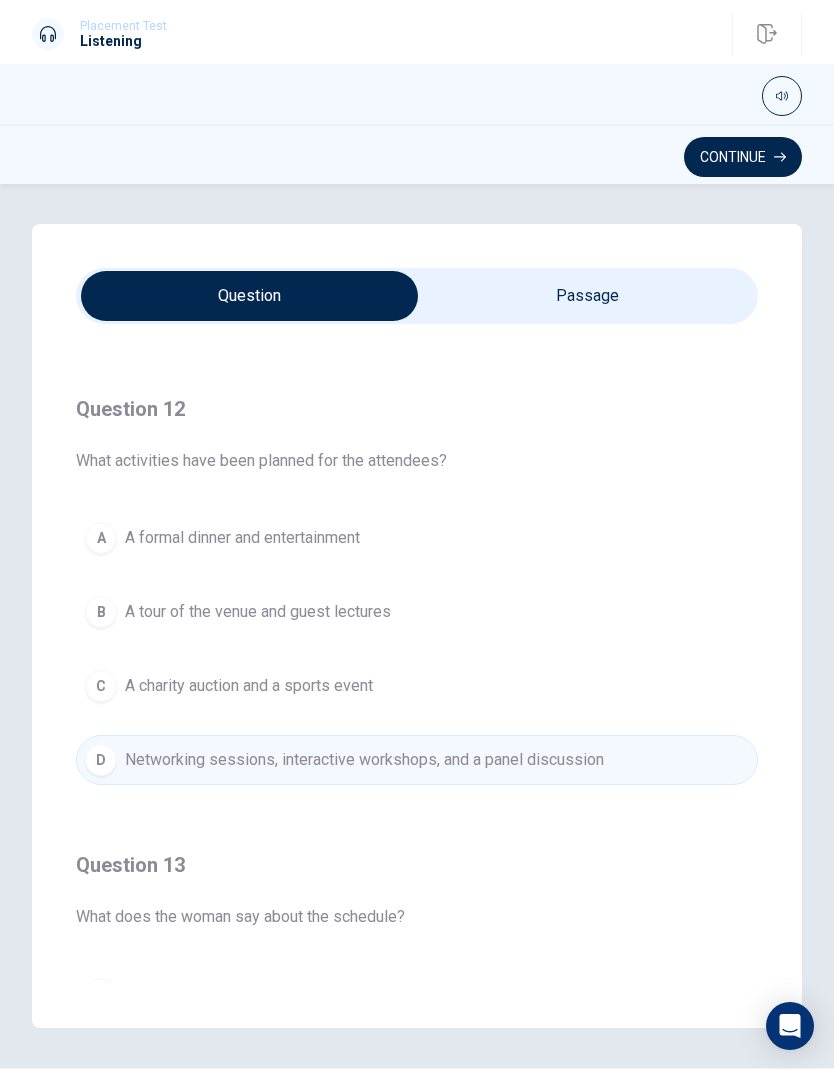 click on "Continue" at bounding box center (743, 157) 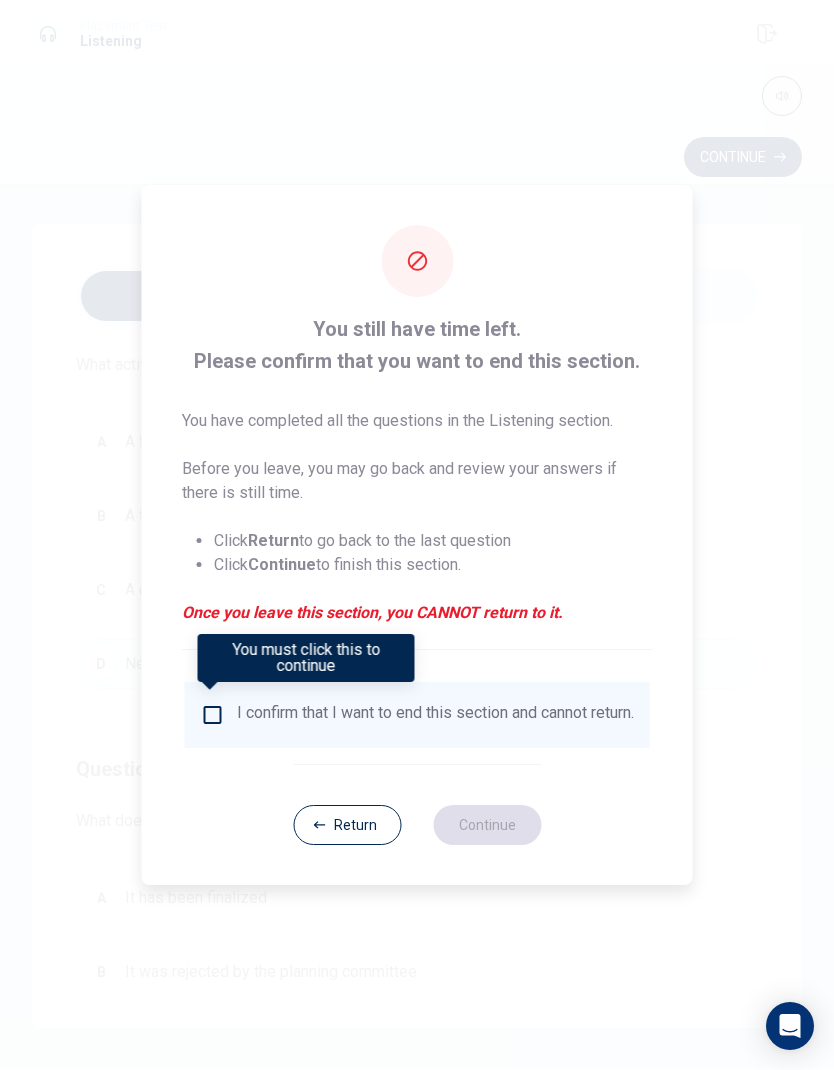scroll, scrollTop: 516, scrollLeft: 0, axis: vertical 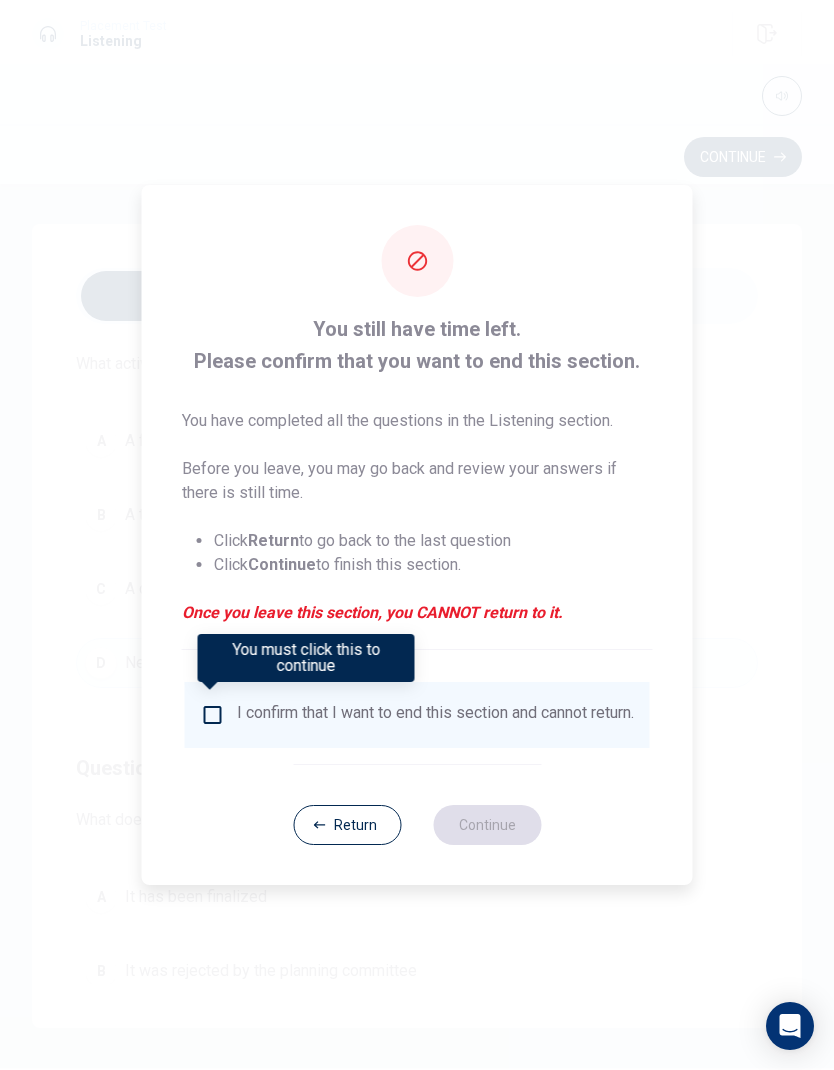 click at bounding box center [213, 715] 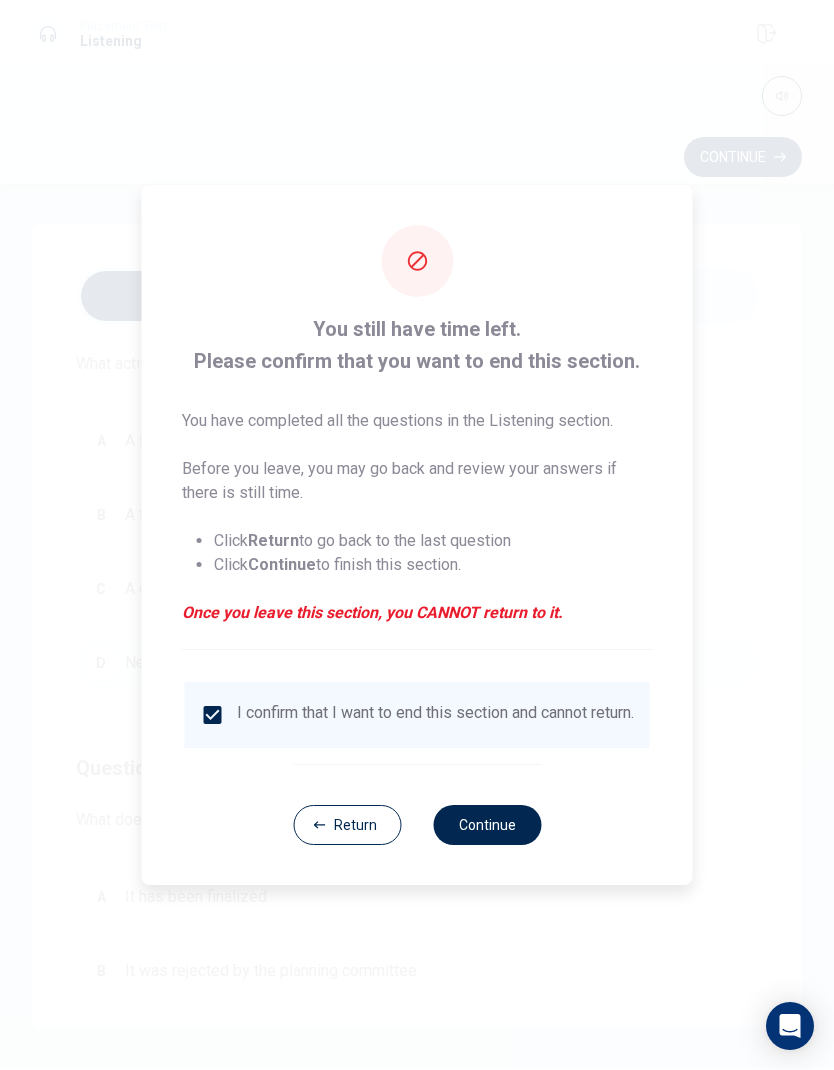 click on "Continue" at bounding box center (487, 825) 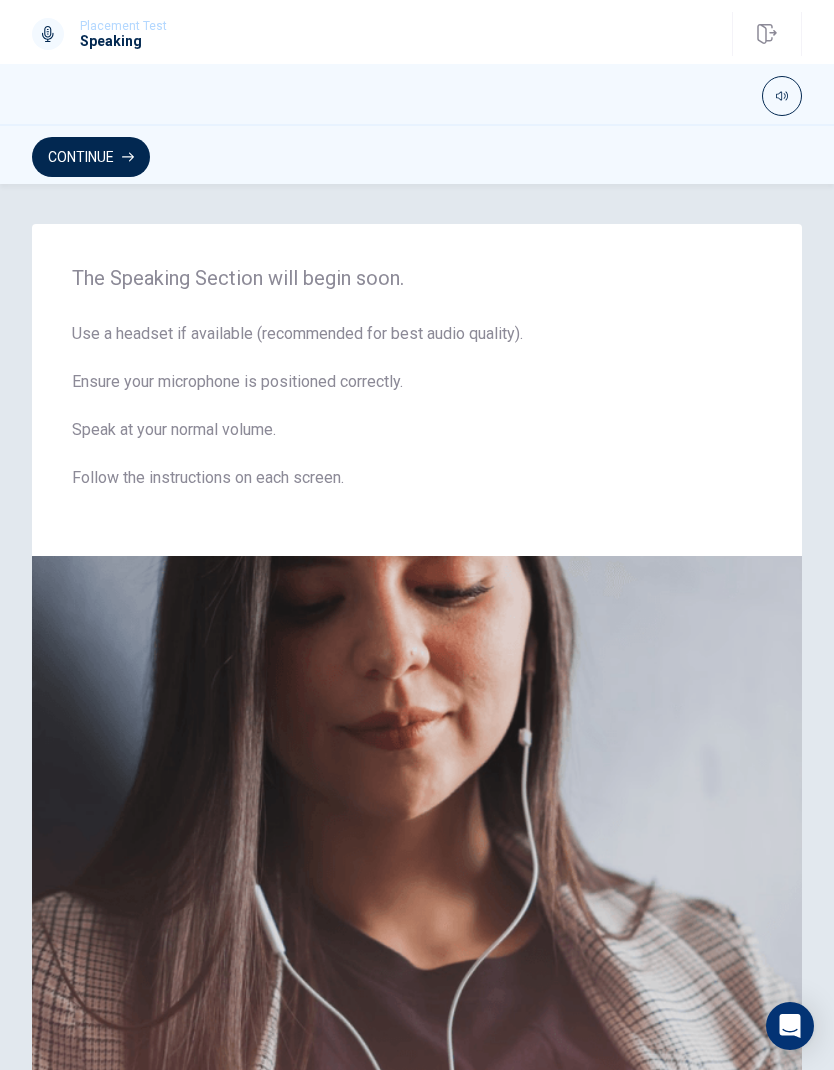 scroll, scrollTop: 0, scrollLeft: 0, axis: both 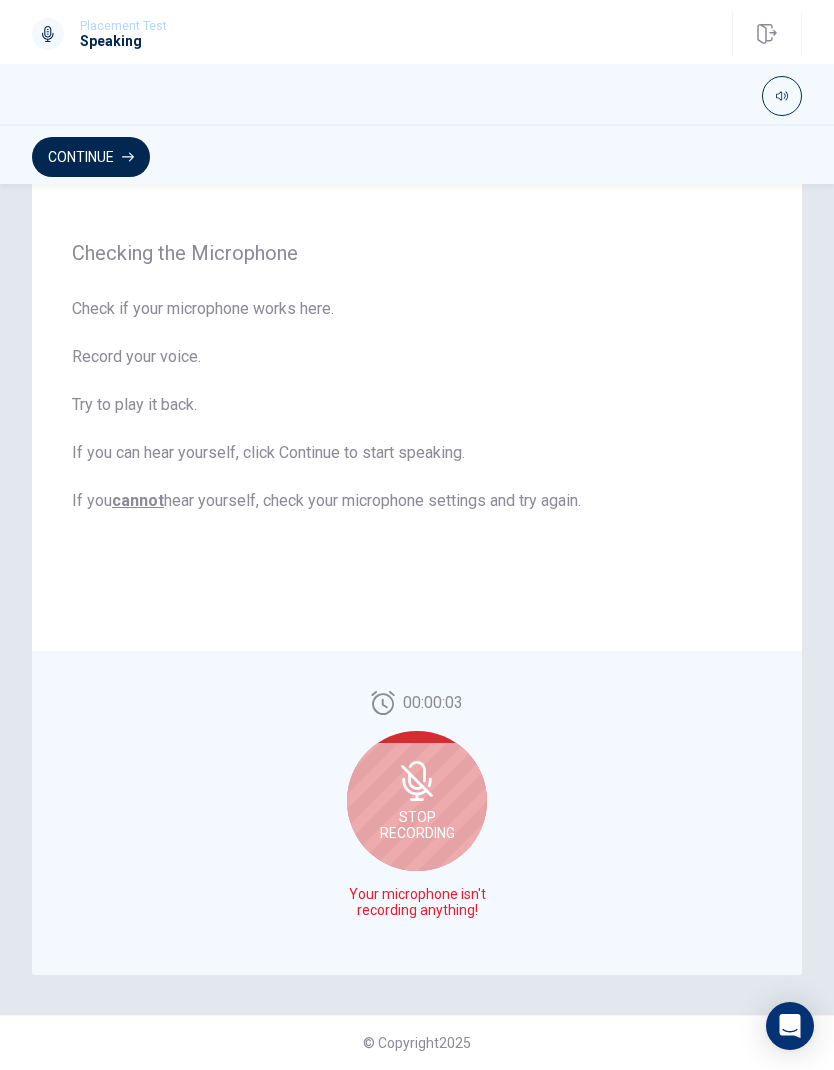 click on "Stop   Recording" at bounding box center [417, 825] 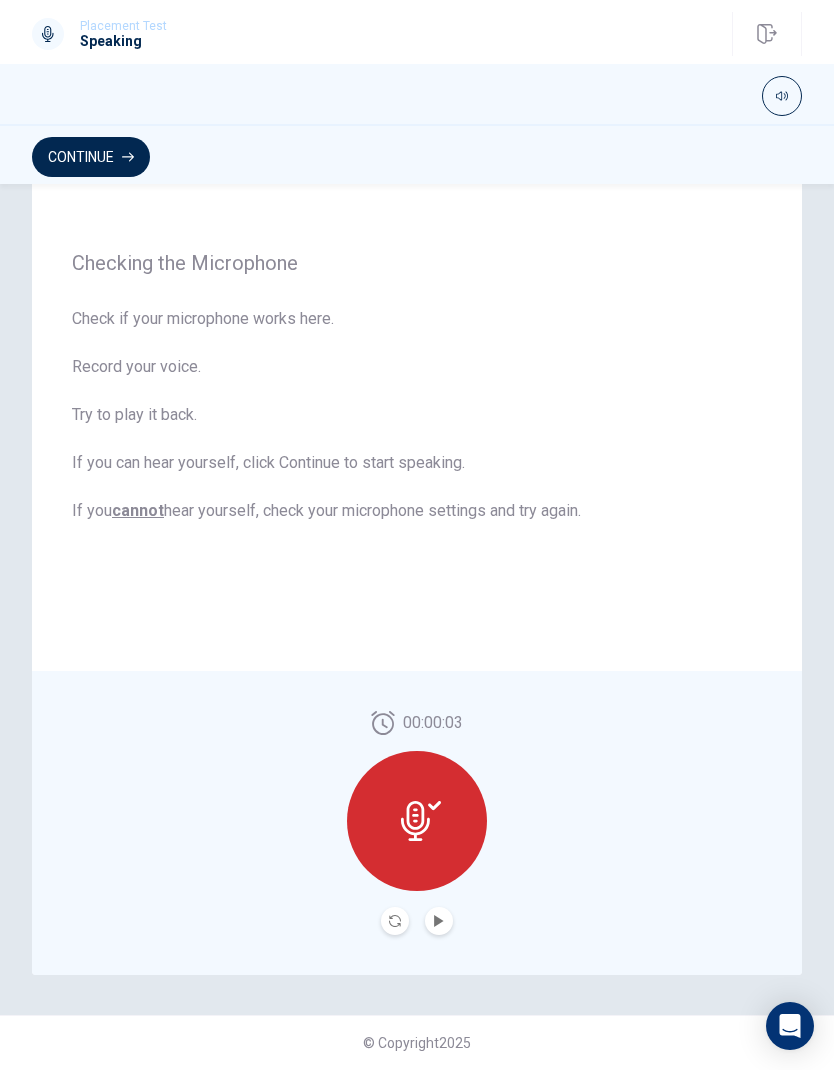 click at bounding box center (439, 921) 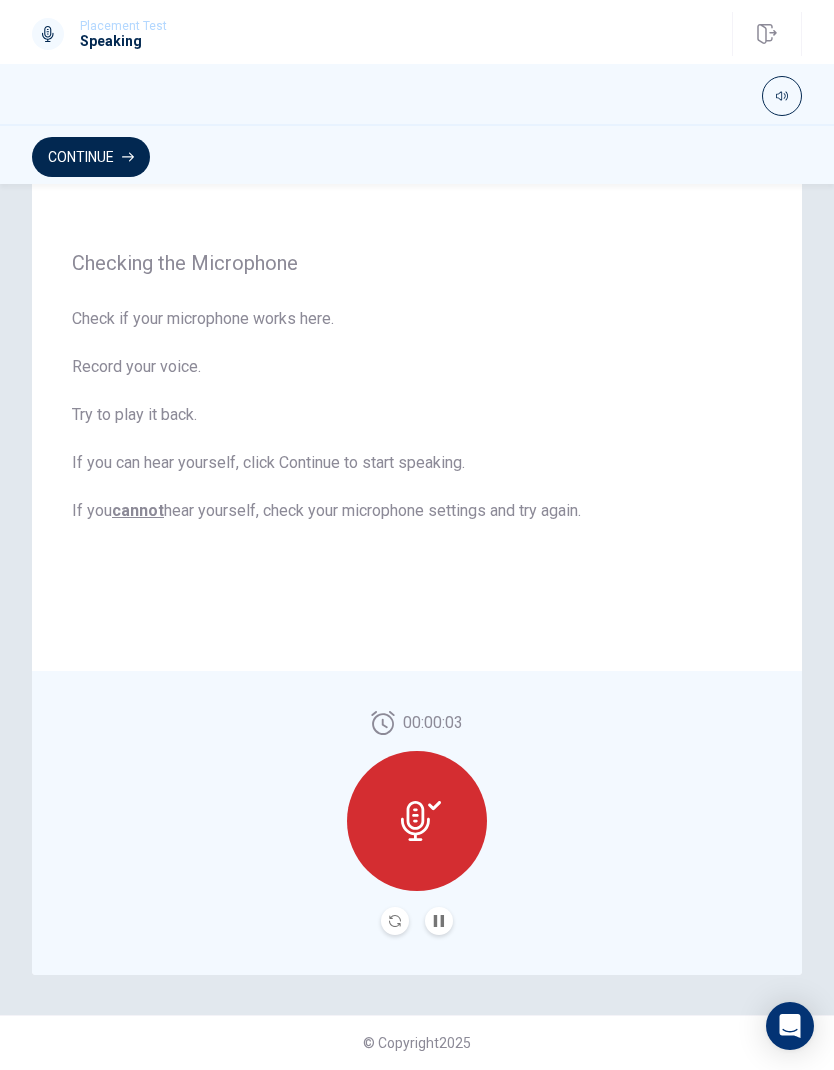 click 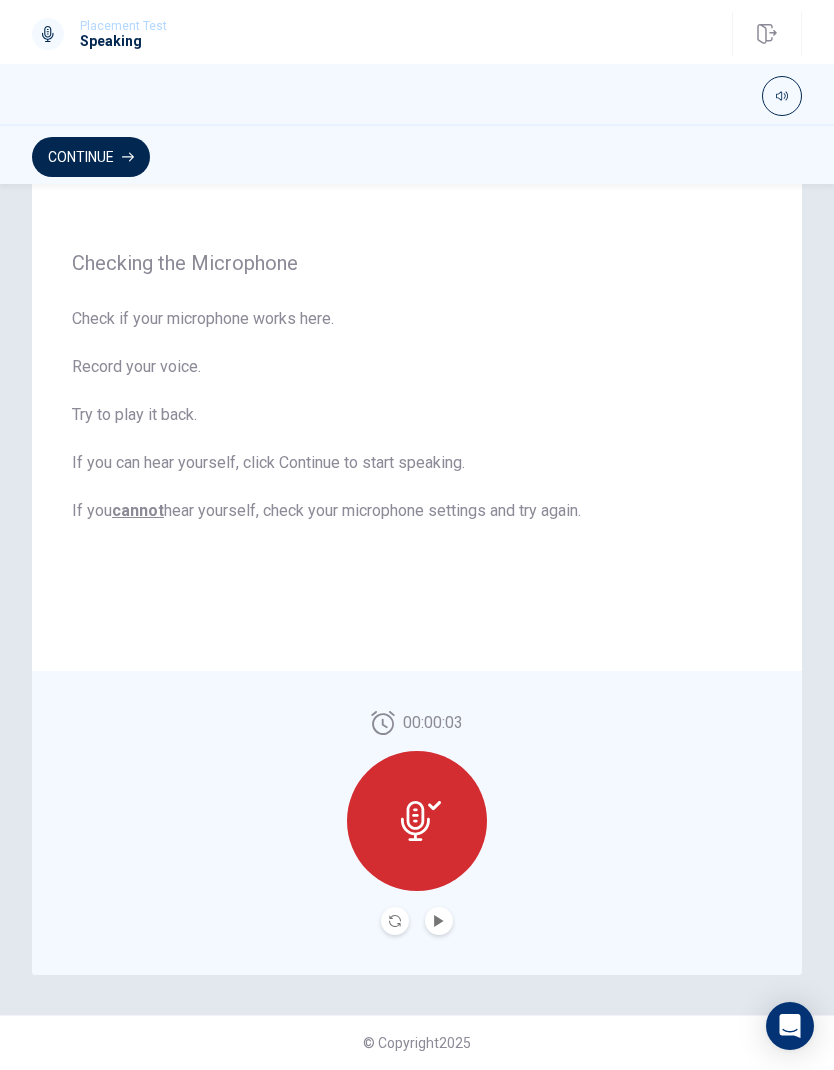 click at bounding box center [395, 921] 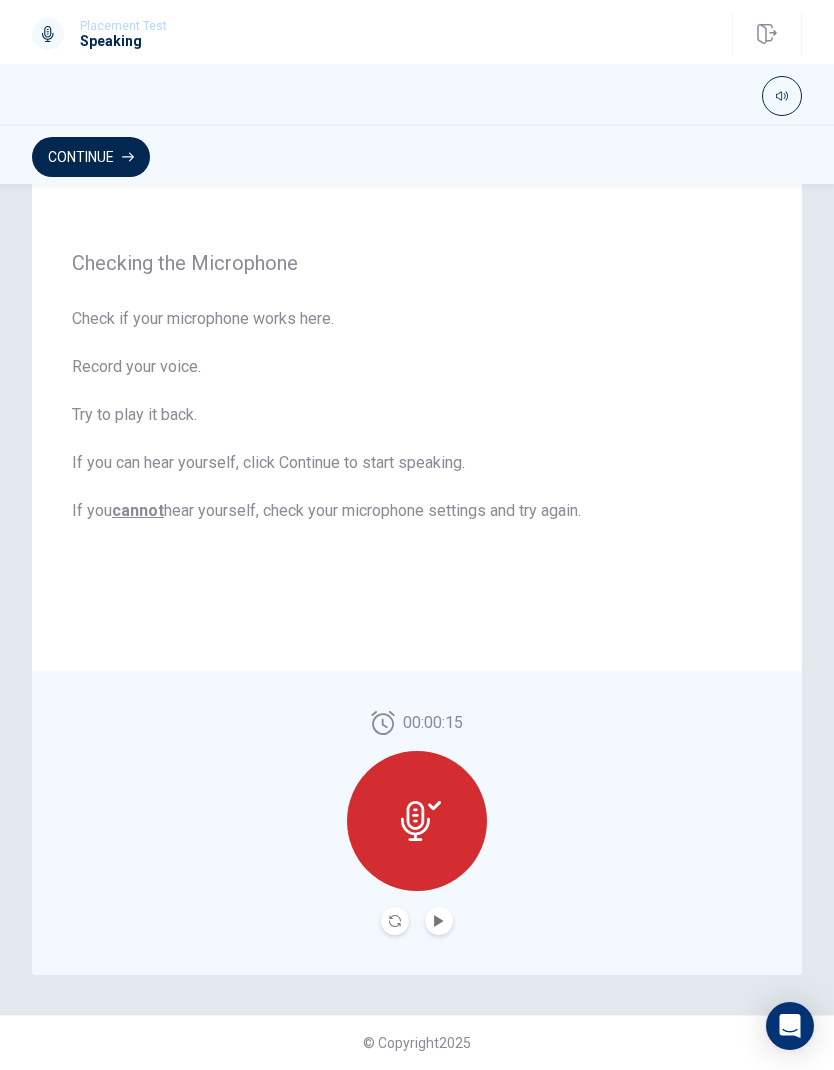 click 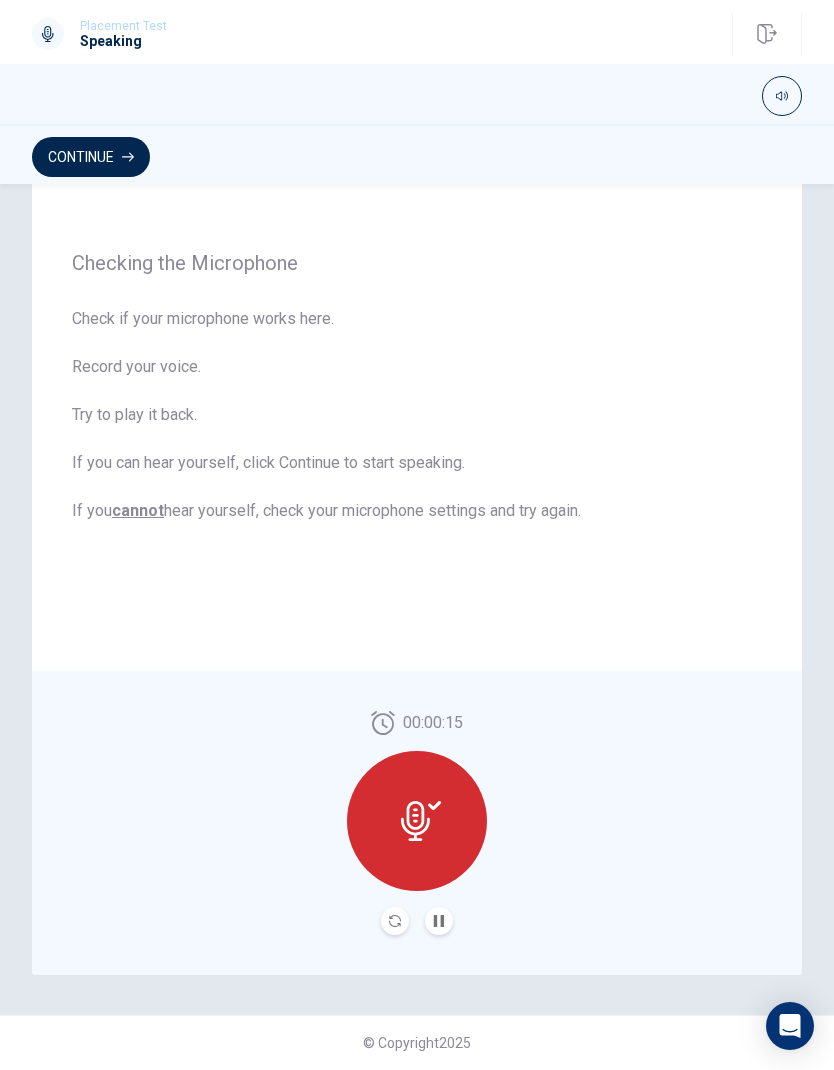 click at bounding box center (395, 921) 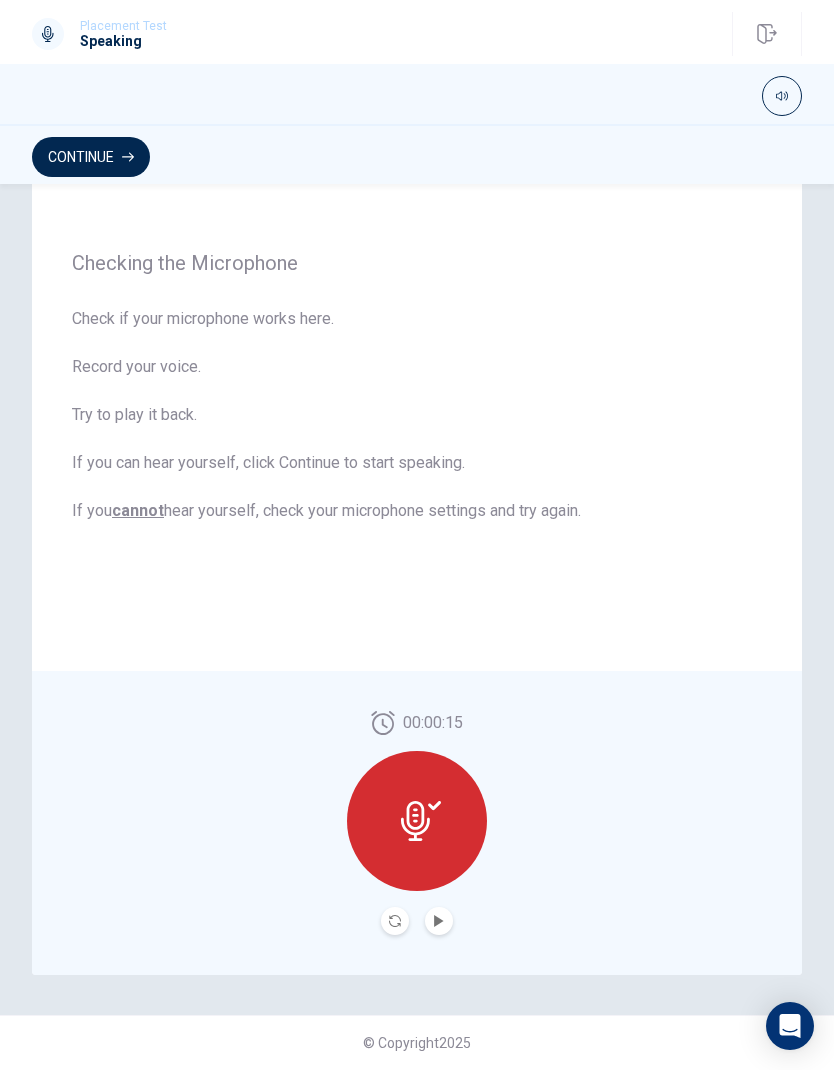 click at bounding box center [439, 921] 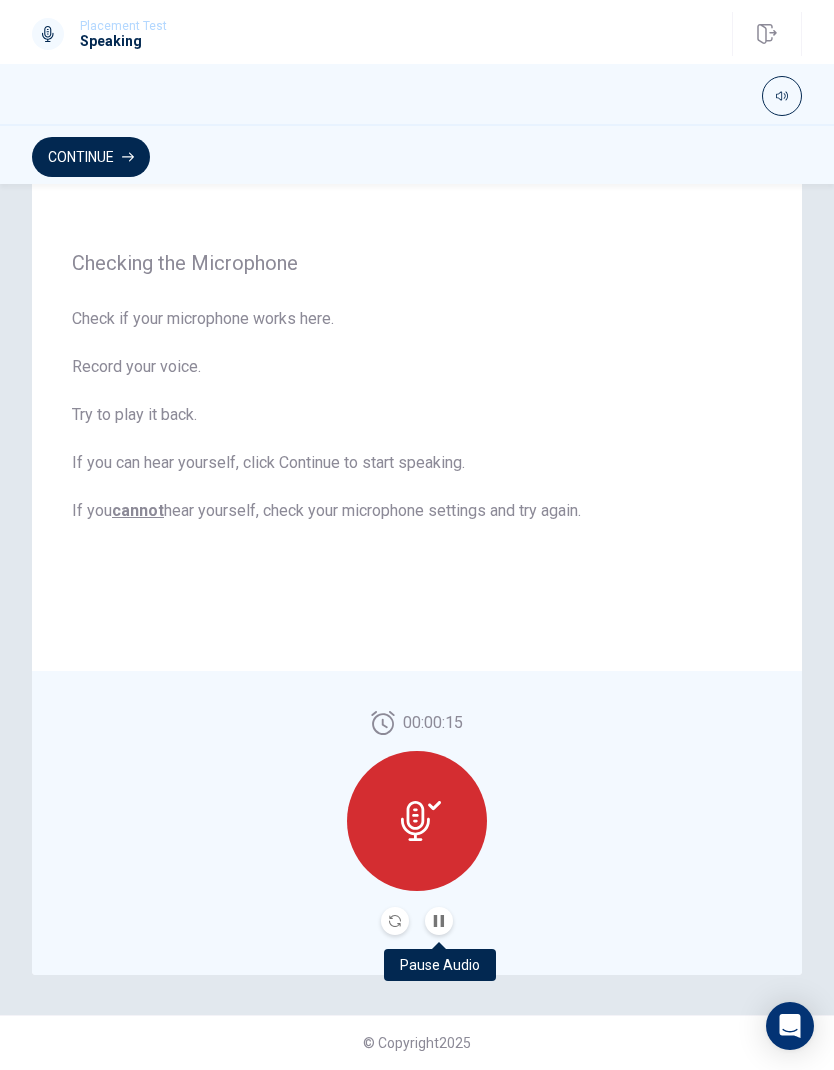 click on "Continue" at bounding box center (91, 157) 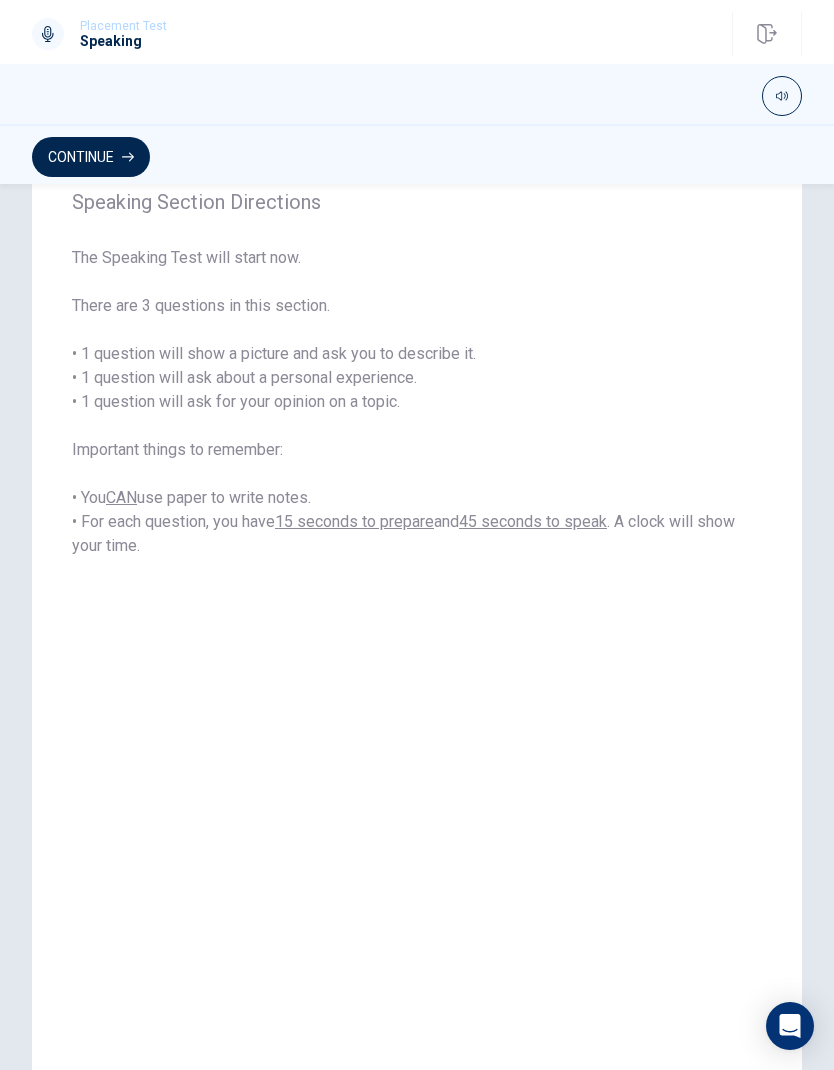 scroll, scrollTop: 57, scrollLeft: 0, axis: vertical 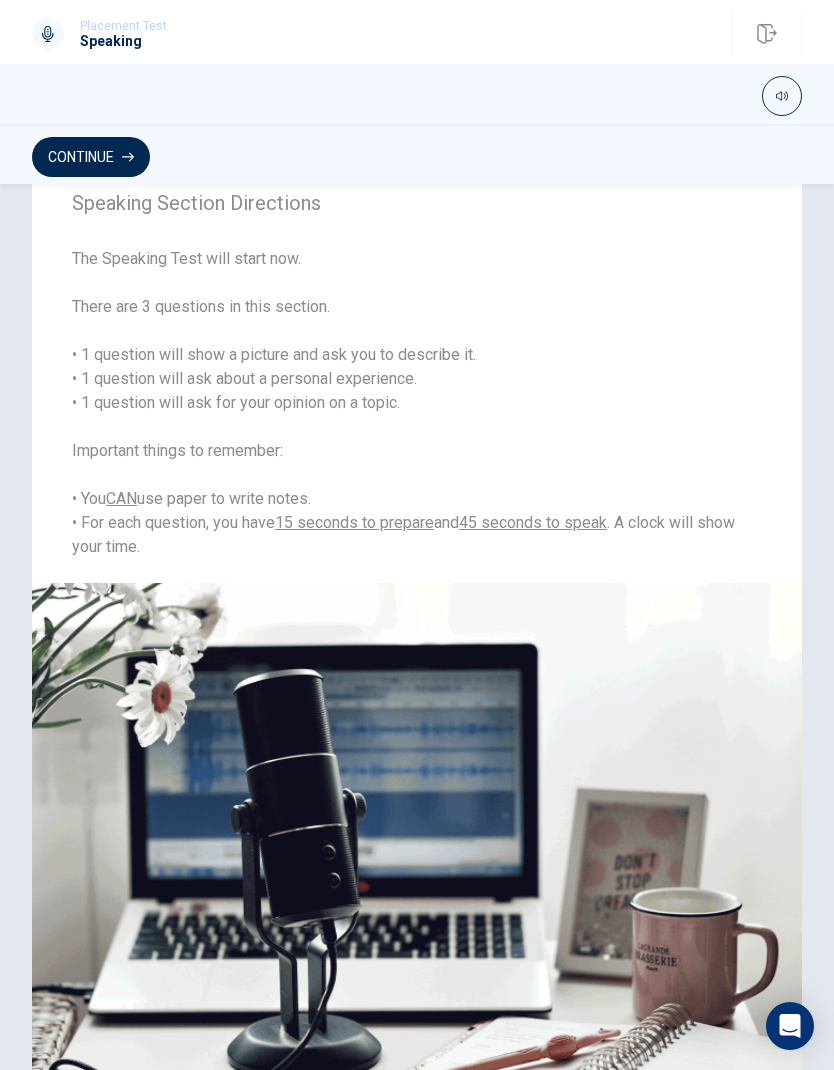 click on "Continue" at bounding box center [91, 157] 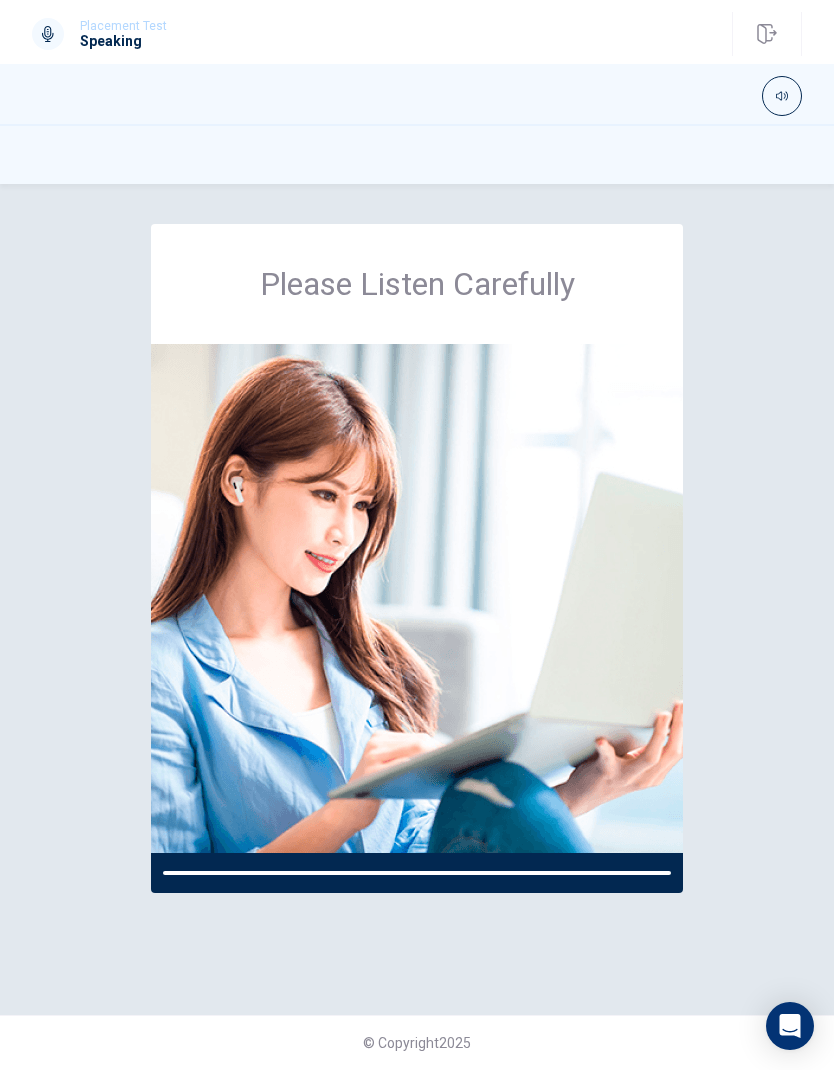 scroll, scrollTop: 0, scrollLeft: 0, axis: both 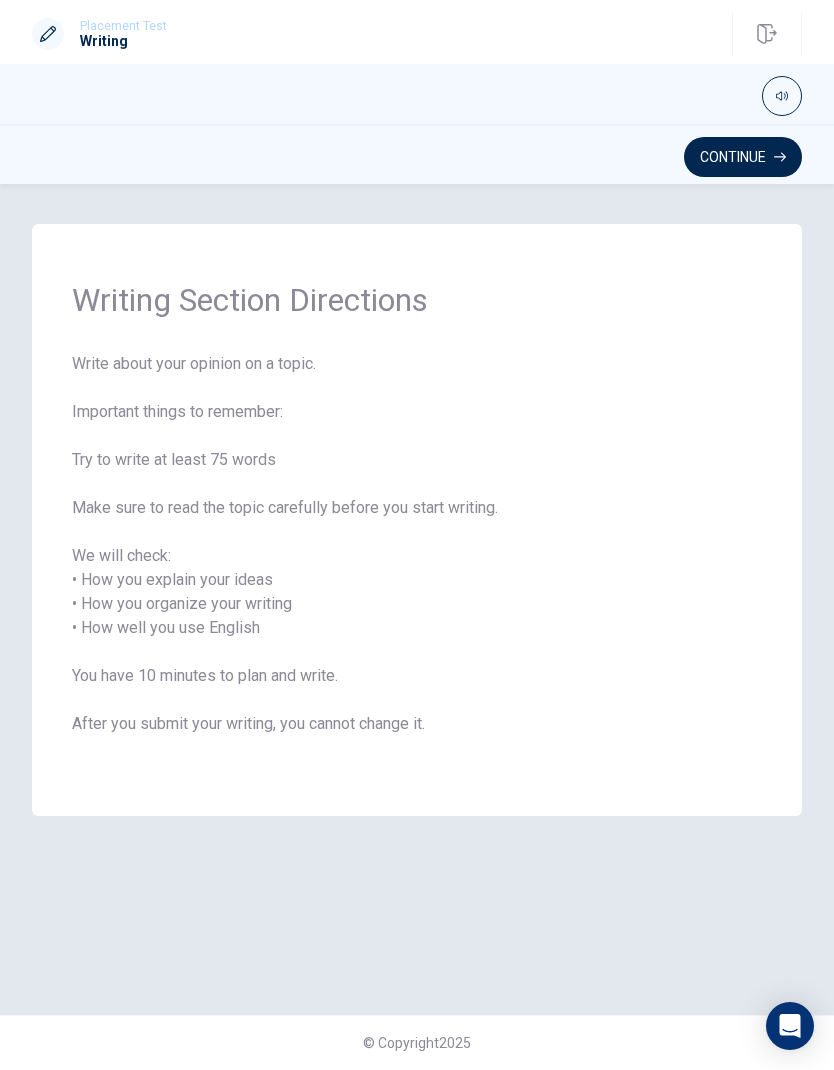 click on "Continue" at bounding box center (743, 157) 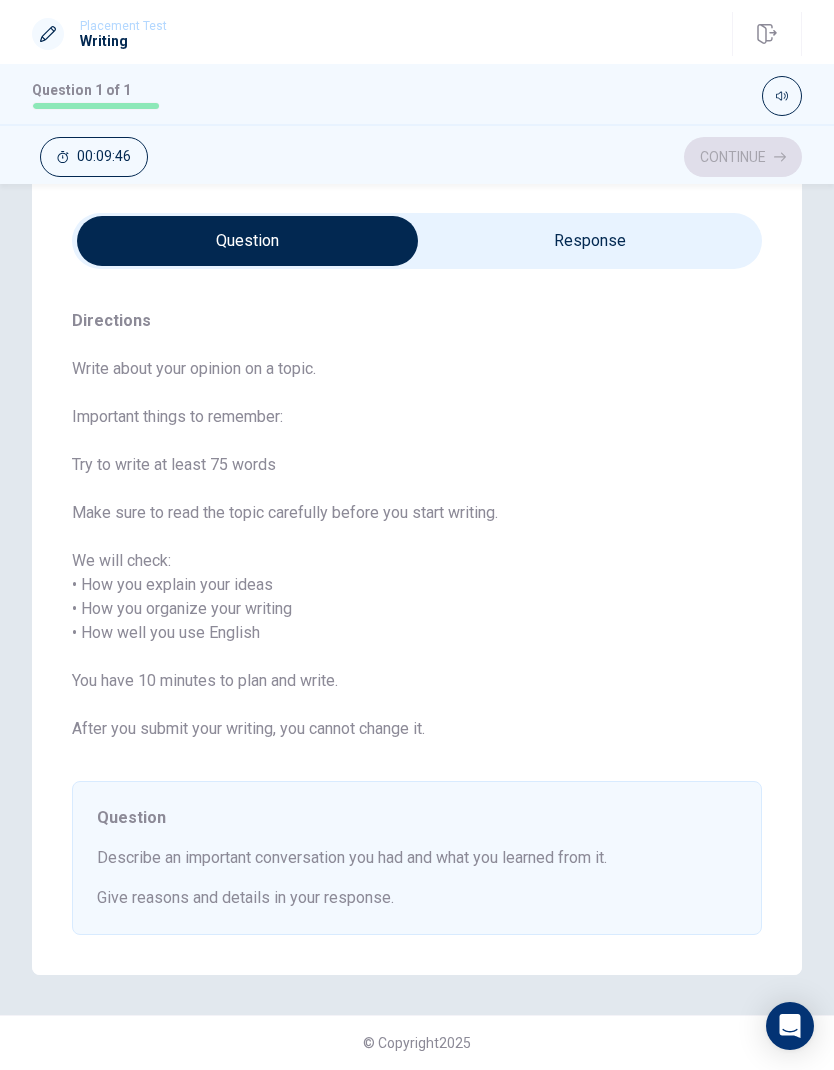 scroll, scrollTop: 51, scrollLeft: 0, axis: vertical 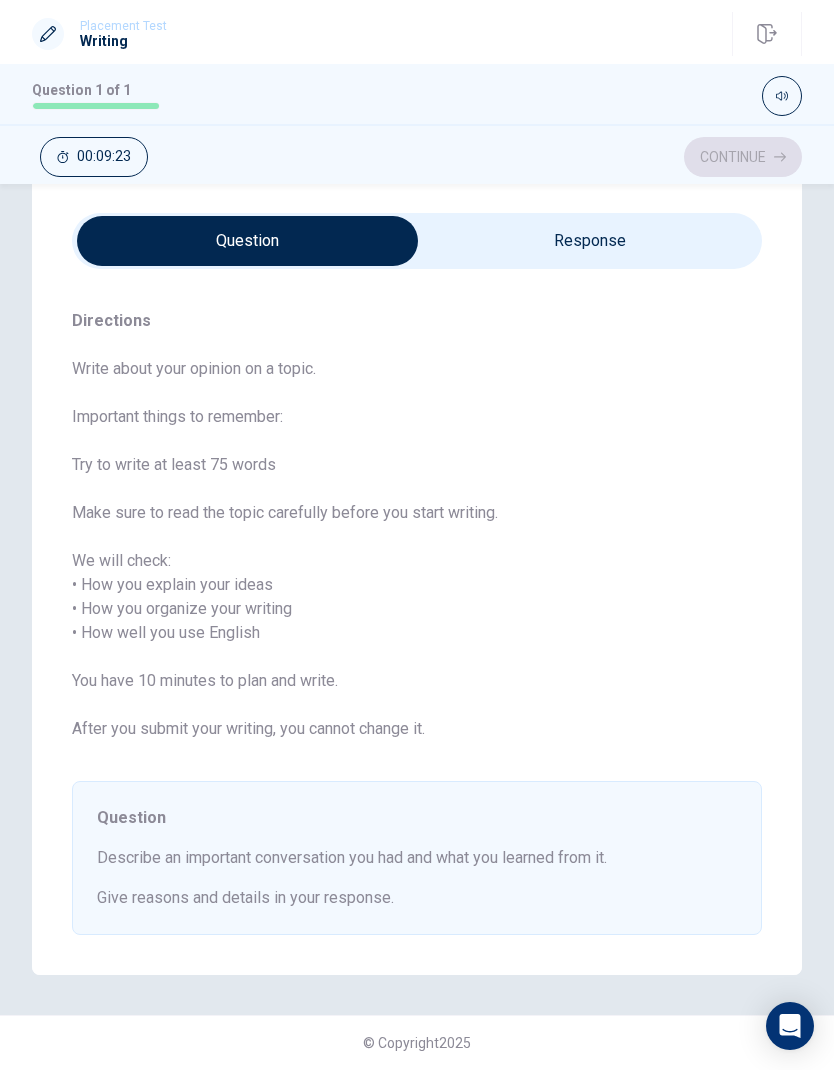 click at bounding box center (247, 241) 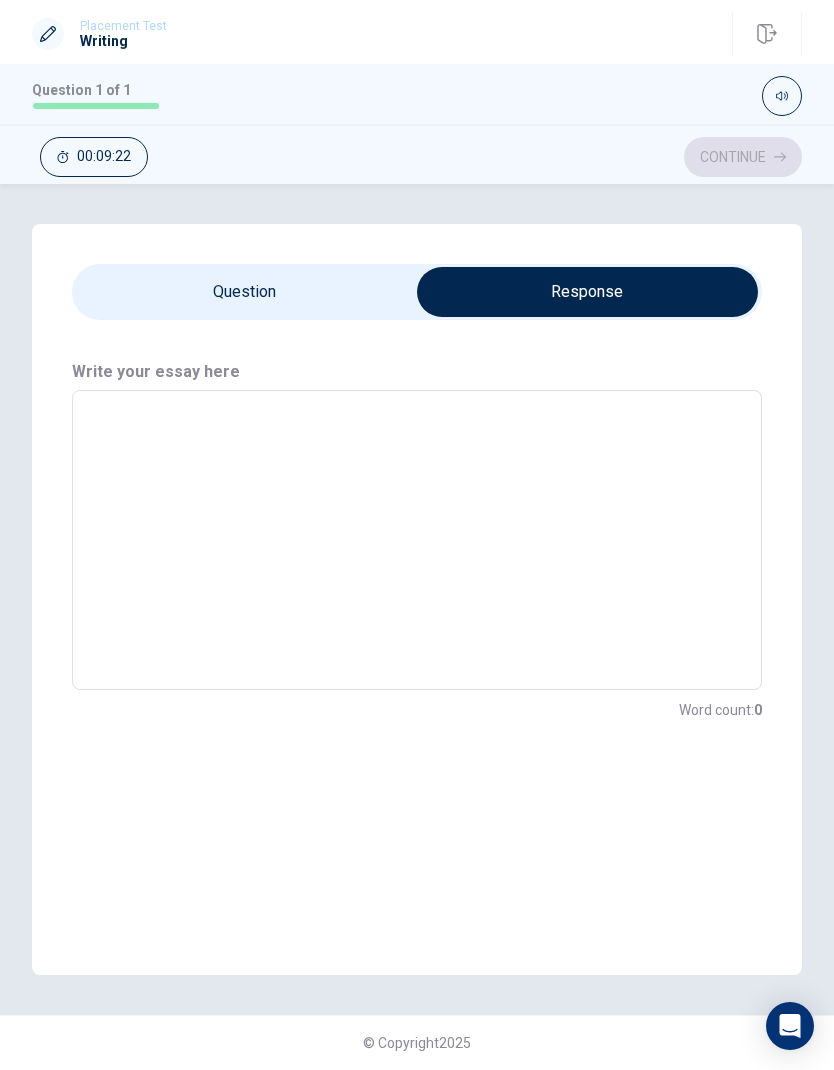 click at bounding box center [417, 540] 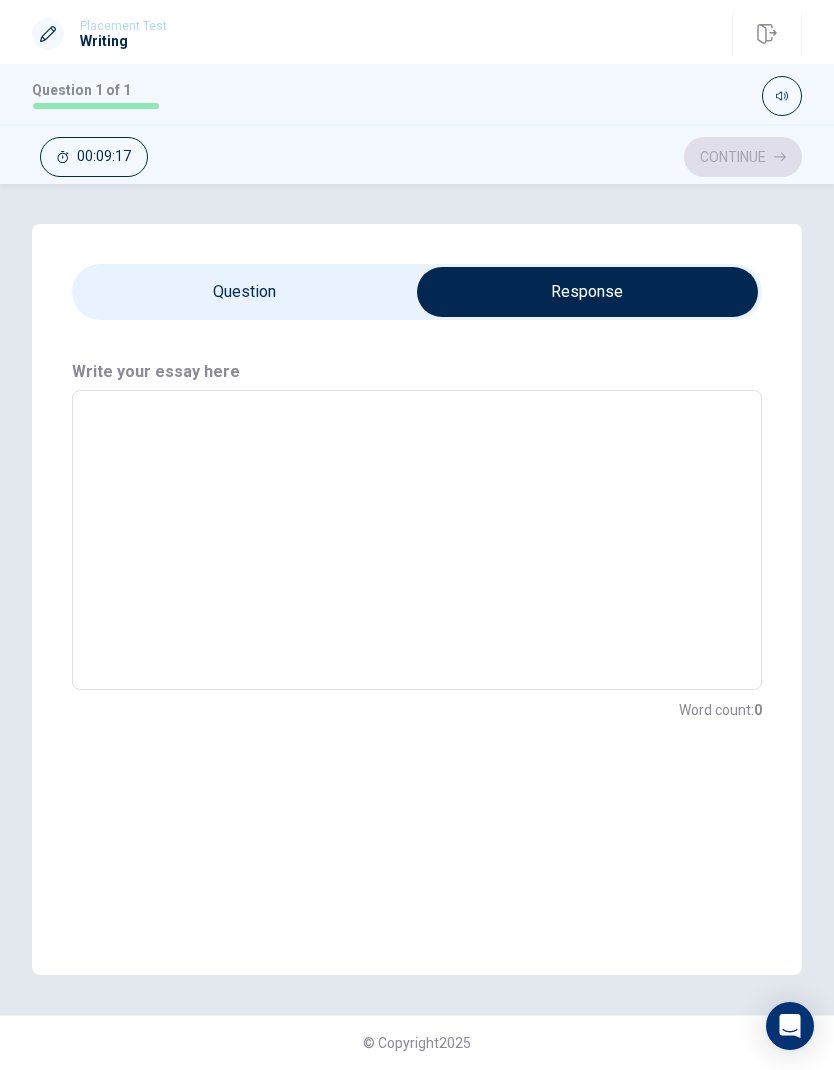 type on "T" 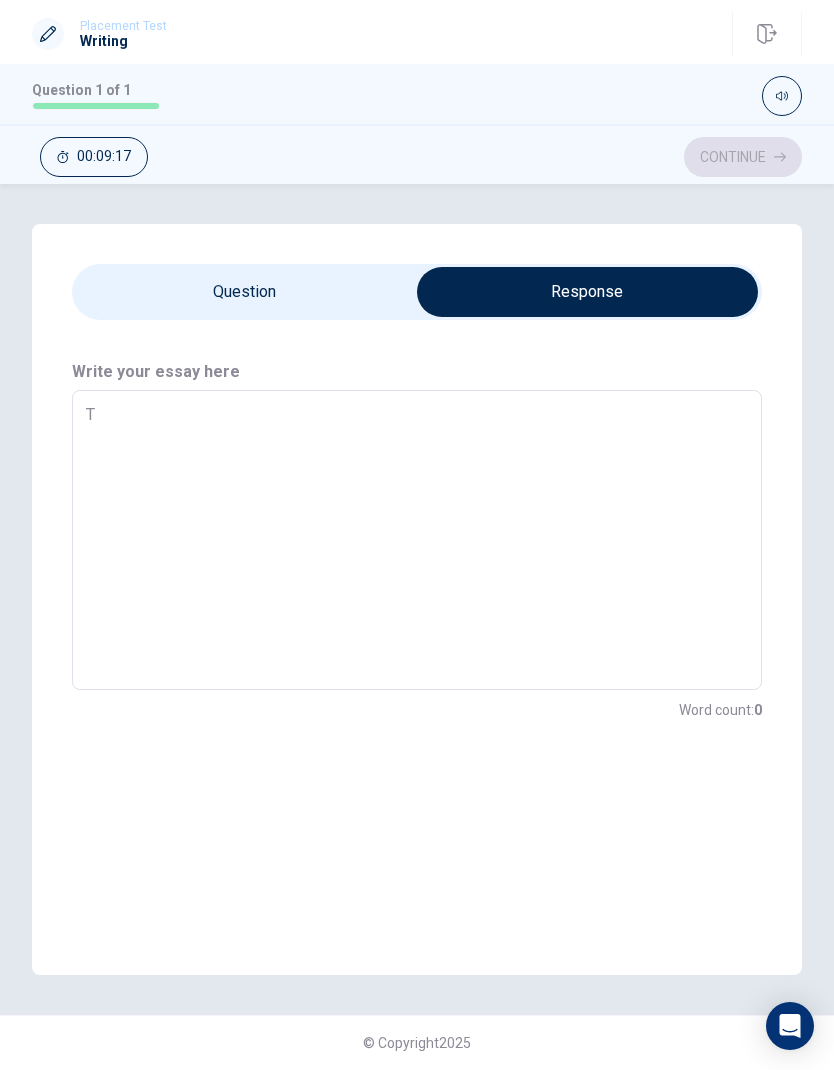 type on "x" 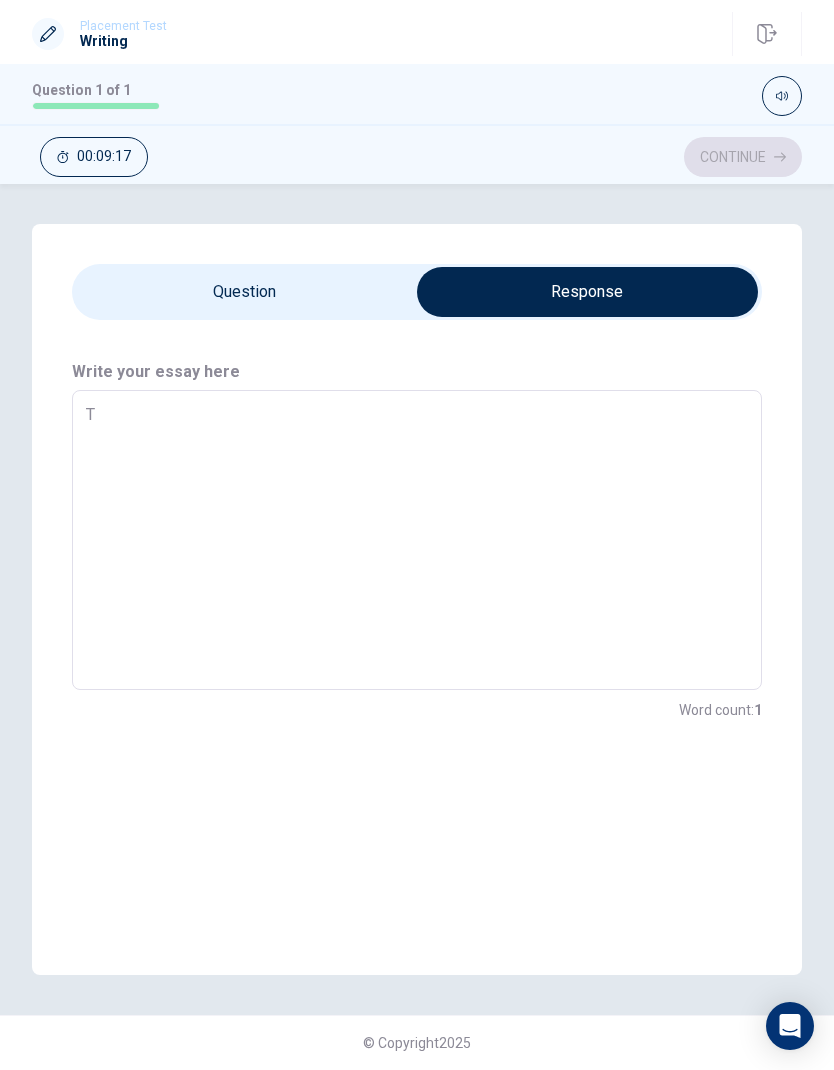 type on "Th" 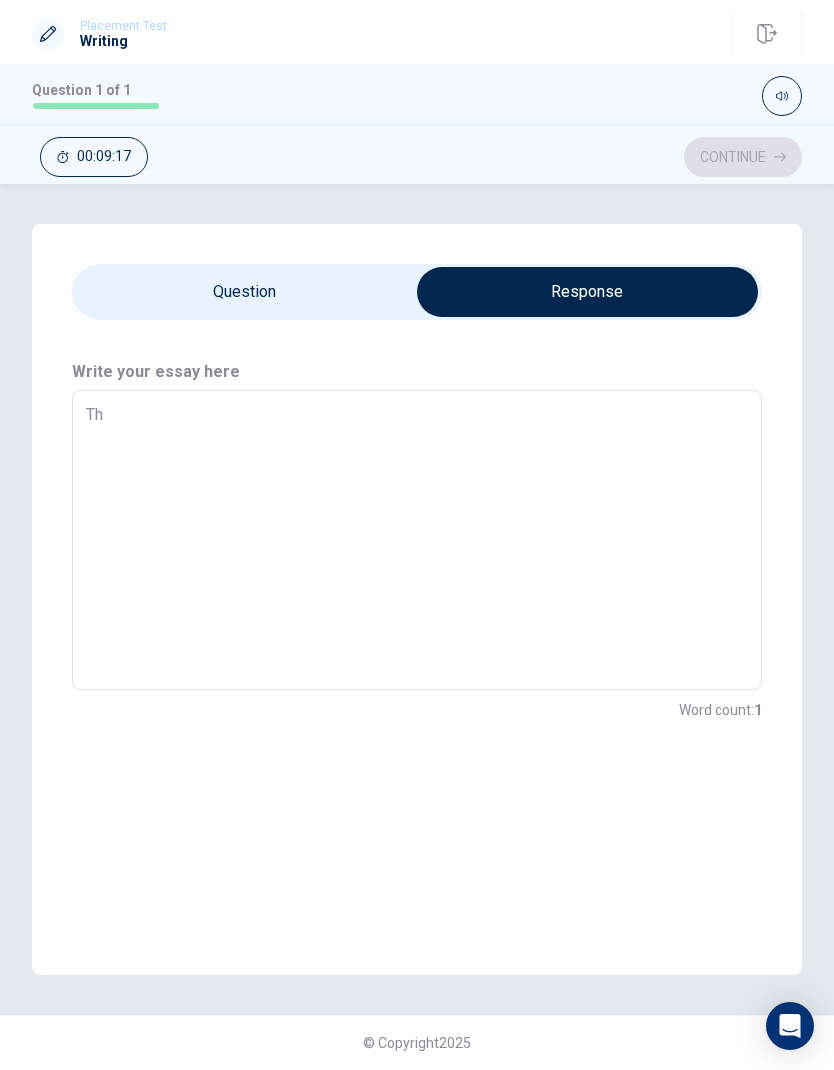 type on "x" 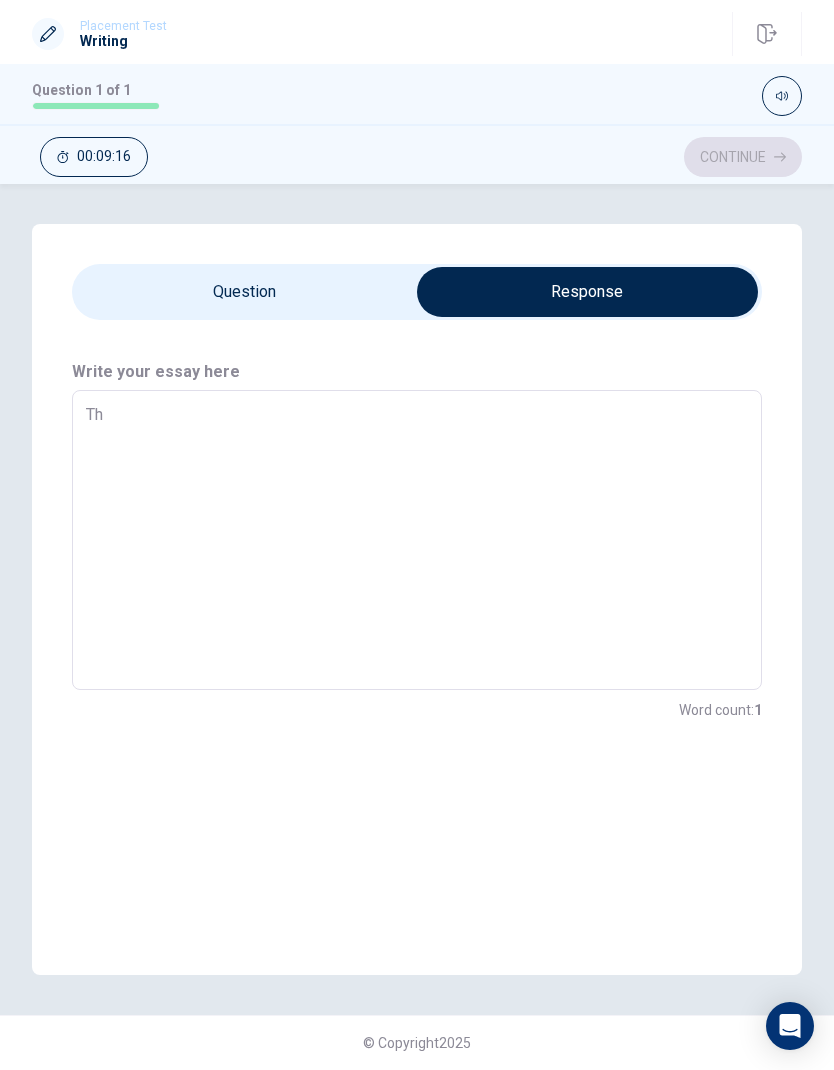type on "Thi" 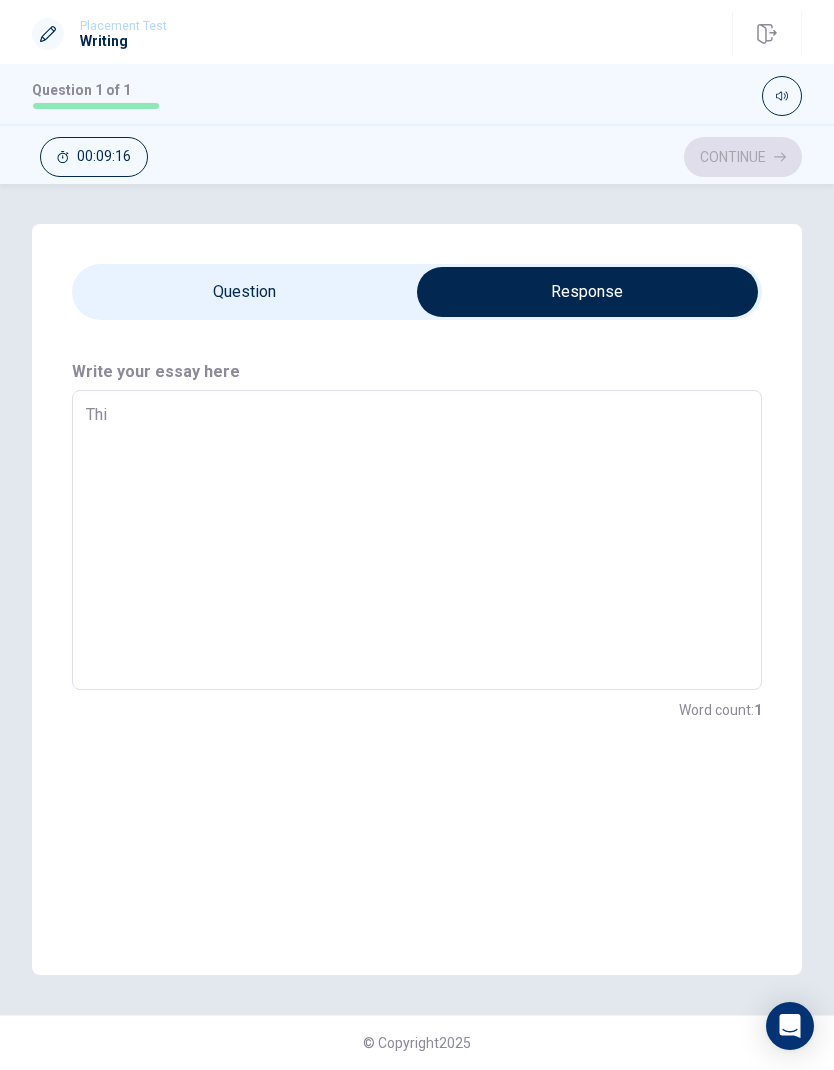 type on "x" 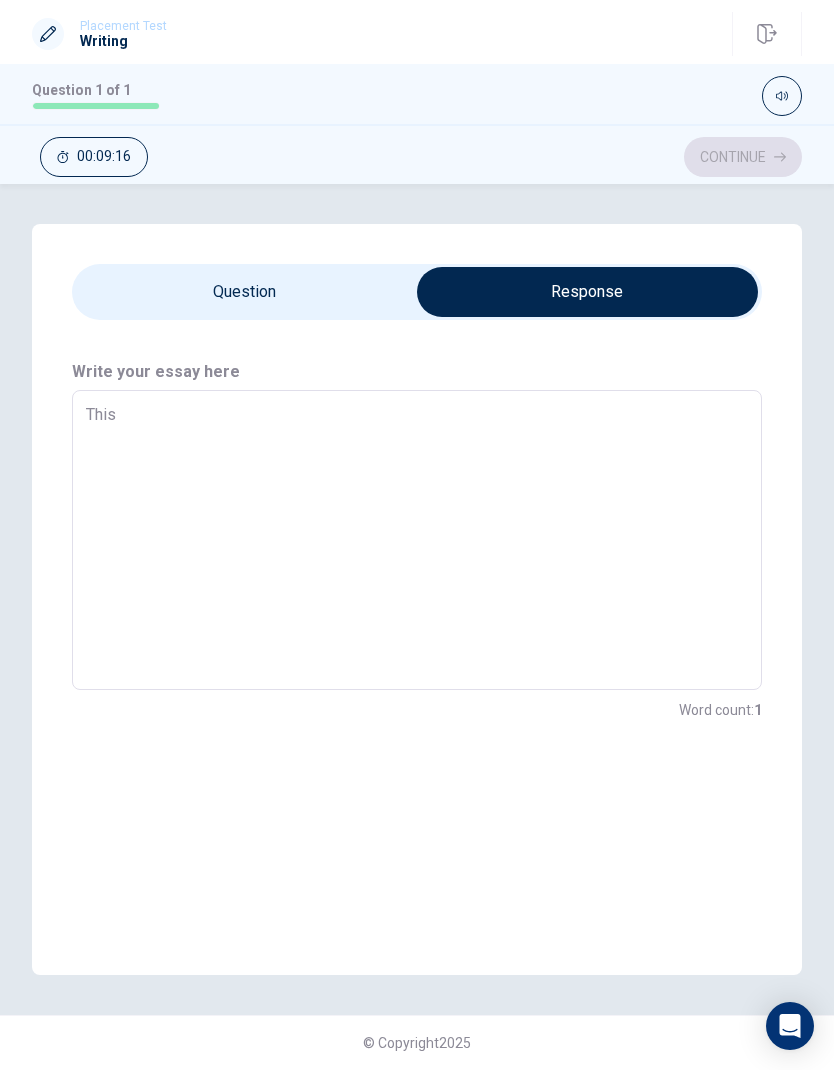type on "x" 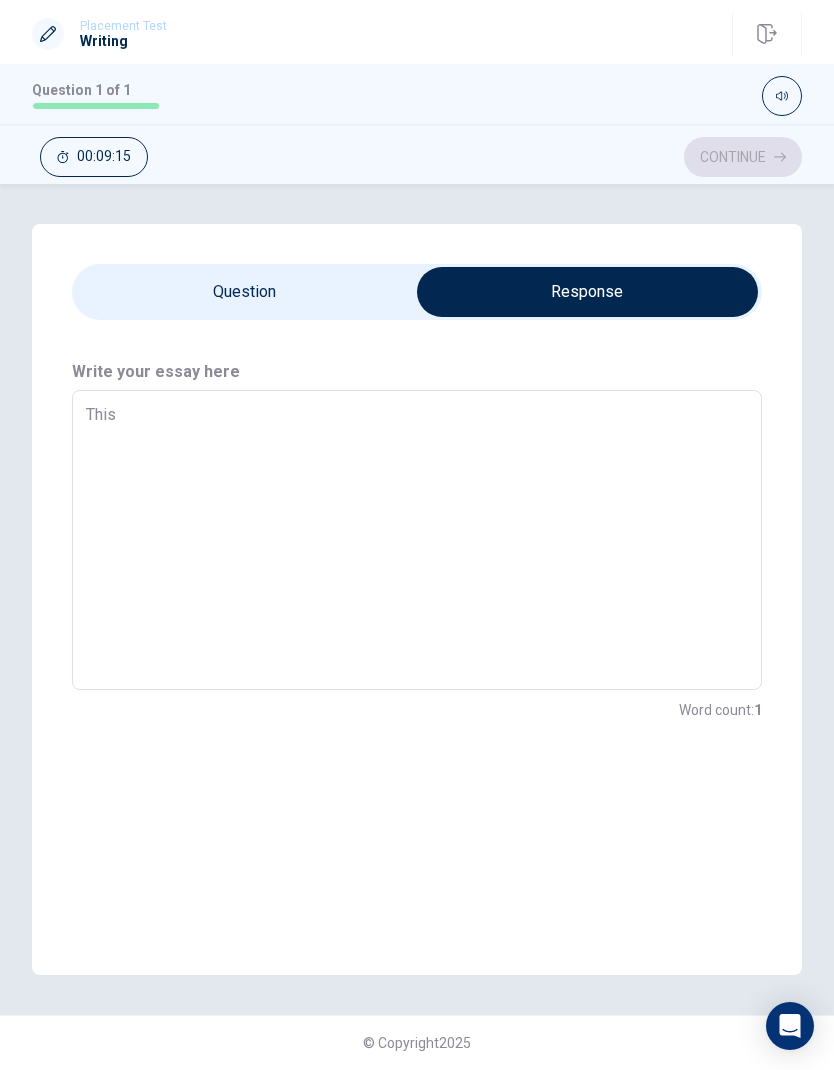 type on "This" 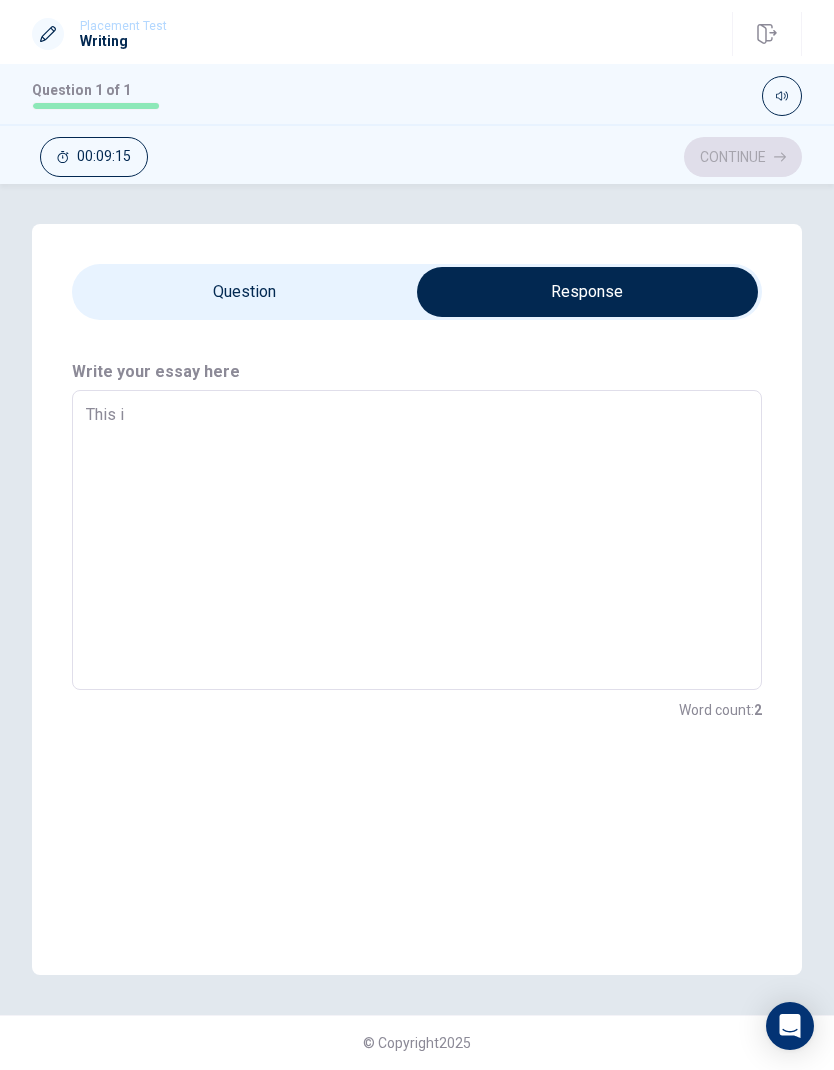 type on "x" 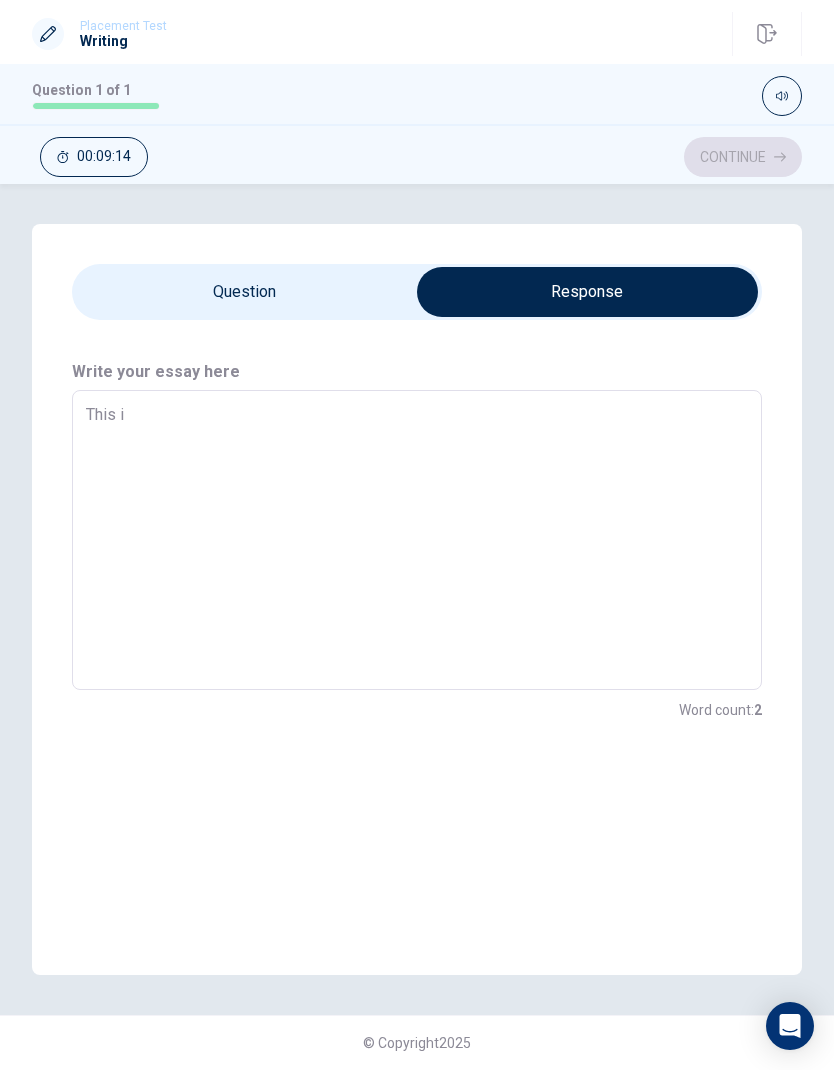 type on "This" 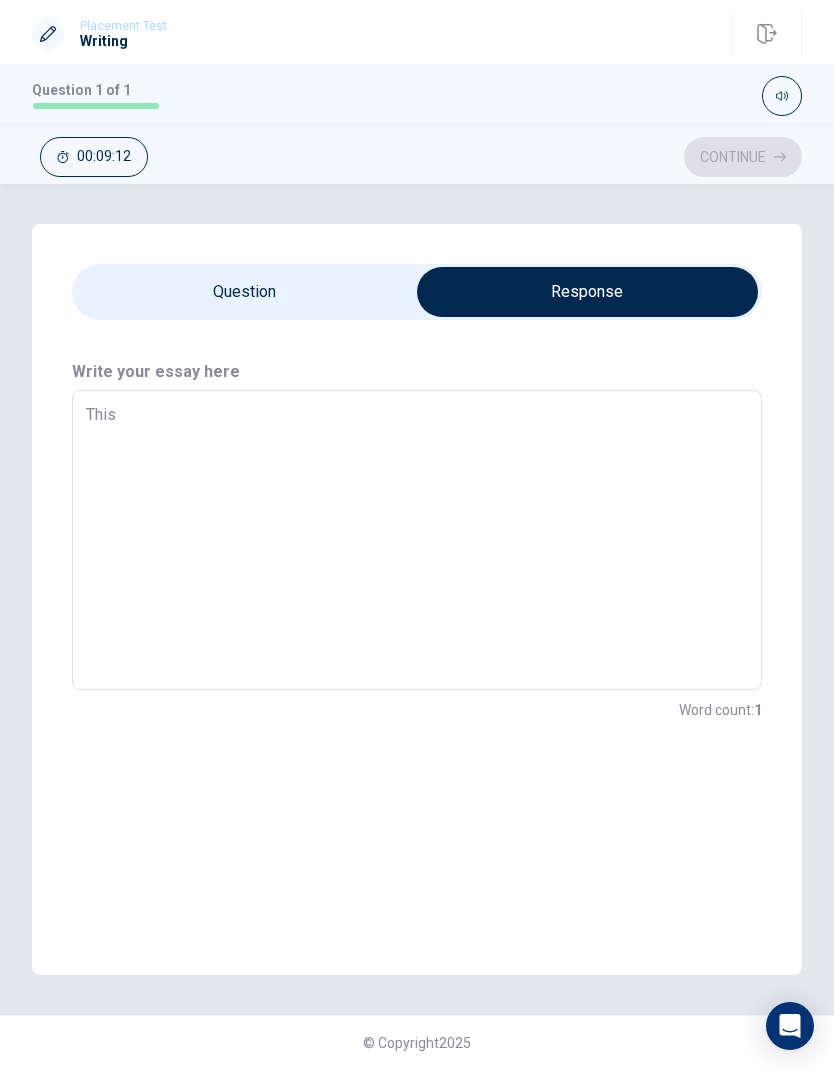 type on "x" 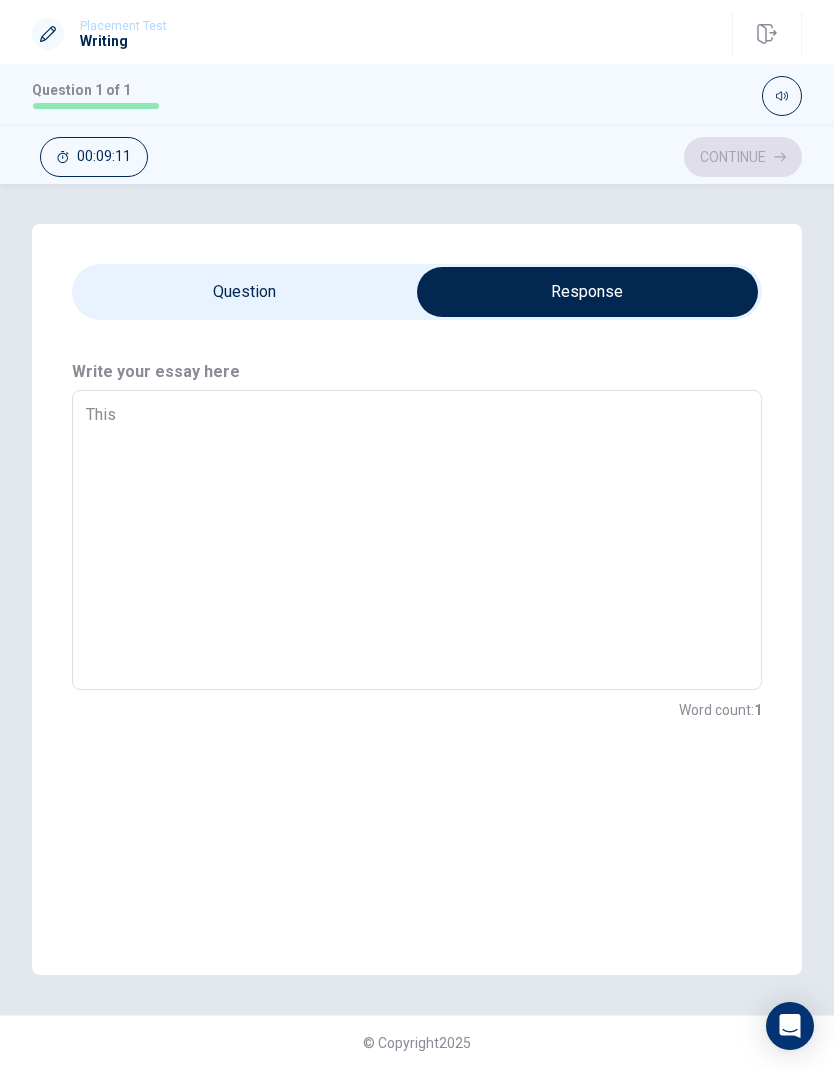 type on "This h" 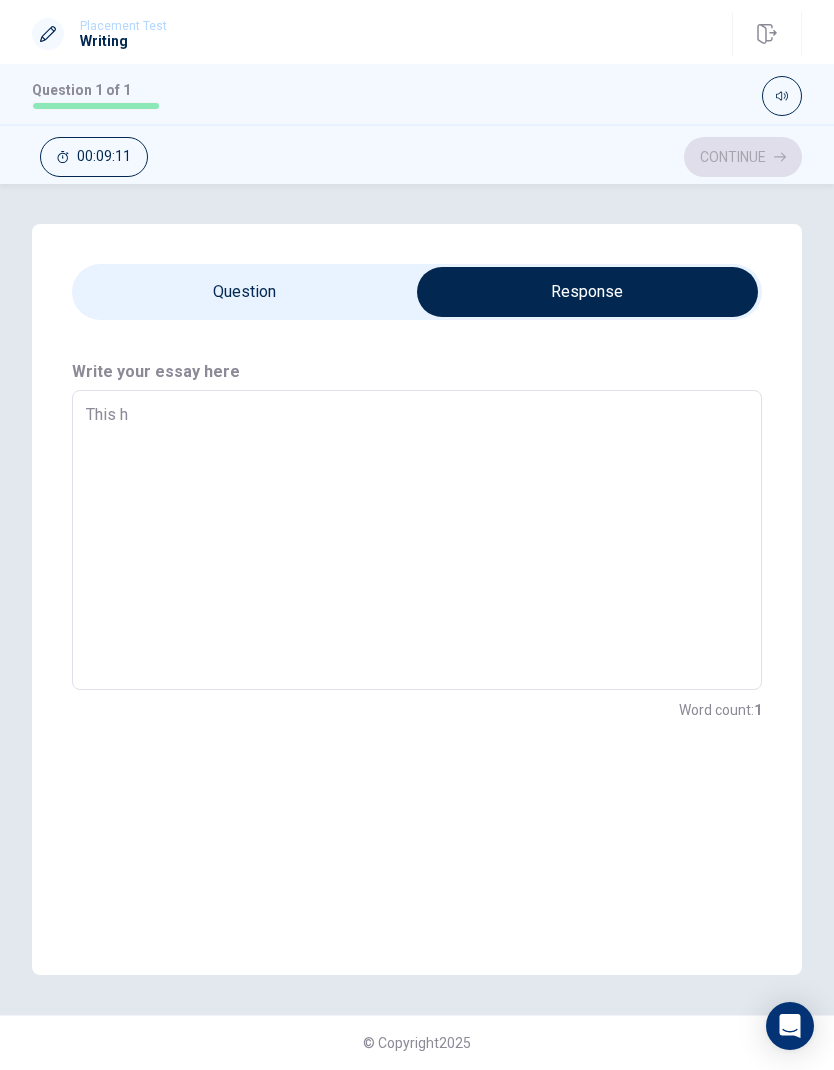 type on "x" 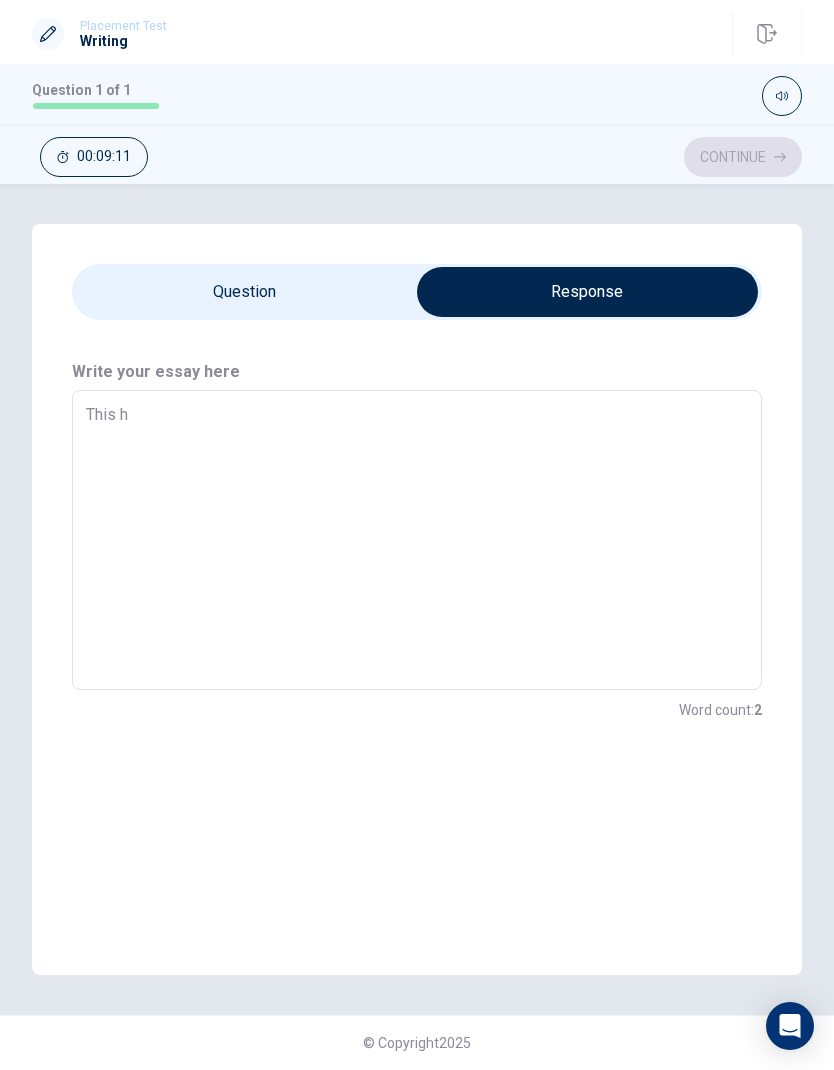 type on "This ha" 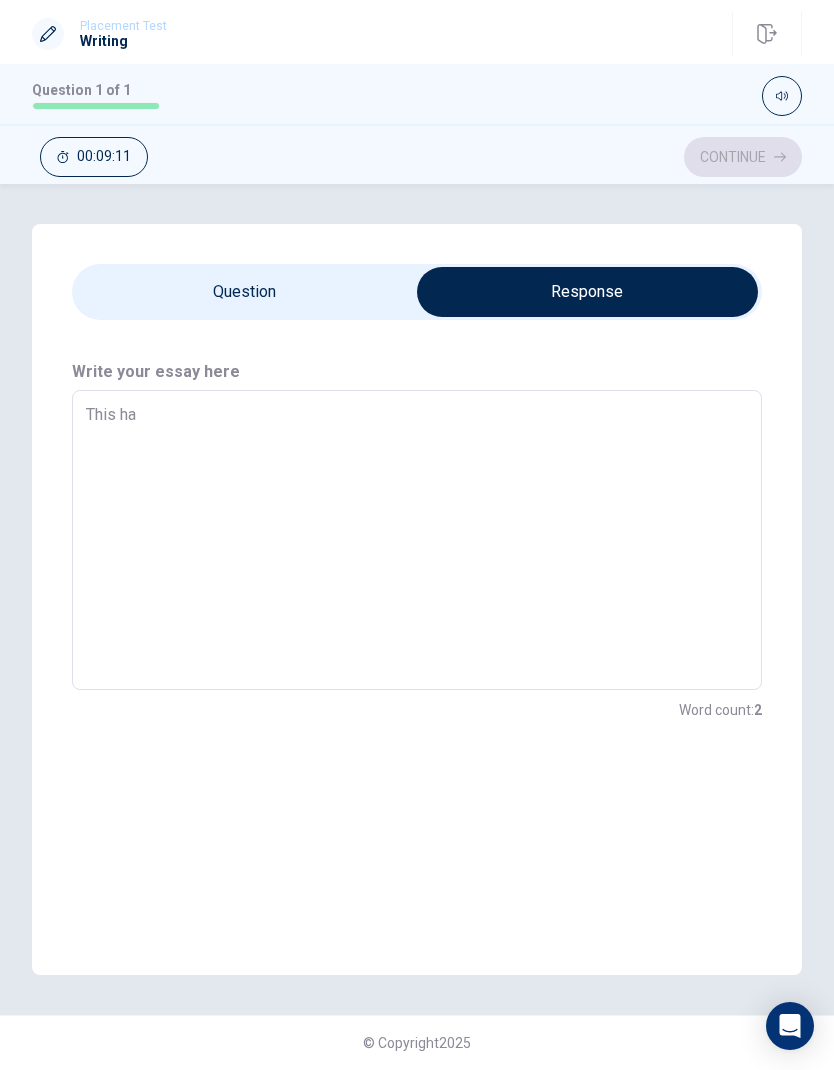 type on "x" 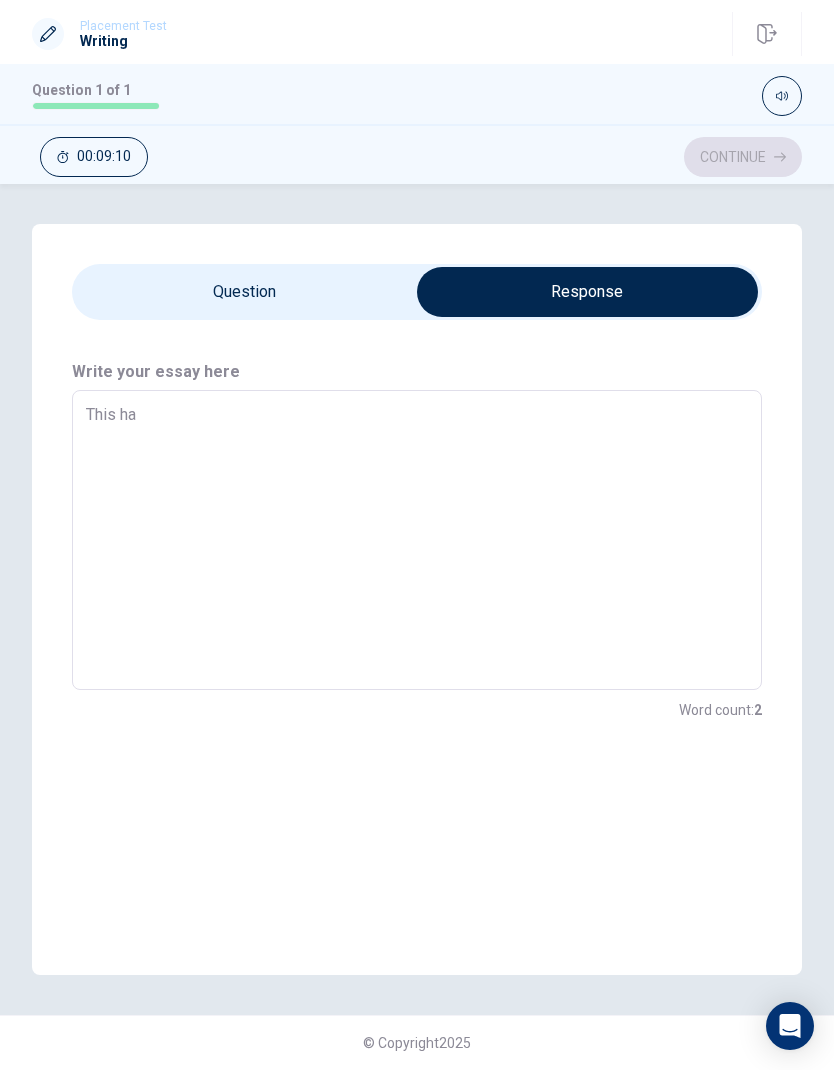type on "This hap" 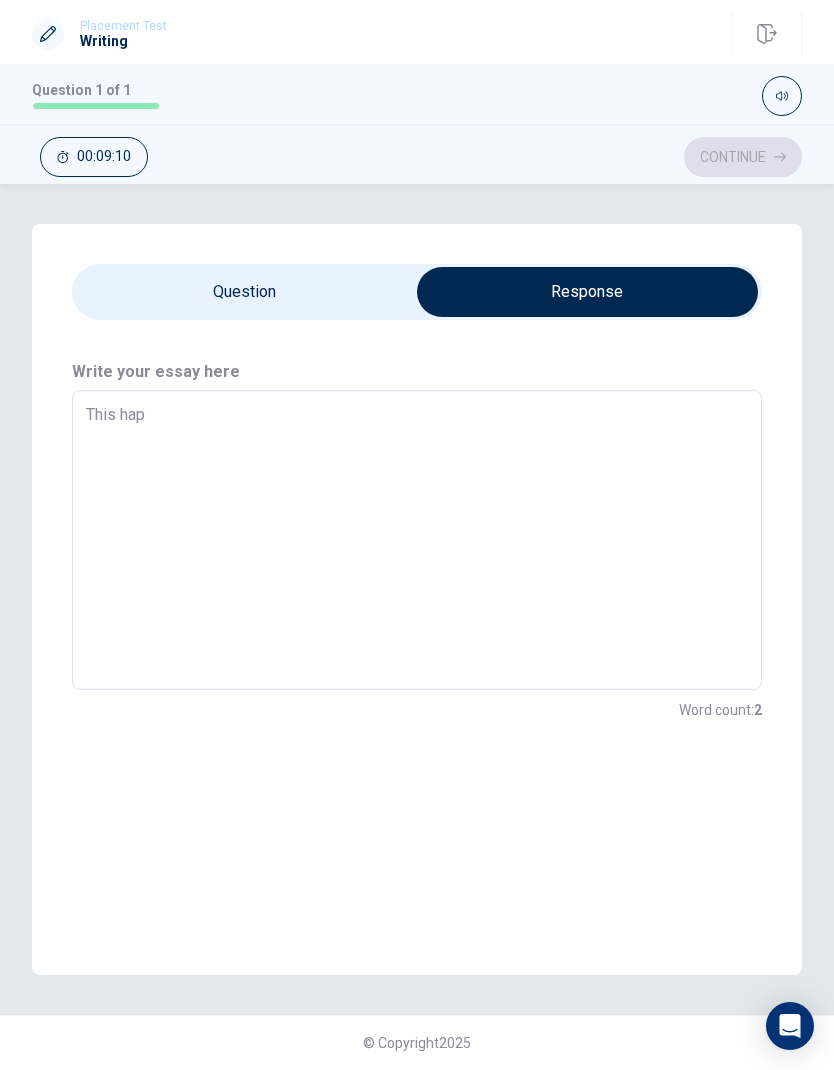 type on "x" 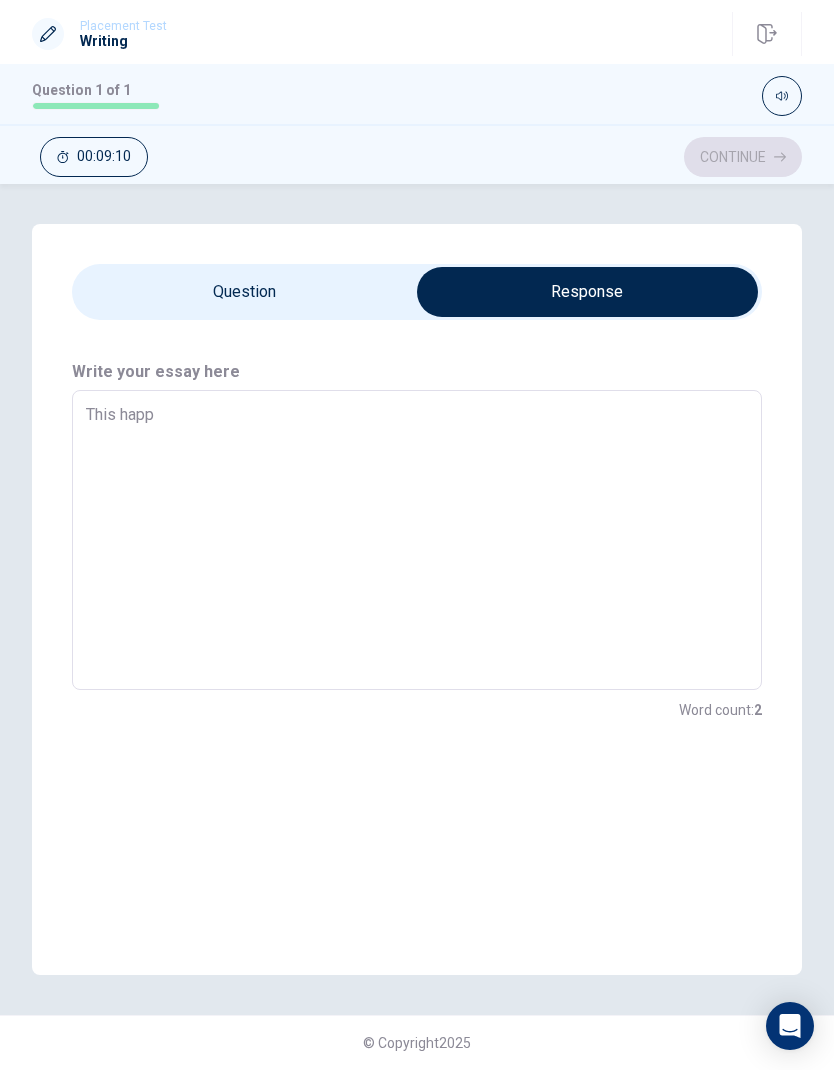 type on "x" 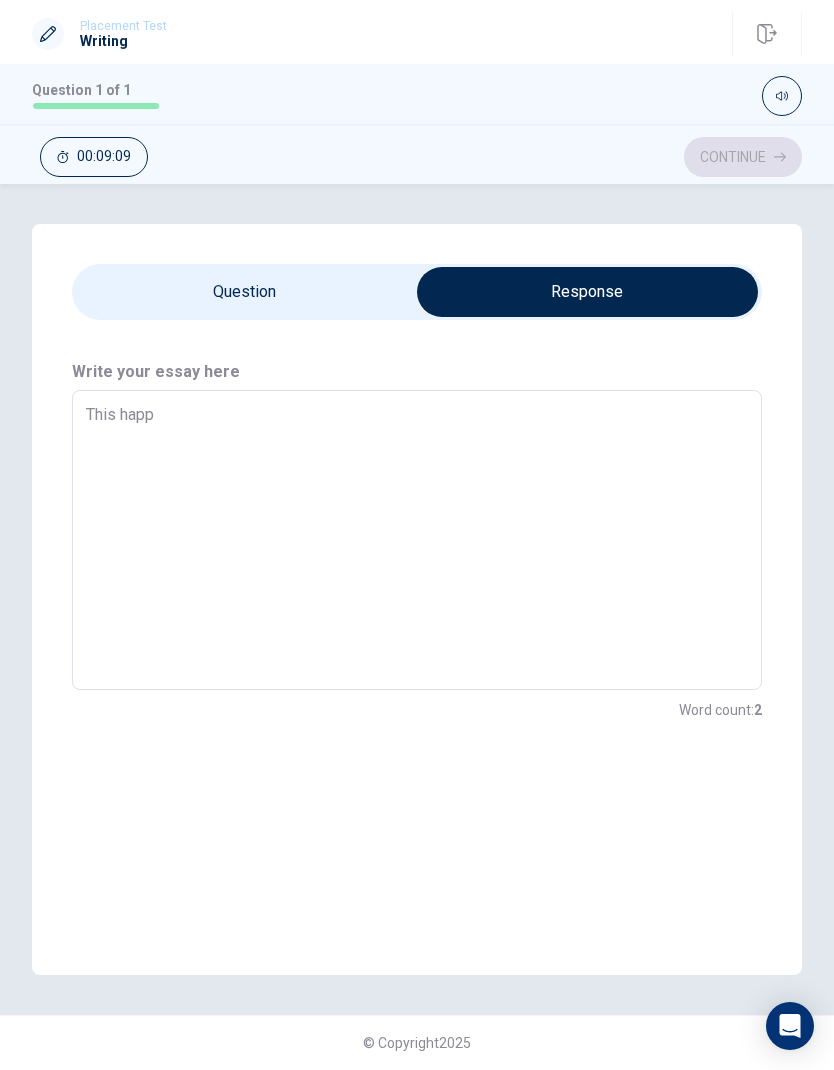 type on "This [PERSON_NAME]" 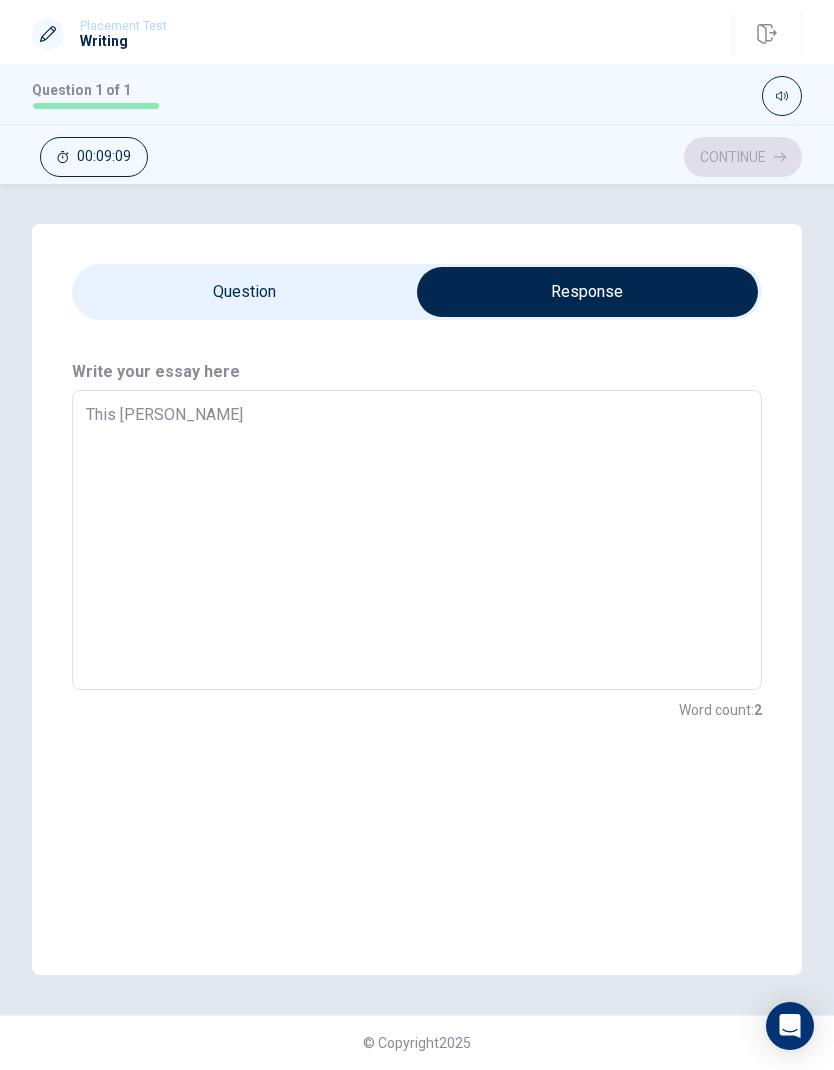 type on "x" 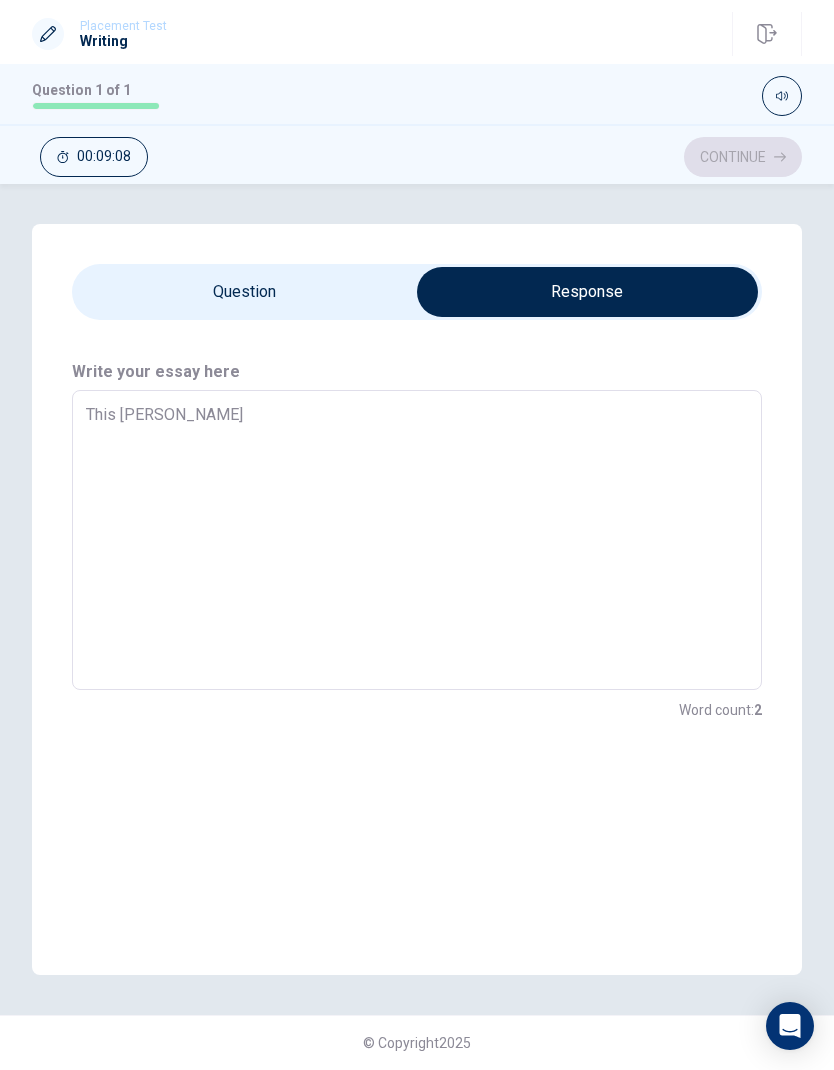 type on "This happen" 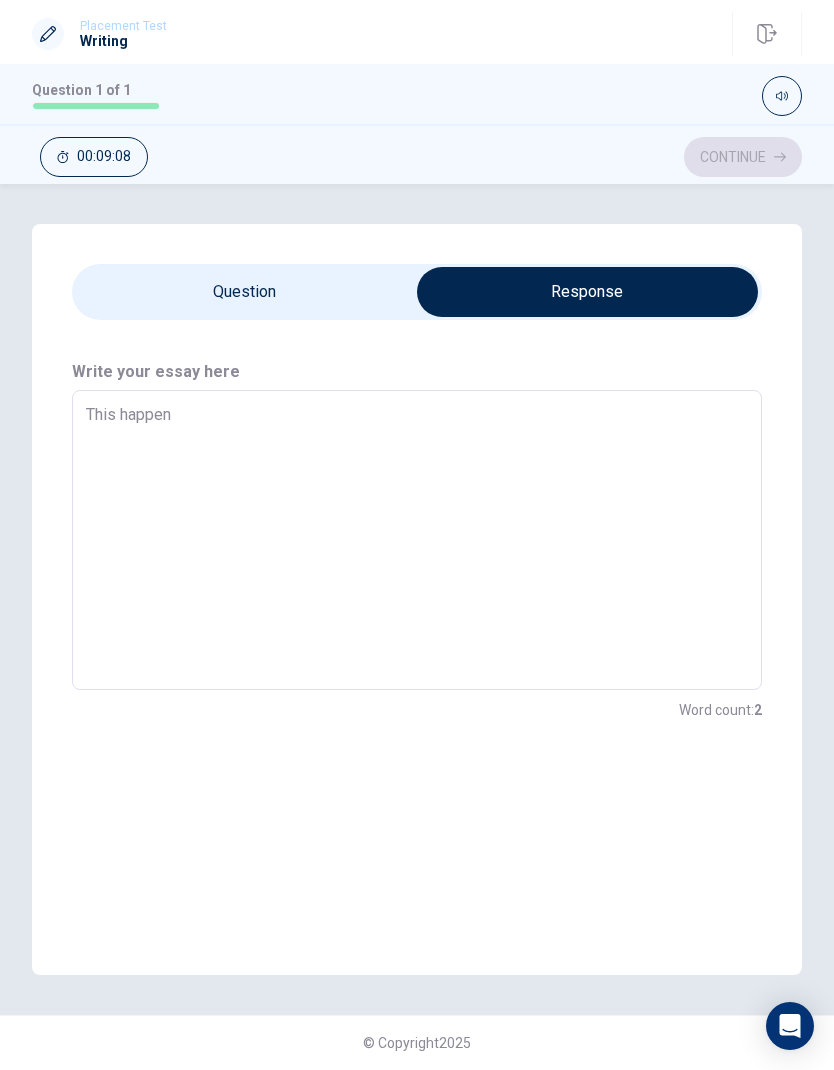type on "x" 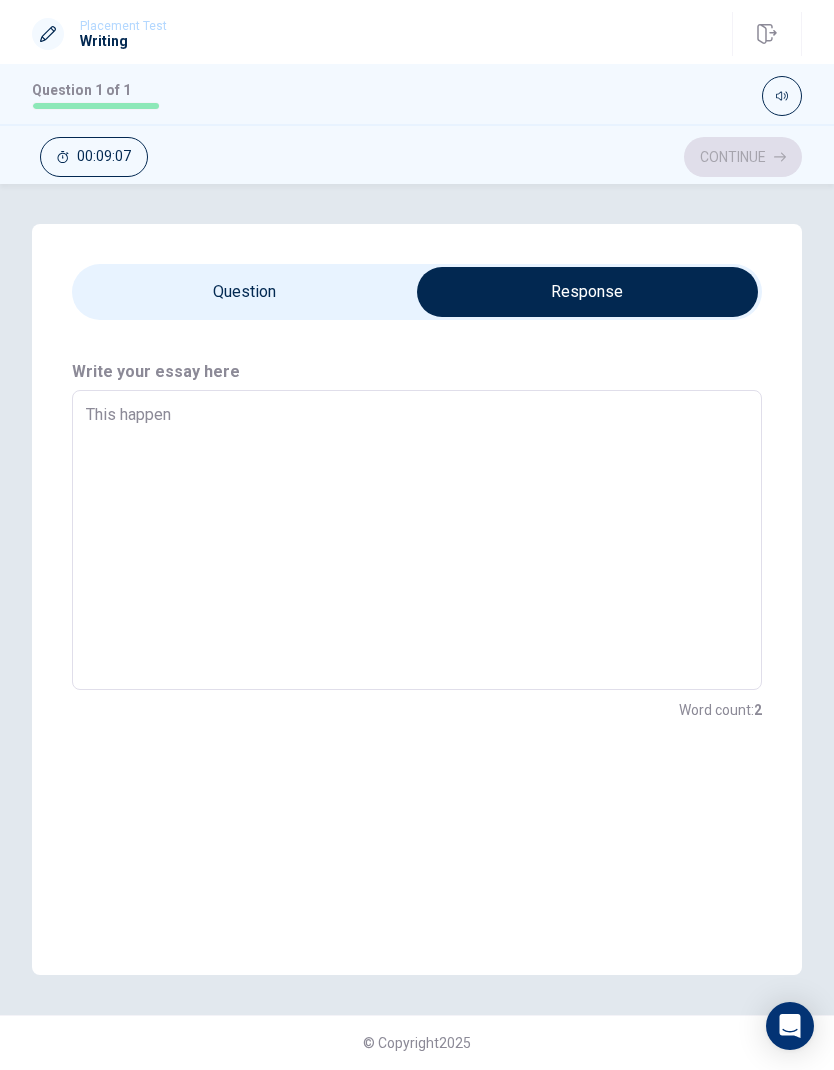 type on "This happene" 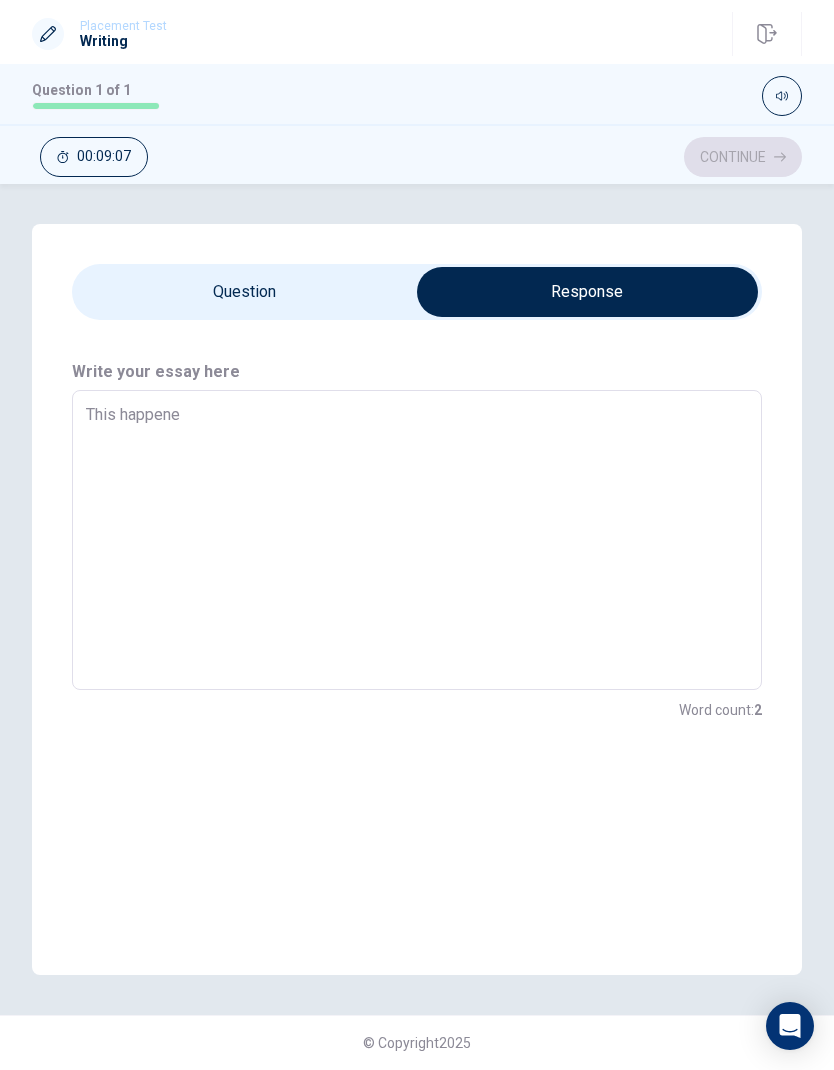 type on "x" 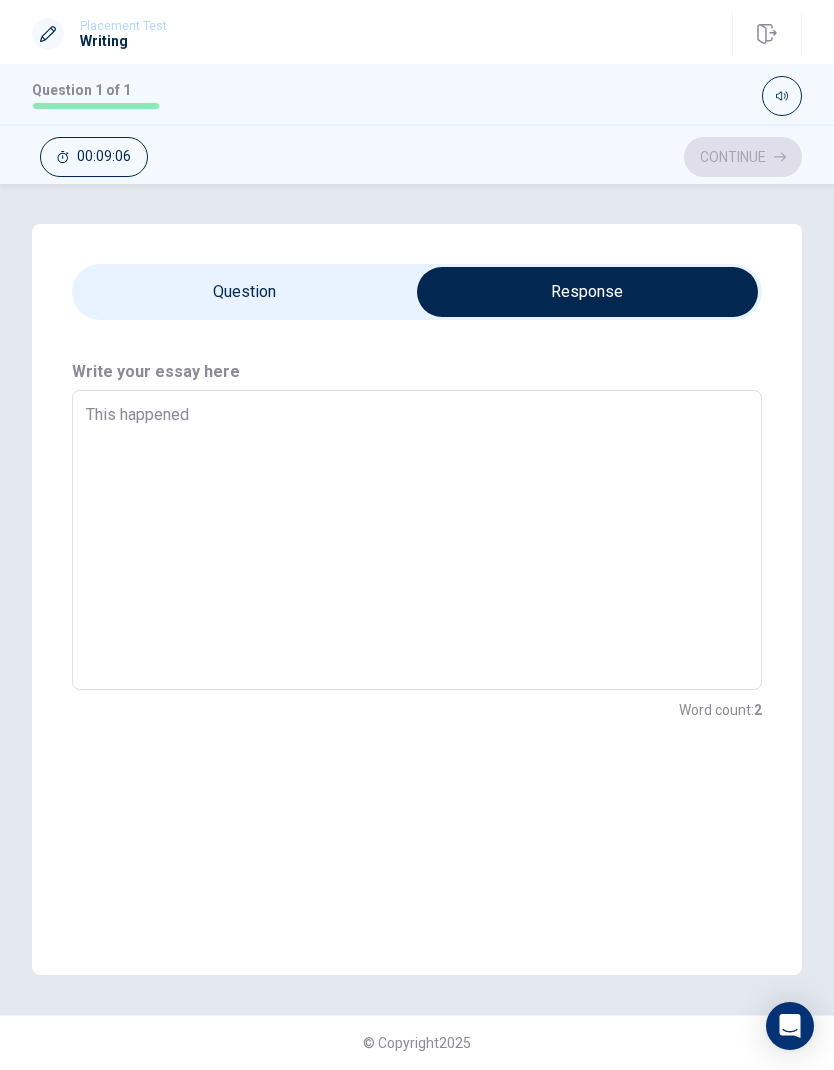 type on "x" 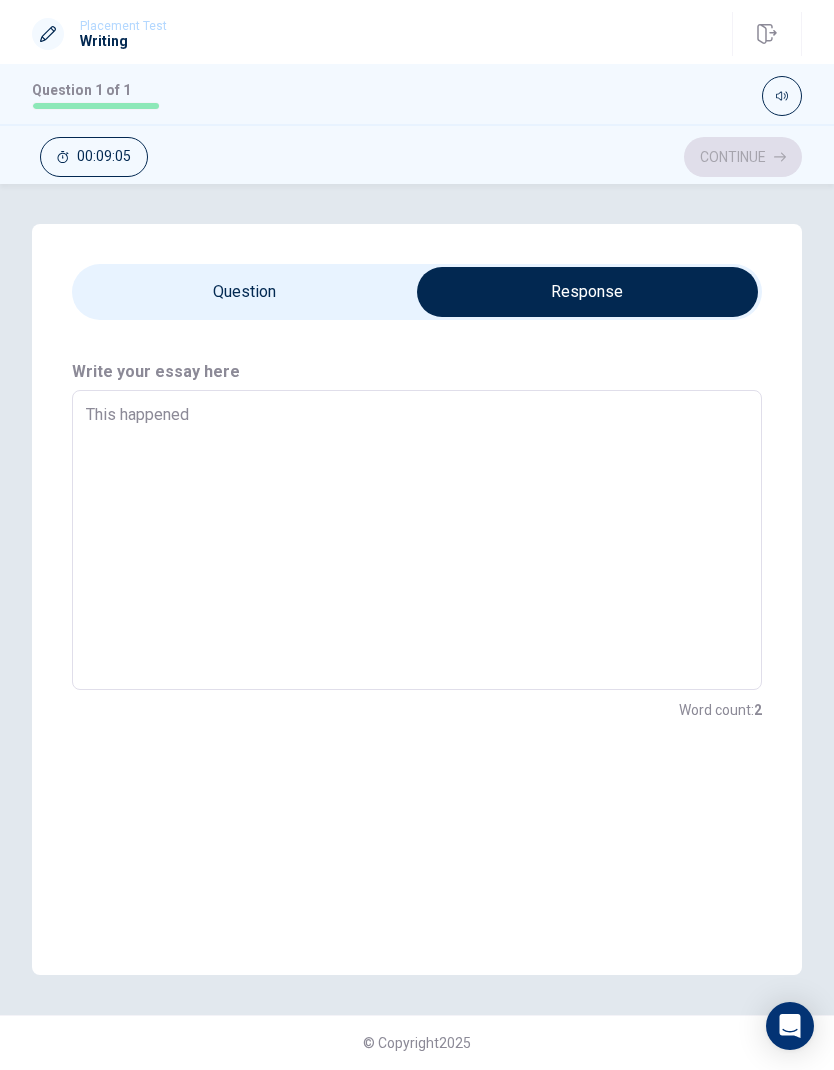 type on "This happened" 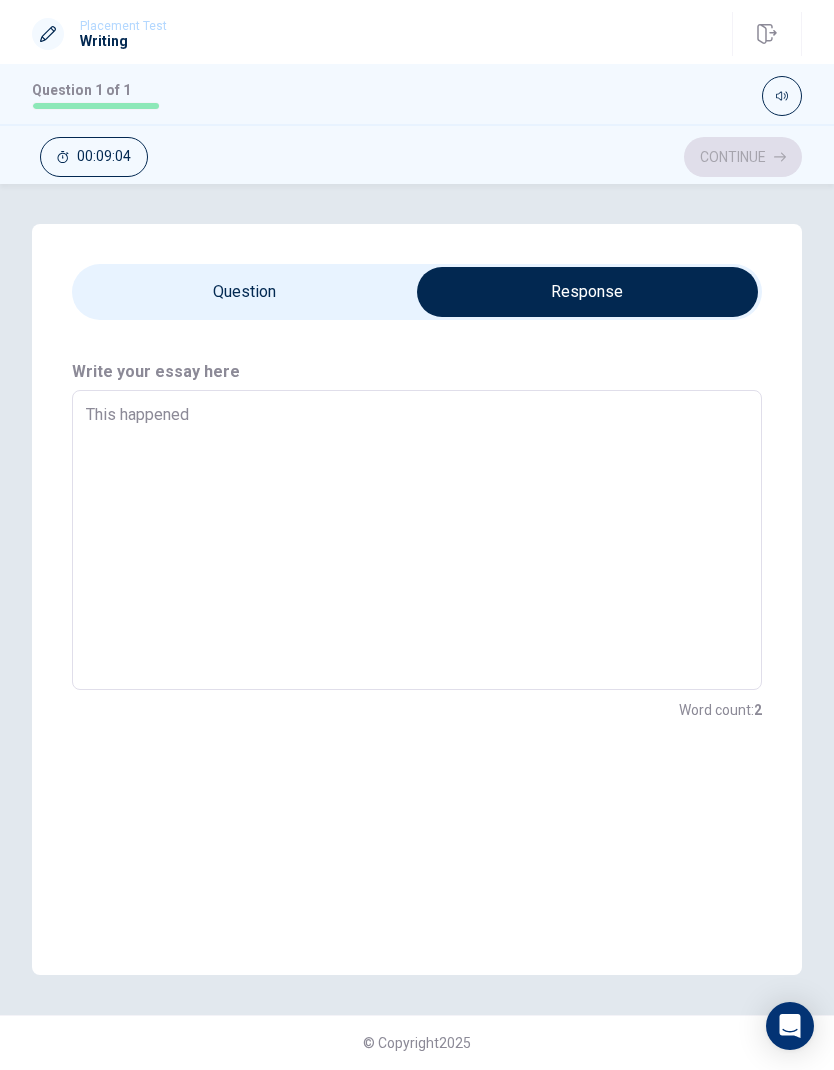 type on "This happened w" 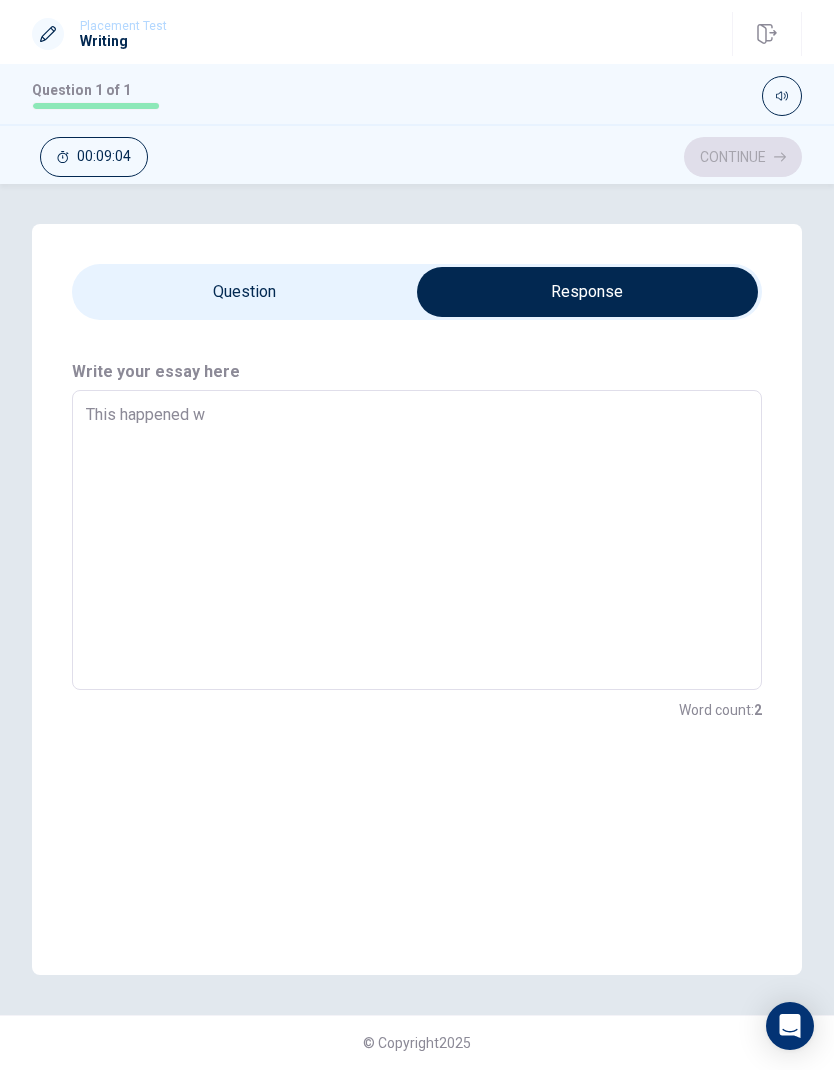 type on "x" 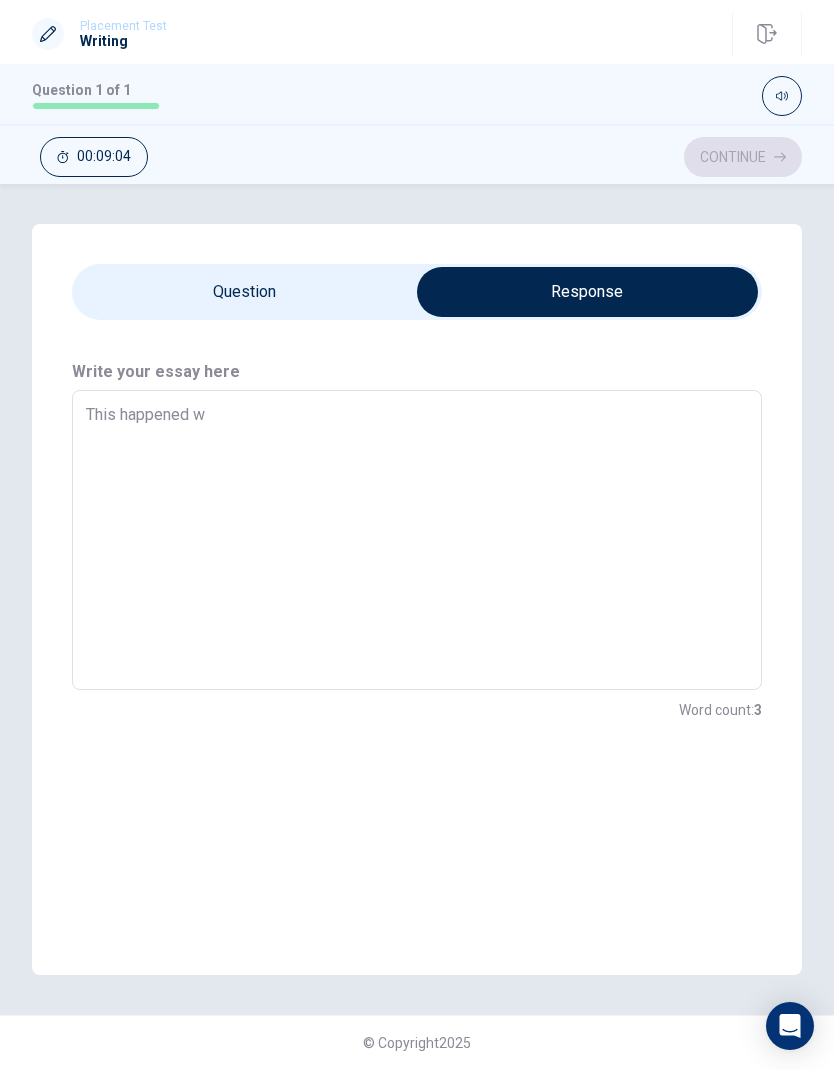 type on "This happened wh" 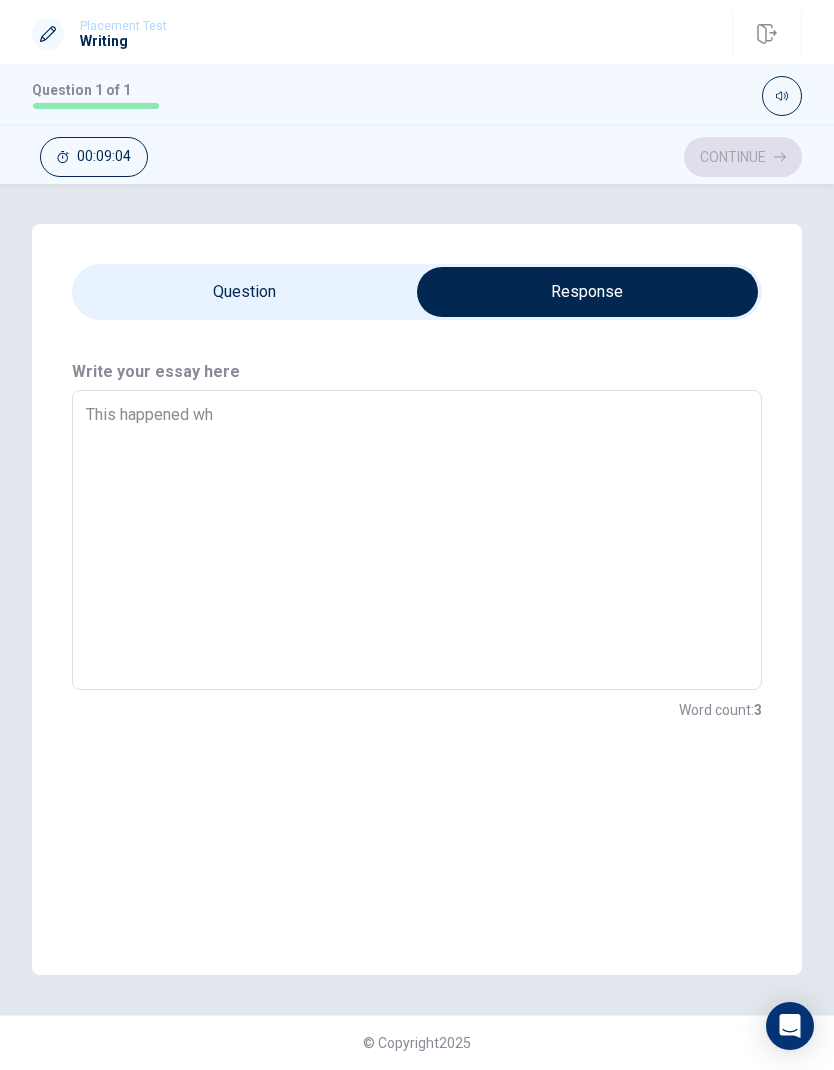 type on "x" 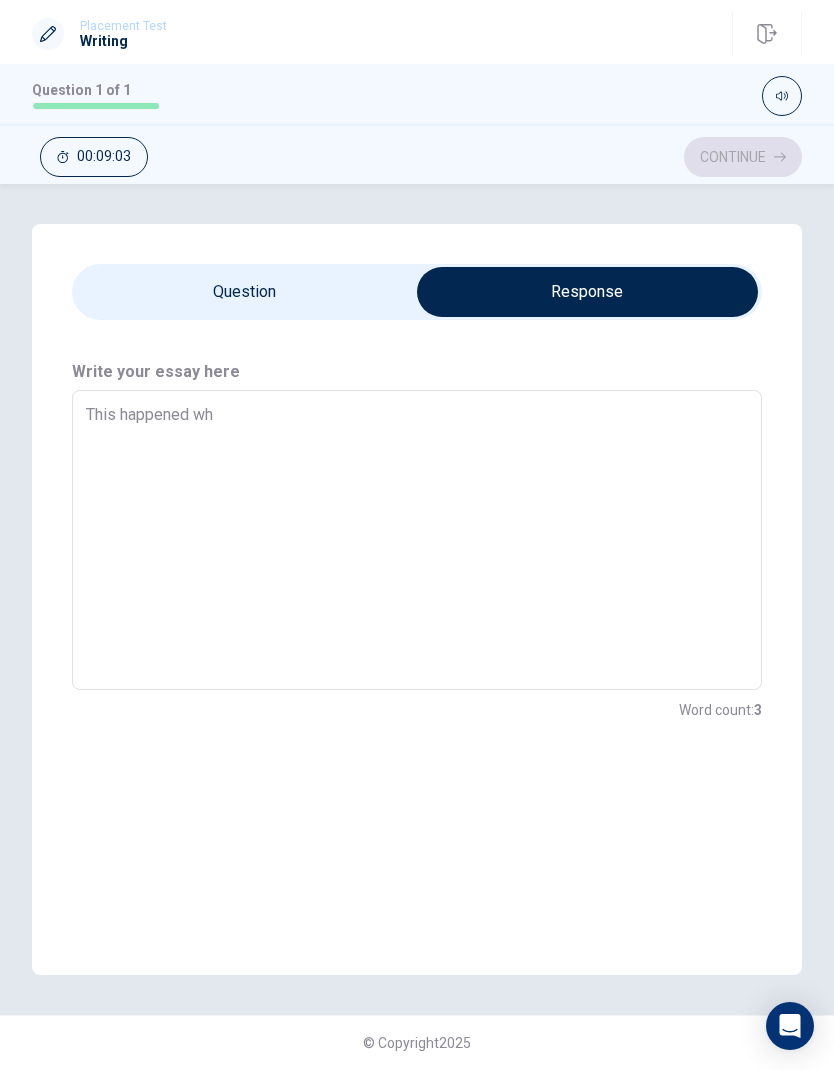 type on "This happened whe" 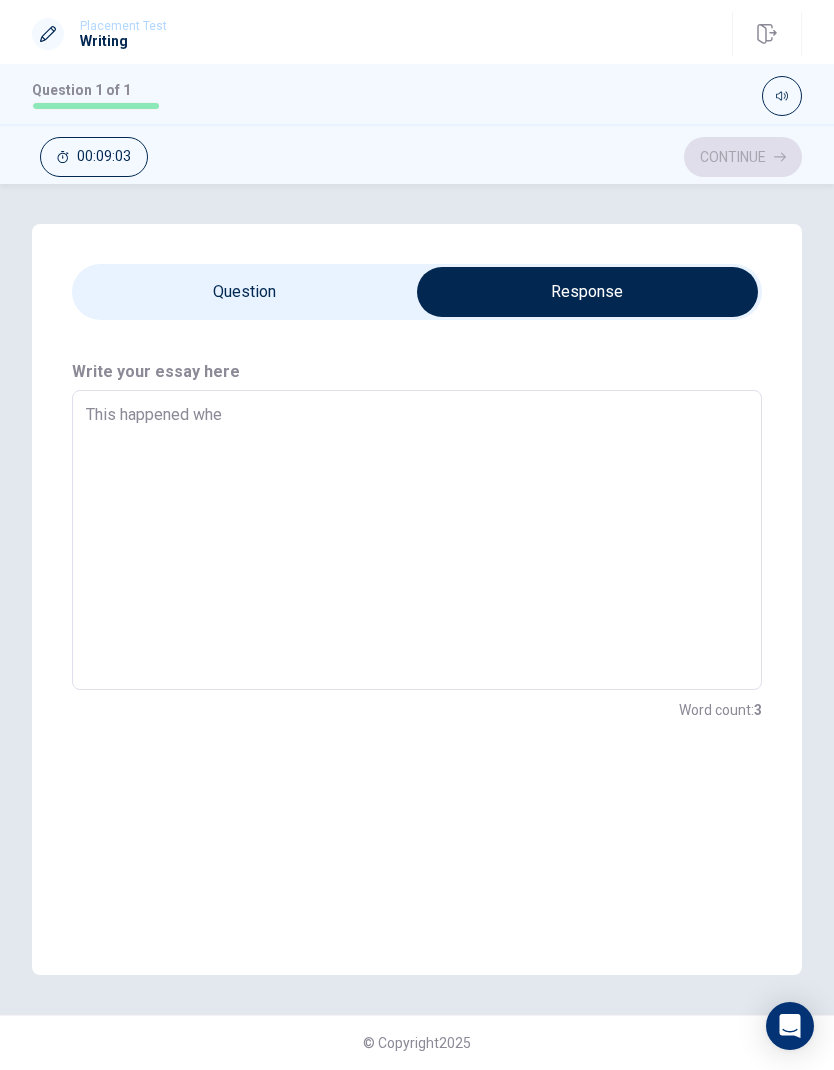 type on "x" 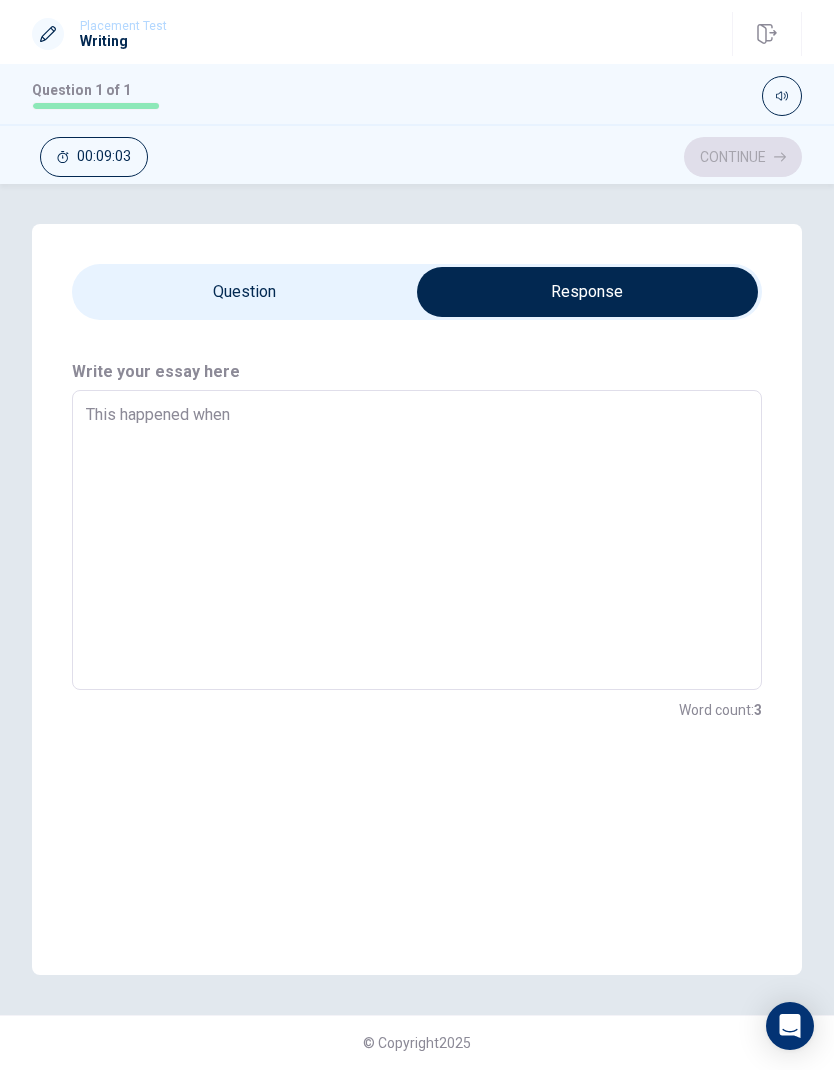 type on "x" 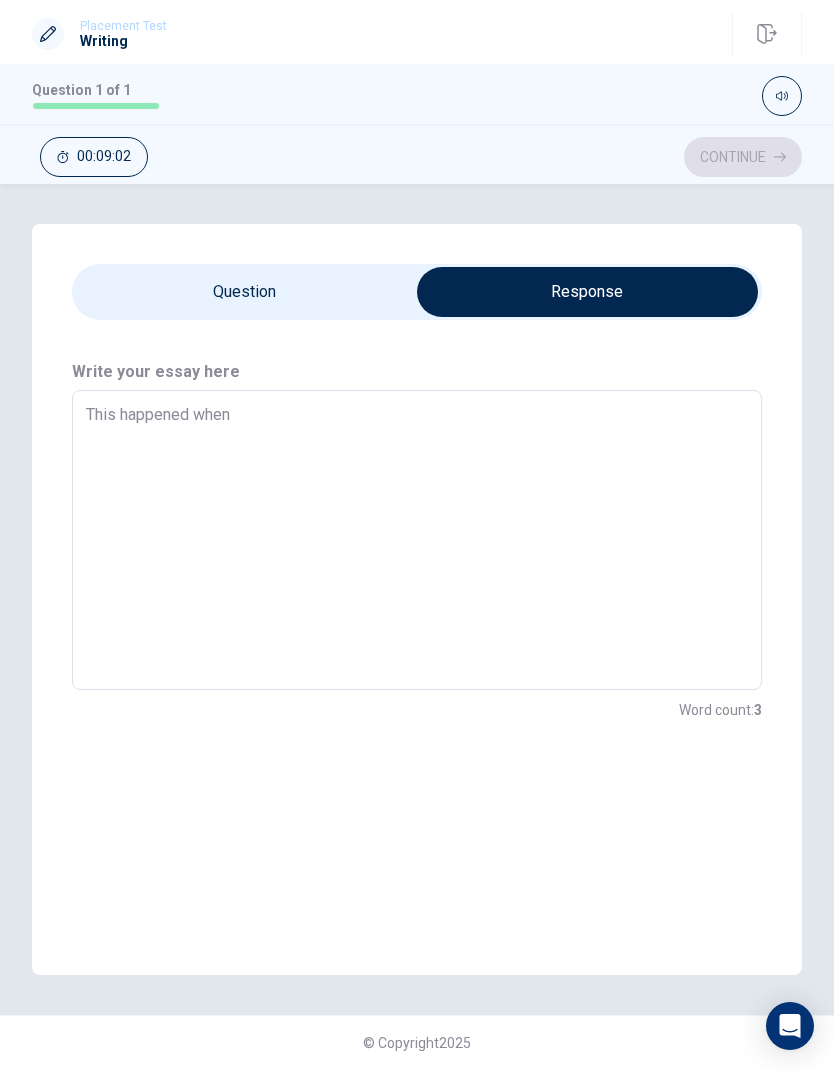 type on "This happened when" 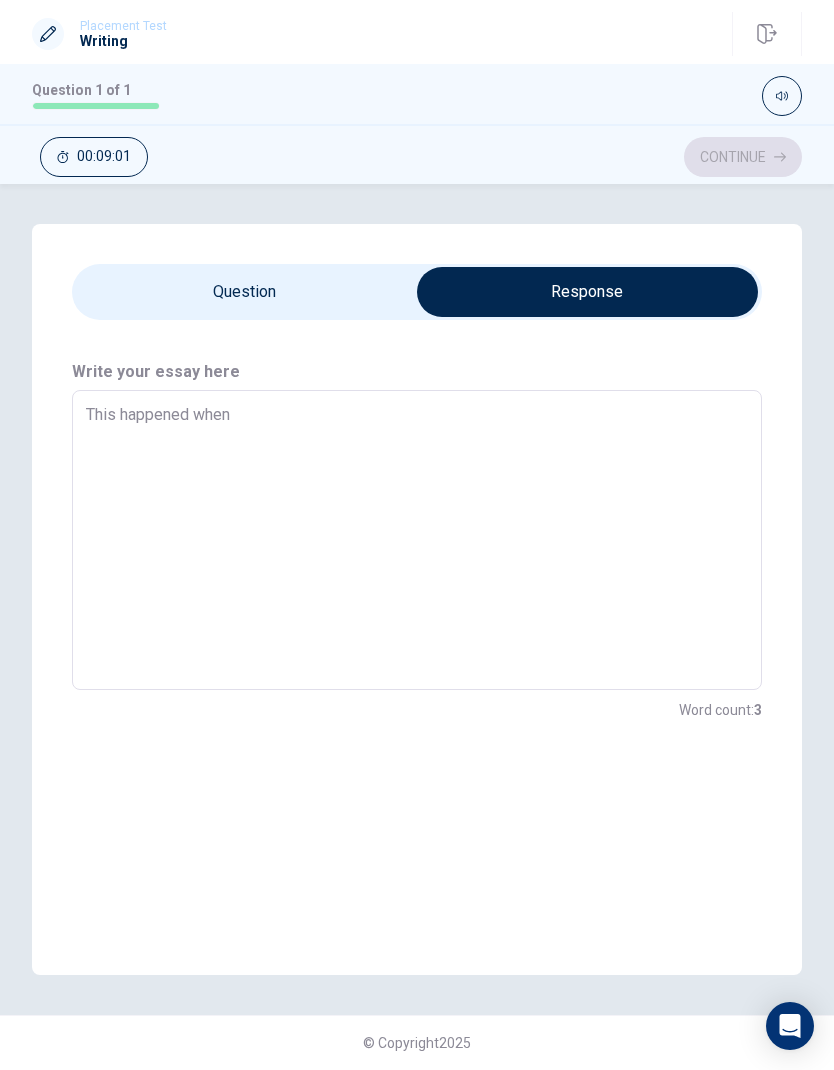 type on "x" 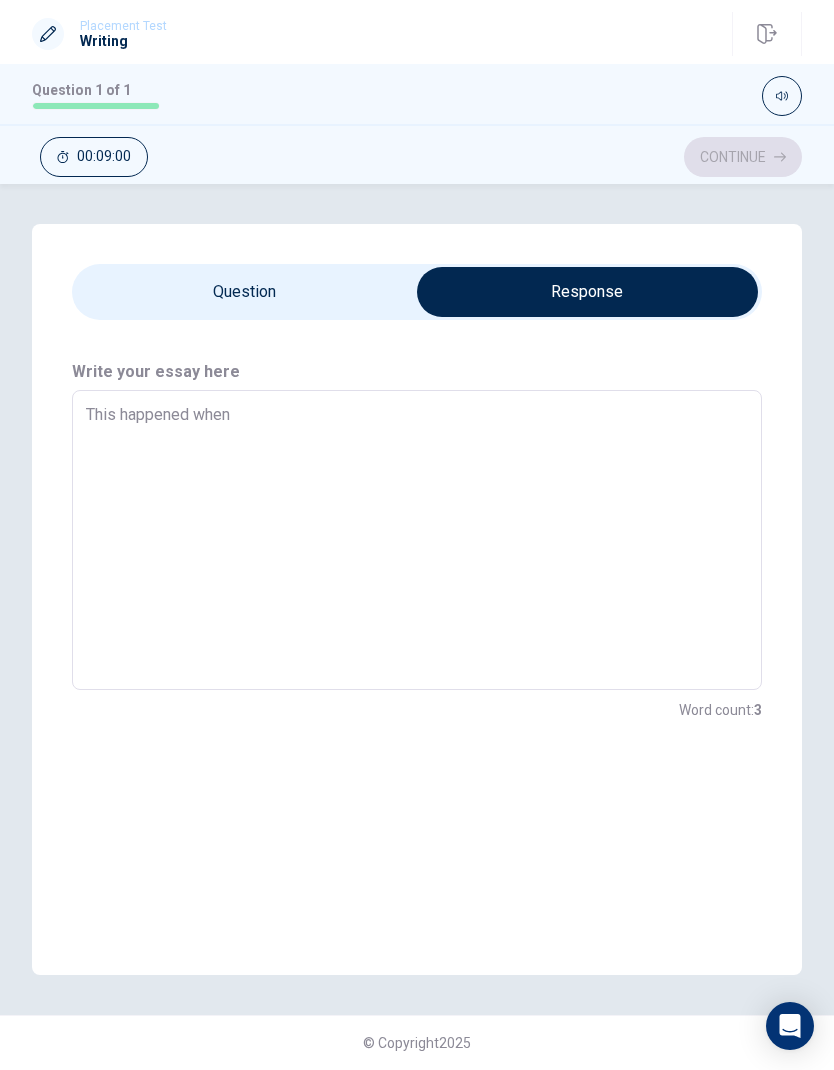 type on "This happened when I" 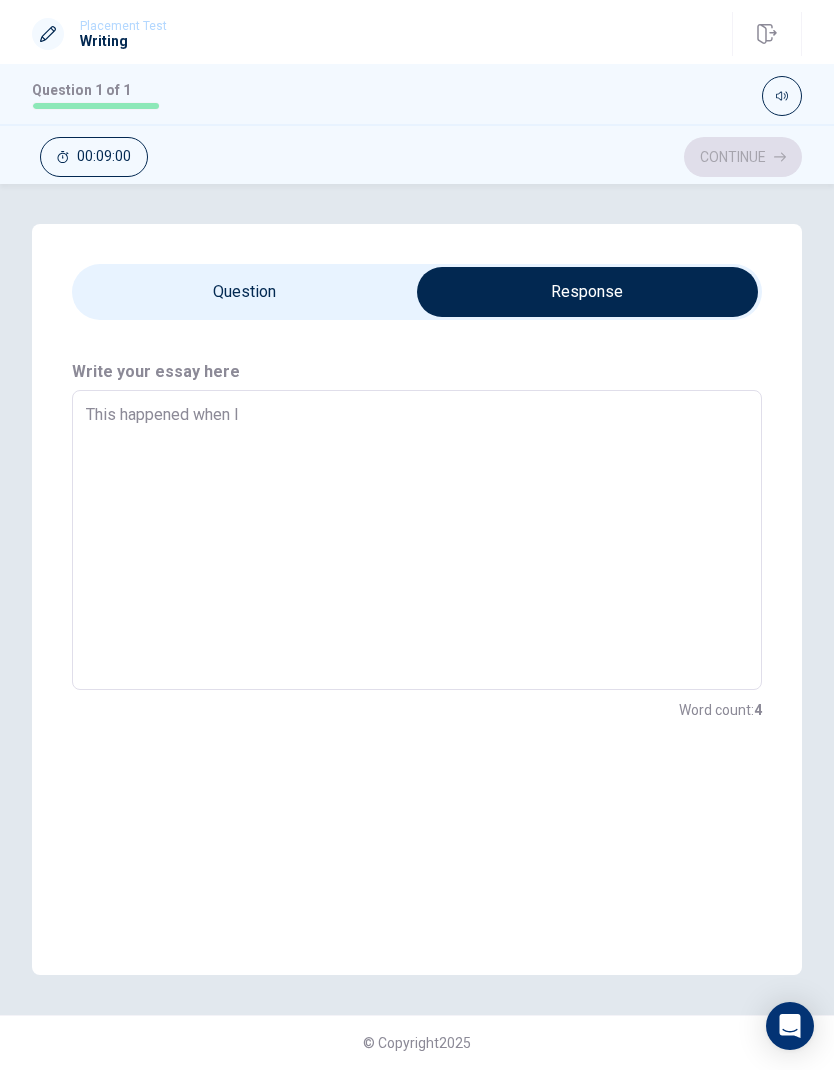 type on "x" 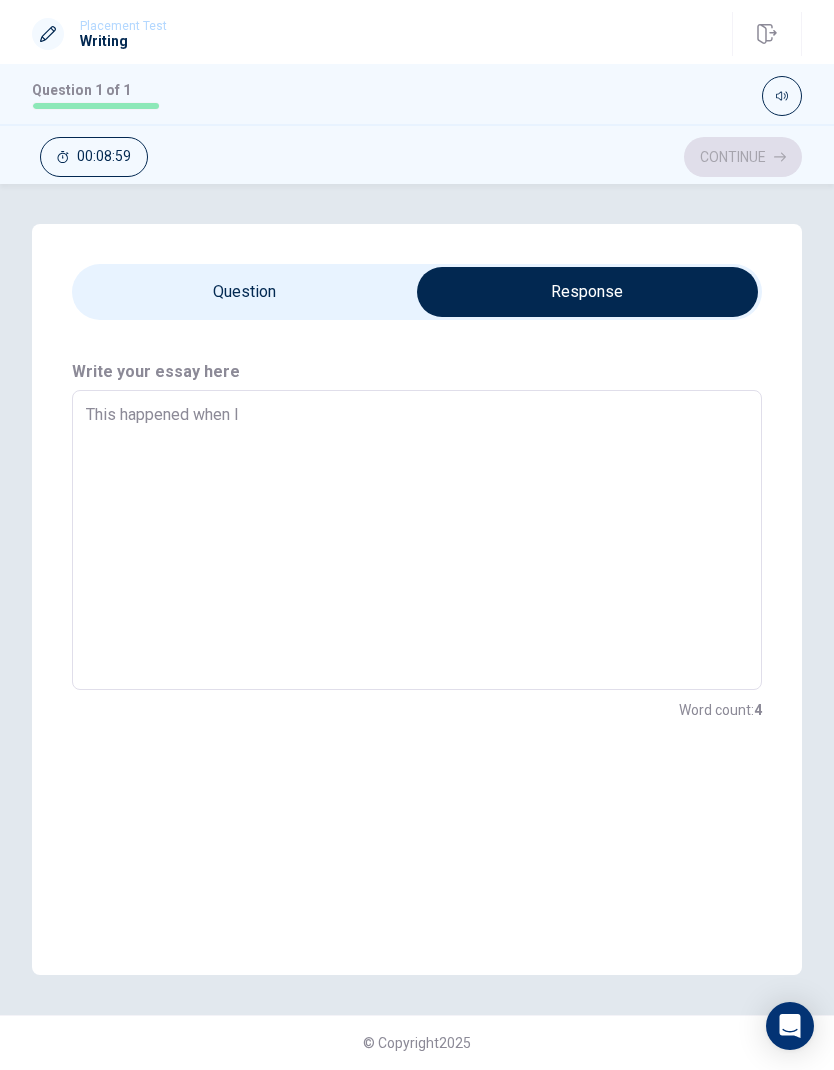 type on "This happened when I" 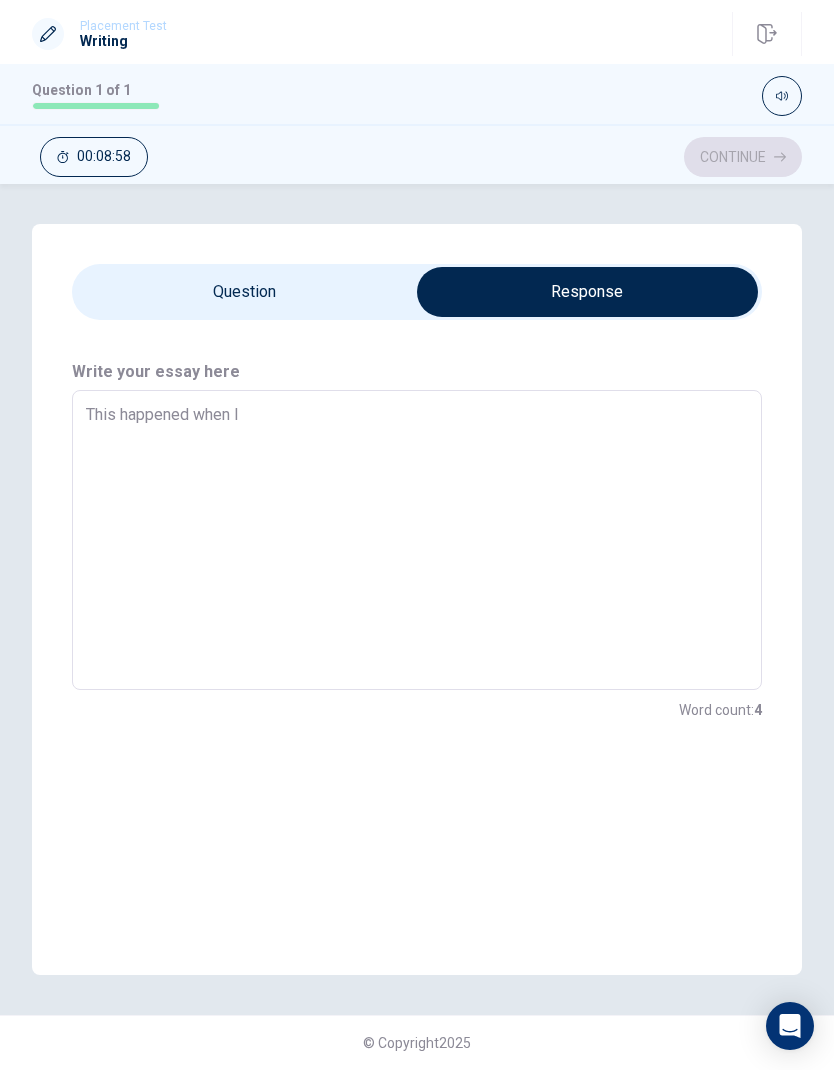 type on "This happened when I w" 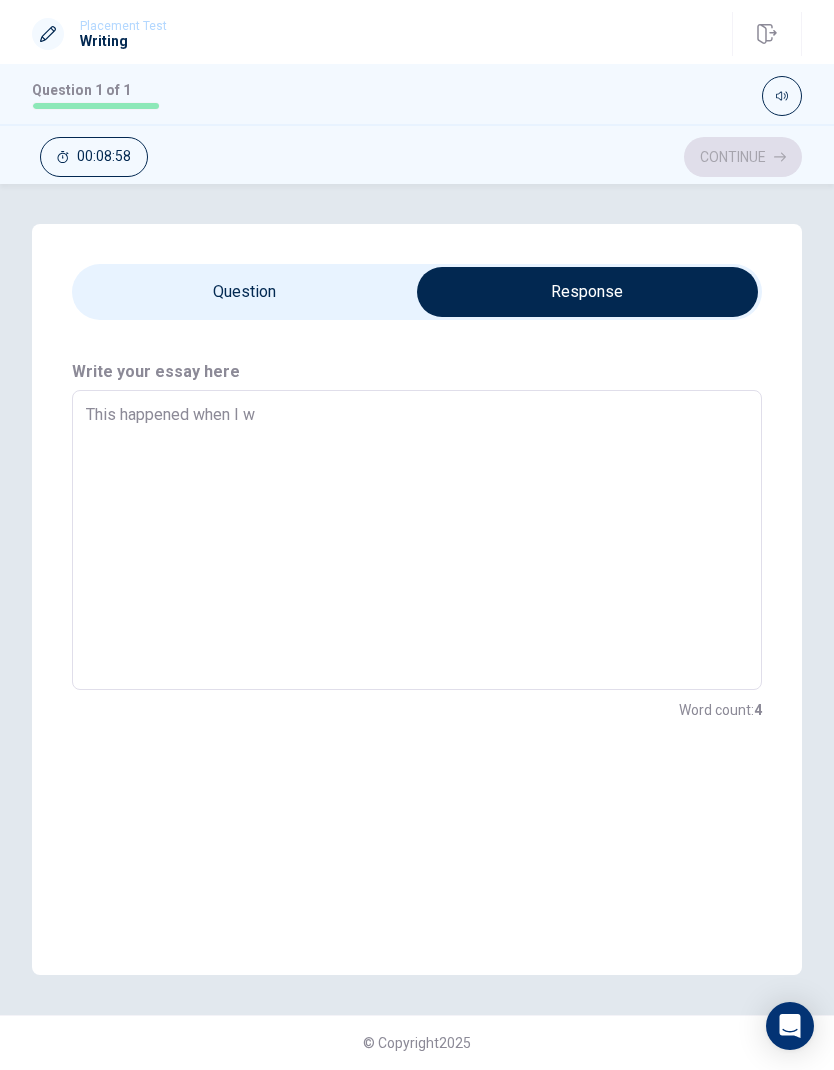 type on "x" 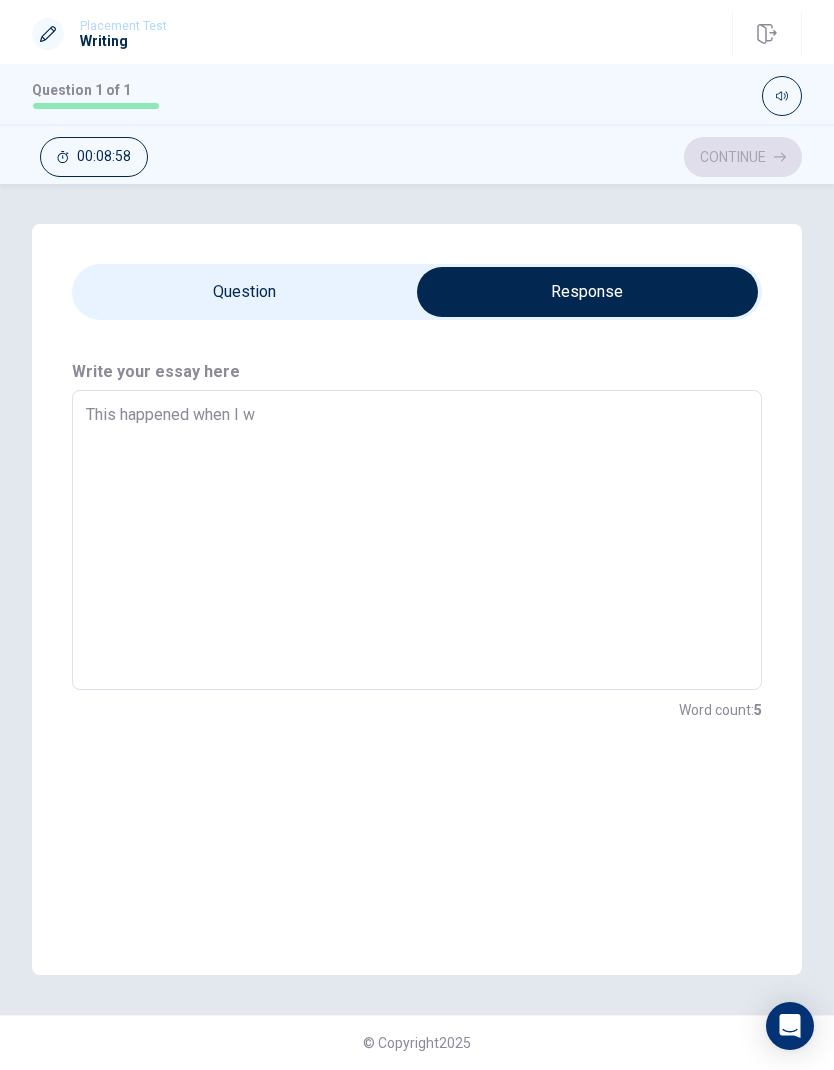 type on "This happened when I wa" 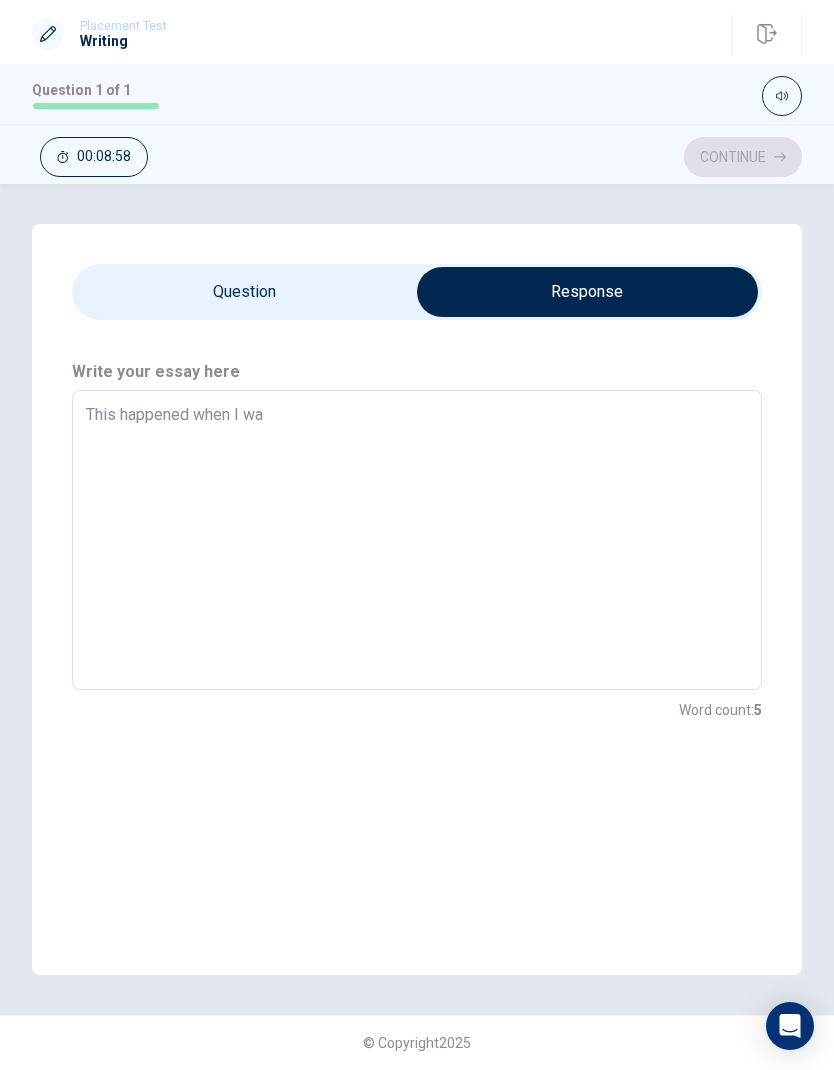 type on "x" 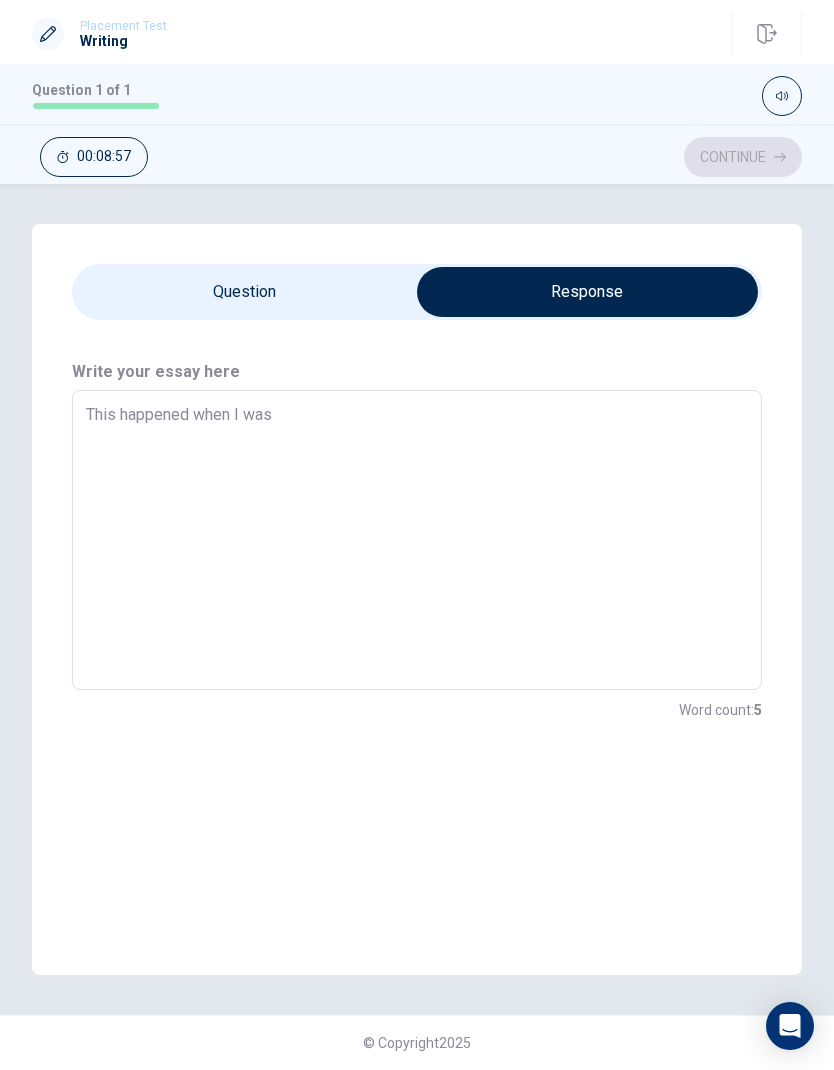 type on "x" 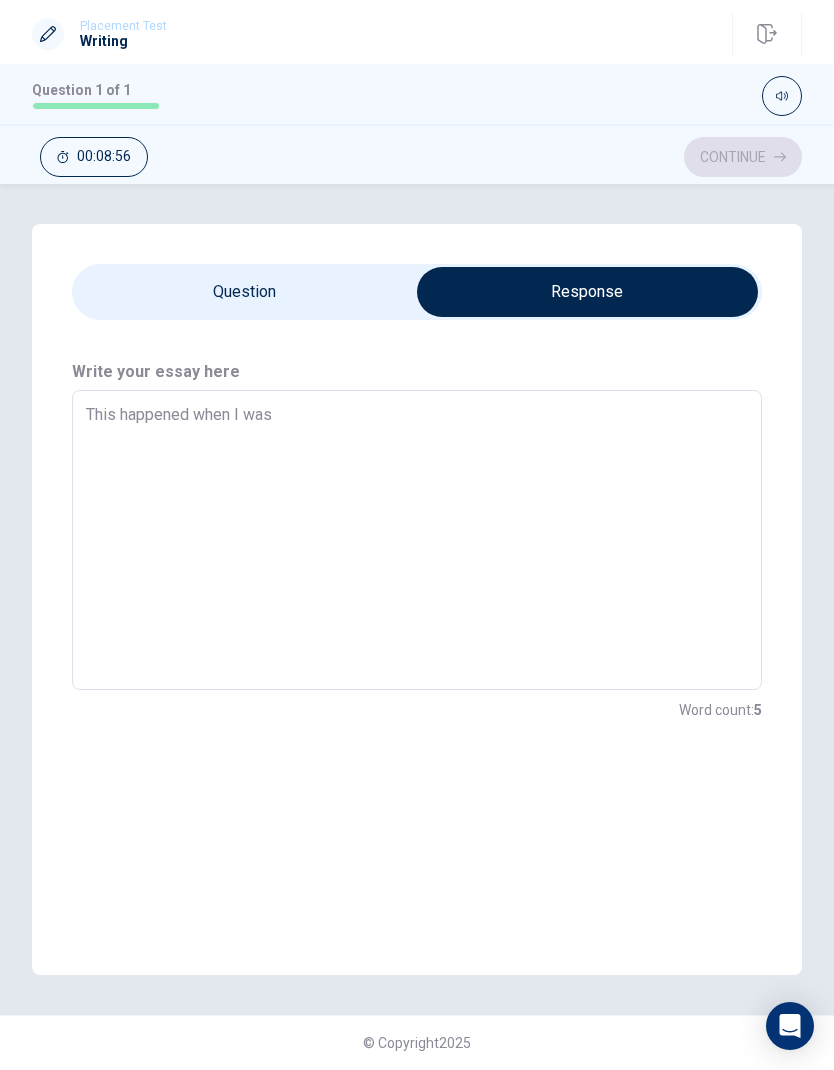 type on "This happened when I was" 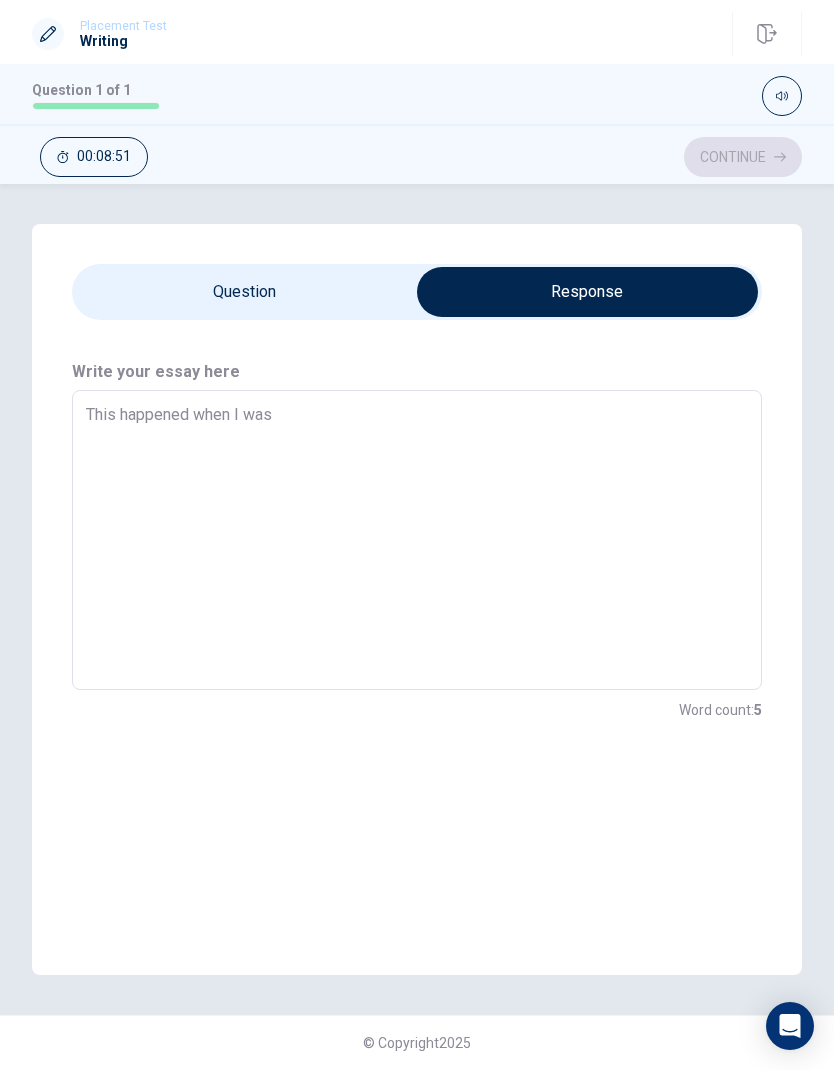 type on "x" 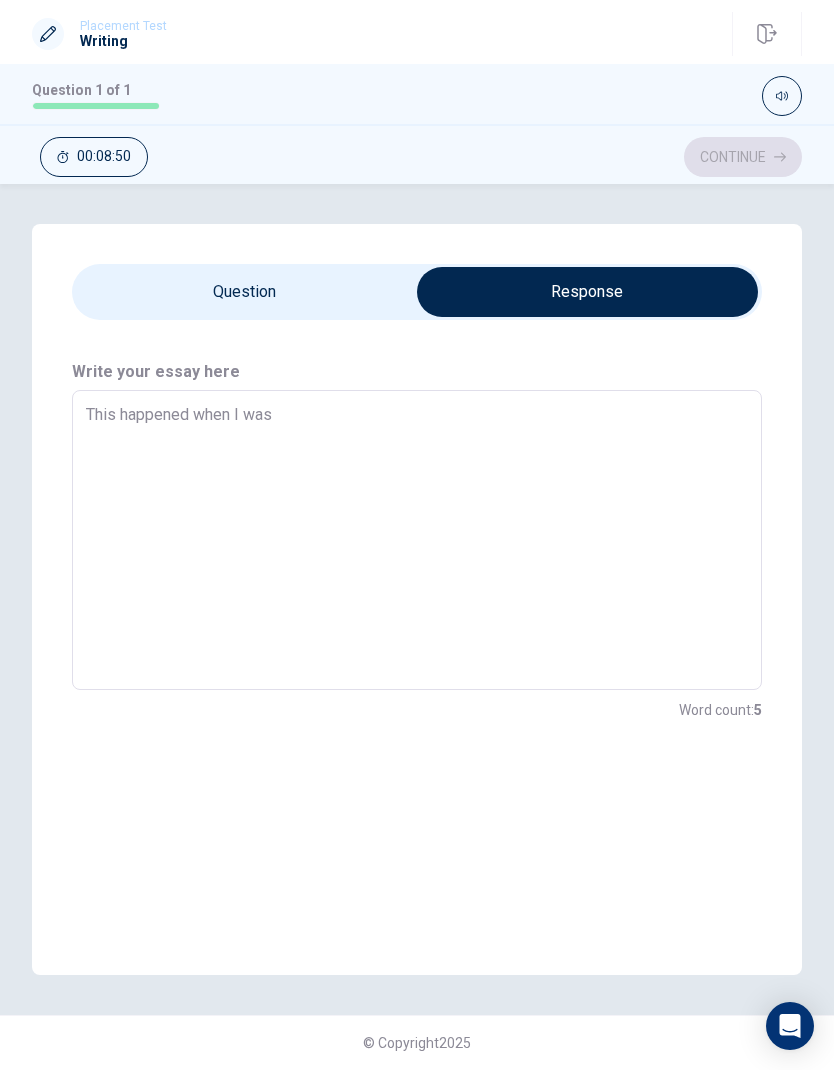 type on "This happened when I was a" 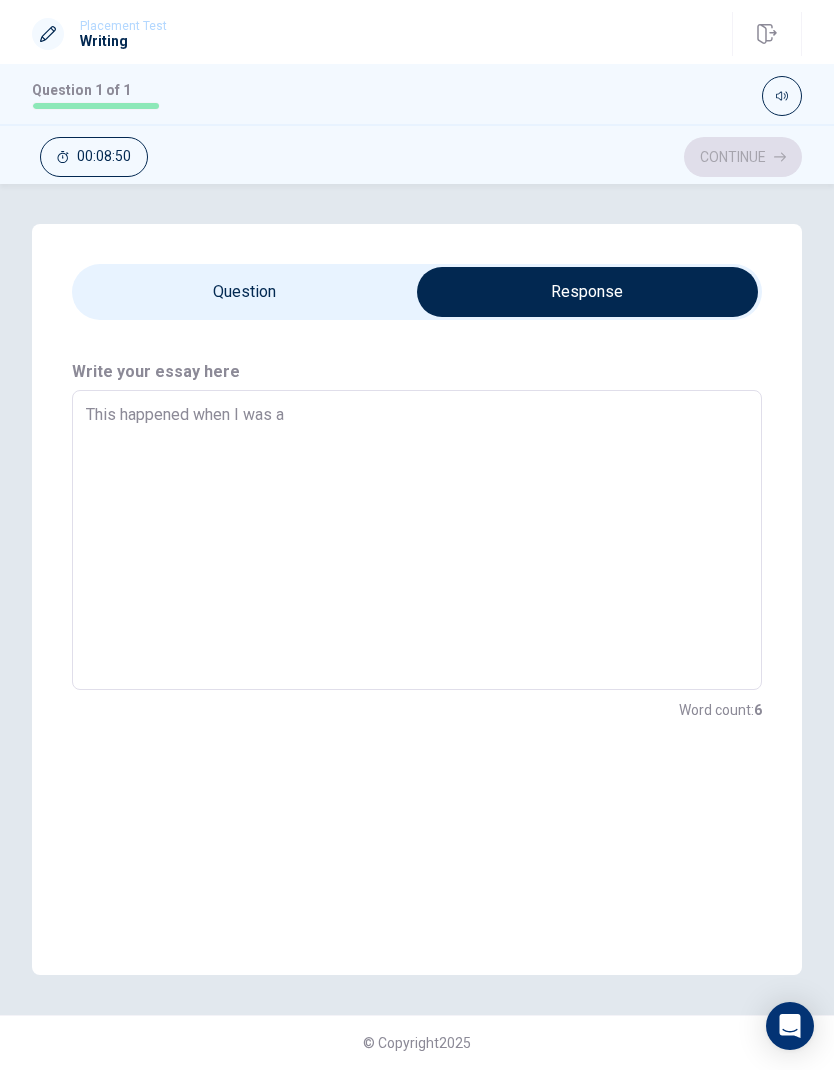 type on "x" 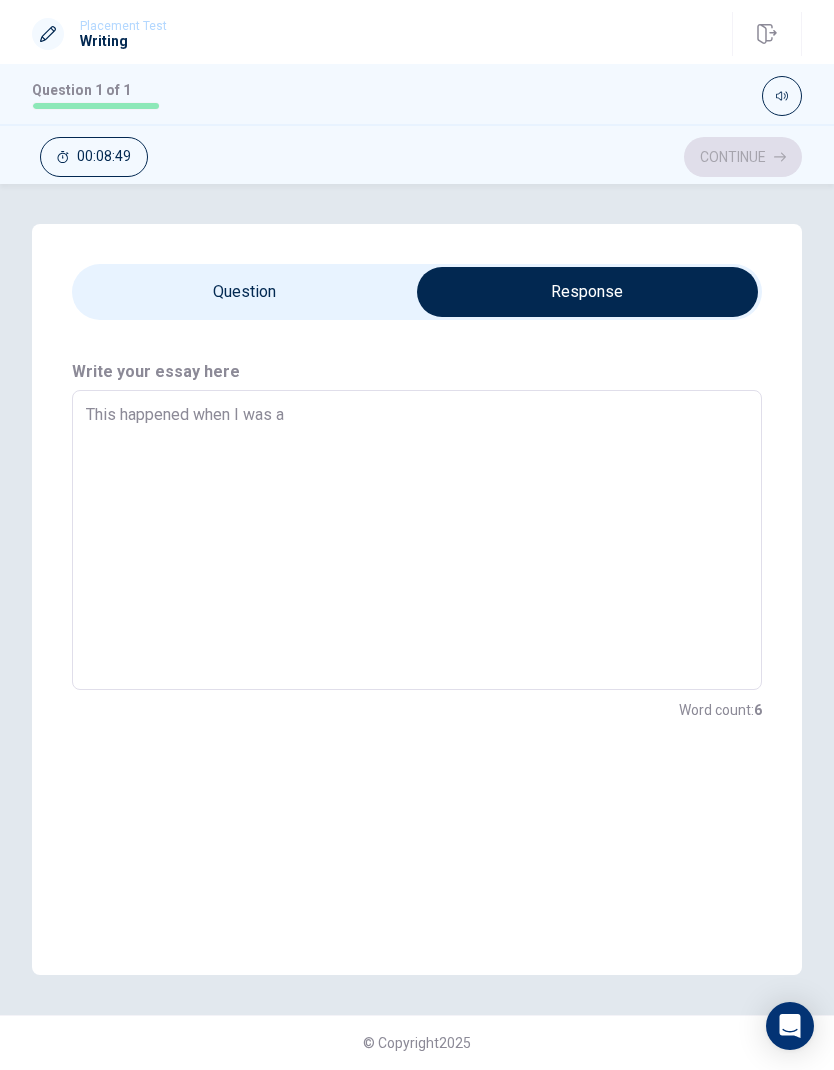 type on "This happened when I was a" 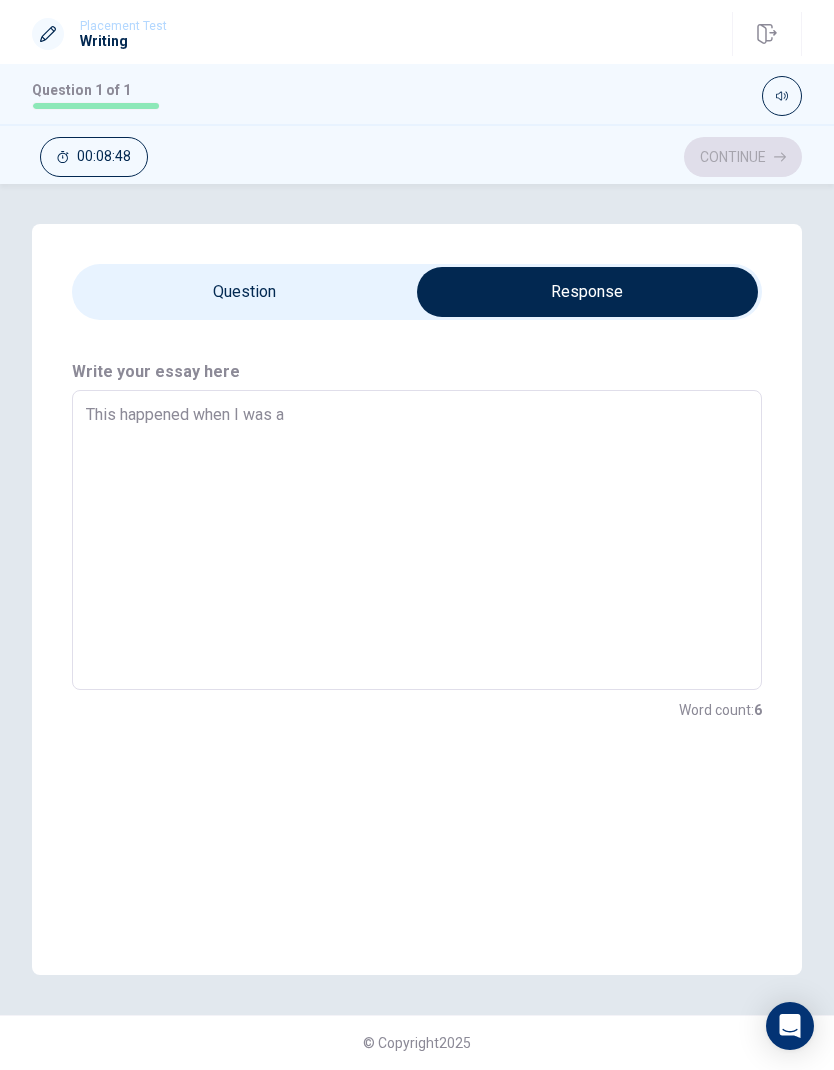 type on "This happened when I was a t" 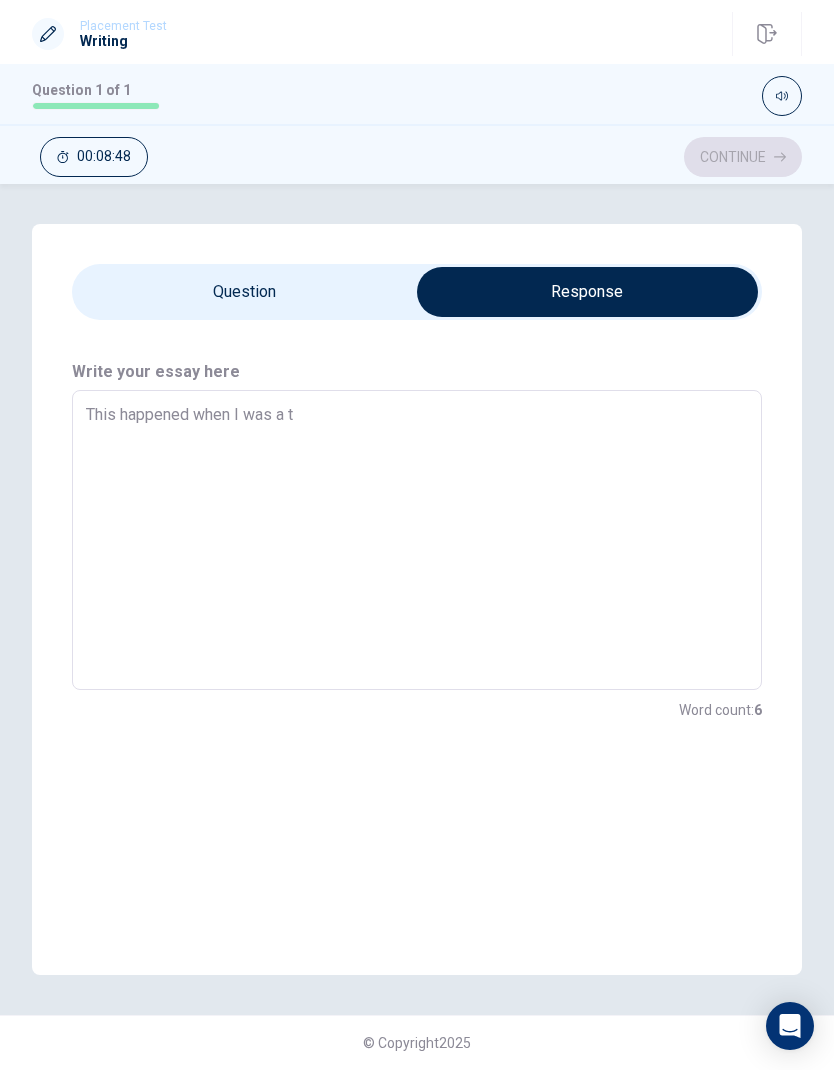 type on "x" 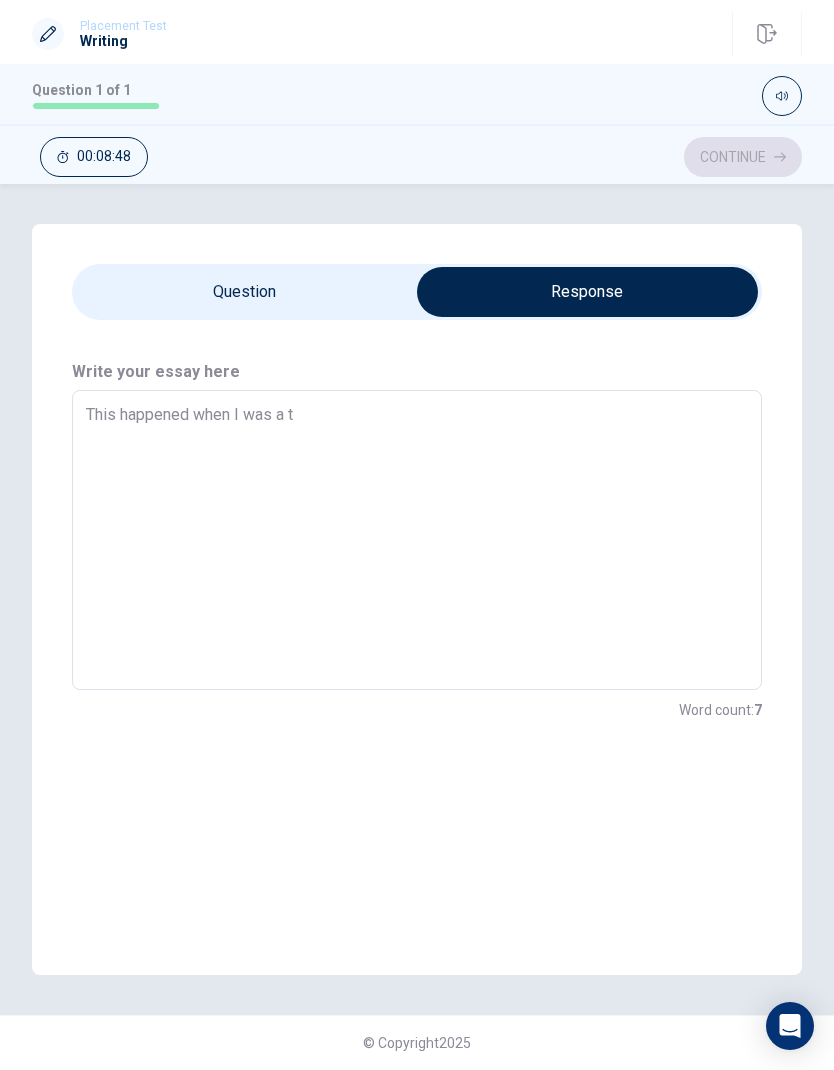 type on "This happened when I was a th" 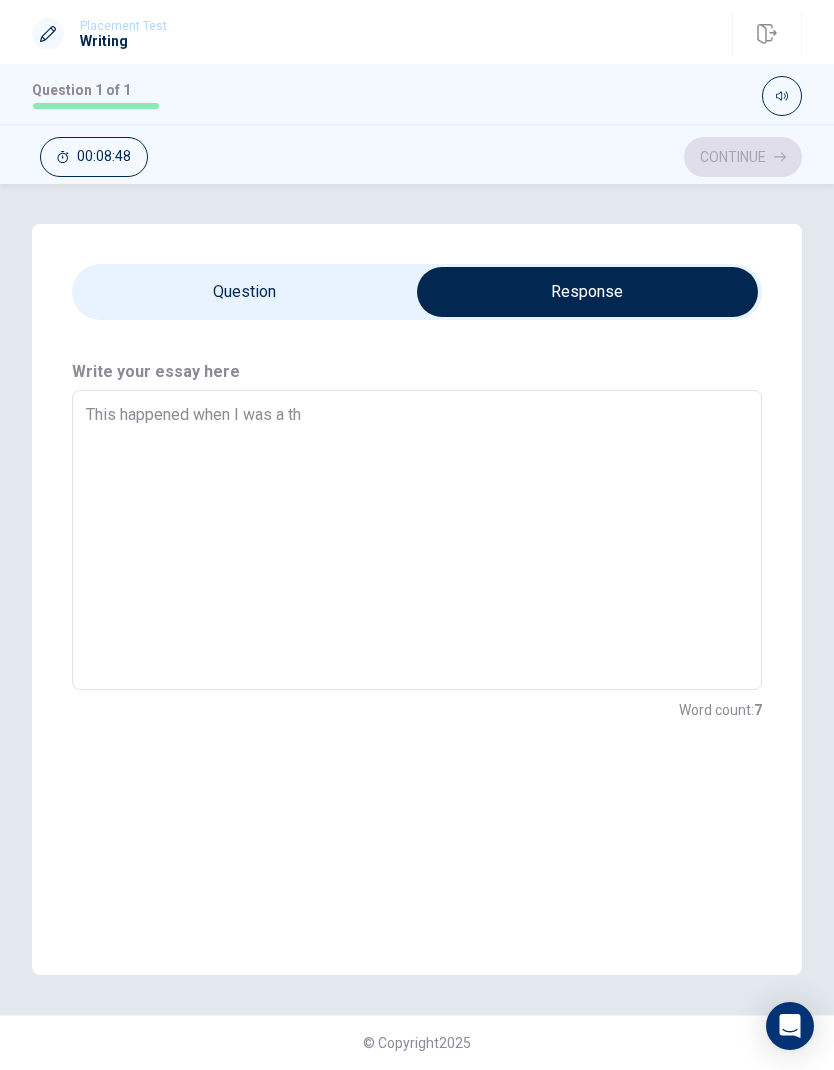 type on "x" 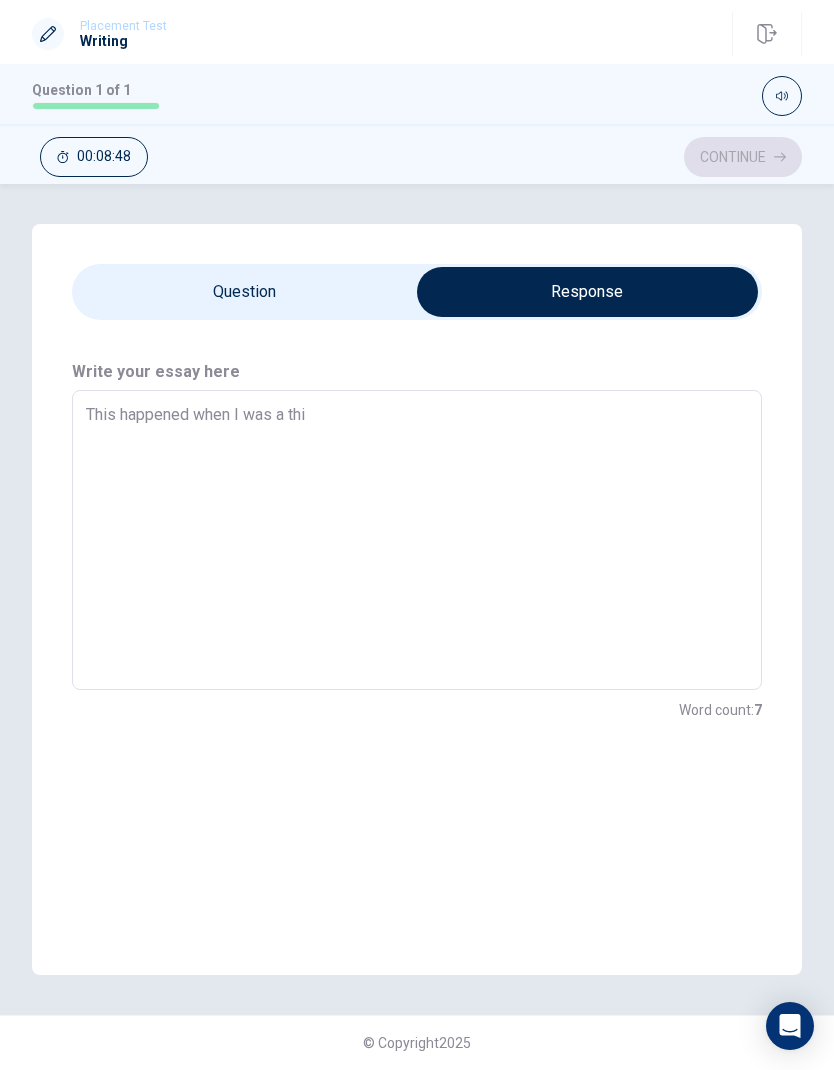type on "x" 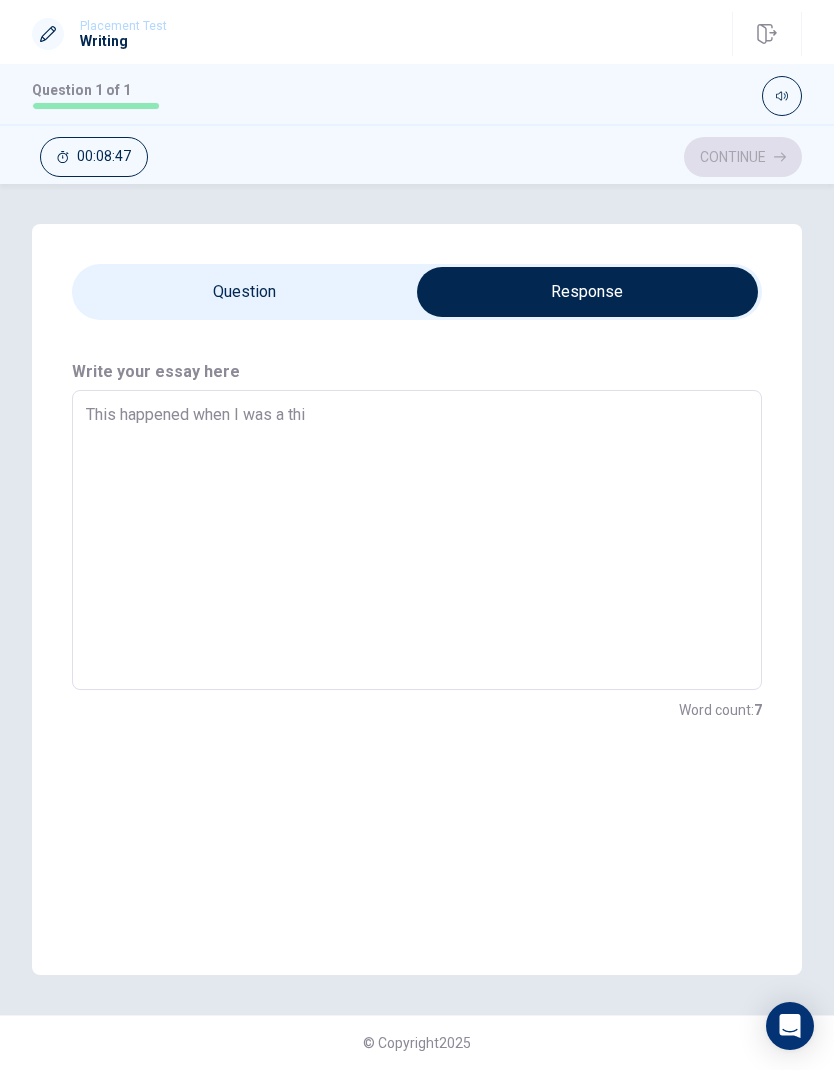 type on "This happened when I was a thir" 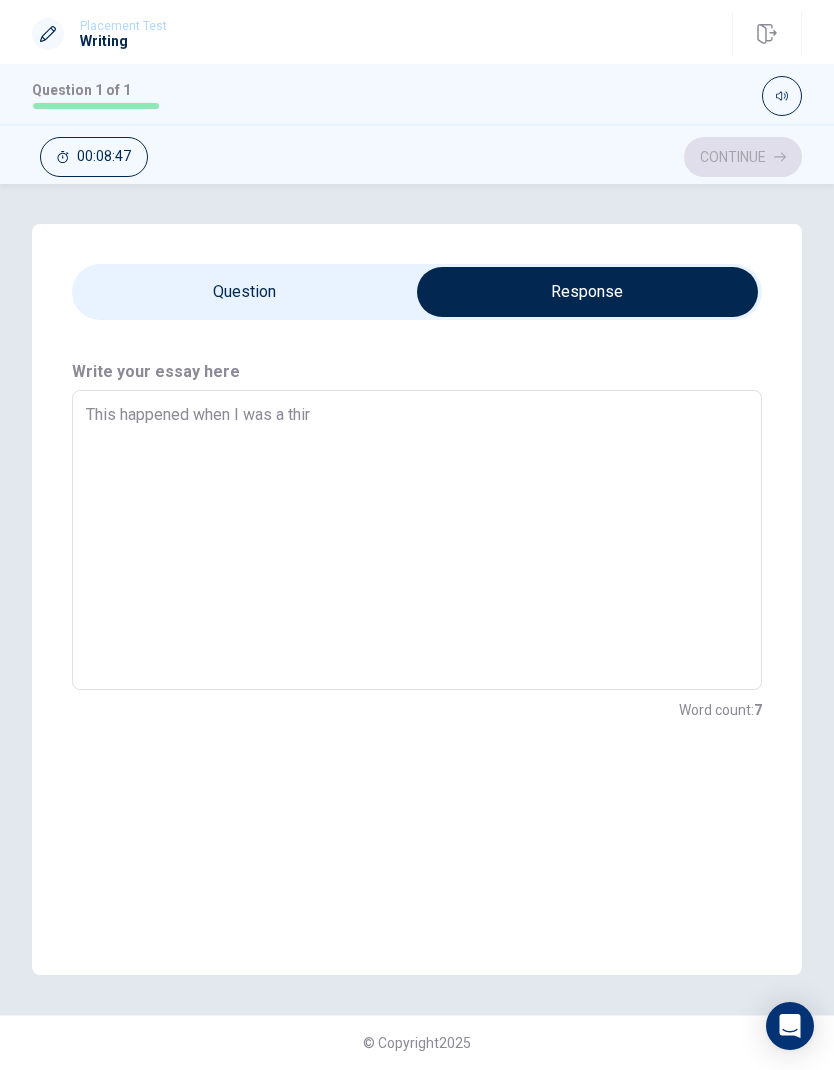 type on "x" 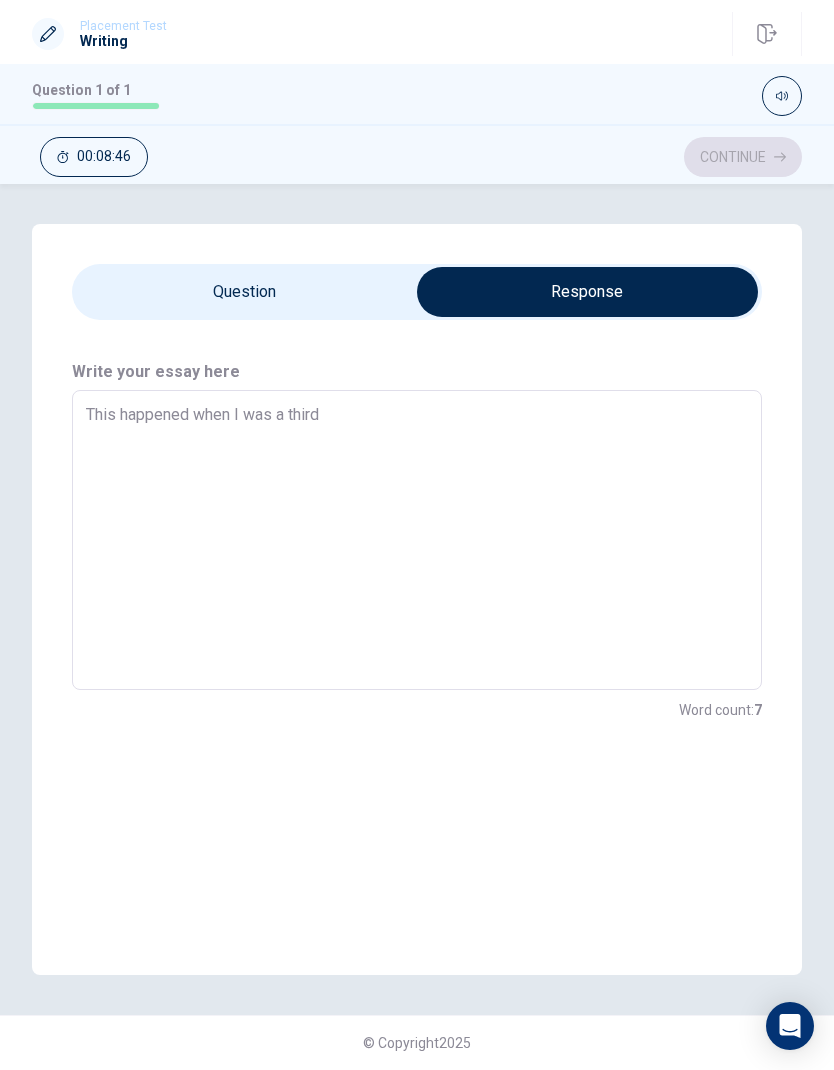 type on "x" 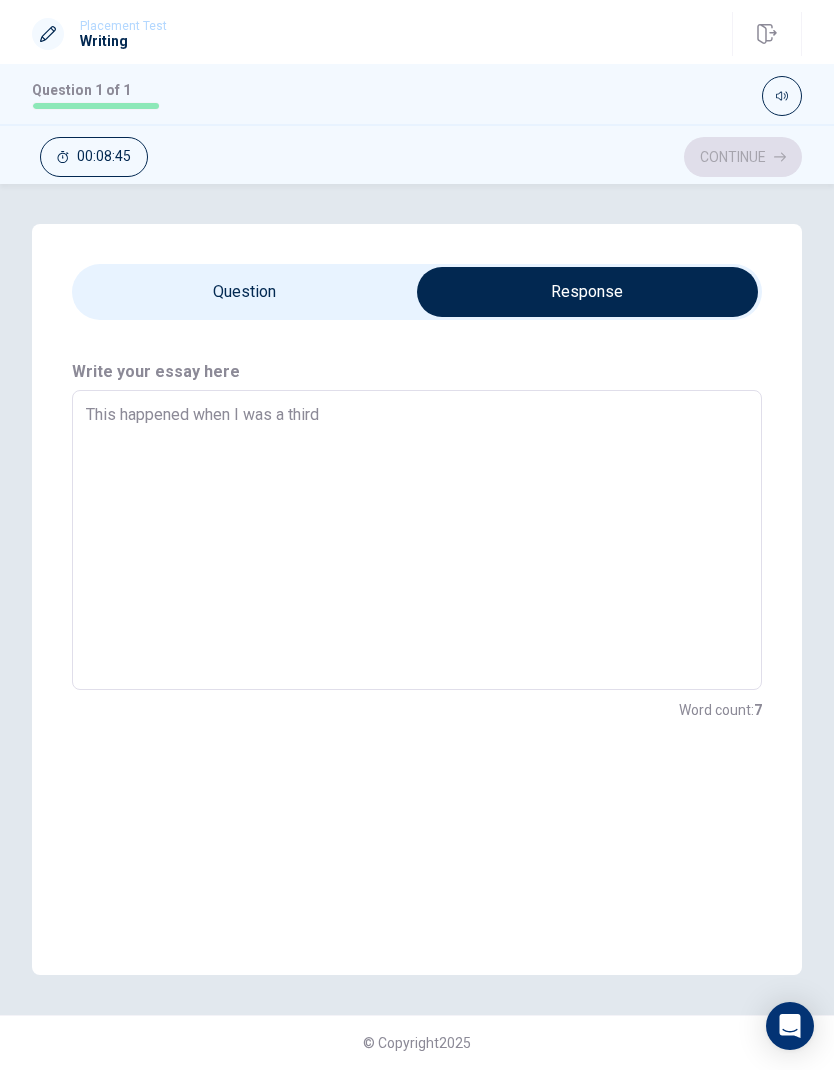 type on "This happened when I was a third" 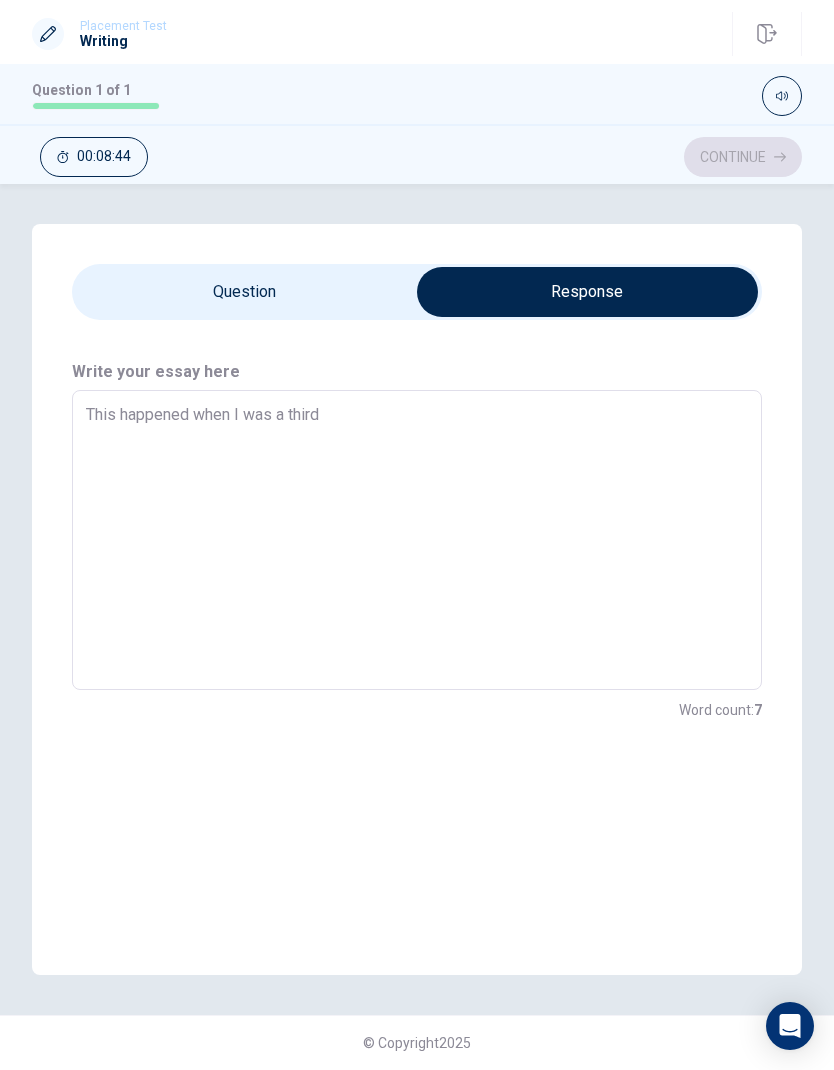 type on "This happened when I was a third g" 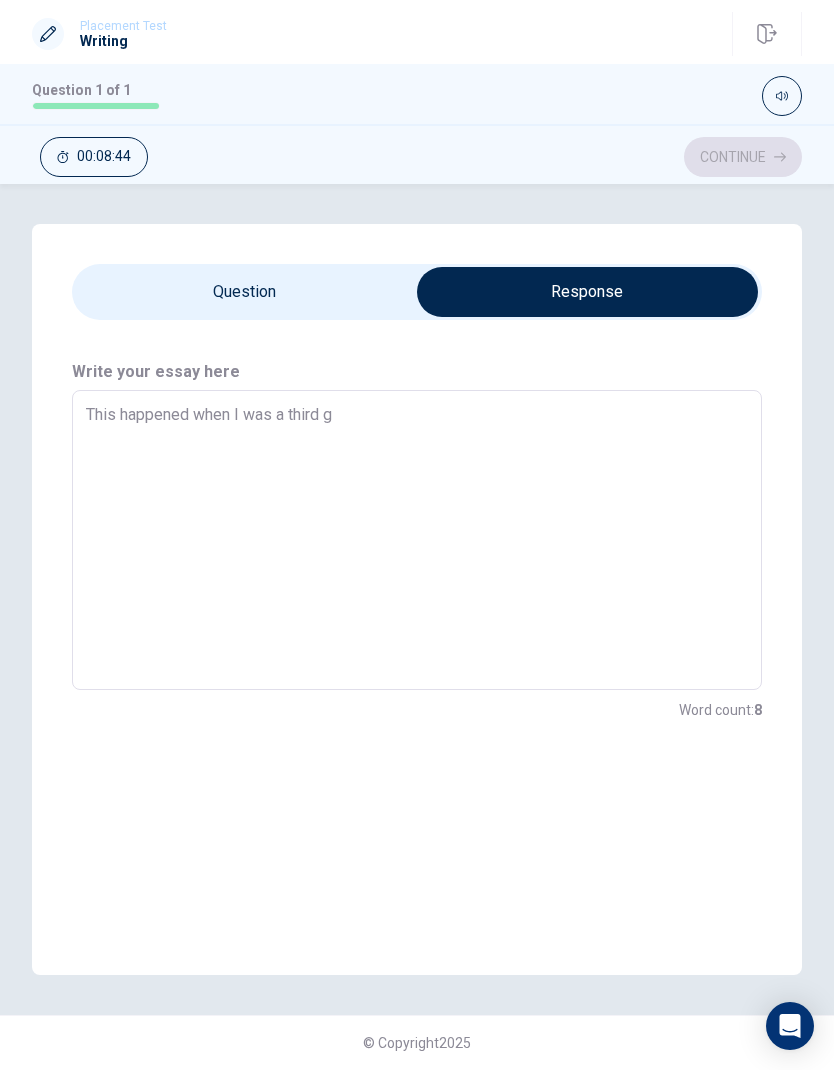 type on "x" 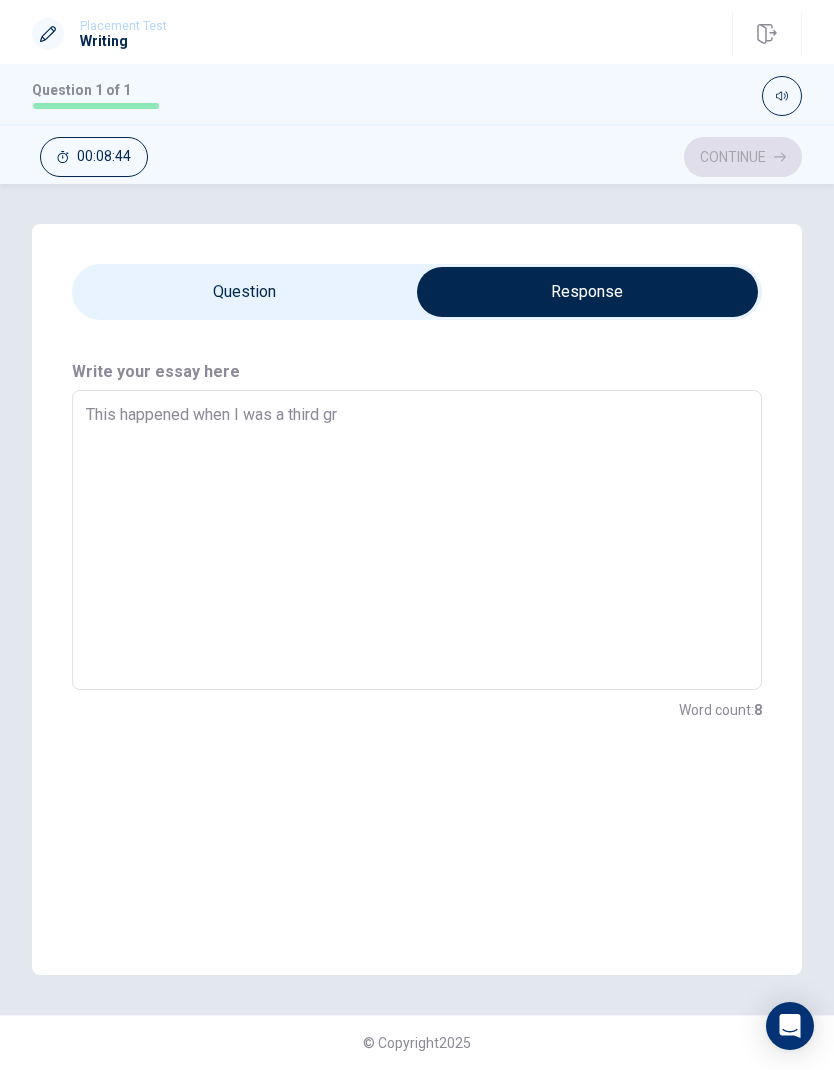 type on "x" 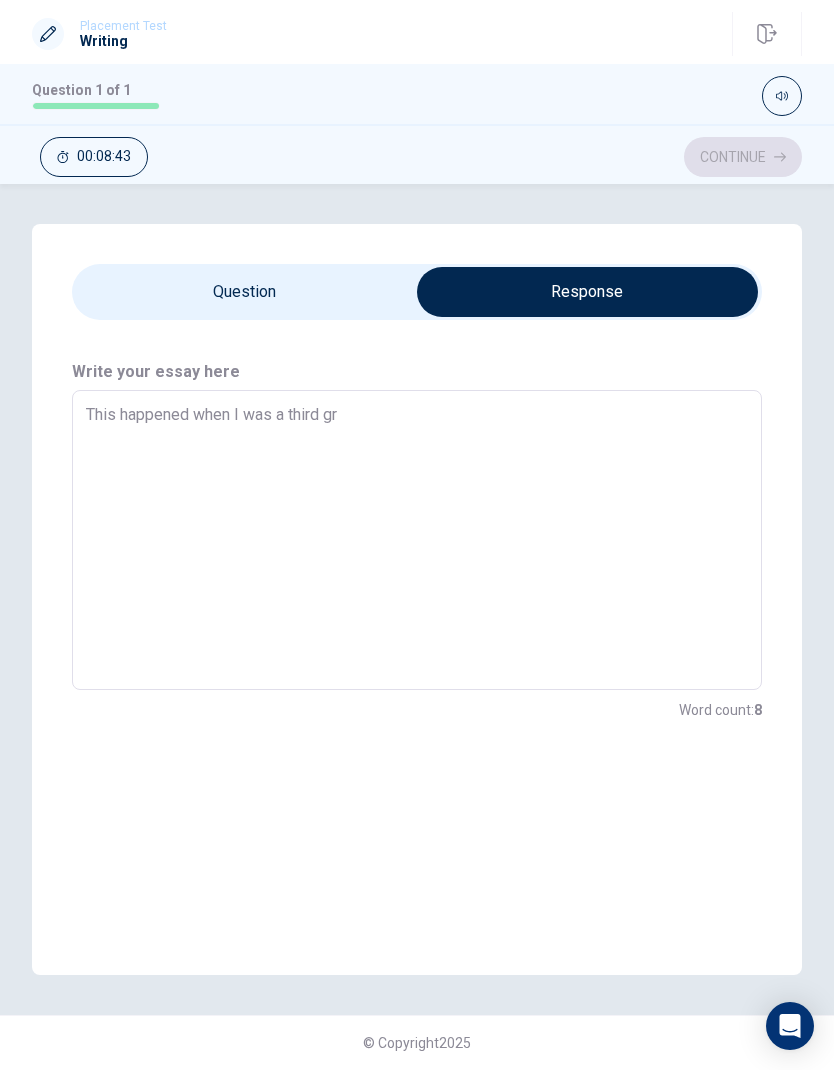 type on "This happened when I was a third gra" 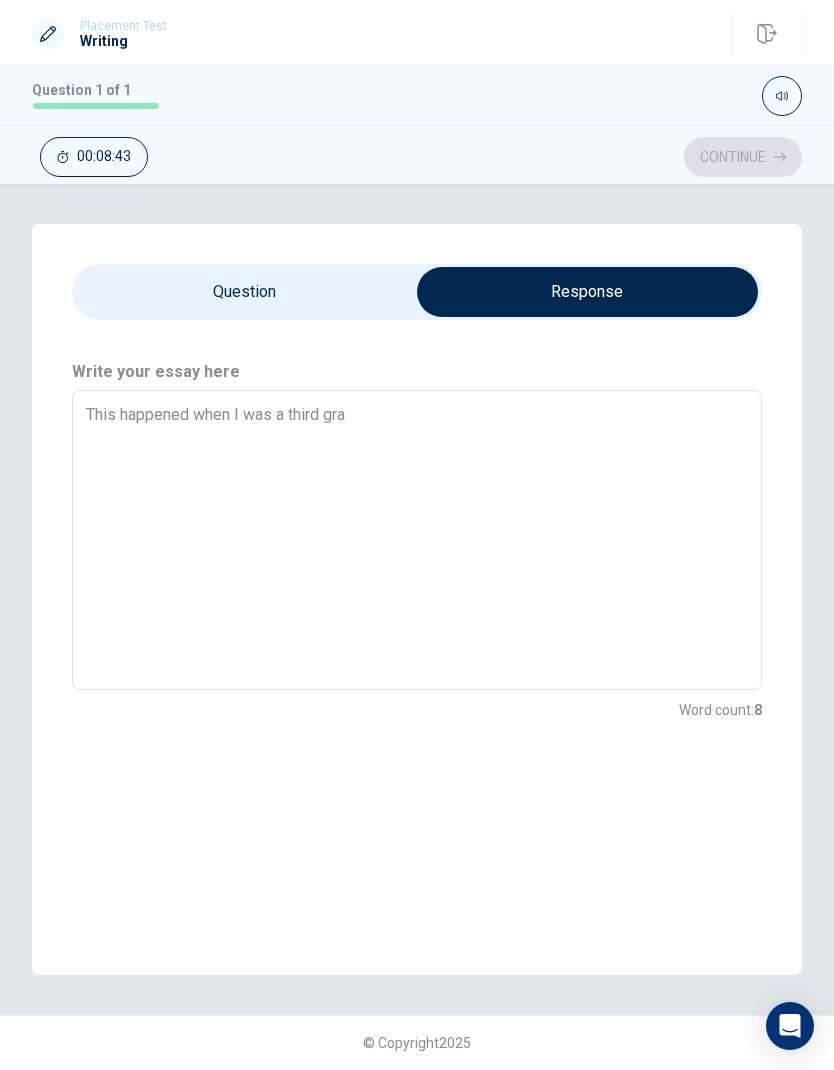 type on "x" 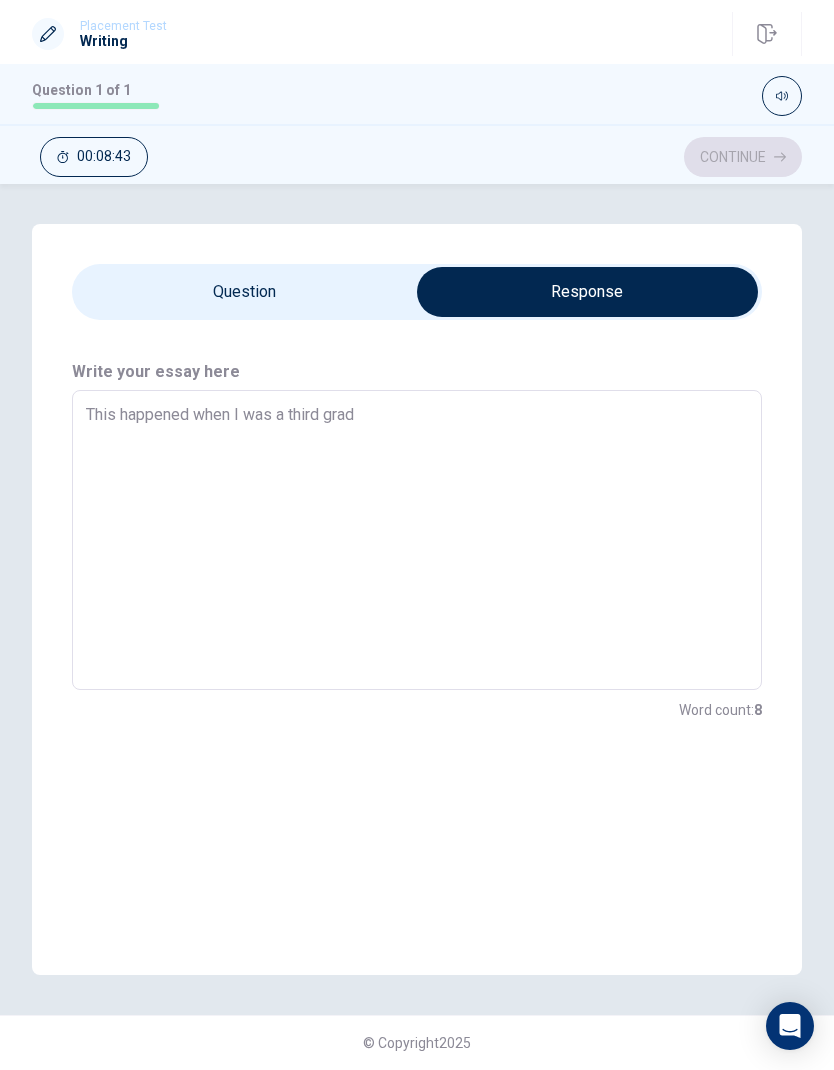 type on "x" 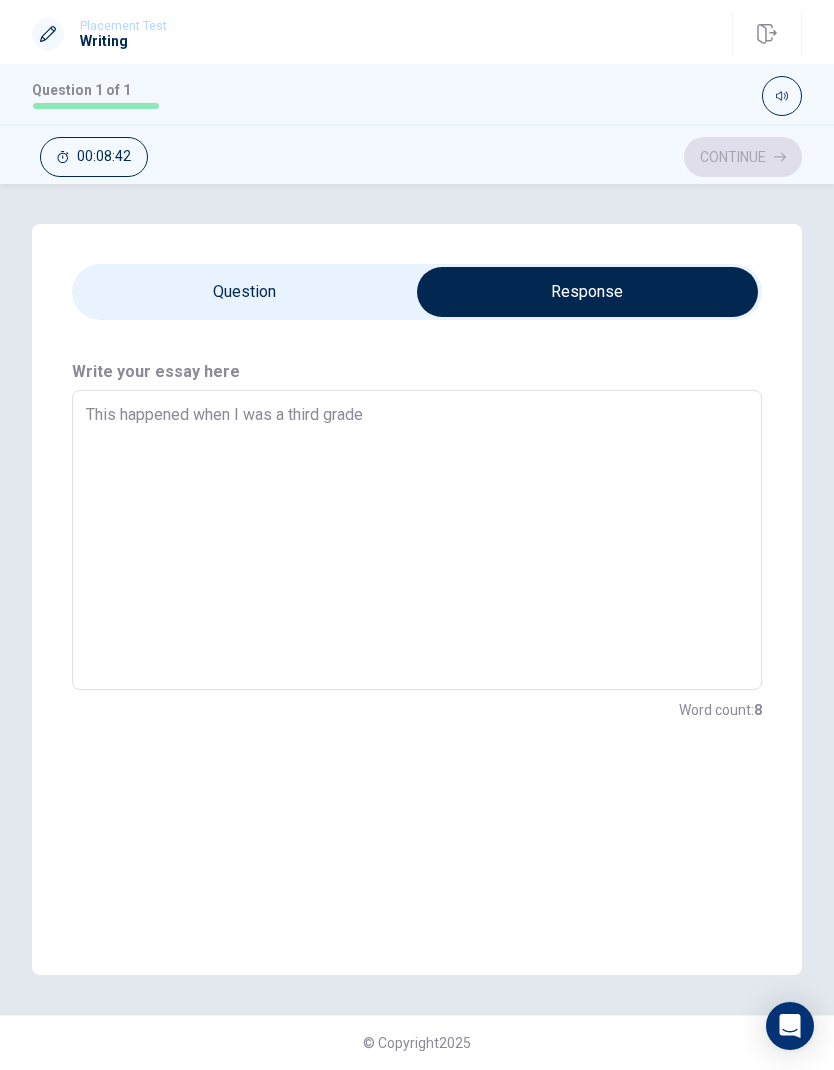 type on "x" 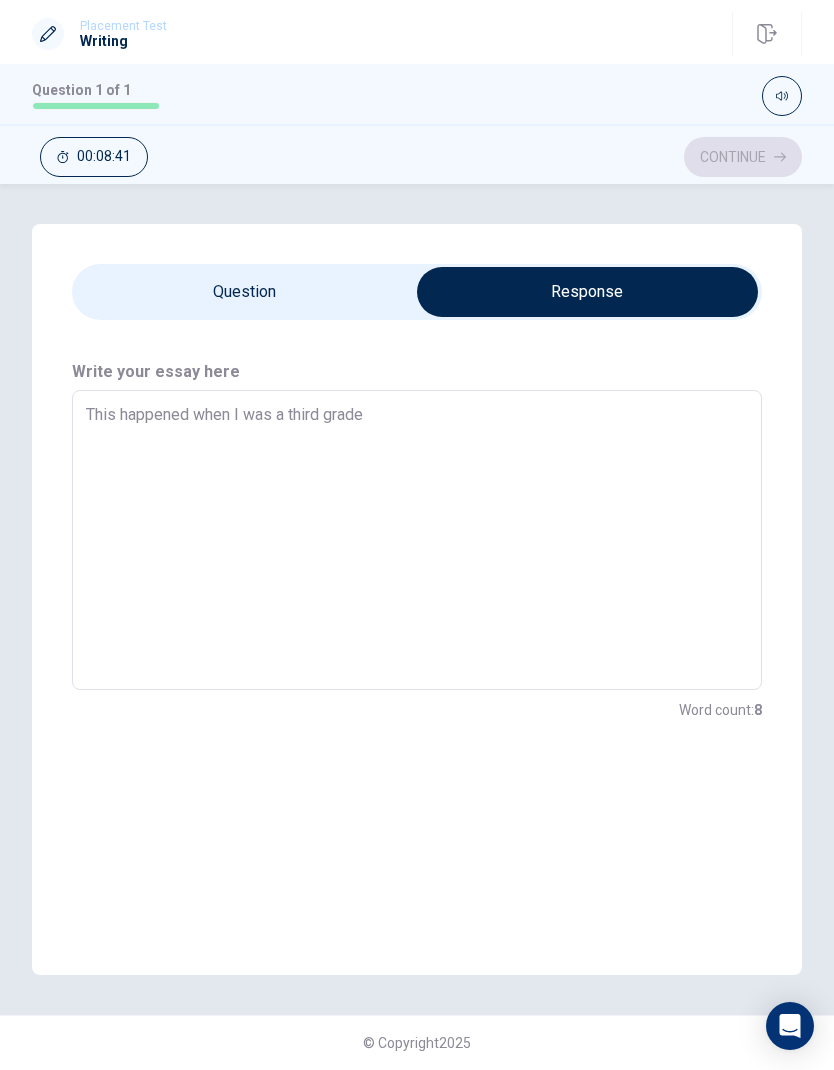 type on "This happened when I was a third grade" 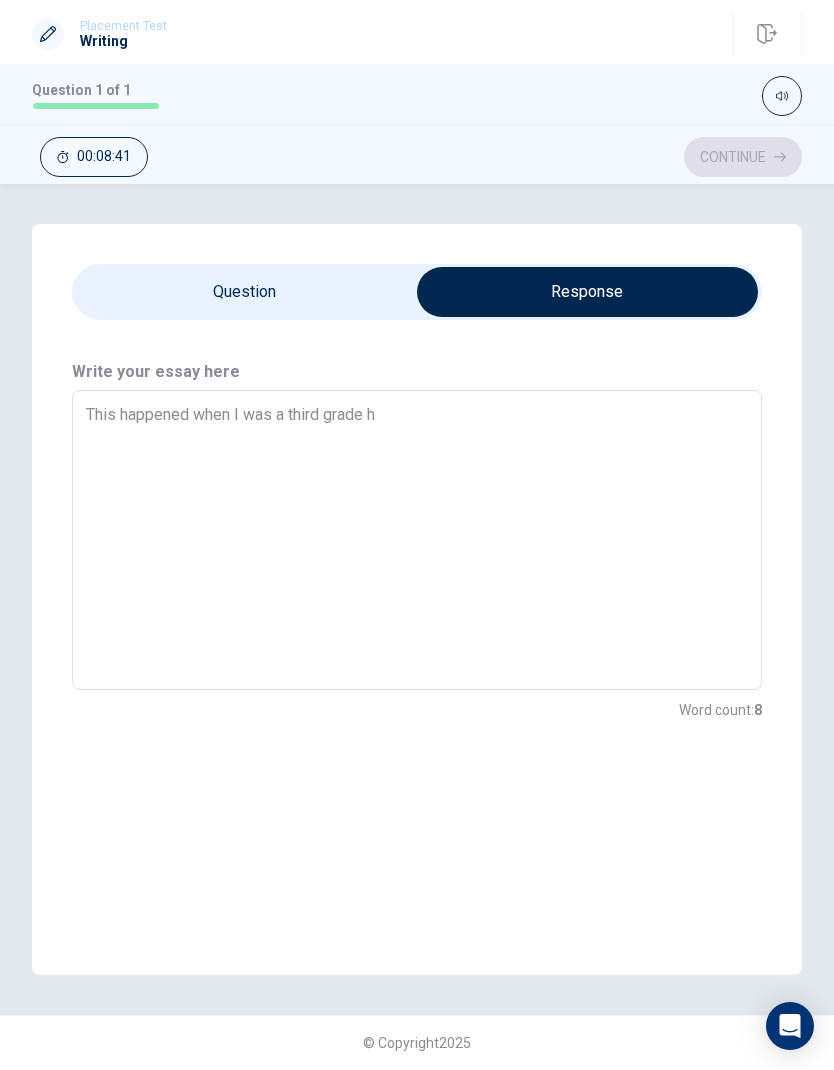 type on "x" 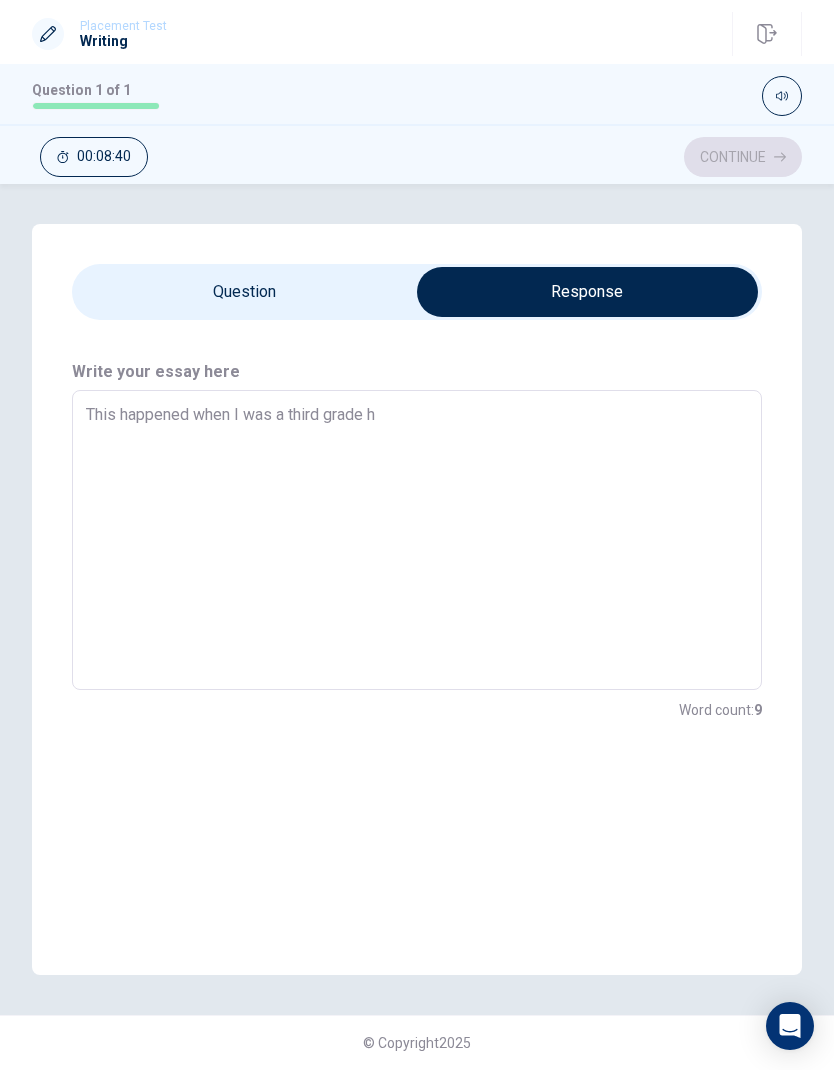 type on "This happened when I was a third grade ho" 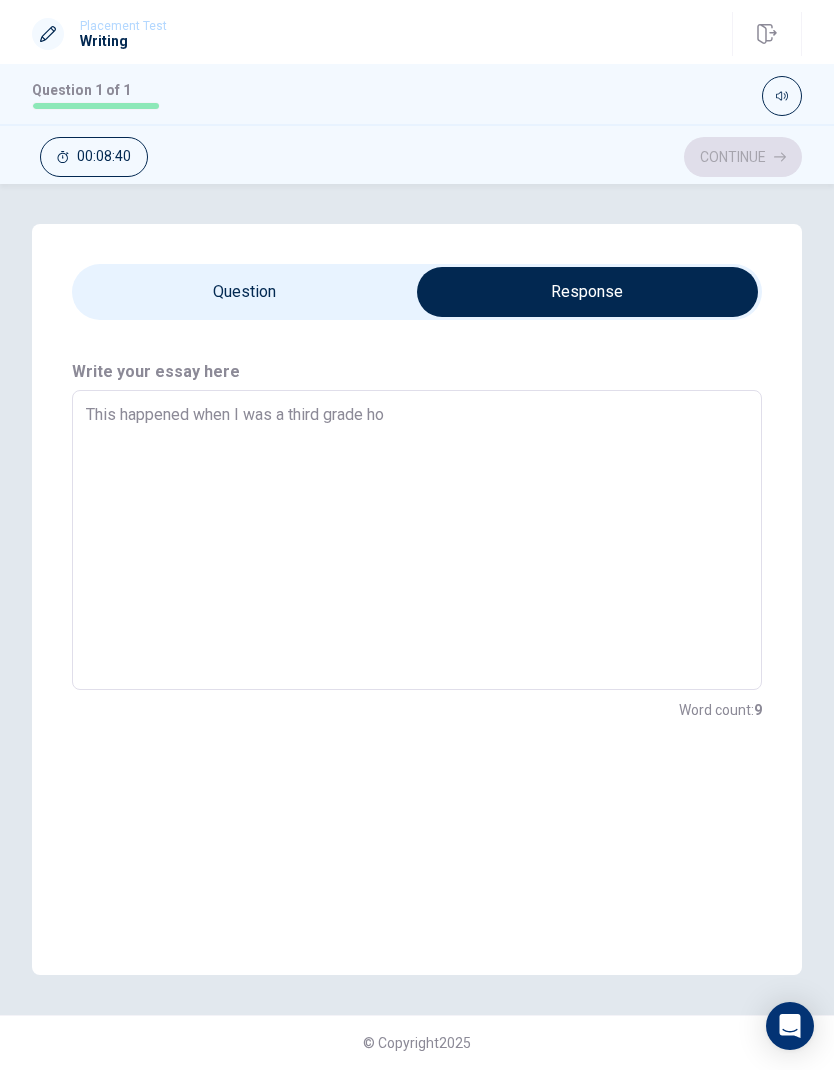 type on "x" 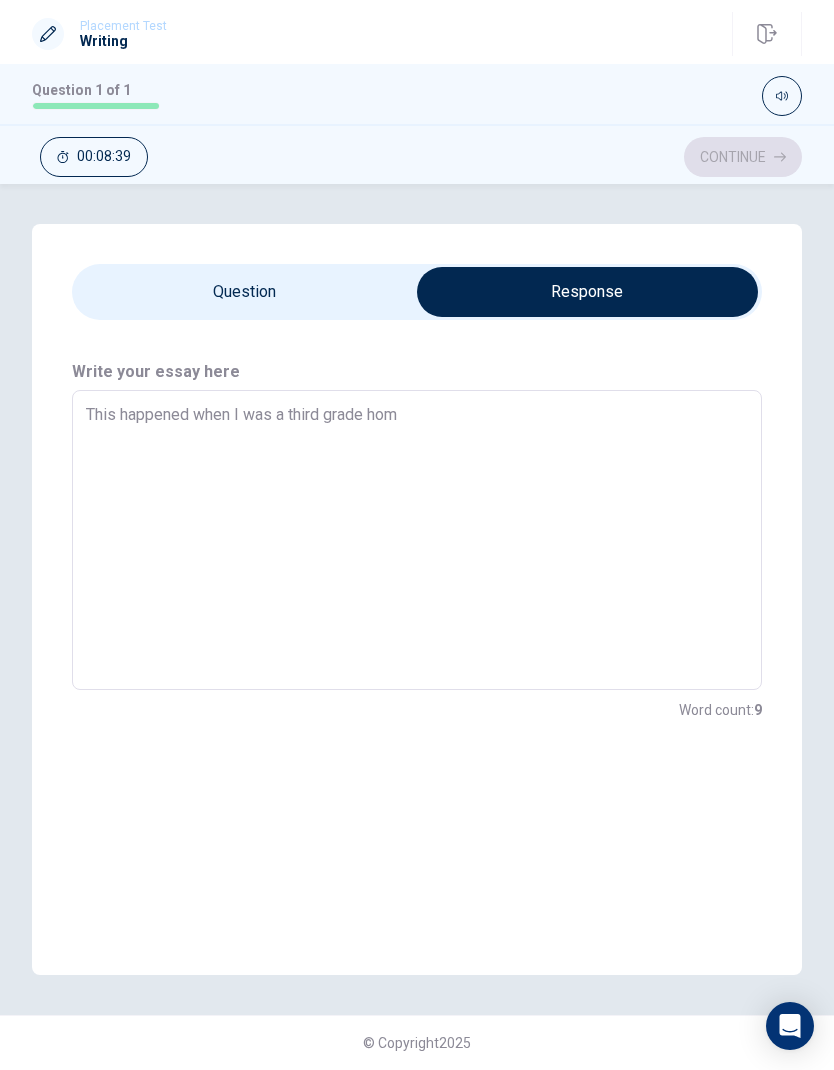 type on "x" 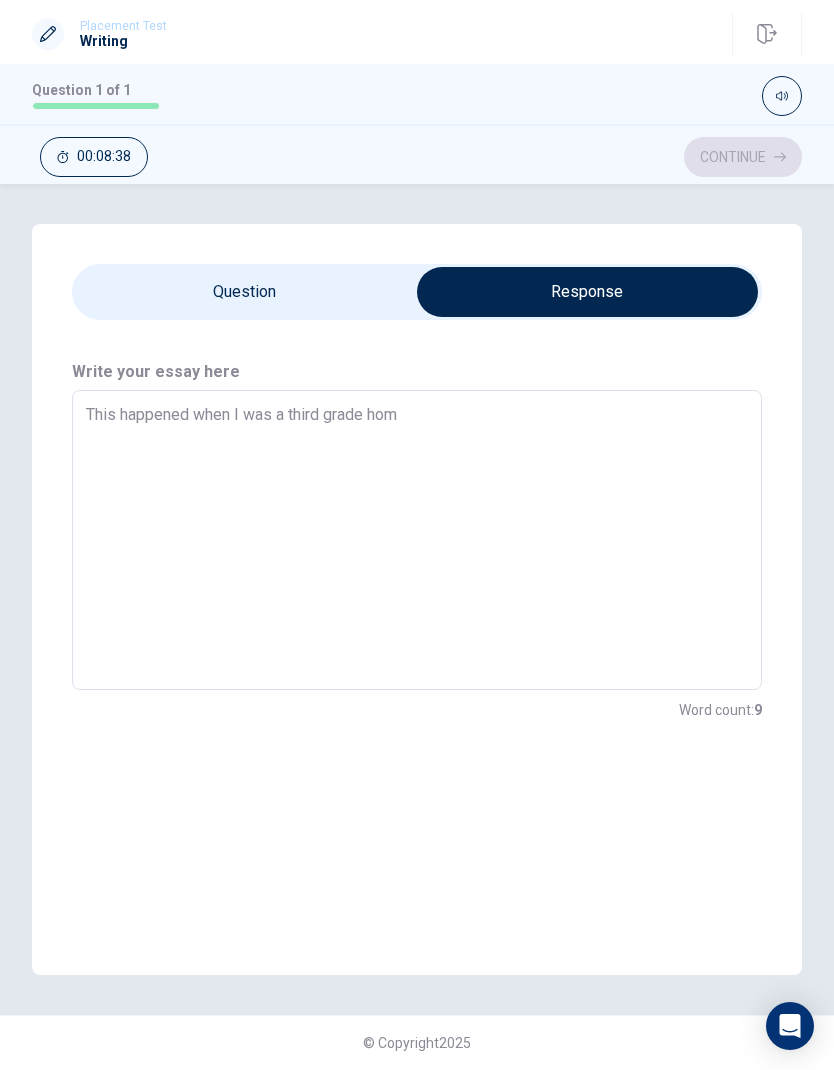 type on "This happened when I was a third grade home" 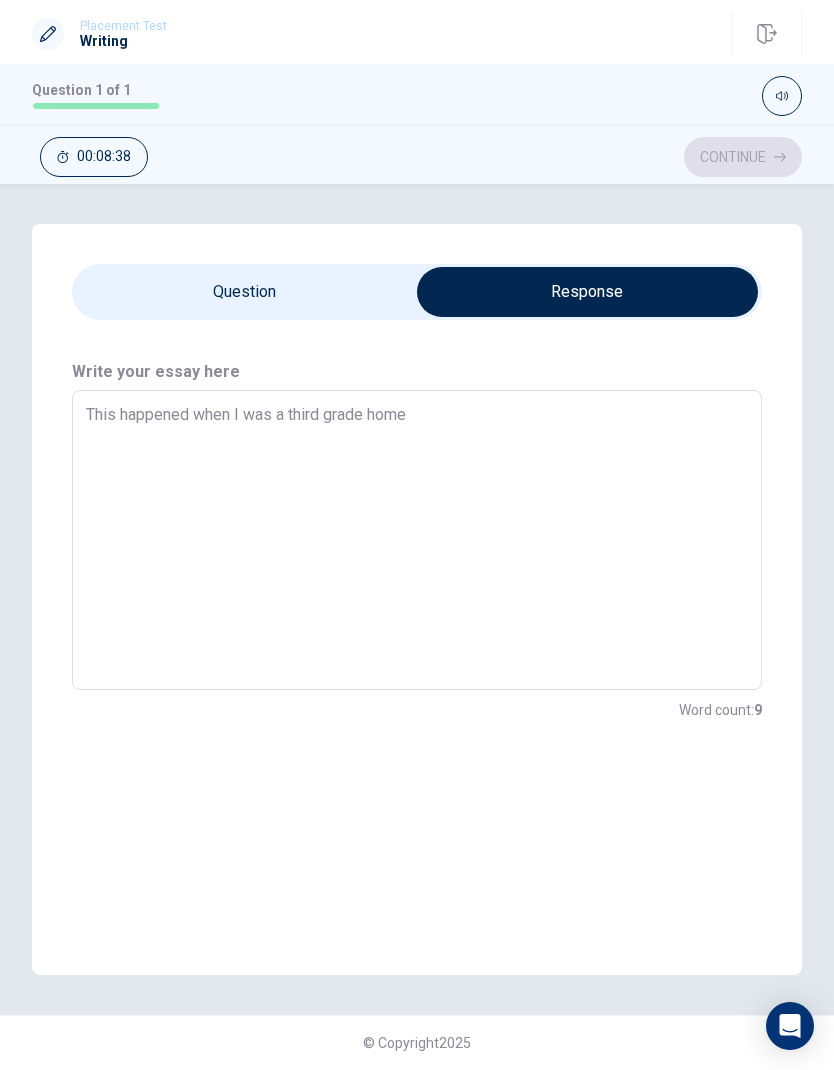 type on "x" 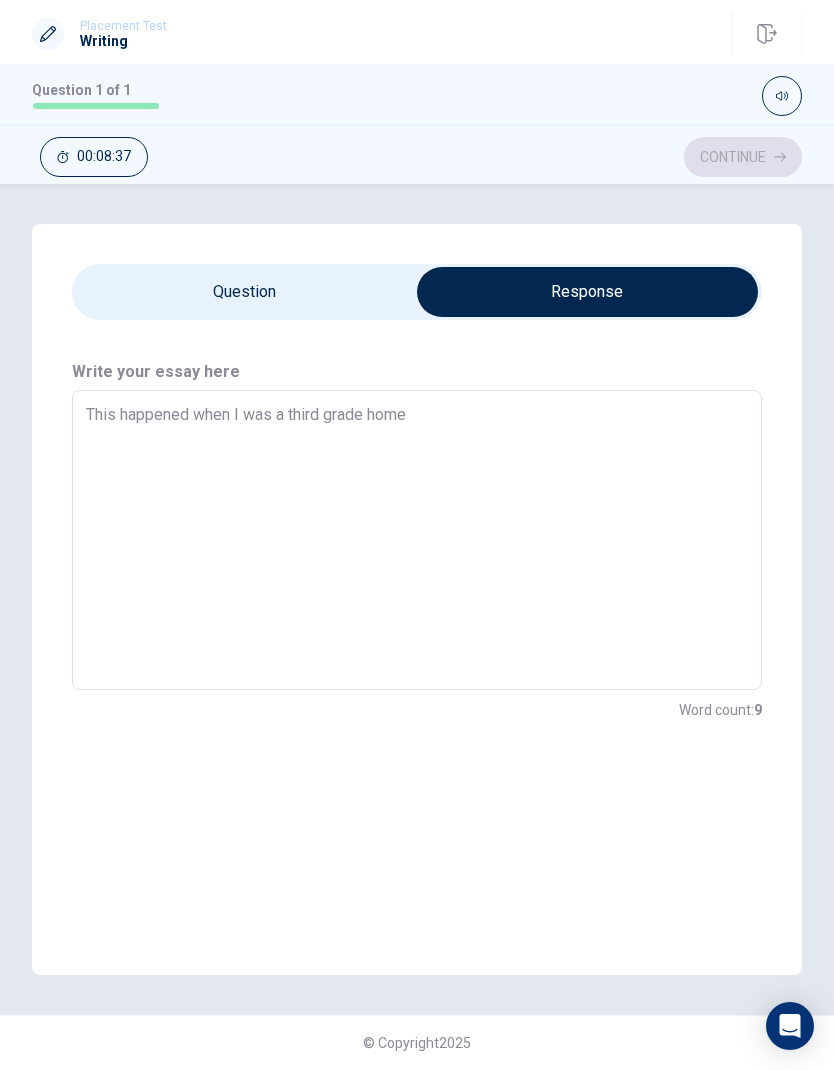 type on "This happened when I was a third grade [PERSON_NAME]" 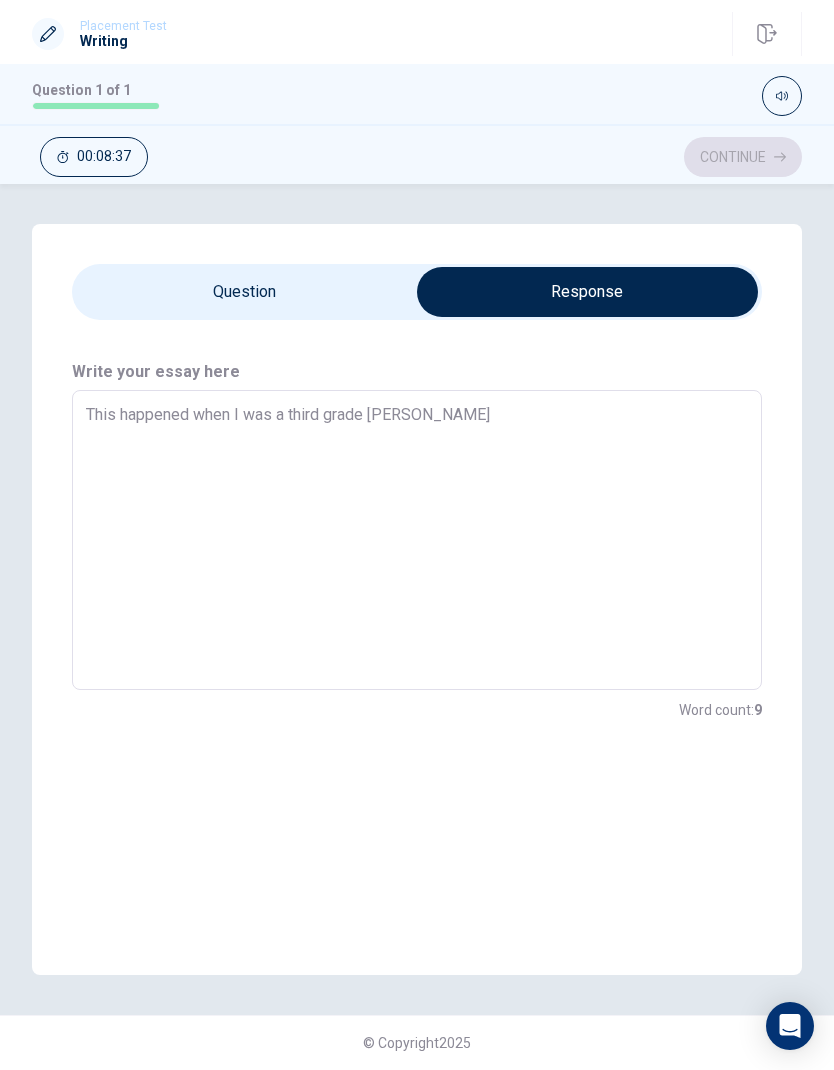 type on "x" 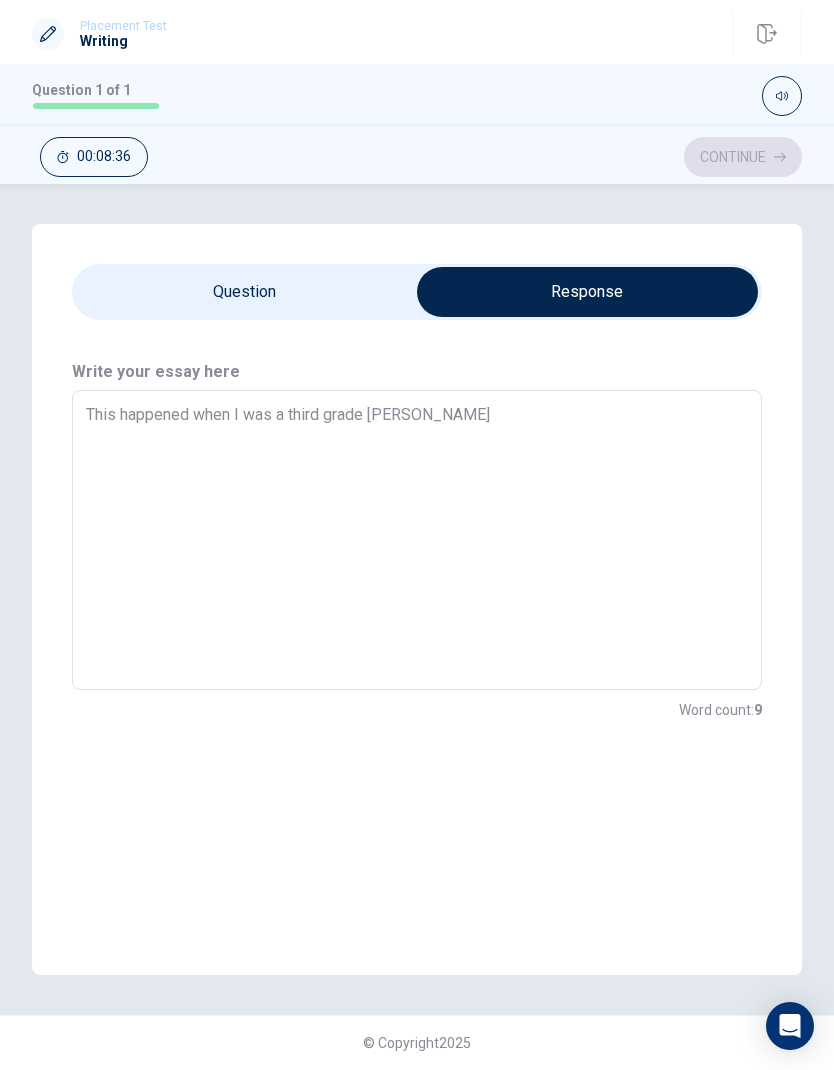 type on "This happened when I was a third grade [PERSON_NAME]" 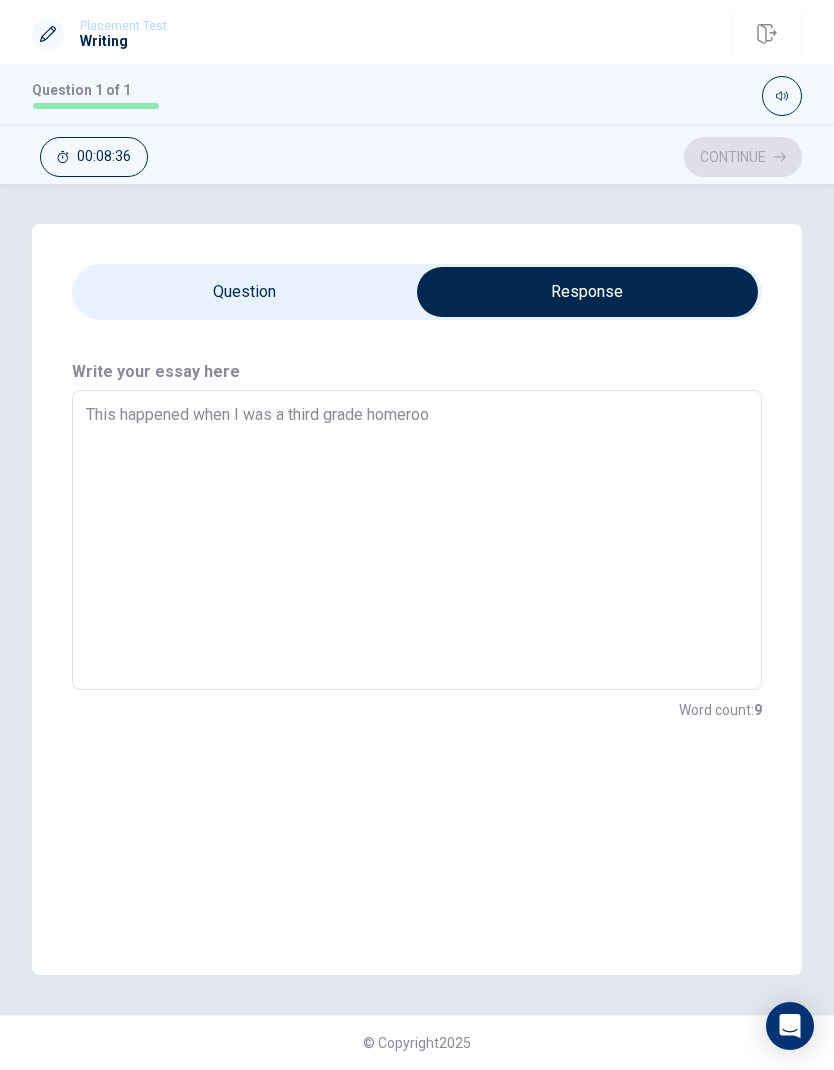 type on "x" 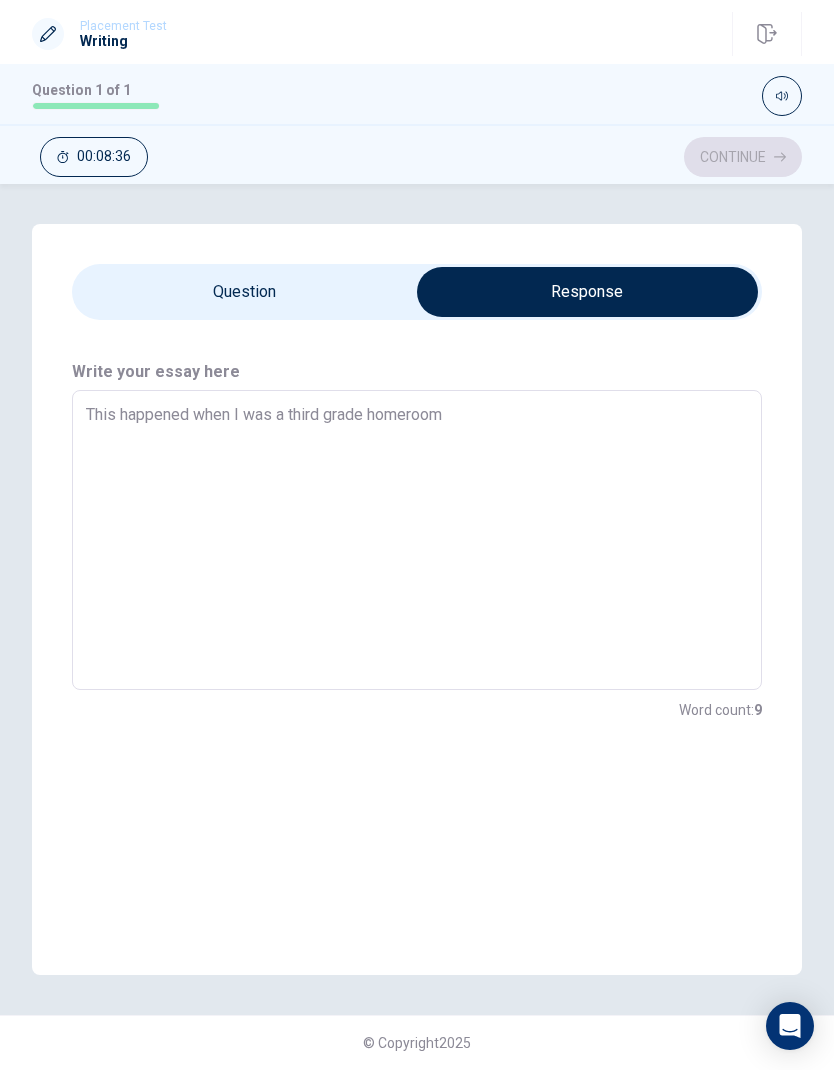 type on "x" 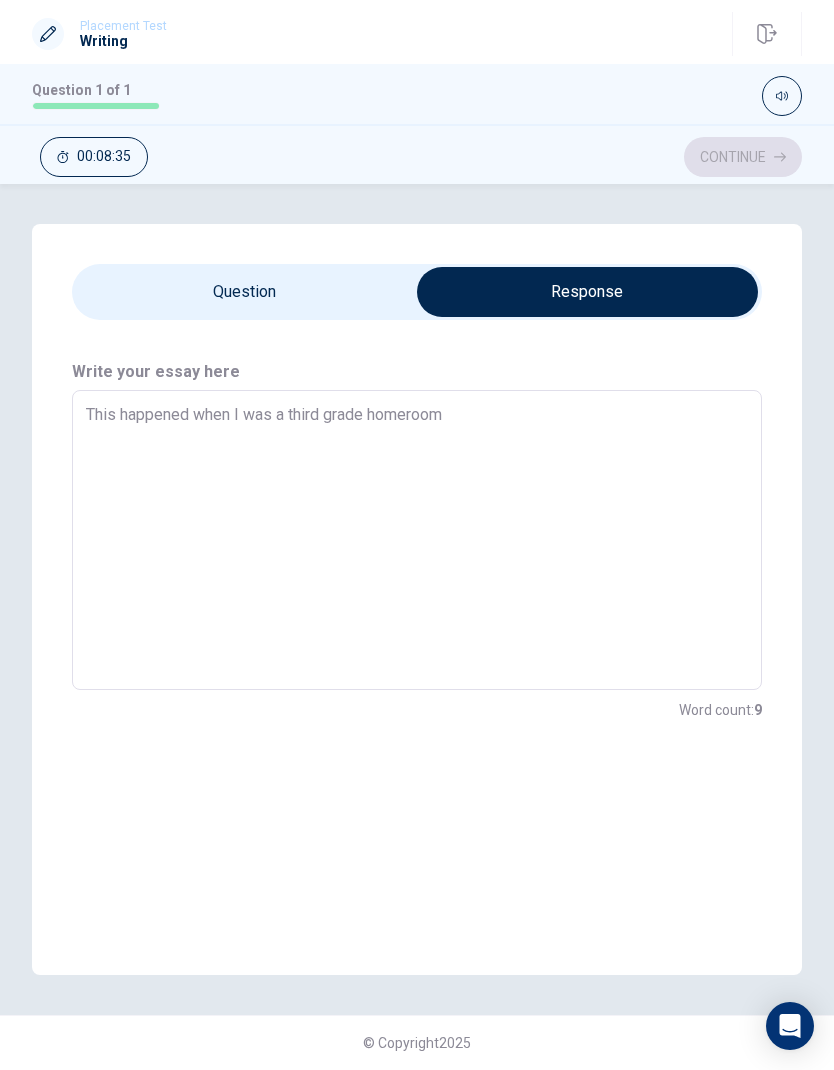 type on "This happened when I was a third grade homeroom" 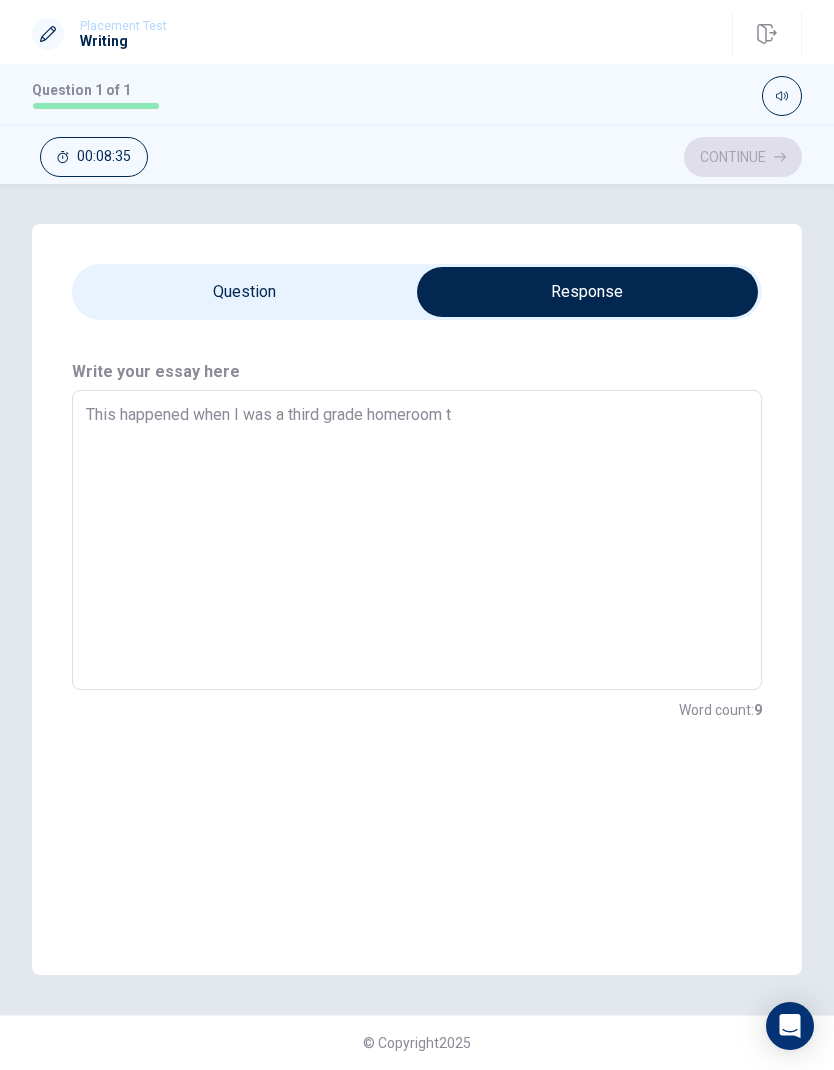 type on "x" 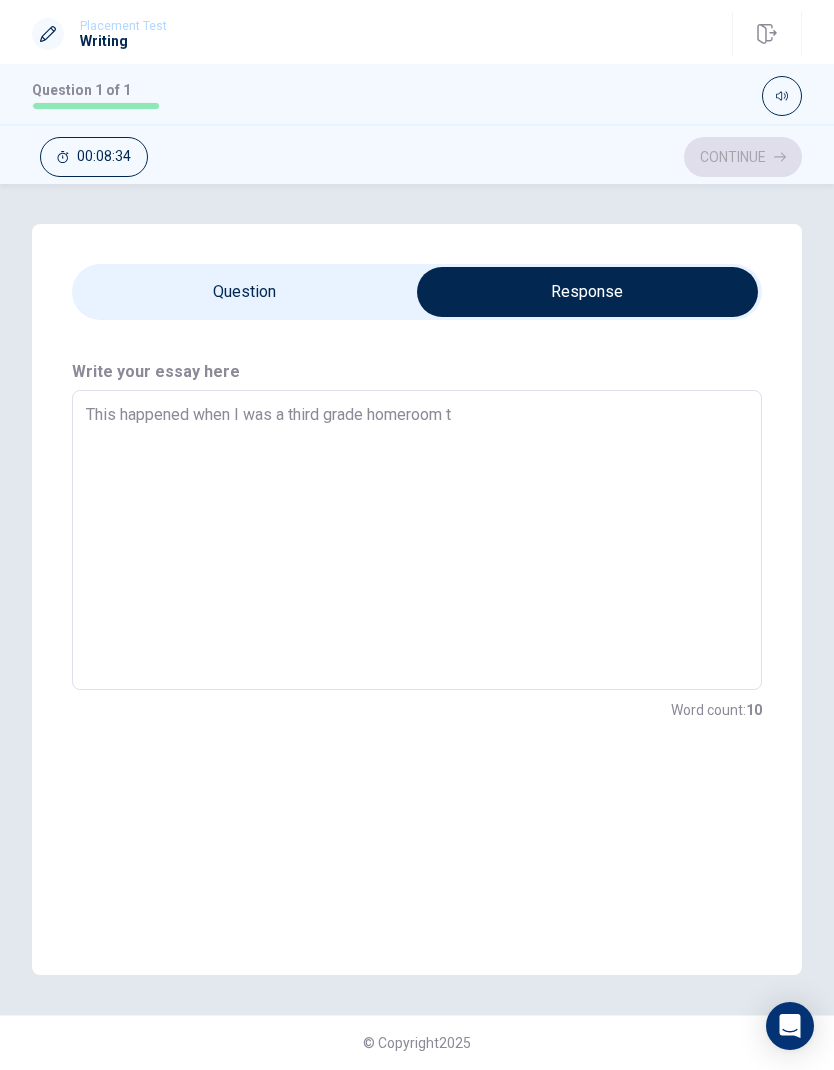 type on "This happened when I was a third grade homeroom te" 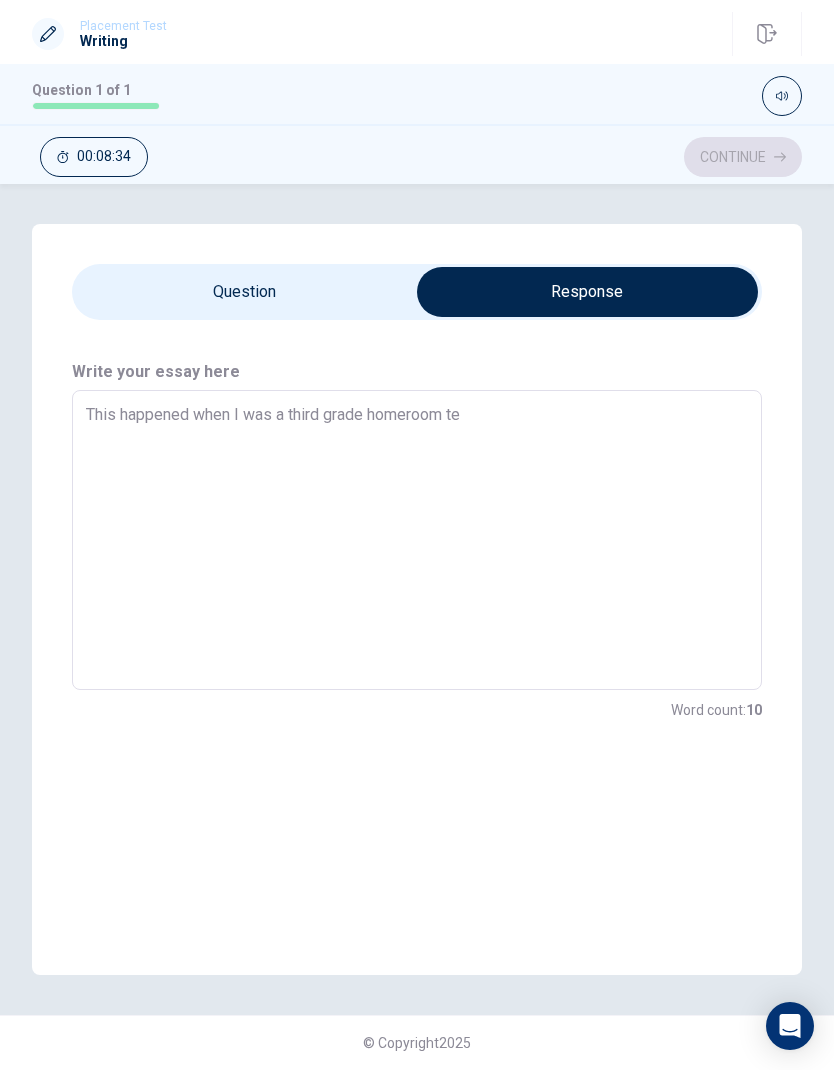 type on "x" 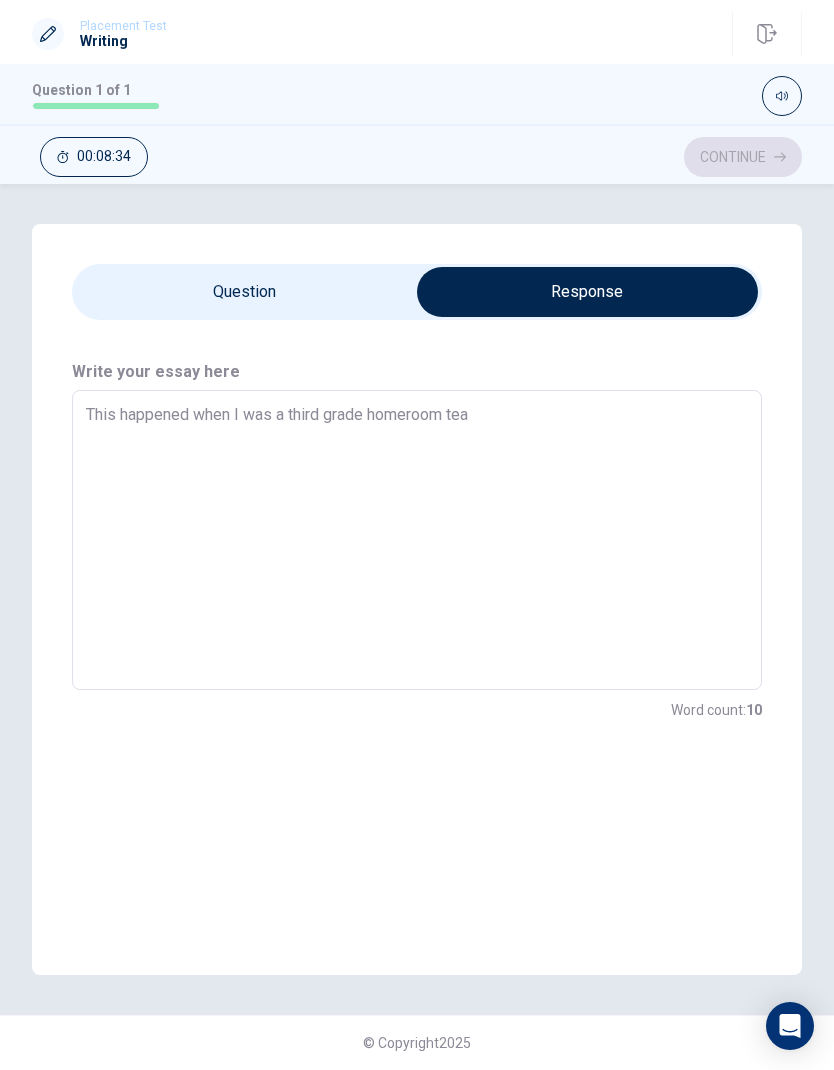 type on "x" 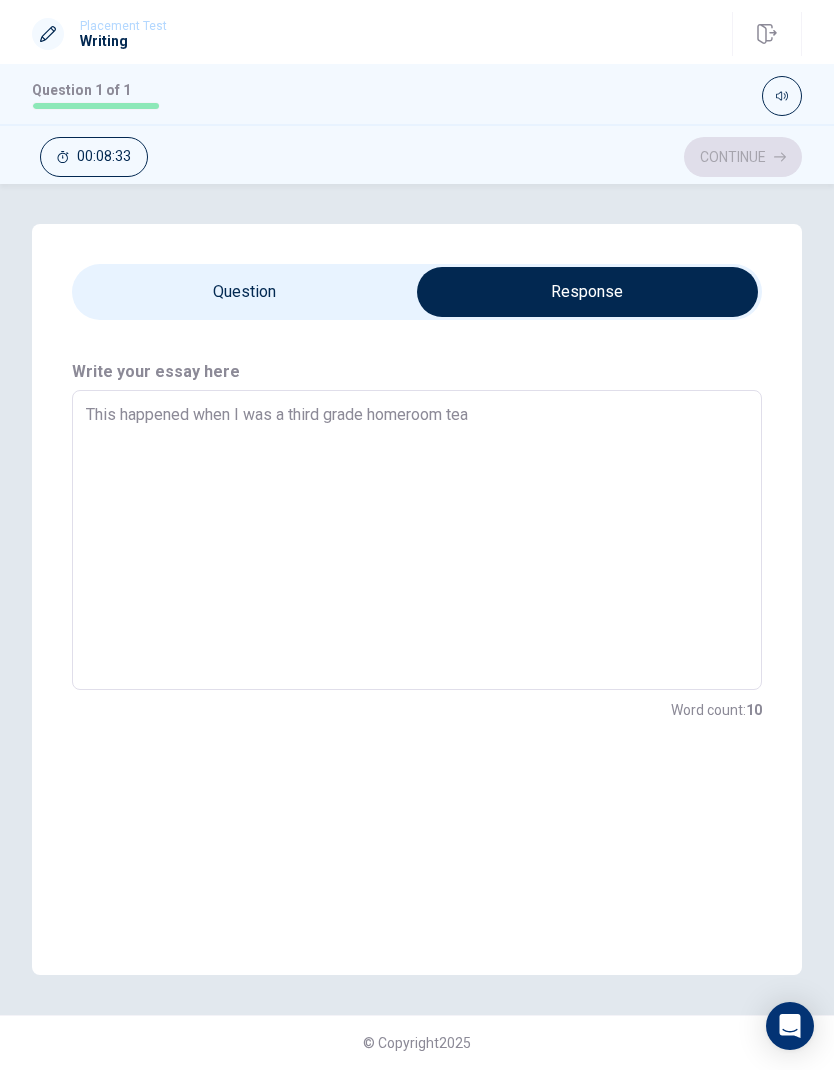 type on "This happened when I was a third grade homeroom teac" 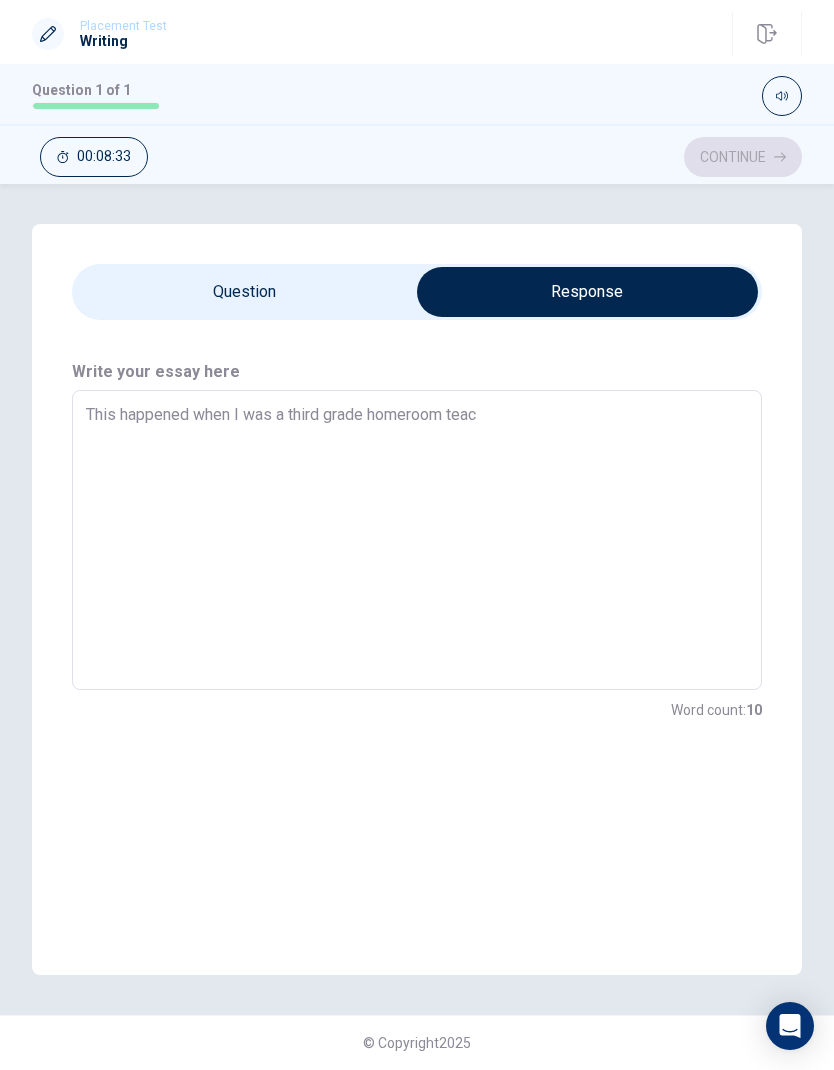 type on "x" 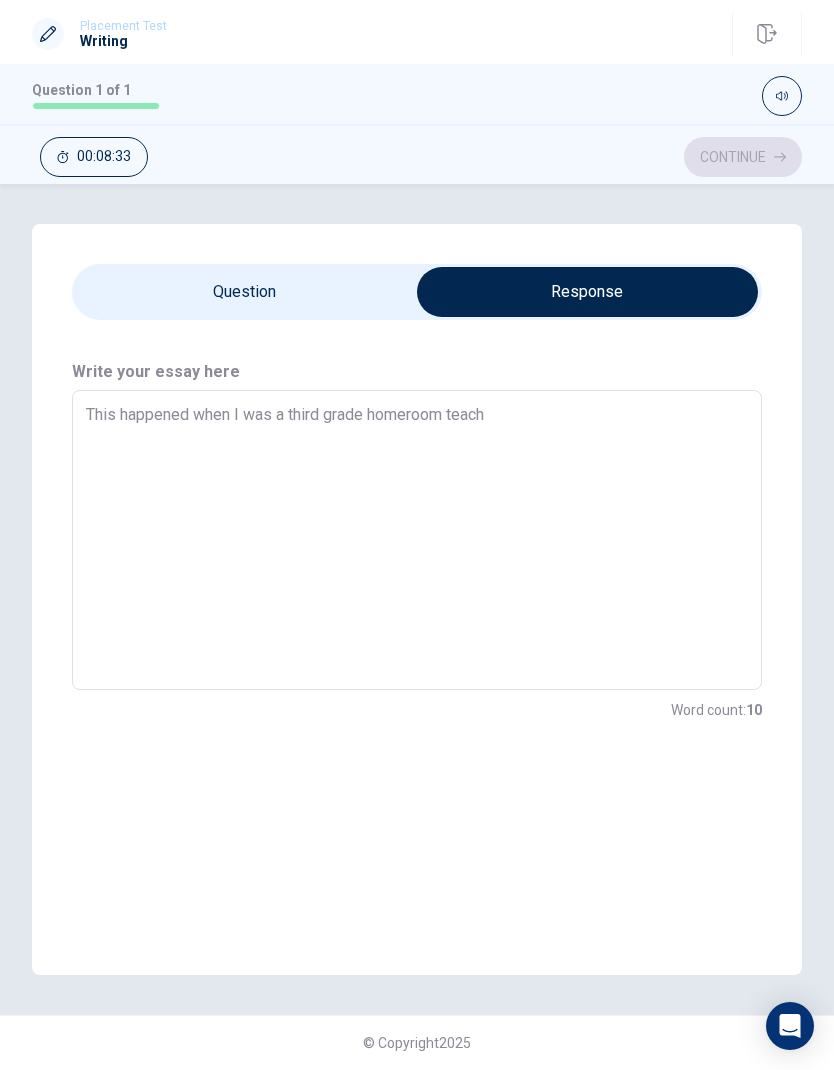 type on "x" 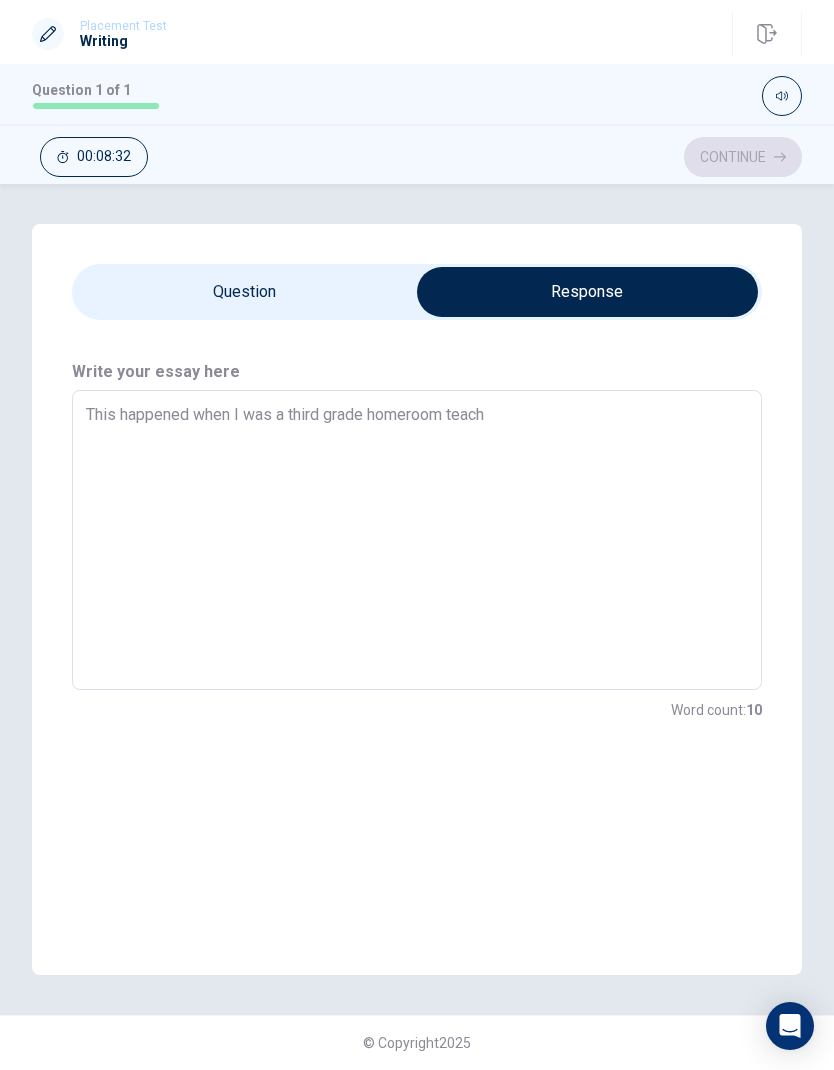 type on "This happened when I was a third grade homeroom teache" 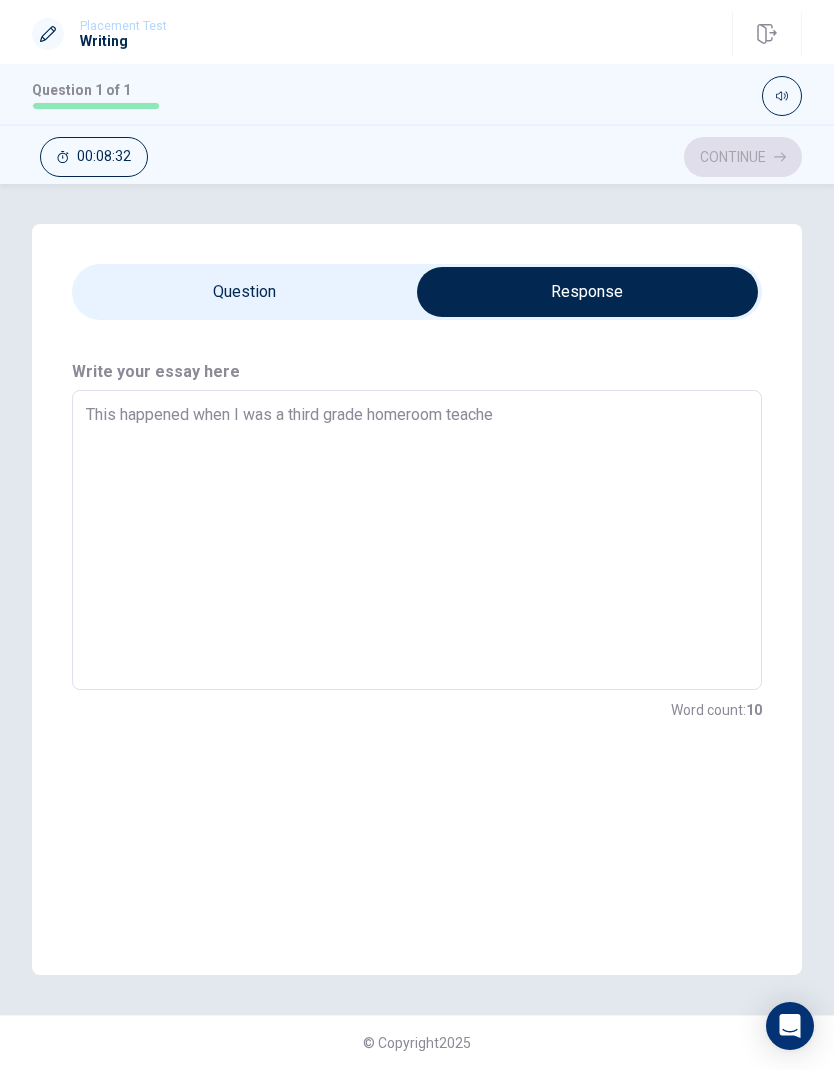type on "x" 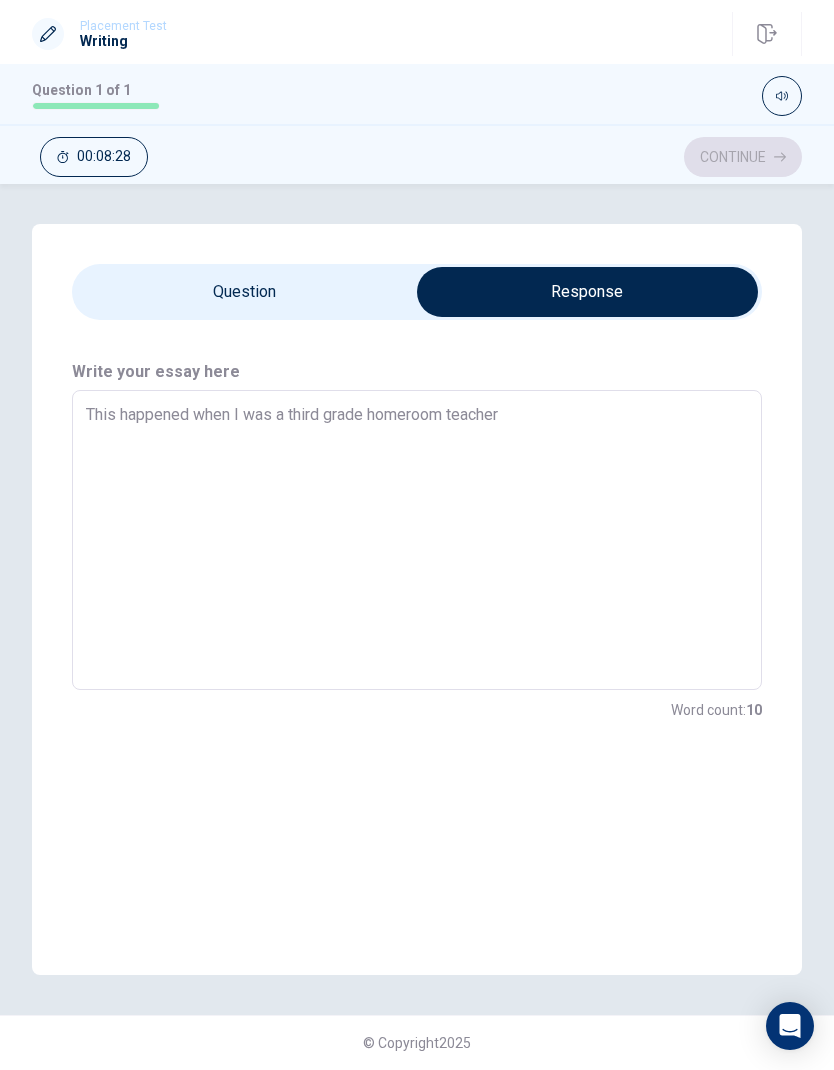 type on "x" 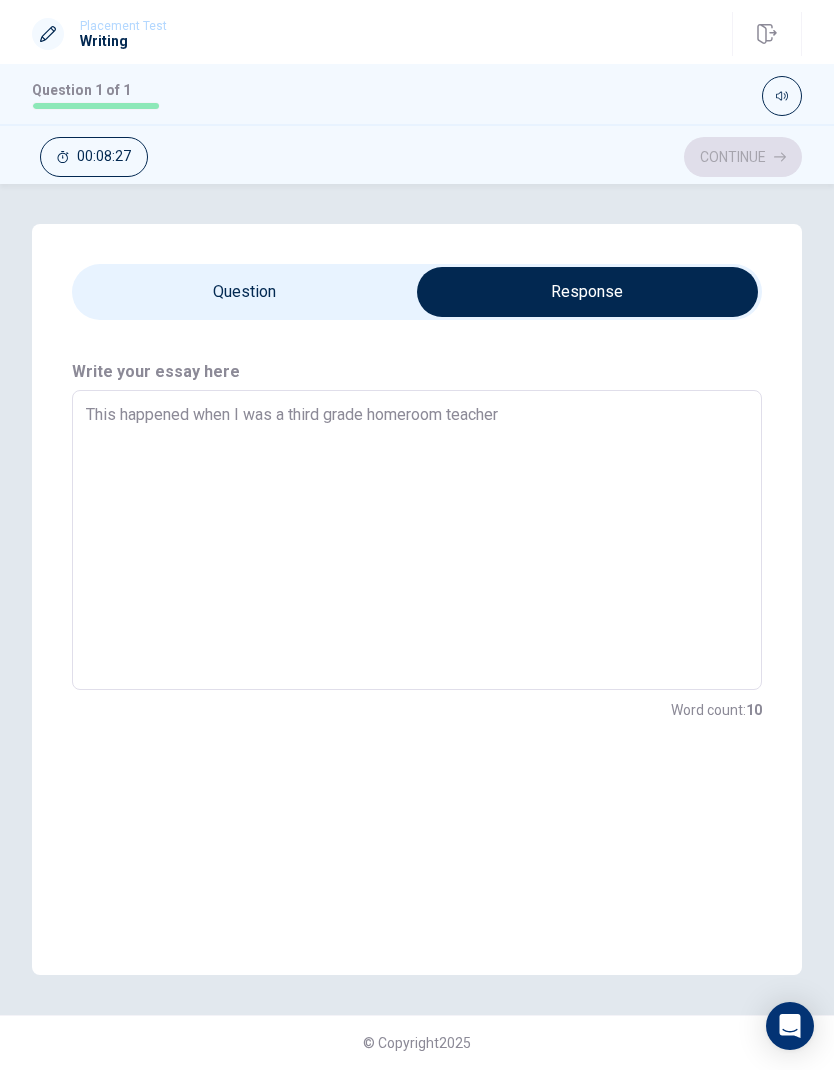 type on "This happened when I was a third grade homeroom teacher." 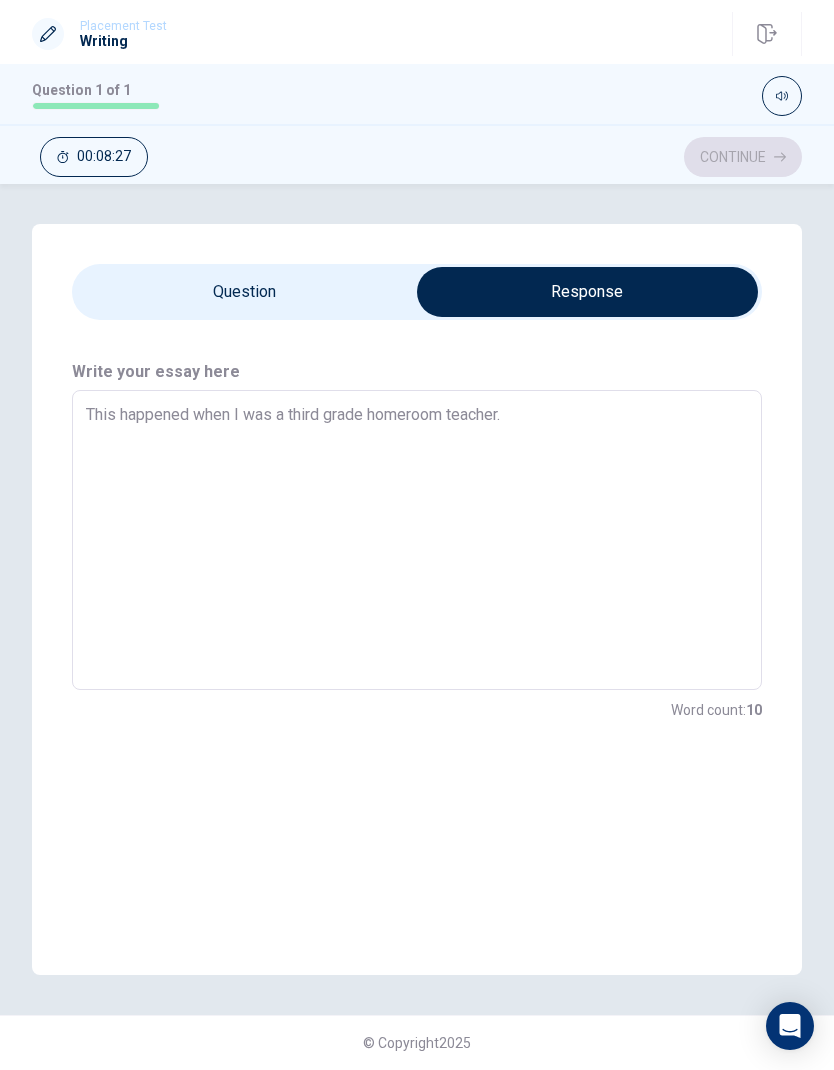 type on "x" 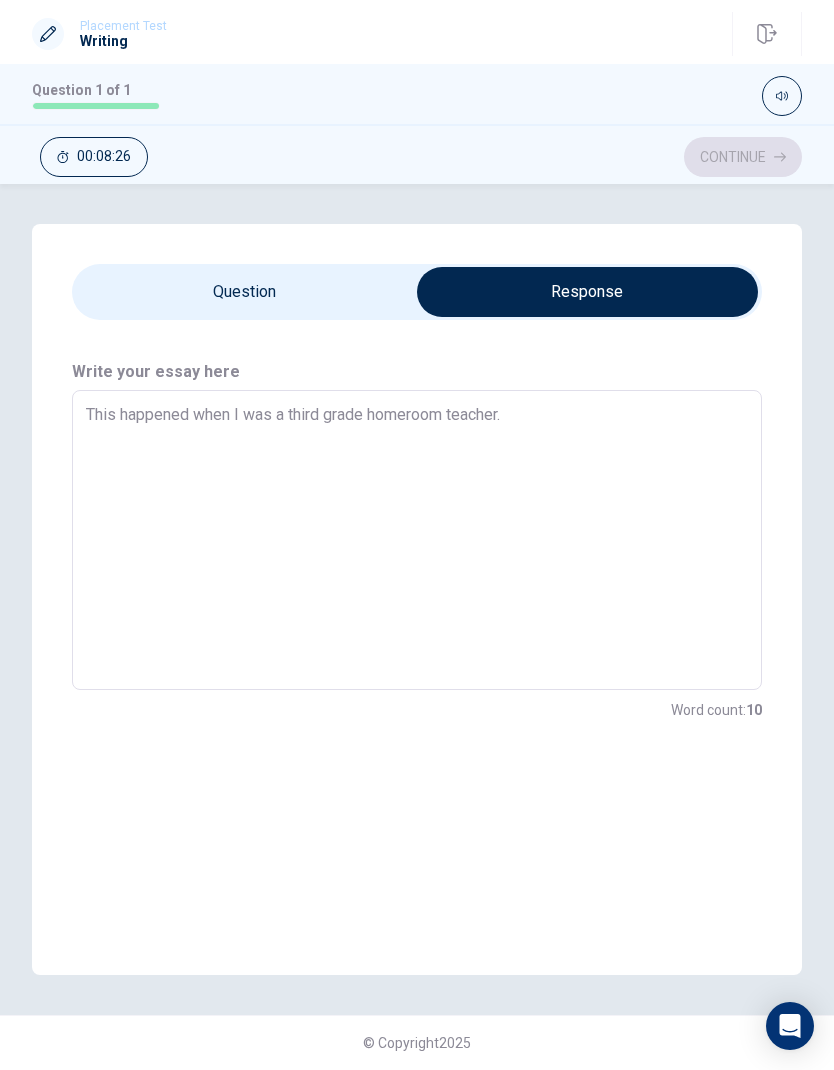type on "This happened when I was a third grade homeroom teacher." 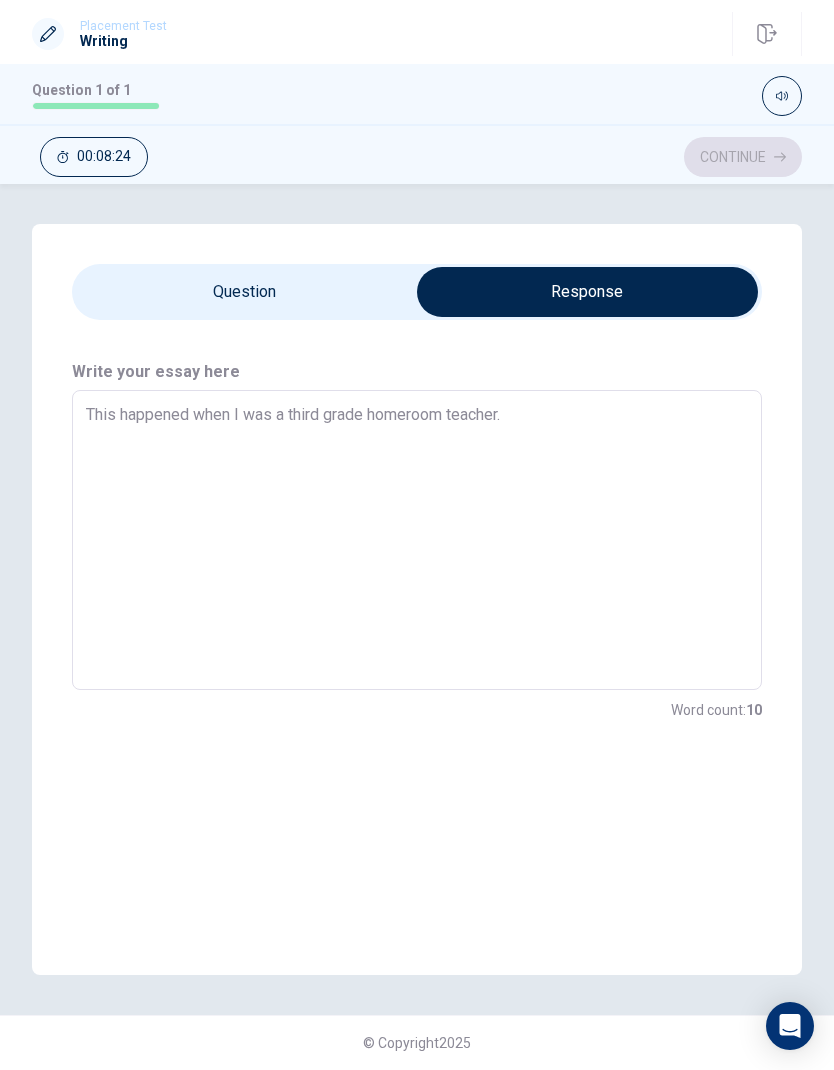 type on "x" 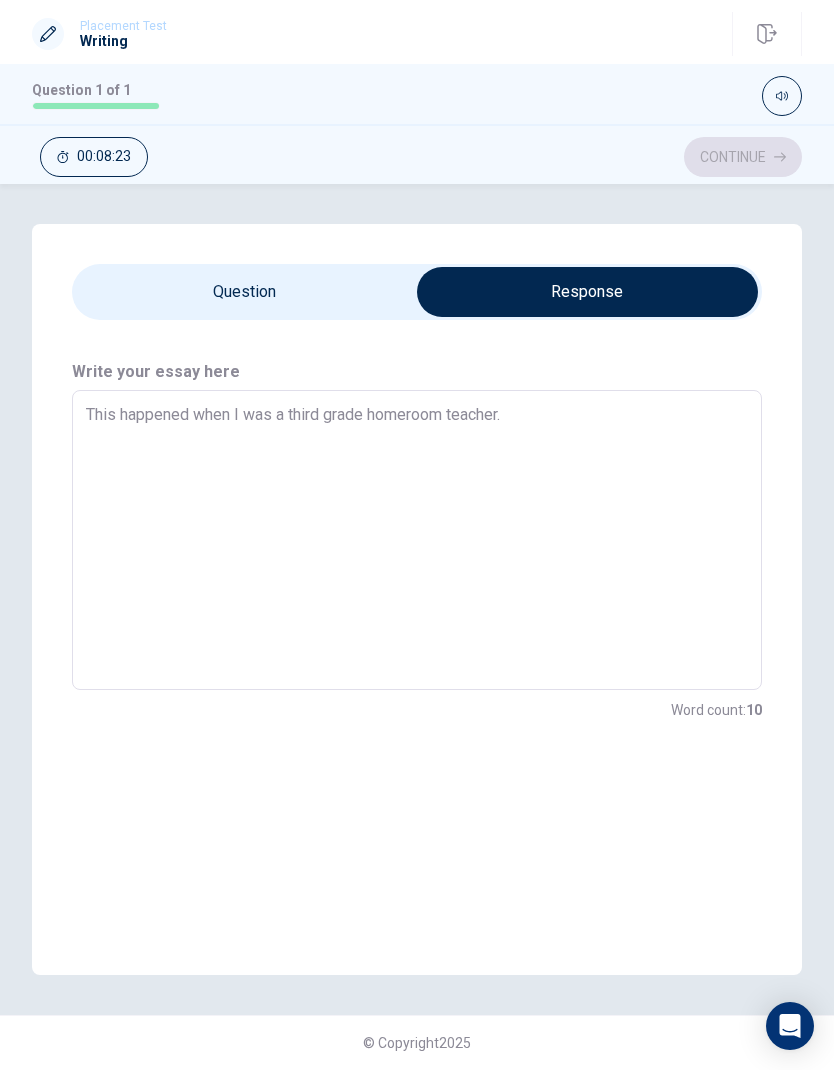 type on "This happened when I was a third grade homeroom teacher. I" 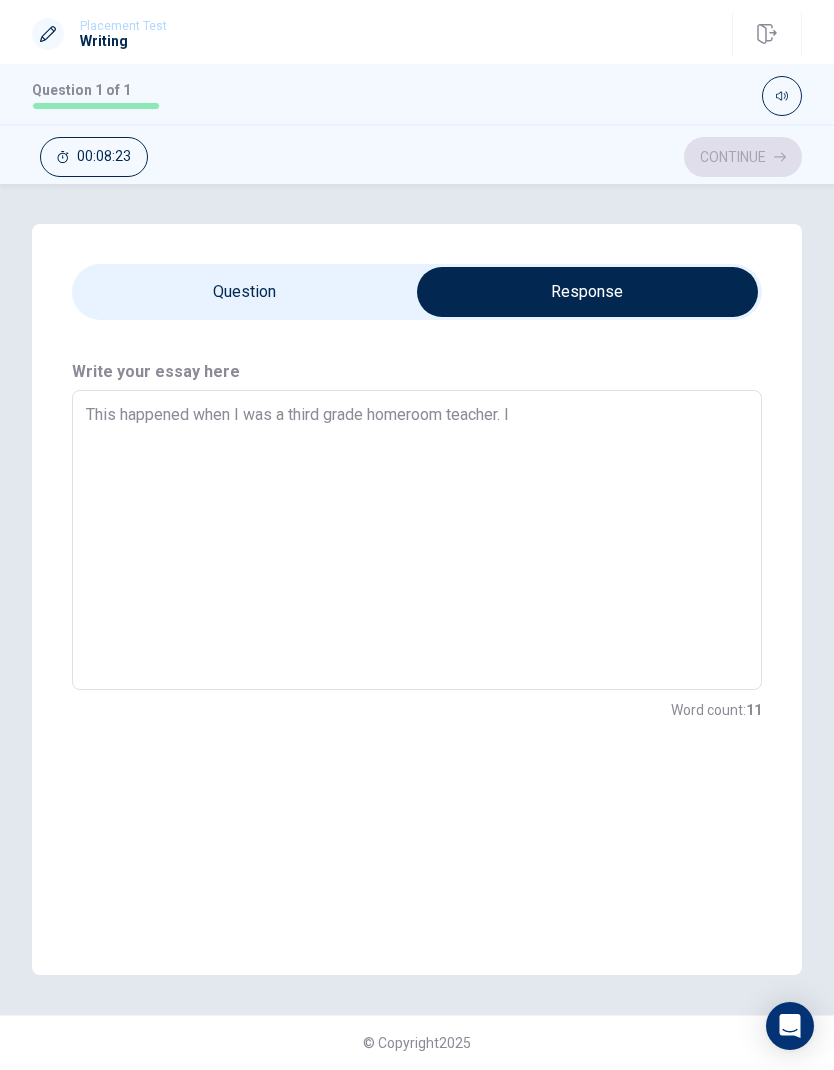 type on "x" 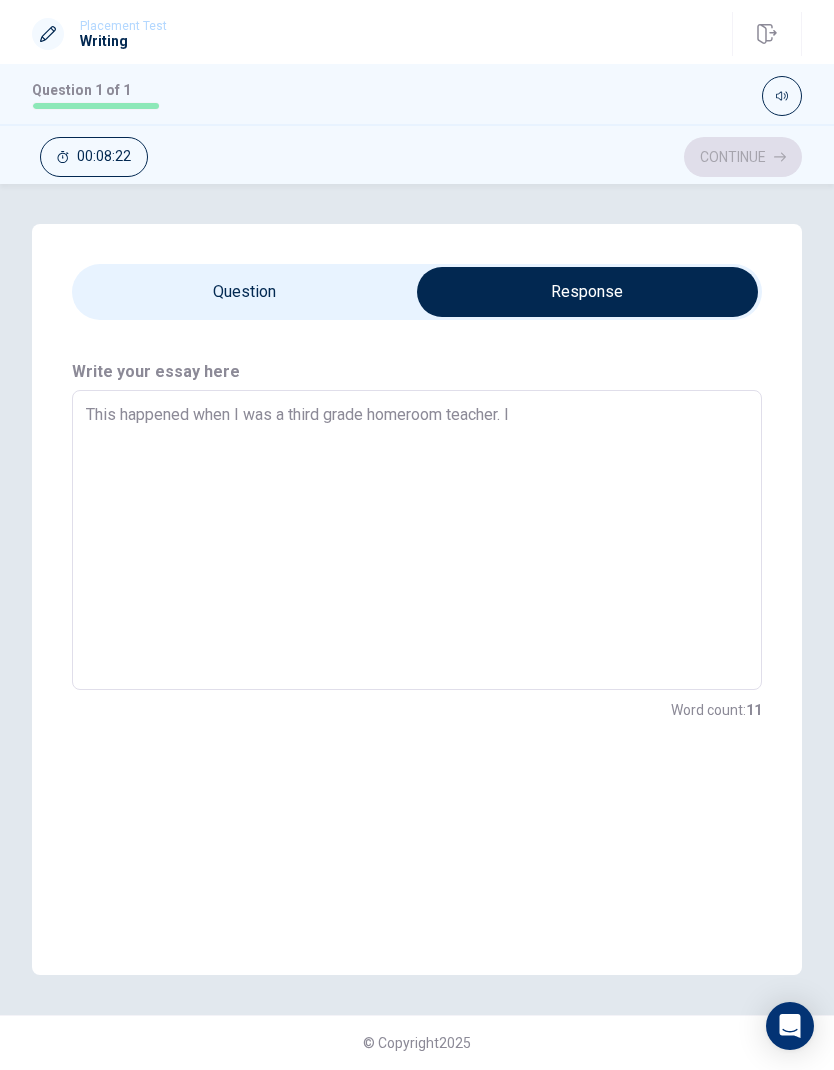 type on "This happened when I was a third grade homeroom teacher. I" 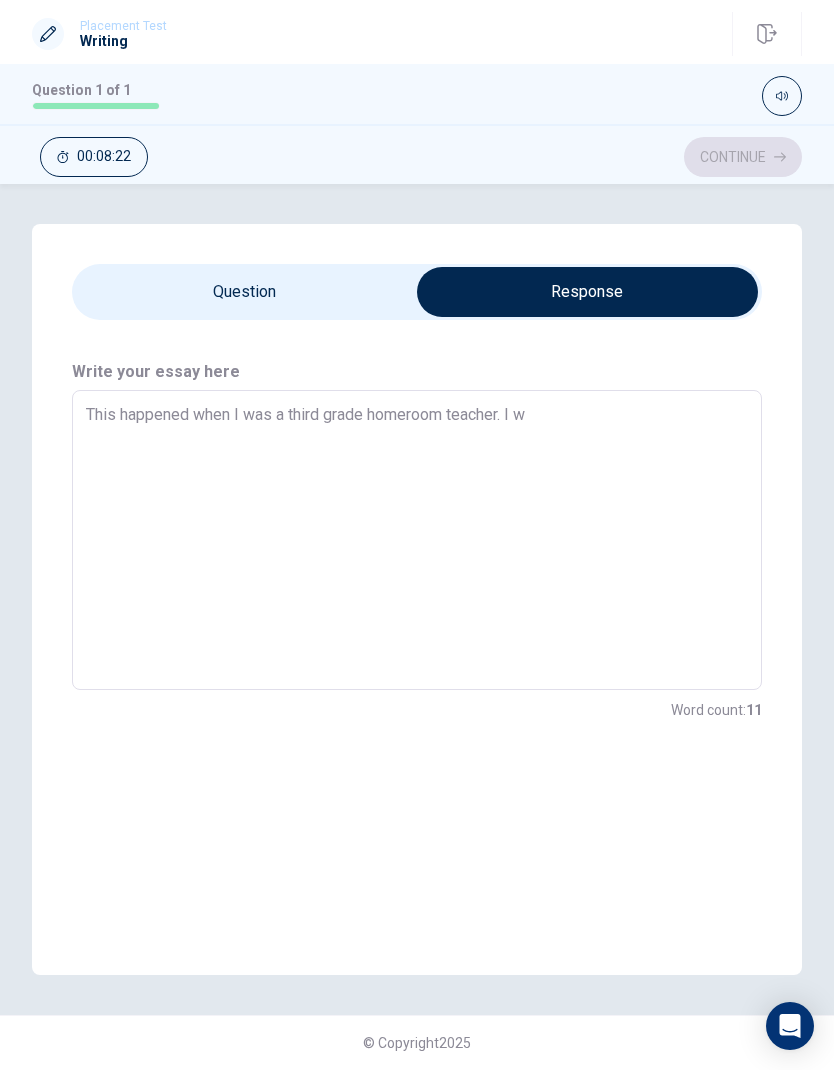 type on "x" 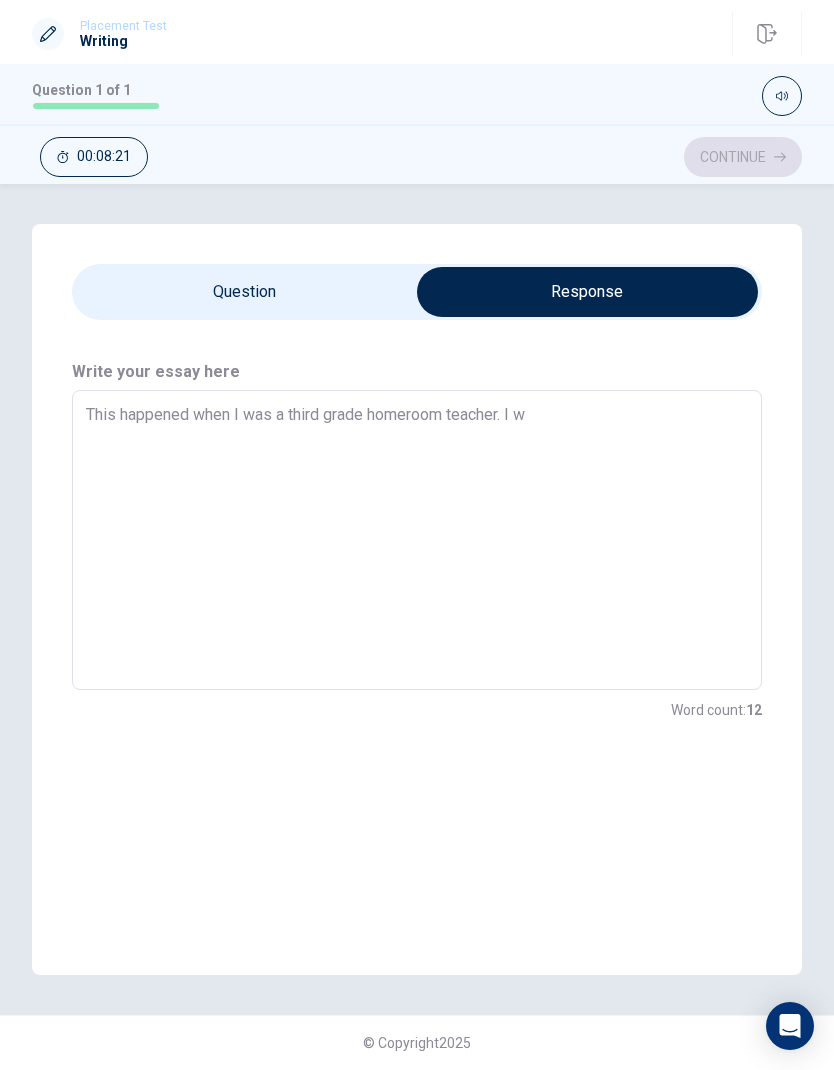 type on "This happened when I was a third grade homeroom teacher. I wa" 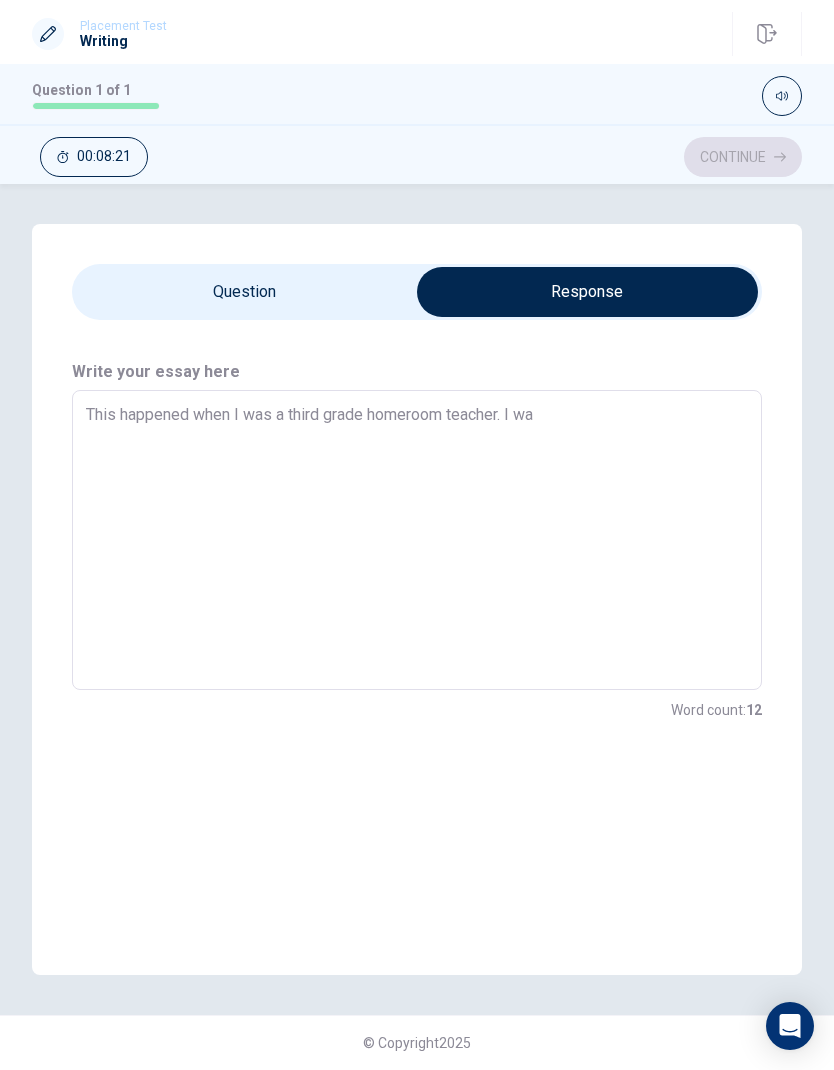 type on "x" 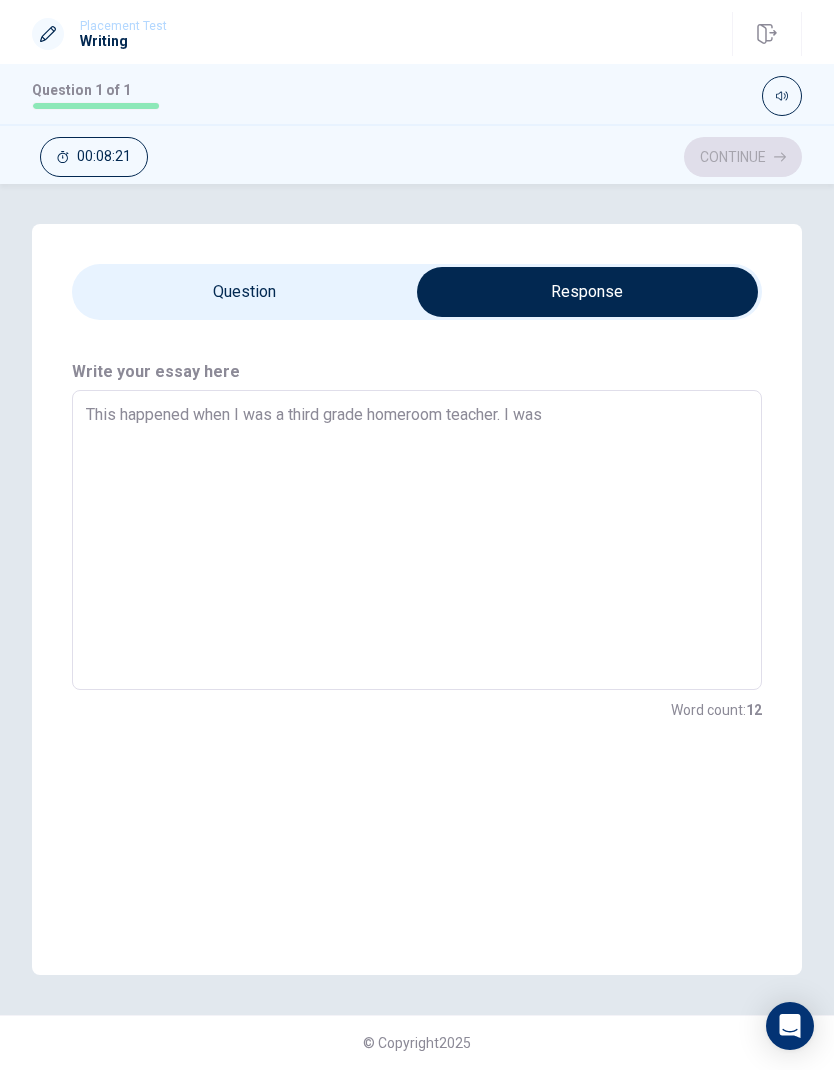 type on "x" 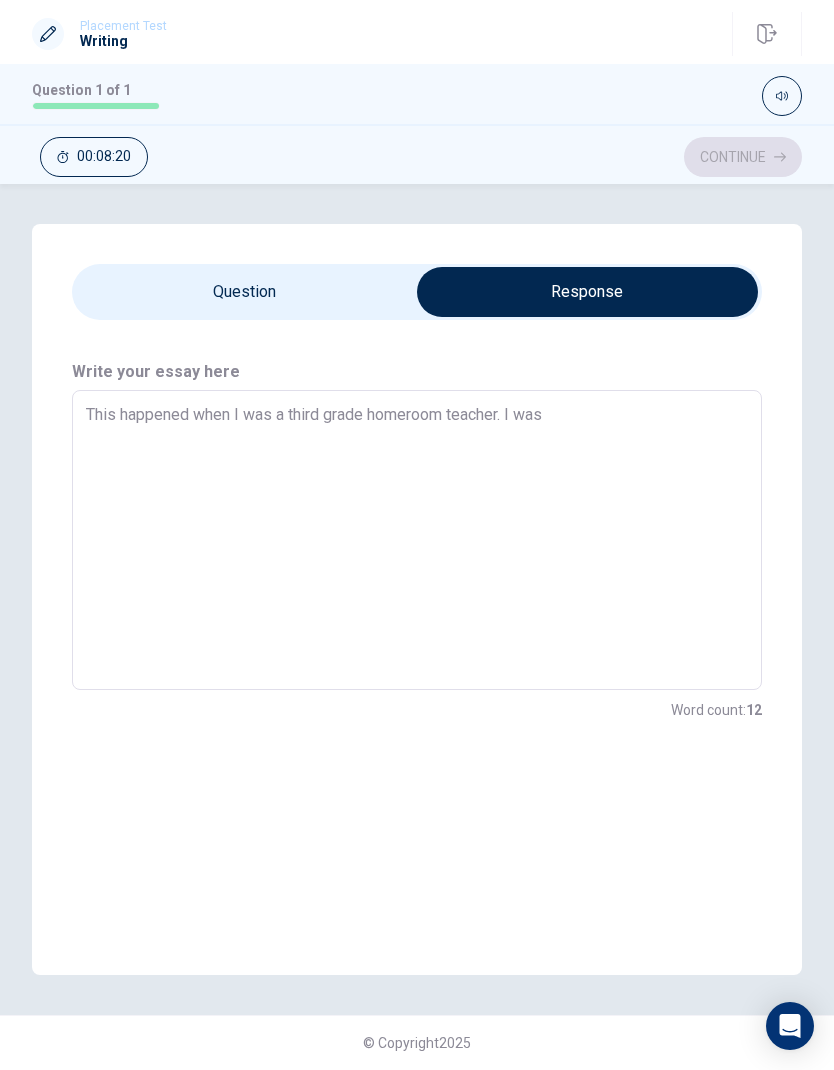 type on "This happened when I was a third grade homeroom teacher. I was a" 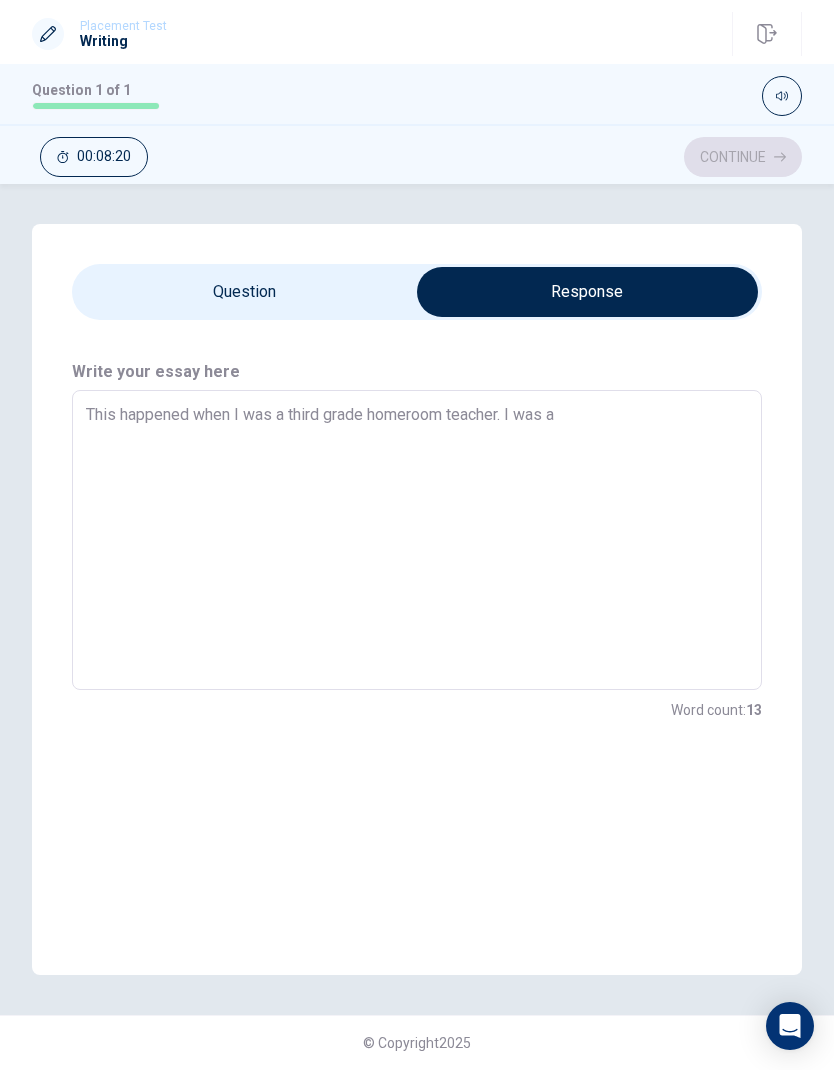 type on "x" 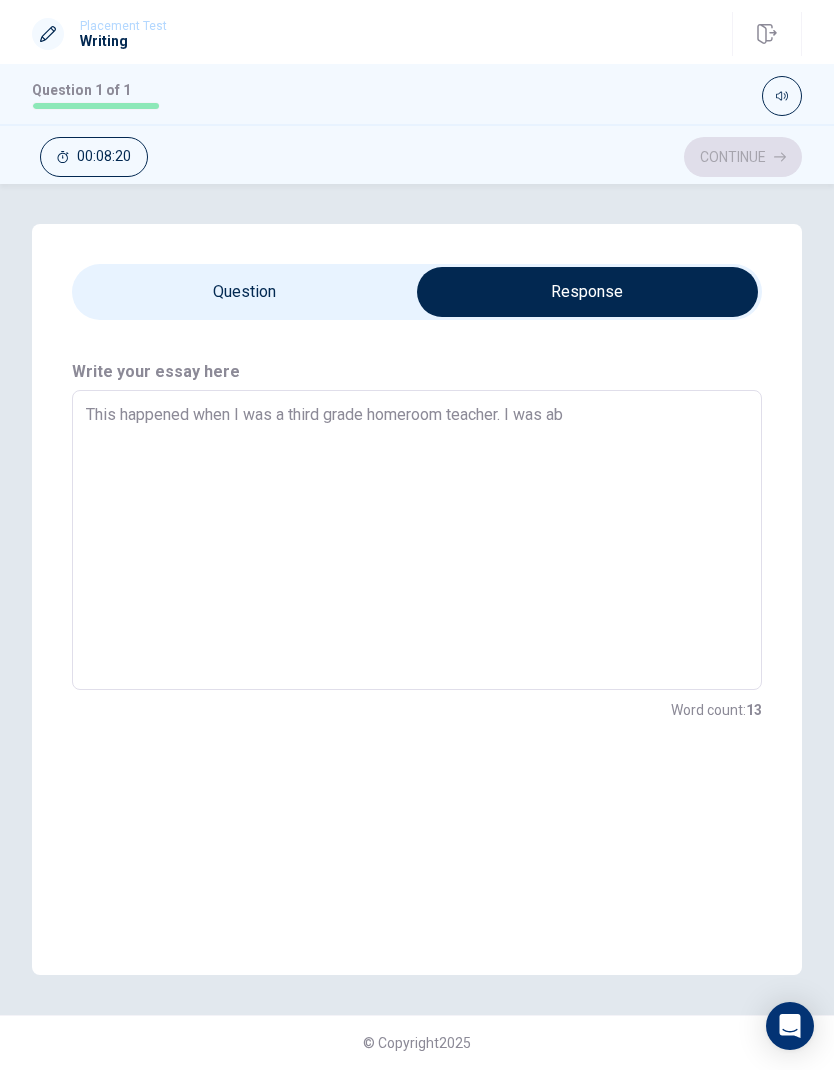 type on "x" 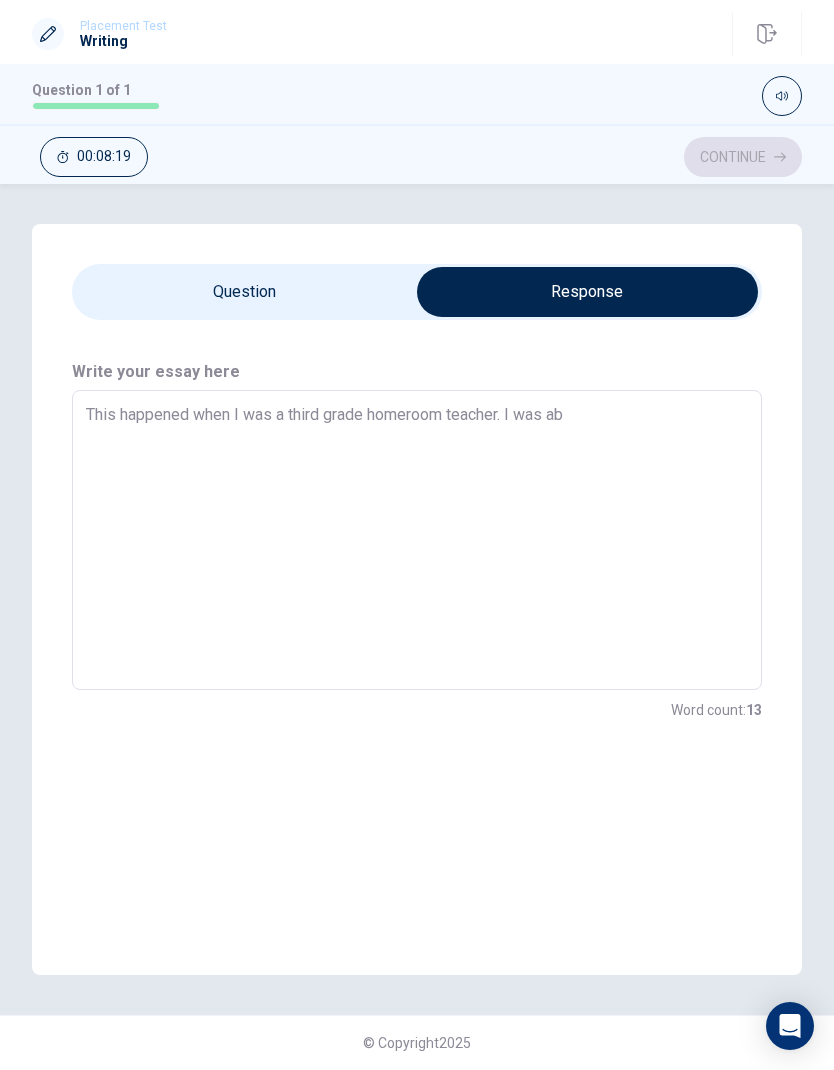 type on "This happened when I was a third grade homeroom teacher. I was abe" 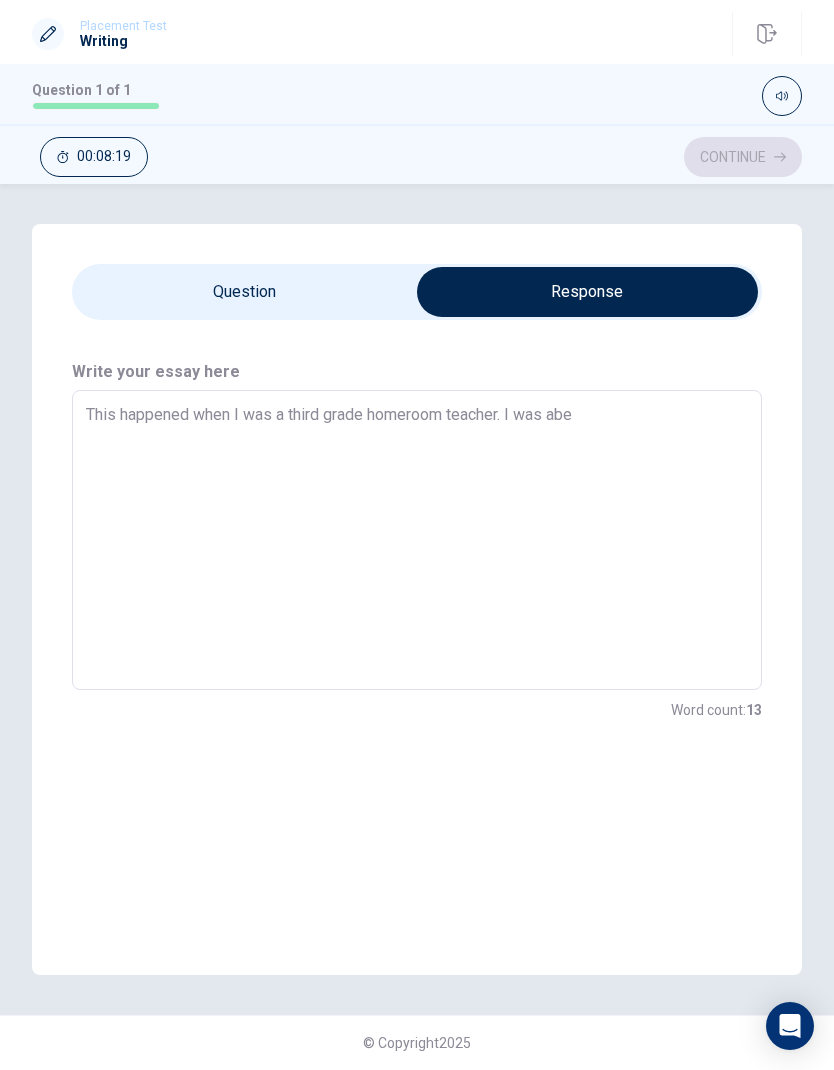 type on "x" 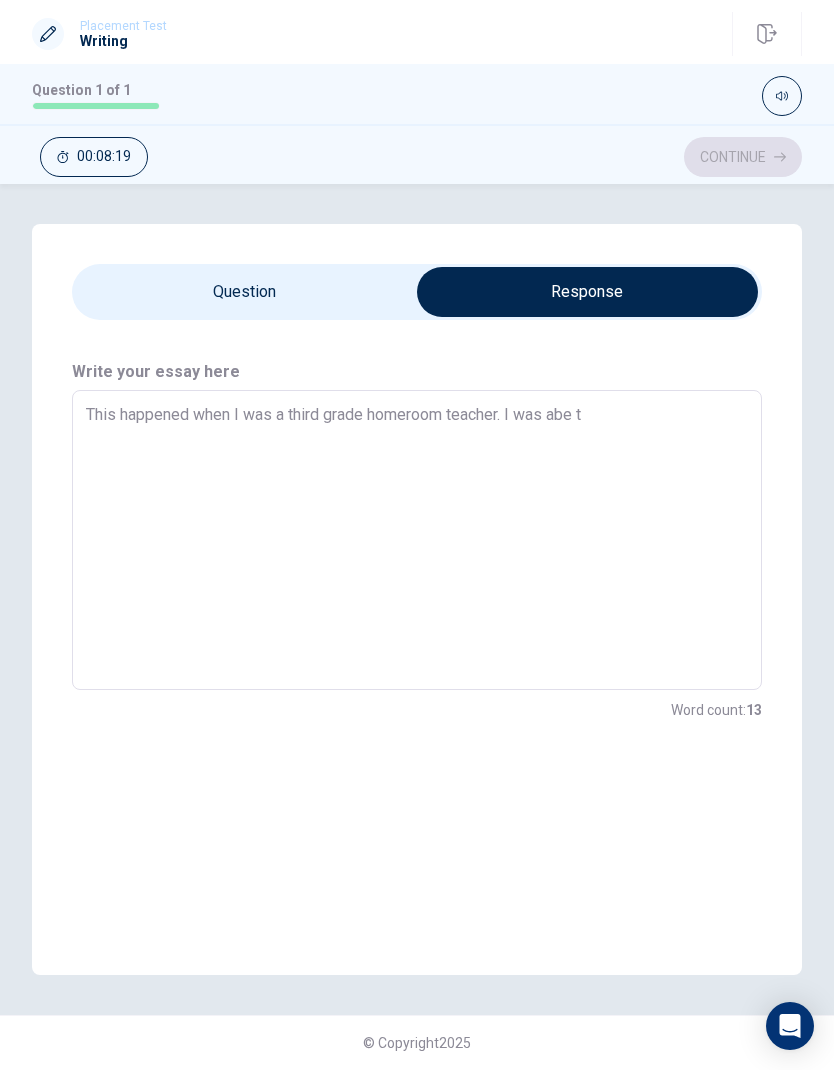 type on "x" 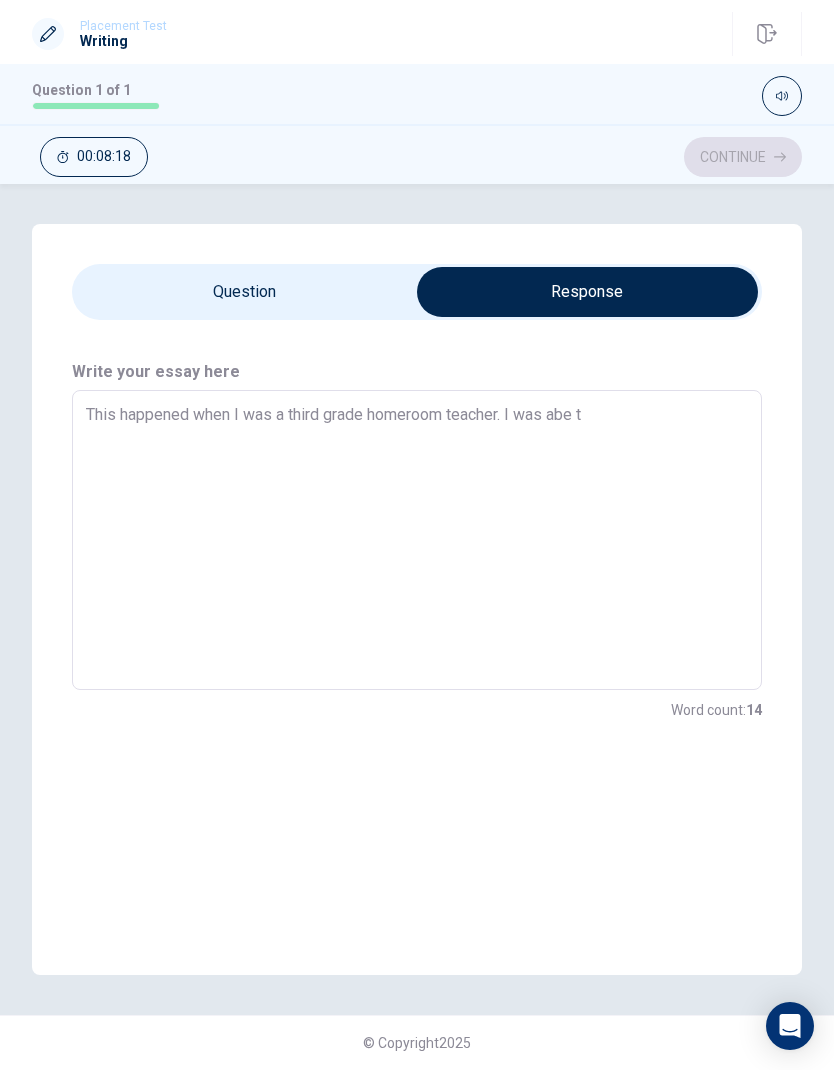 type on "This happened when I was a third grade homeroom teacher. I was abe to" 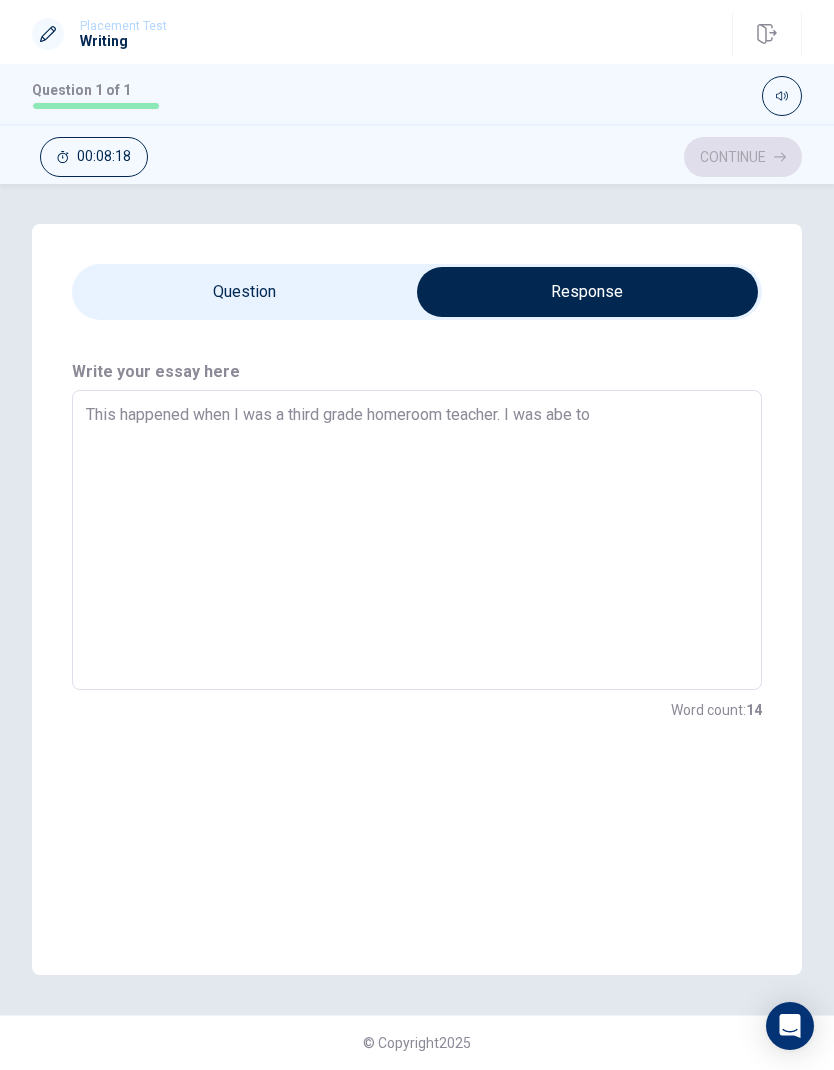 type on "x" 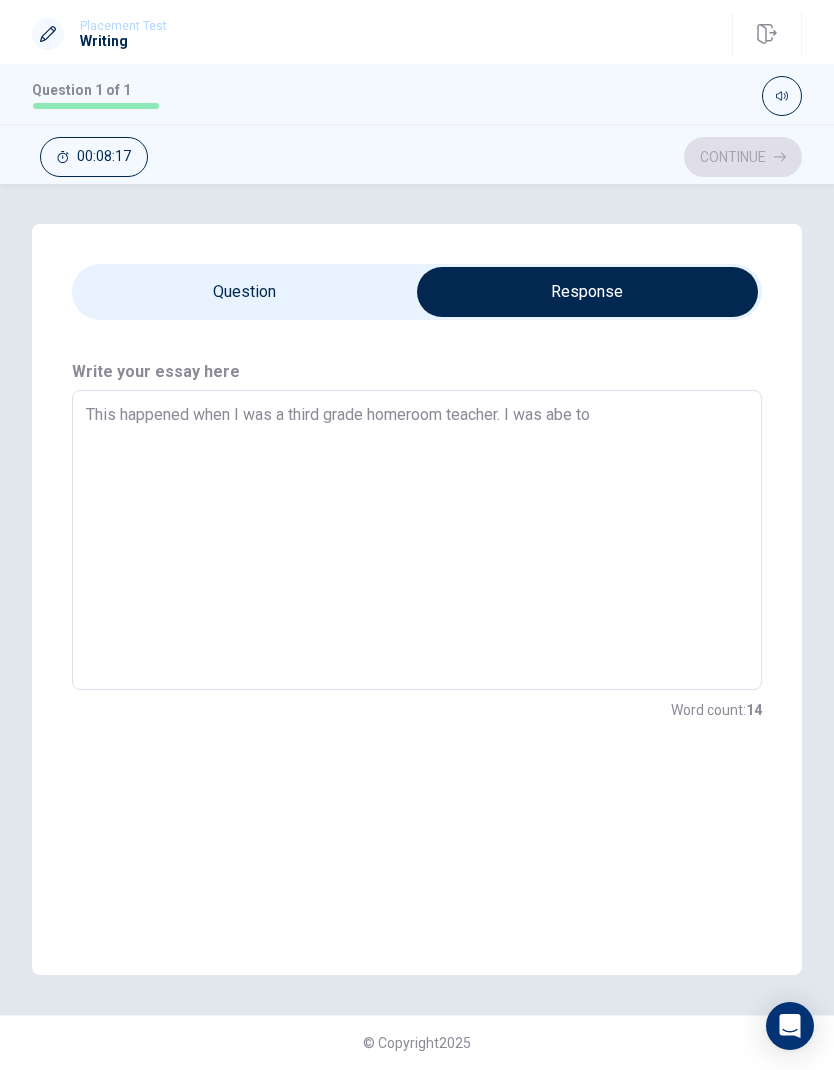 type on "This happened when I was a third grade homeroom teacher. I was abe t" 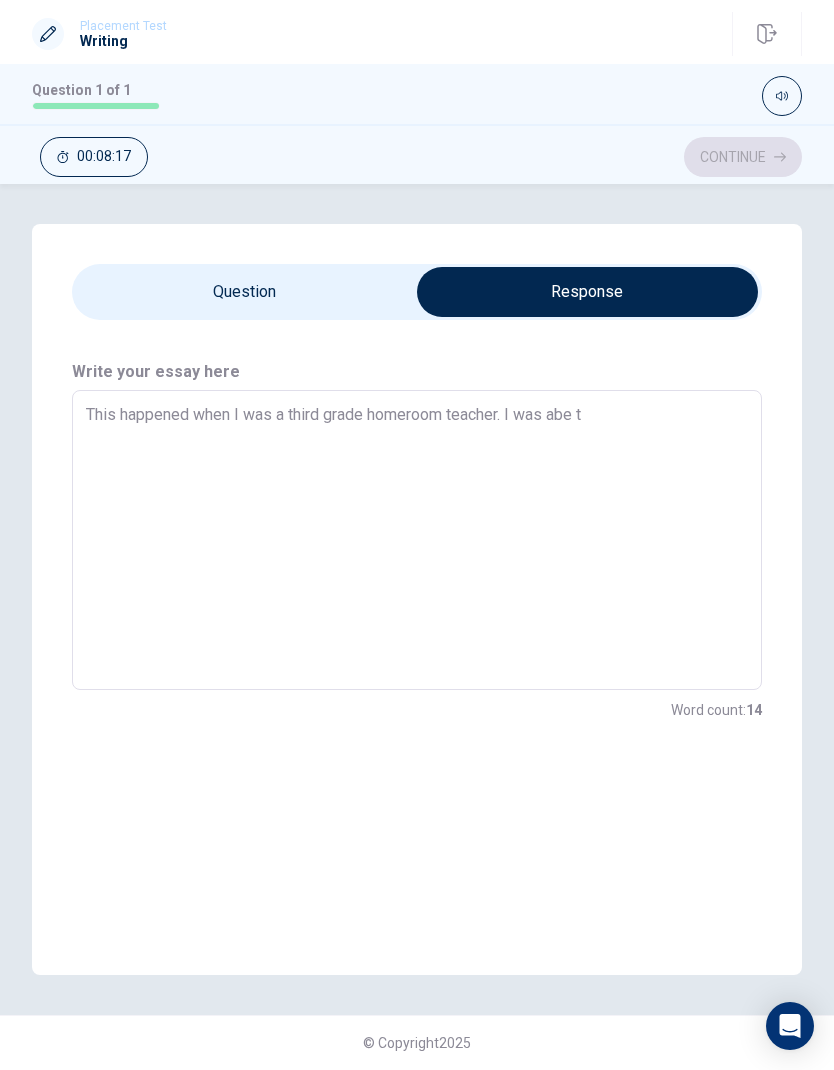 type on "x" 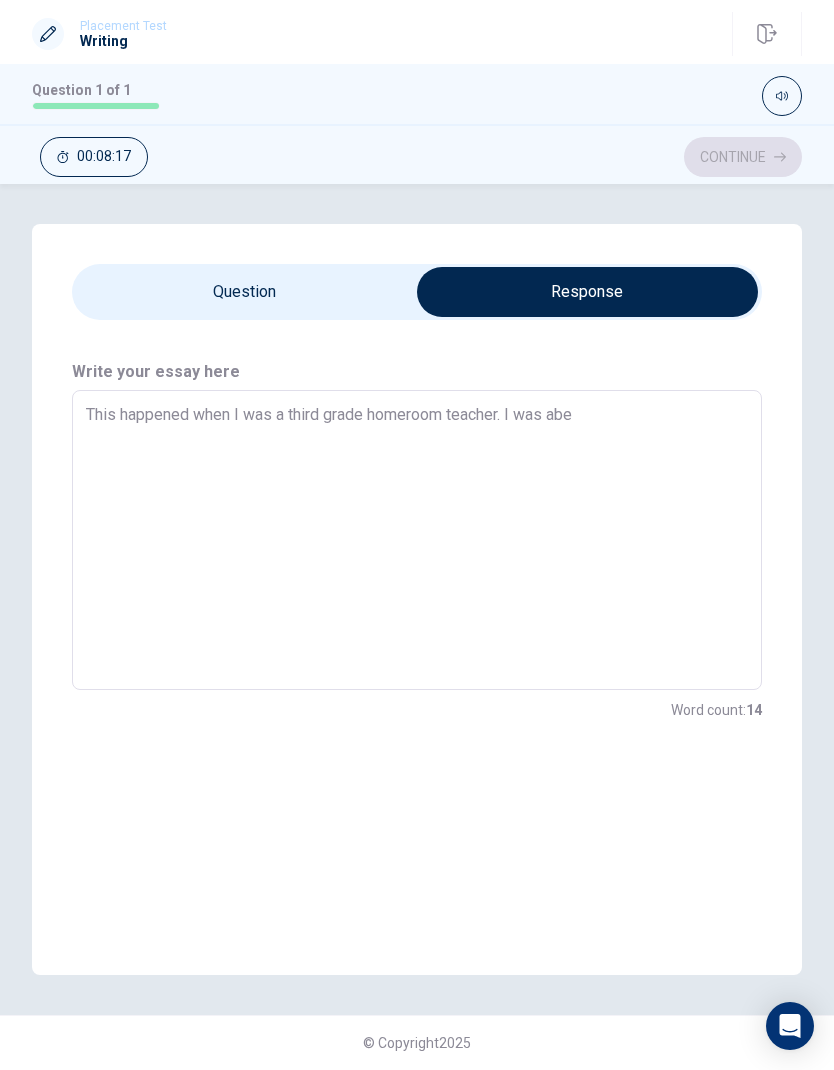 type on "x" 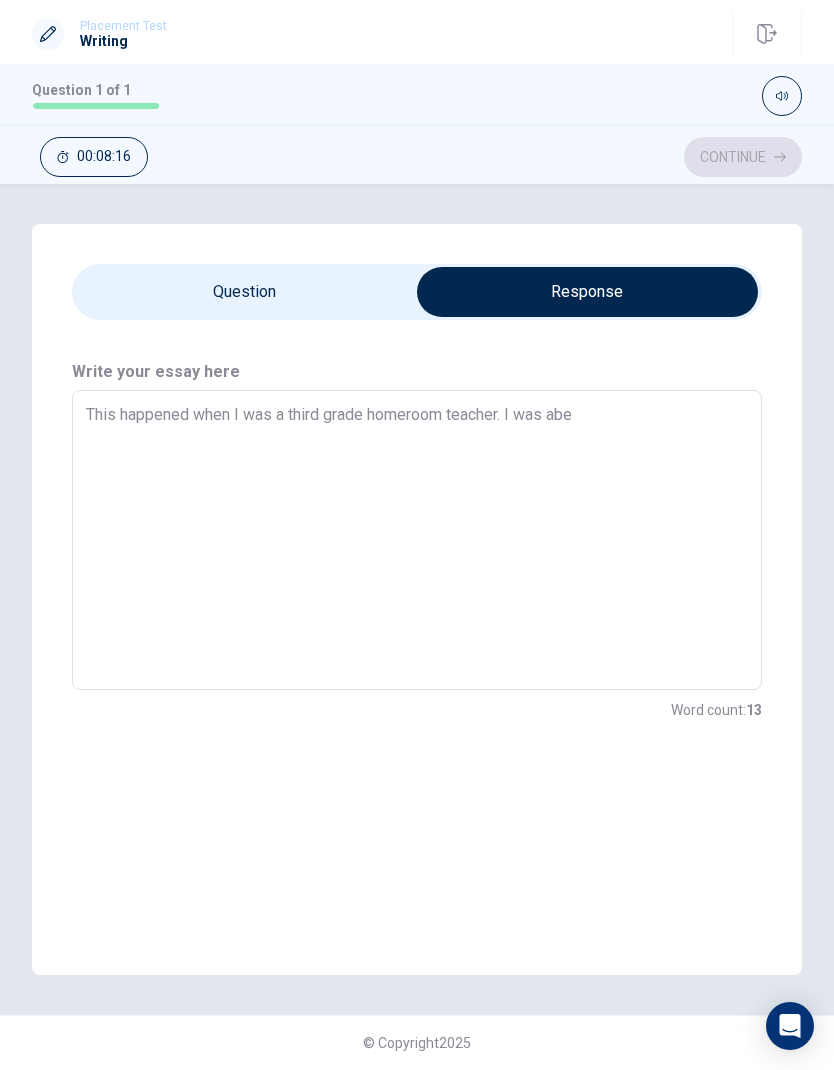 type on "This happened when I was a third grade homeroom teacher. I was abe" 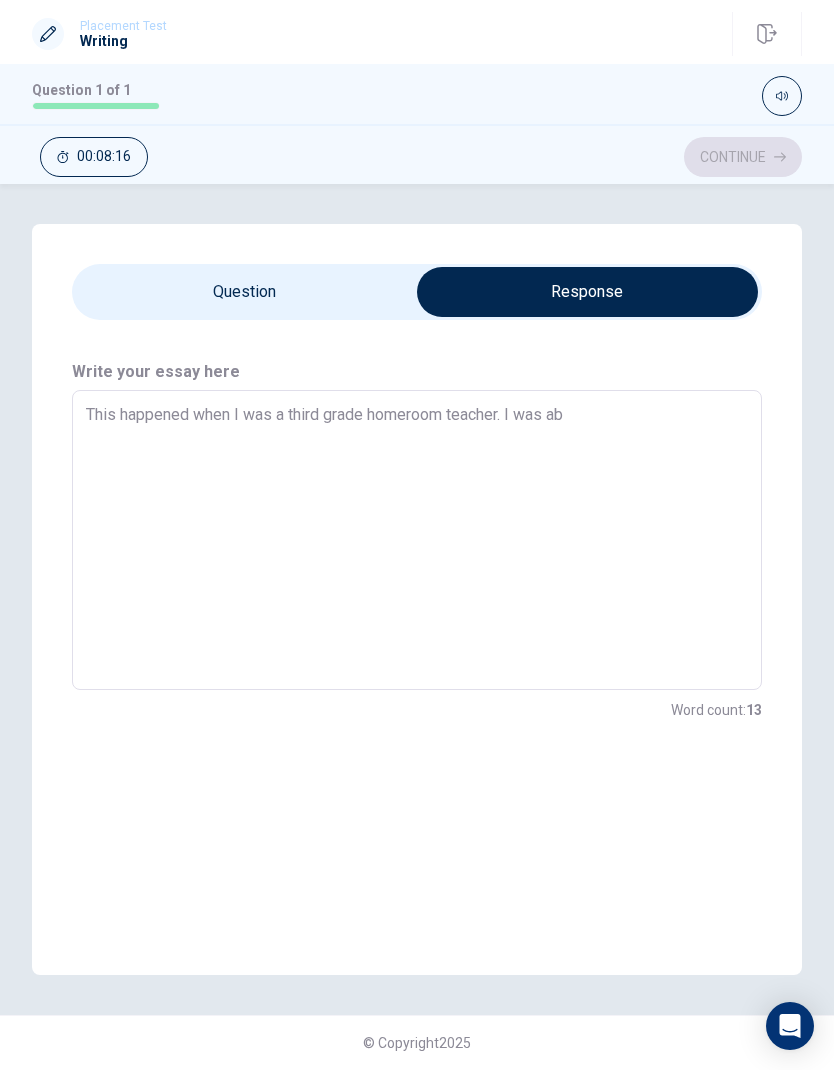 type on "x" 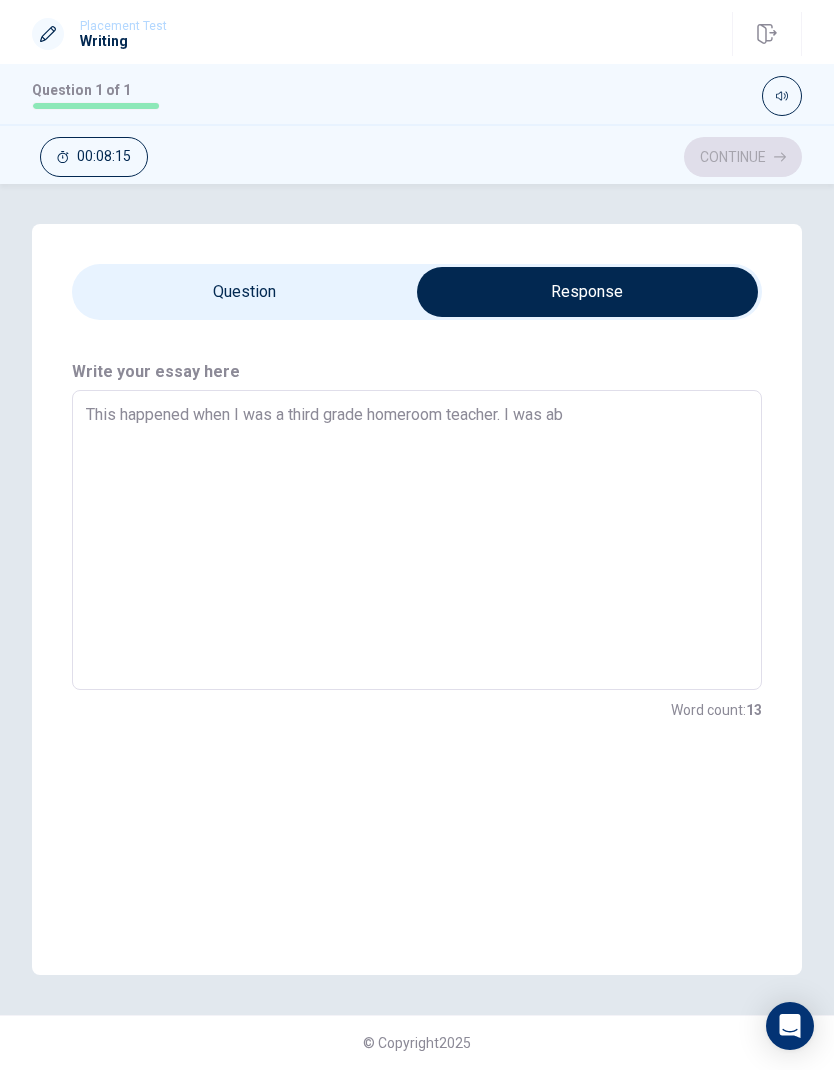 type on "This happened when I was a third grade homeroom teacher. I was abl" 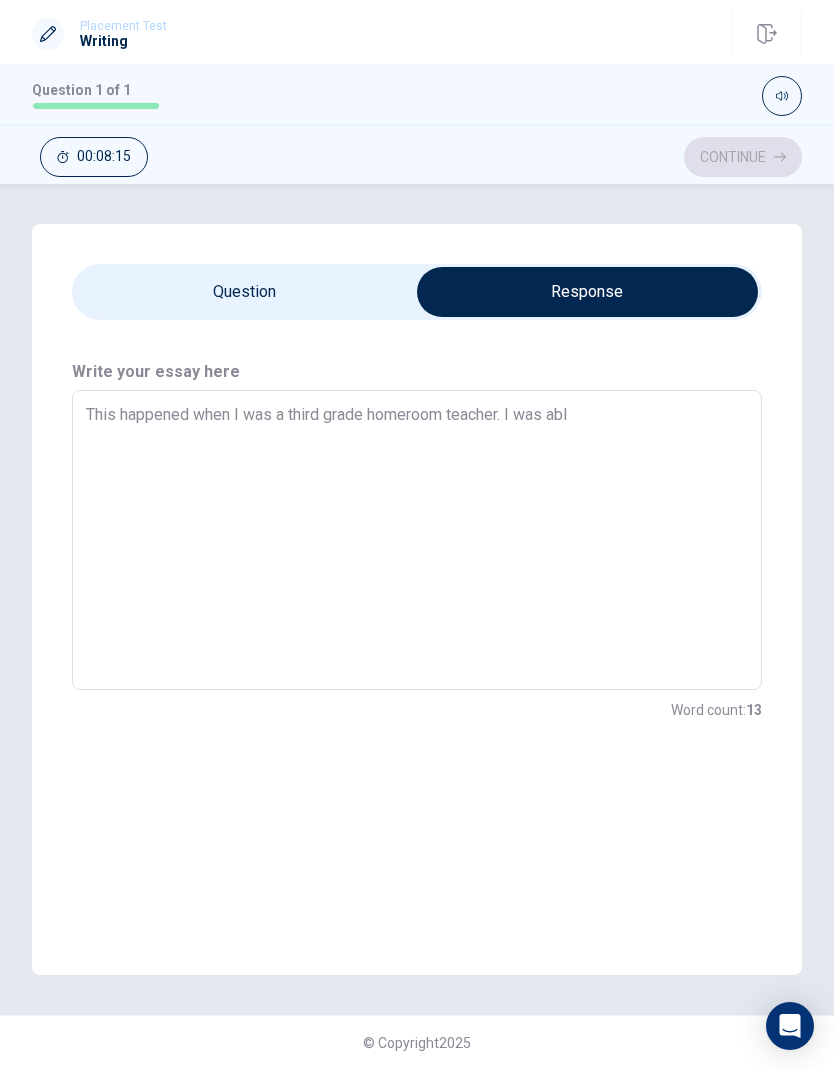 type on "x" 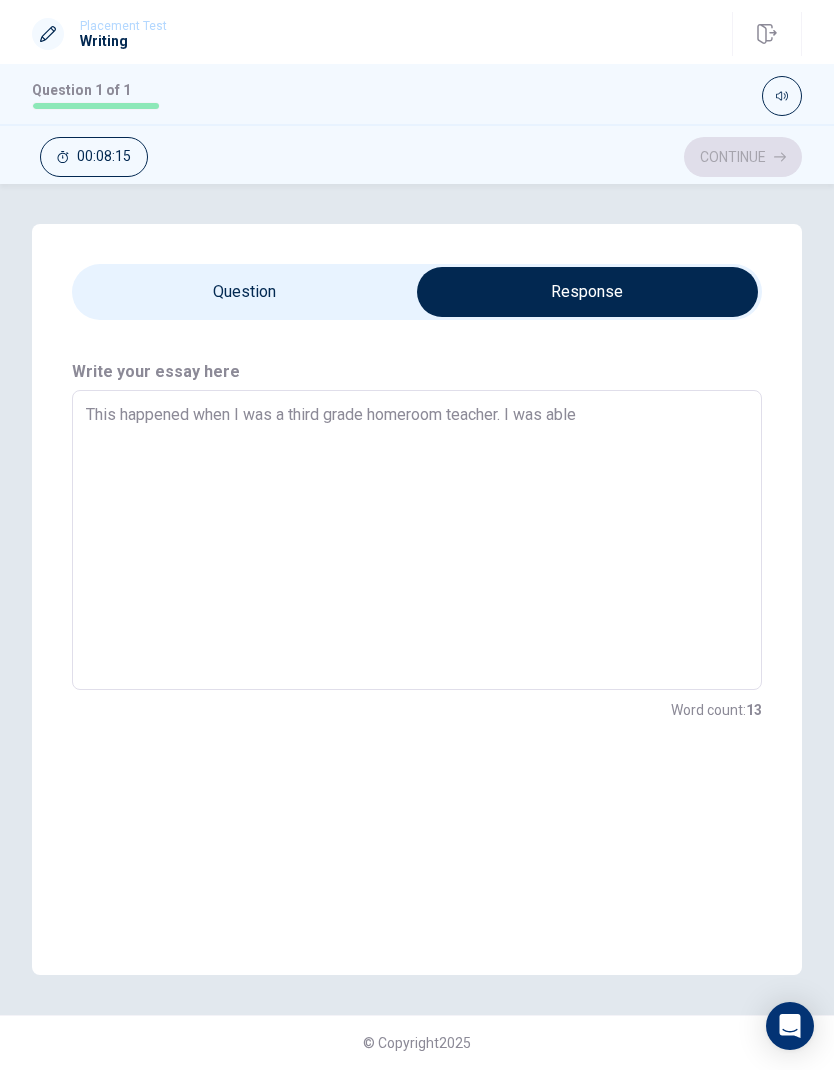 type on "x" 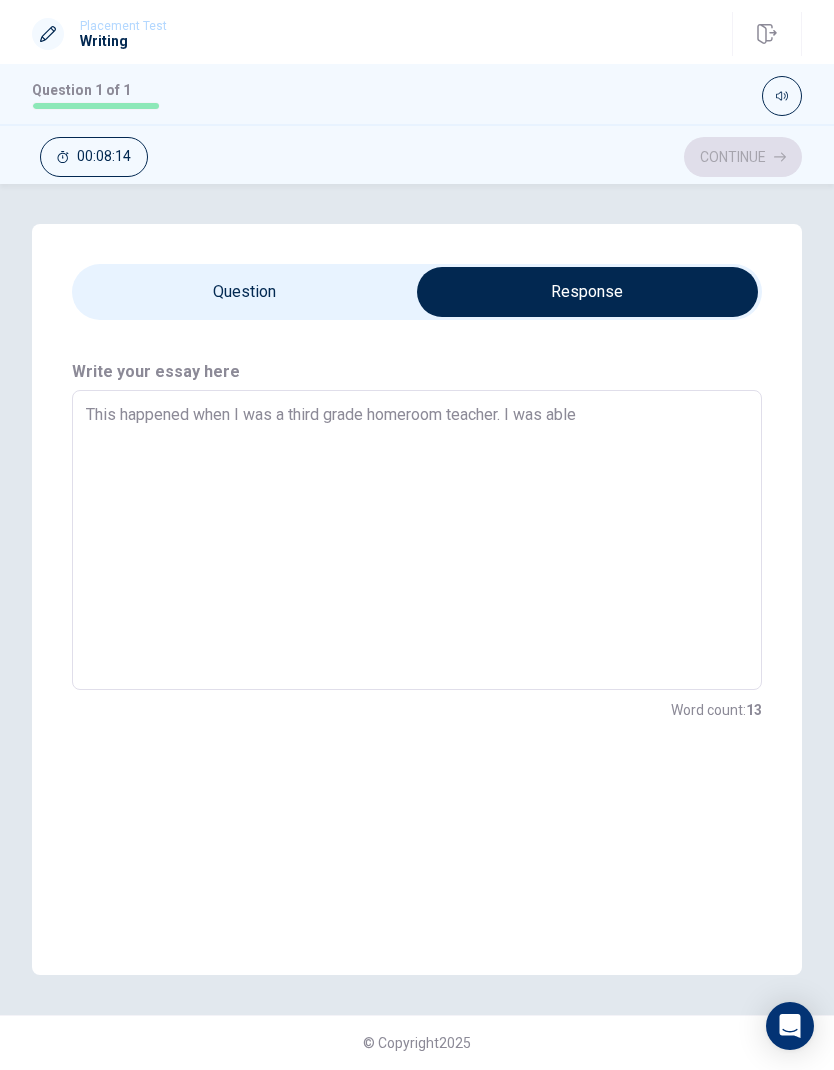 type on "This happened when I was a third grade homeroom teacher. I was able" 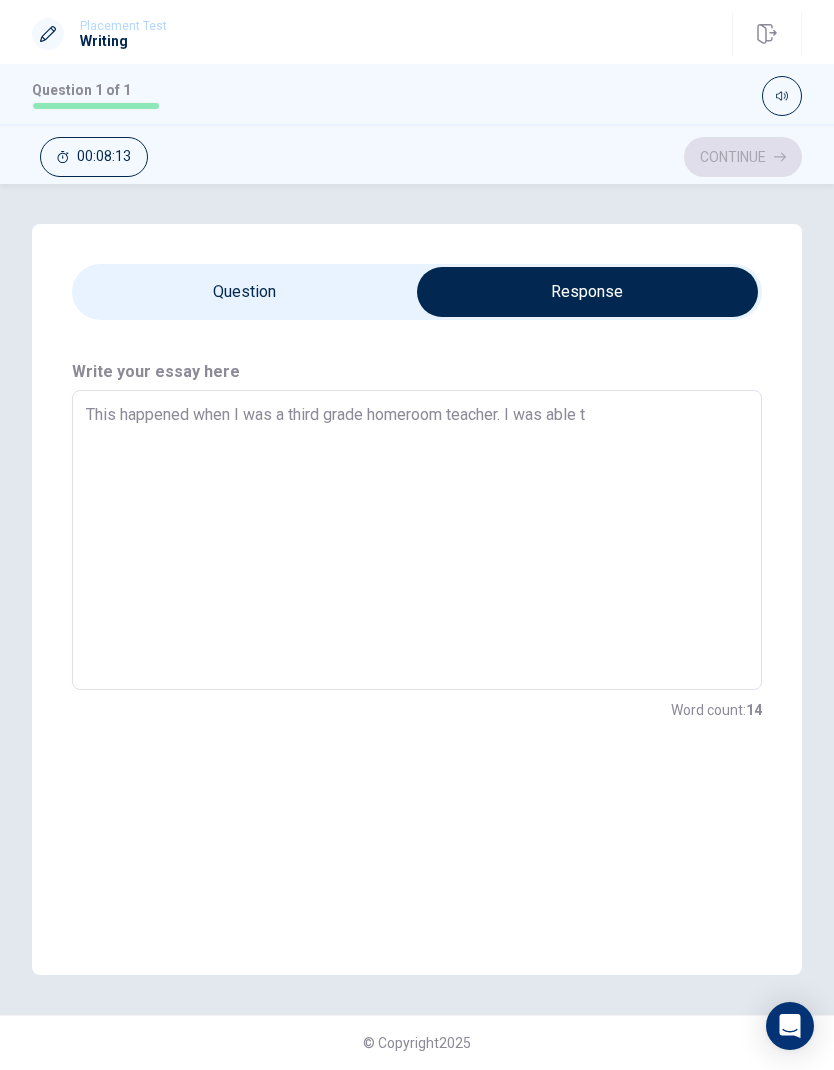 type on "x" 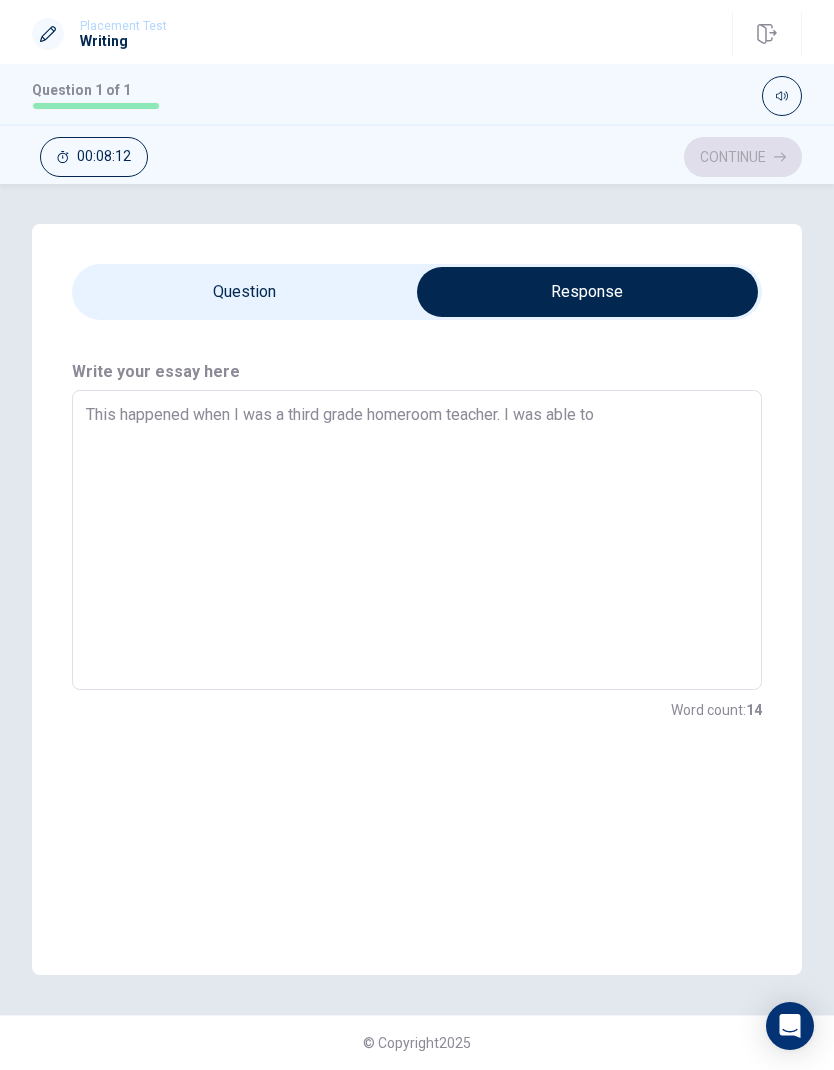 type on "x" 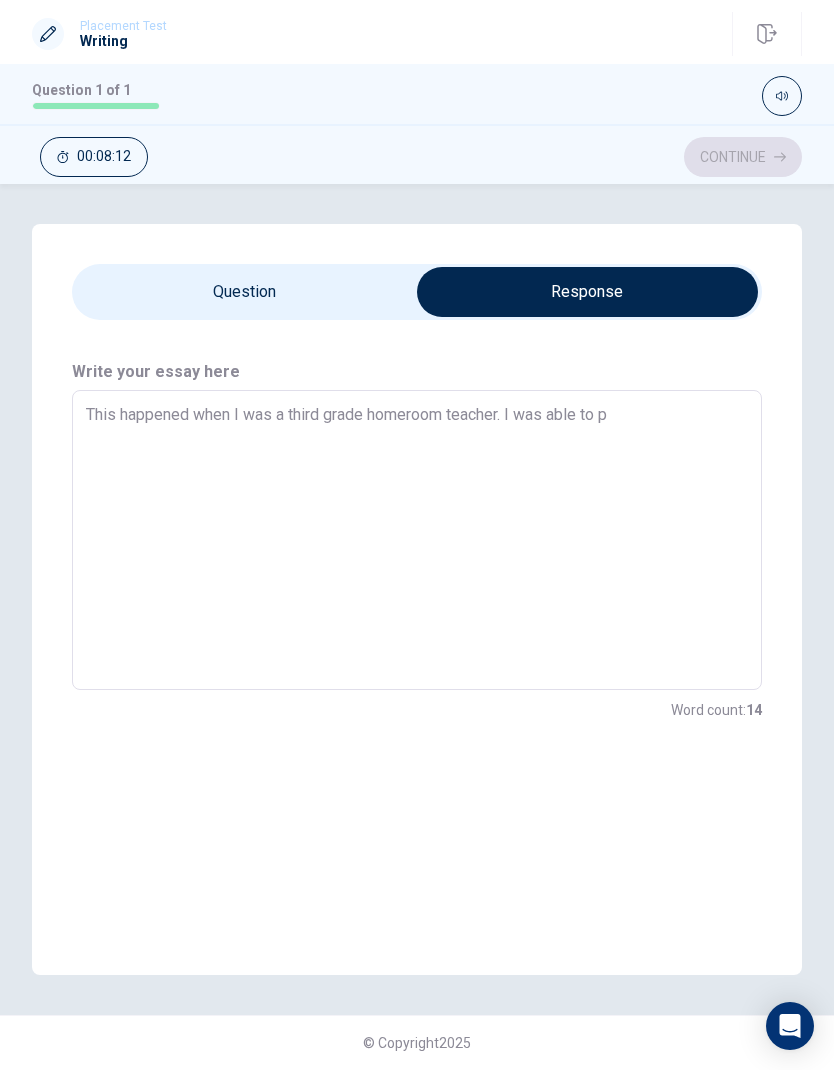 type on "x" 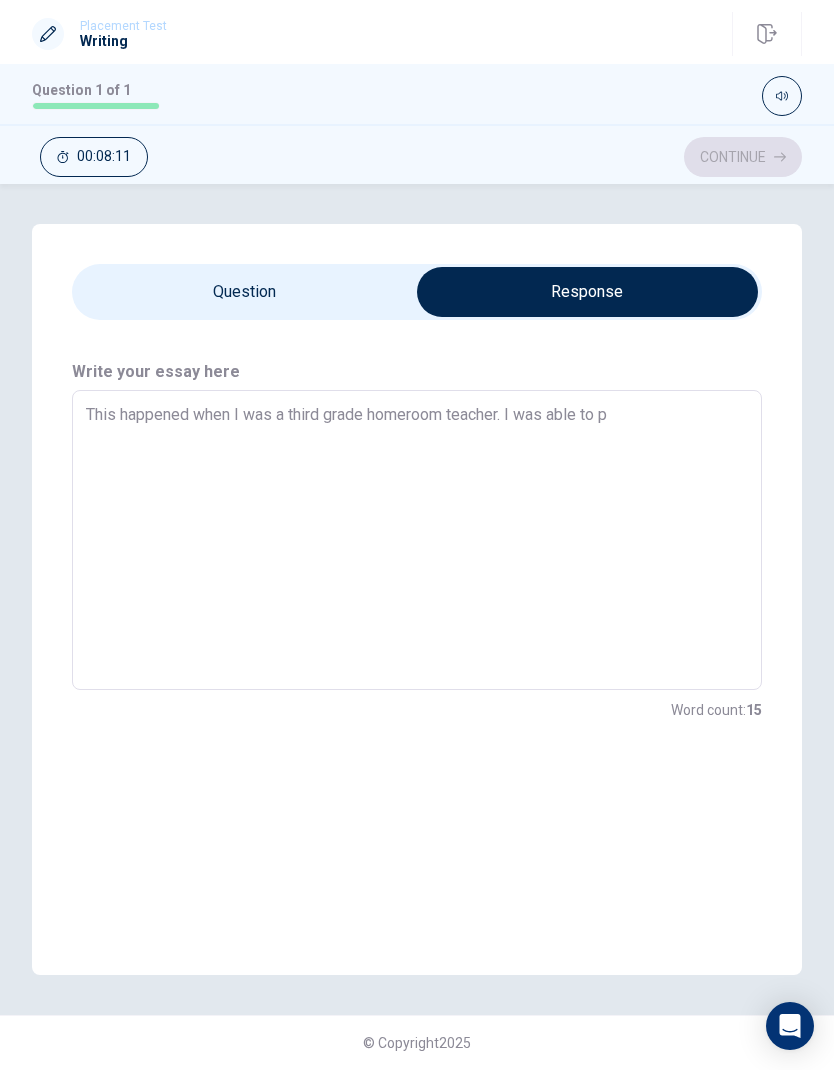 type on "This happened when I was a third grade homeroom teacher. I was able to pr" 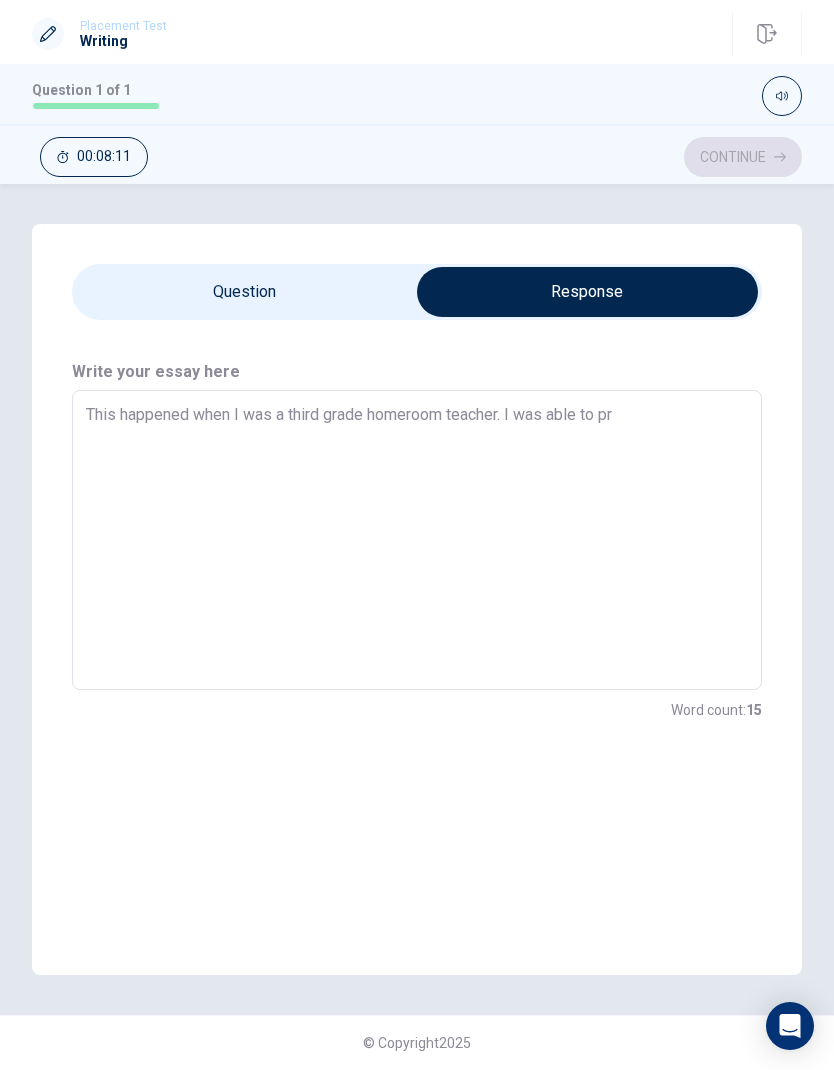 type on "x" 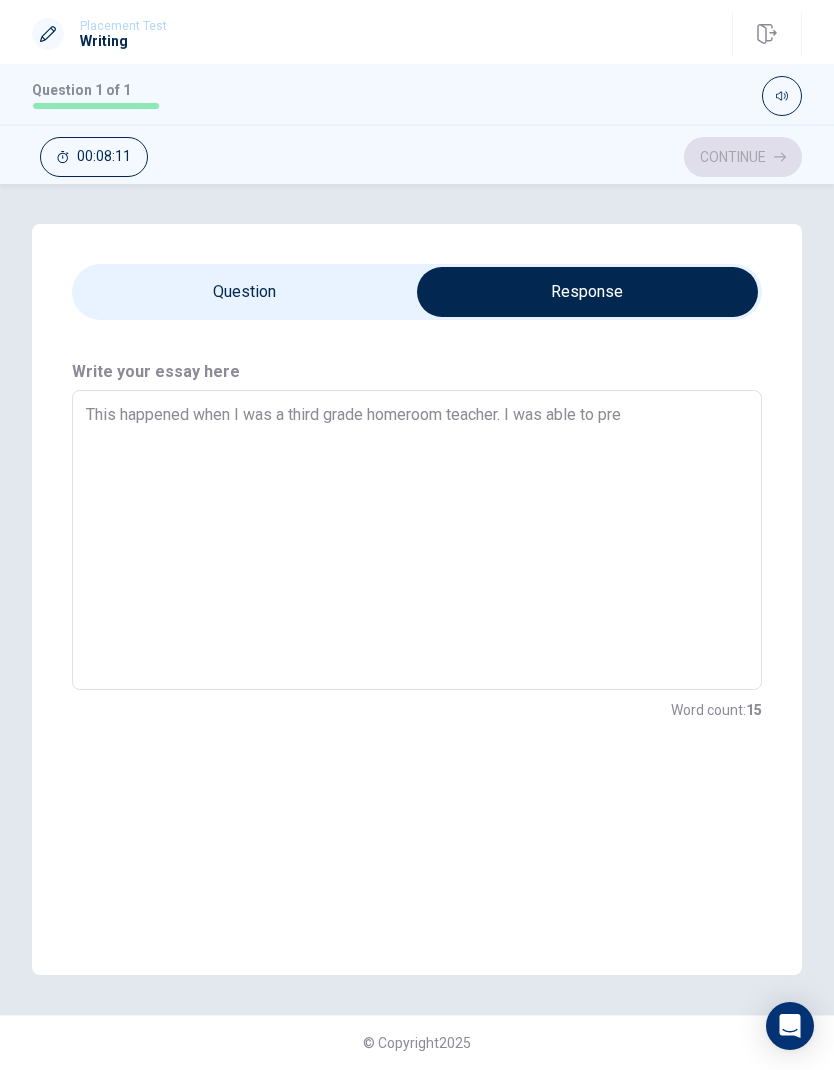 type on "x" 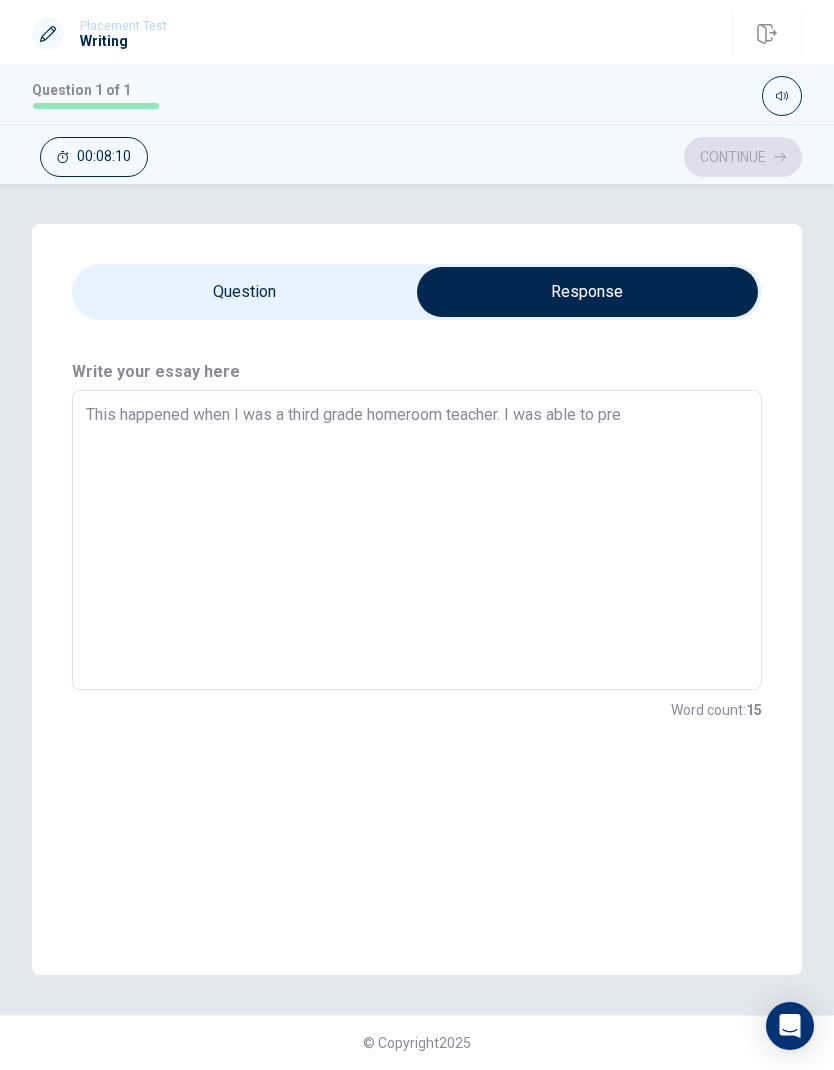 type on "This happened when I was a third grade homeroom teacher. I was able to pres" 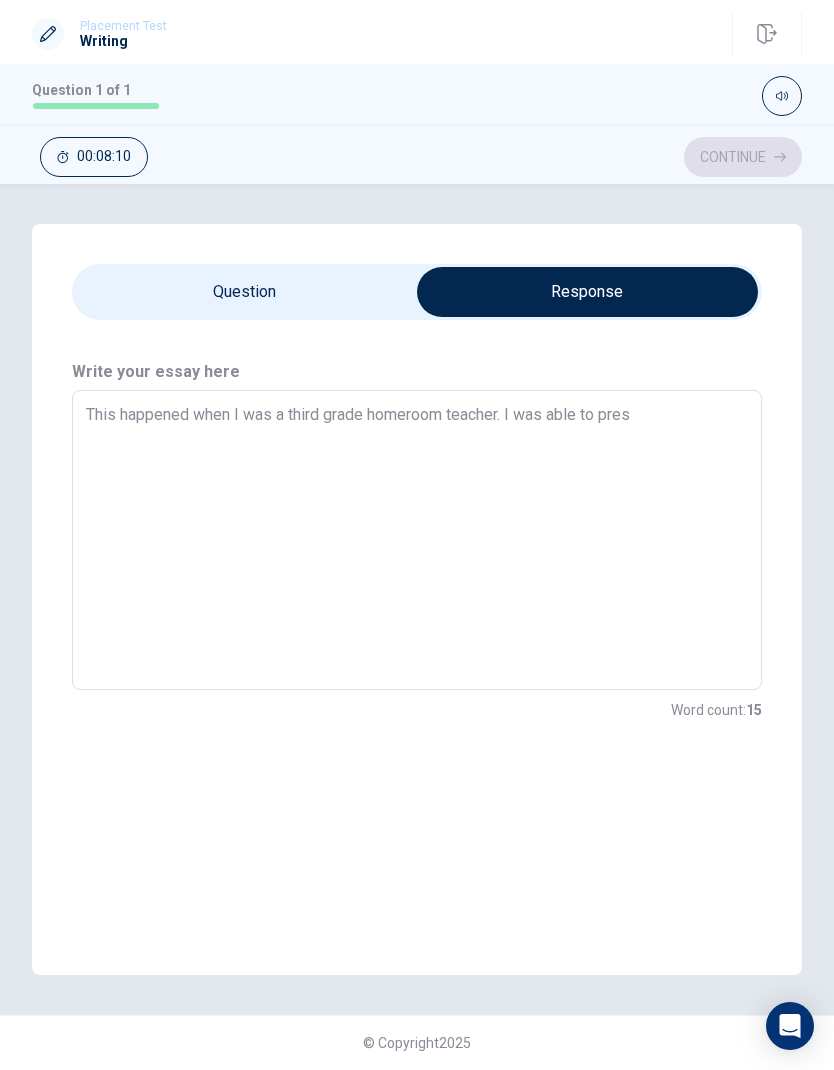 type on "x" 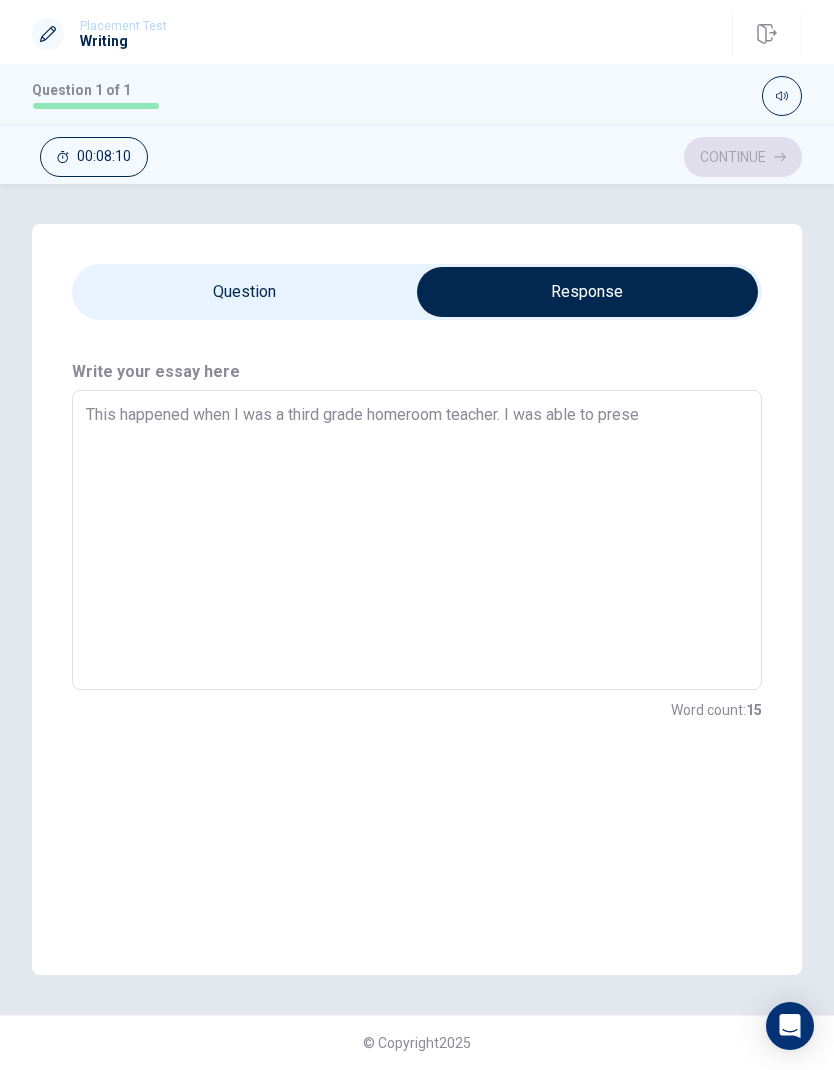 type on "x" 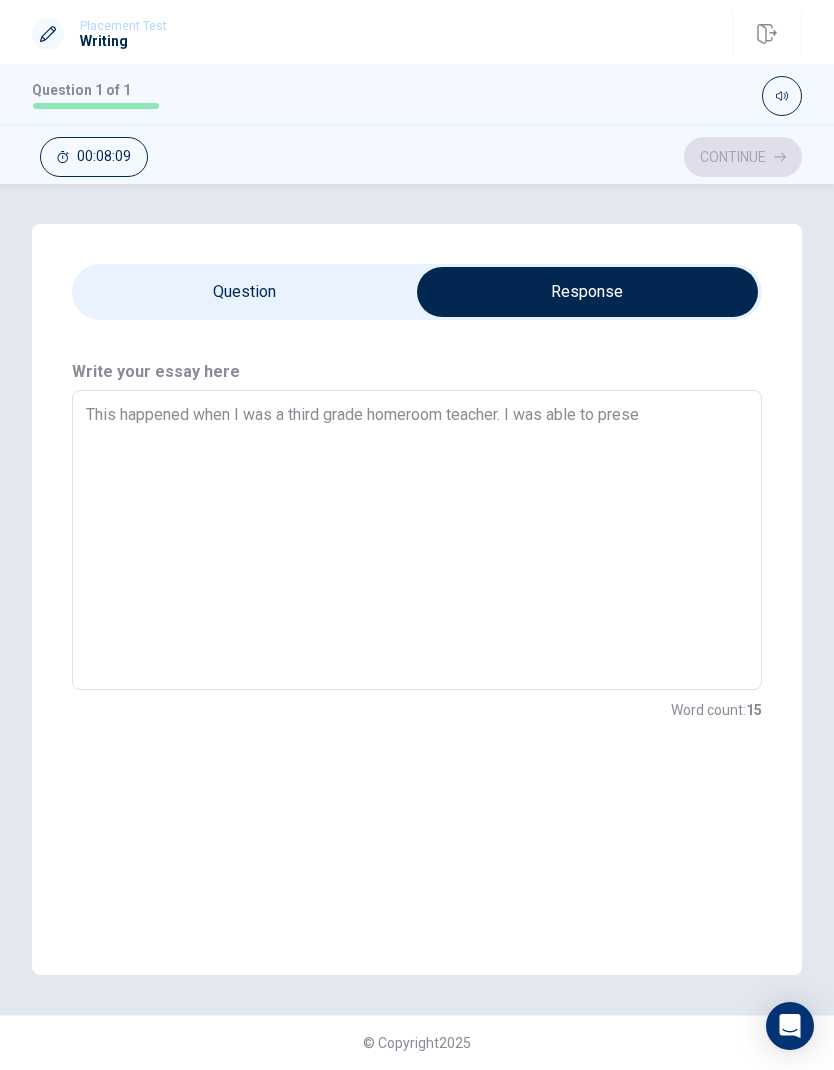 type on "This happened when I was a third grade homeroom teacher. I was able to presen" 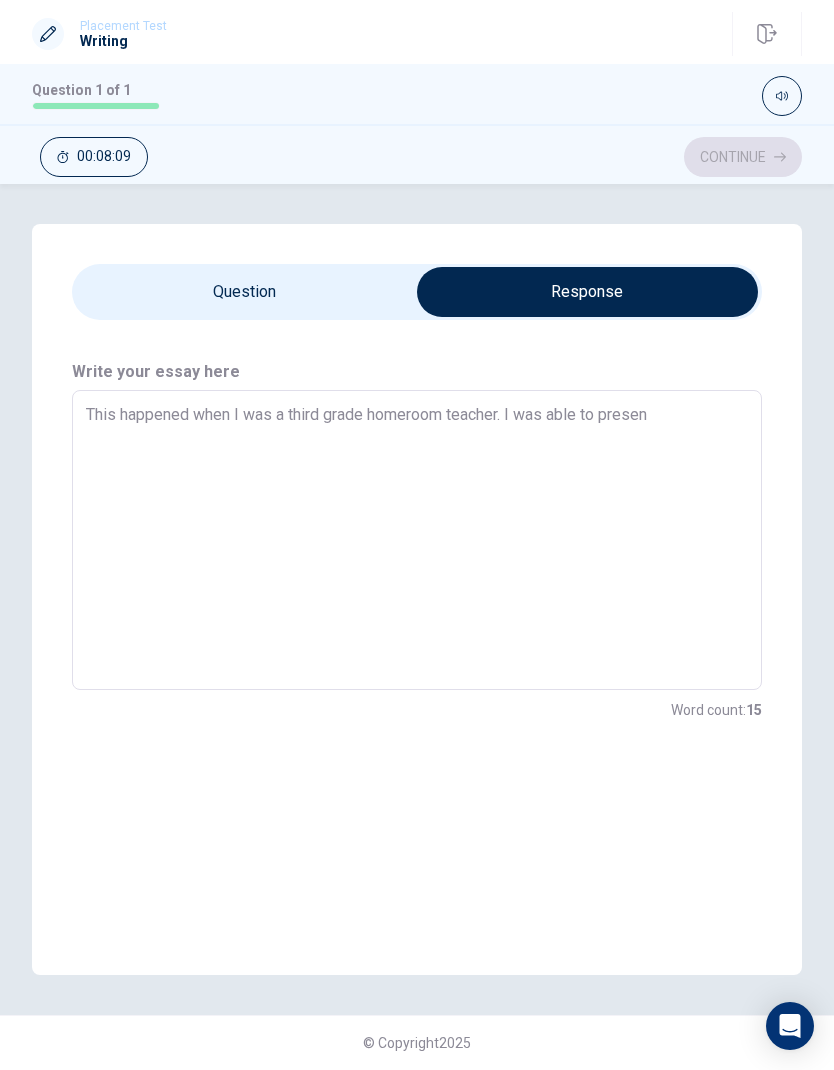 type on "x" 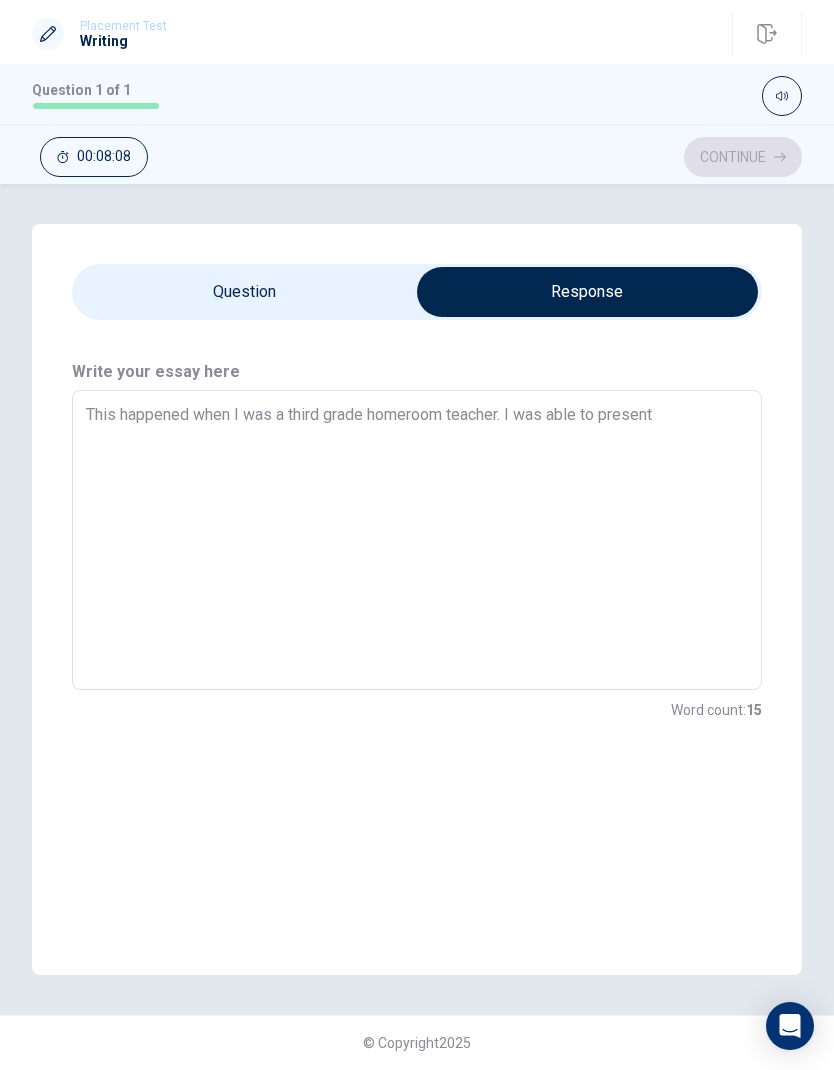 type on "x" 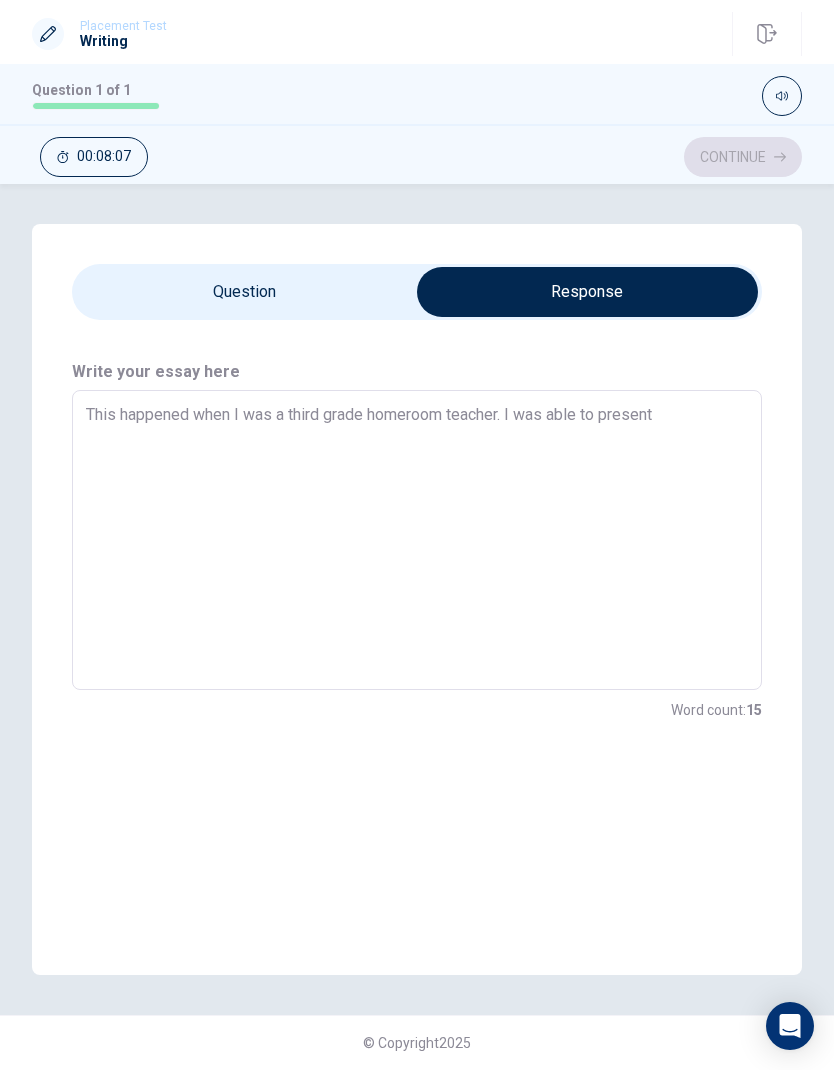 type on "This happened when I was a third grade homeroom teacher. I was able to present" 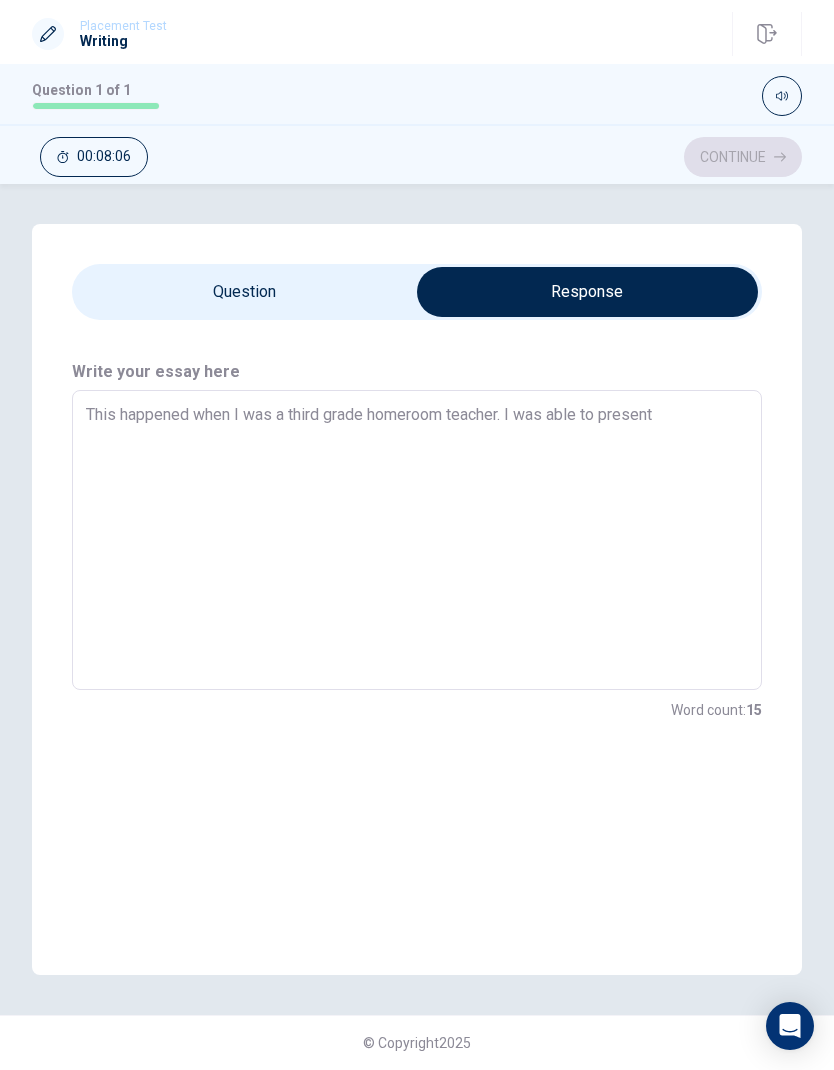 type on "This happened when I was a third grade homeroom teacher. I was able to present m" 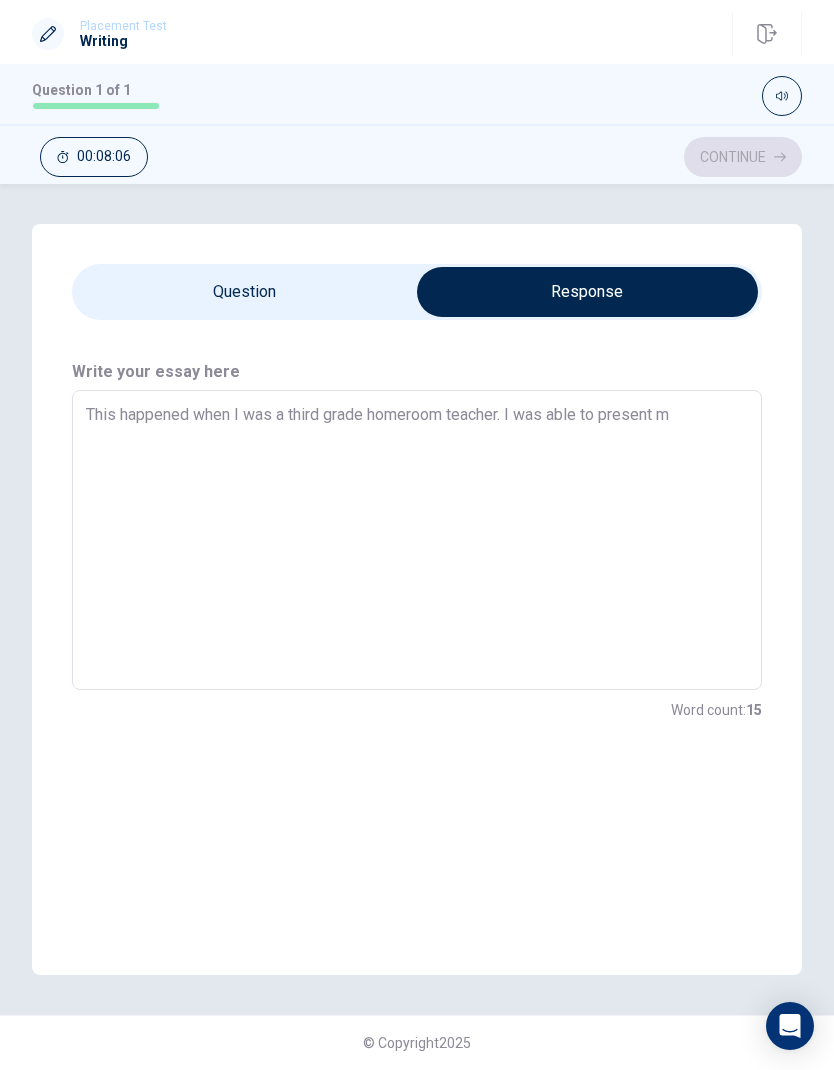 type on "x" 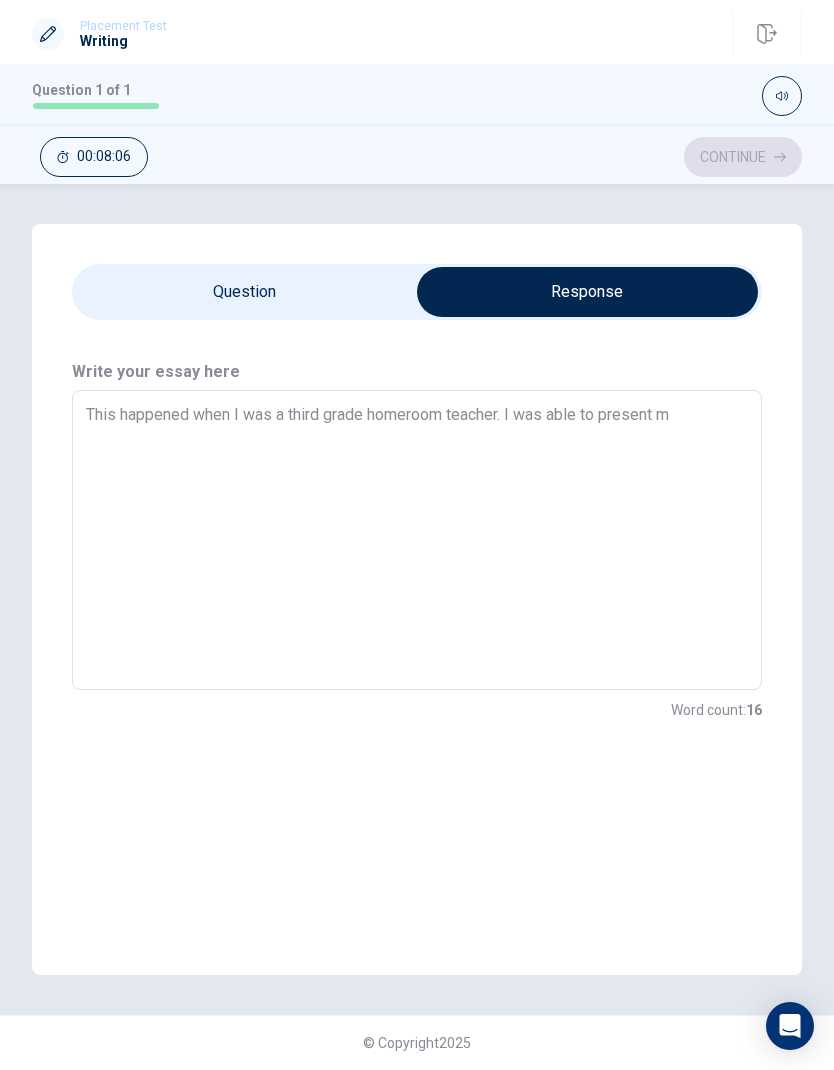 type on "This happened when I was a third grade homeroom teacher. I was able to present my" 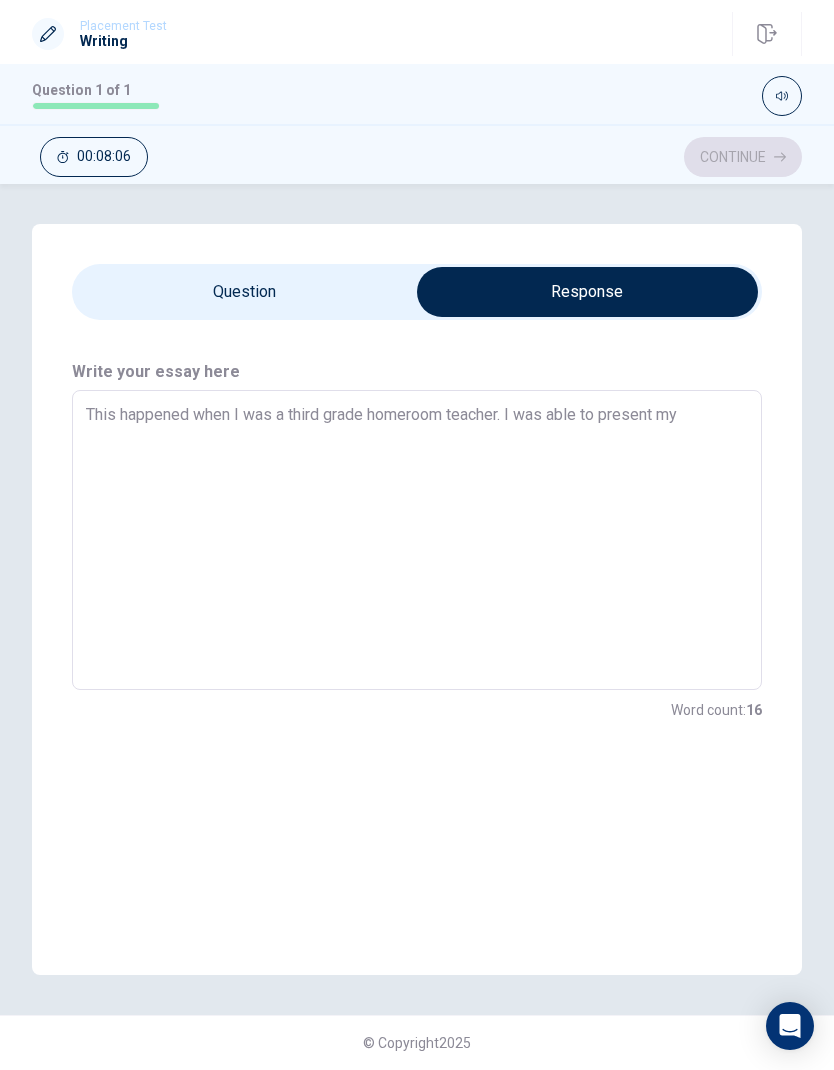 type on "x" 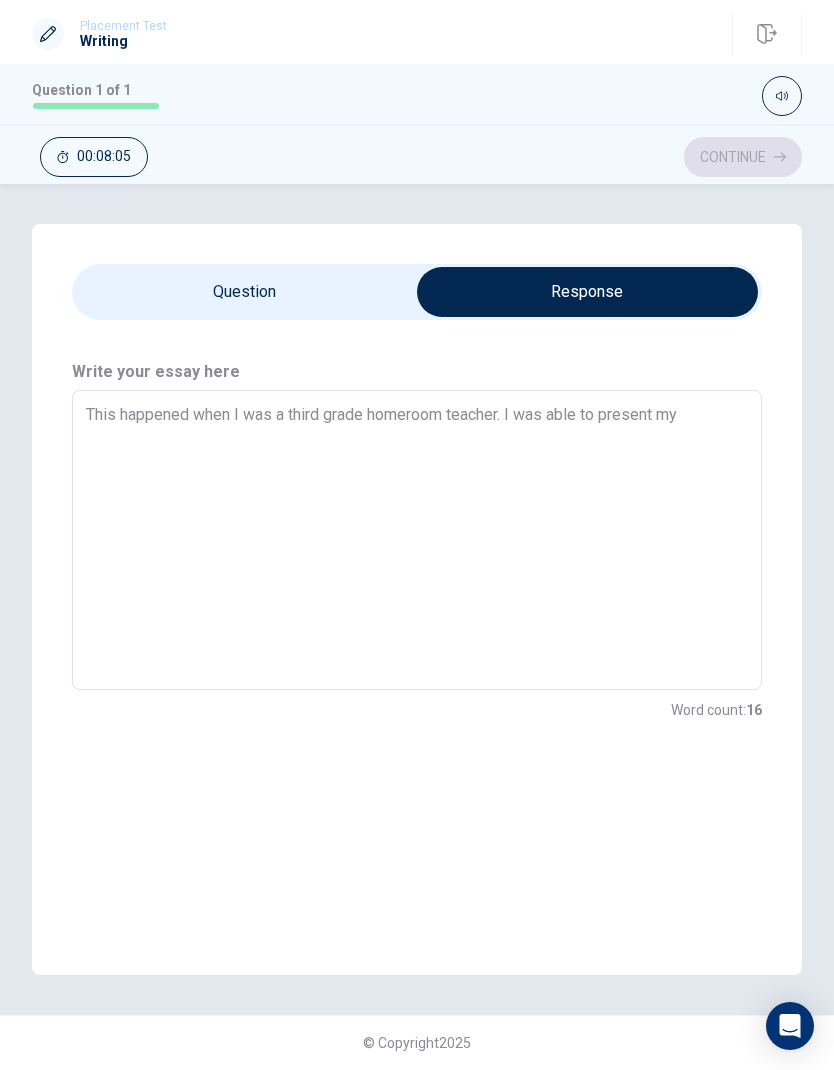 type on "This happened when I was a third grade homeroom teacher. I was able to present my" 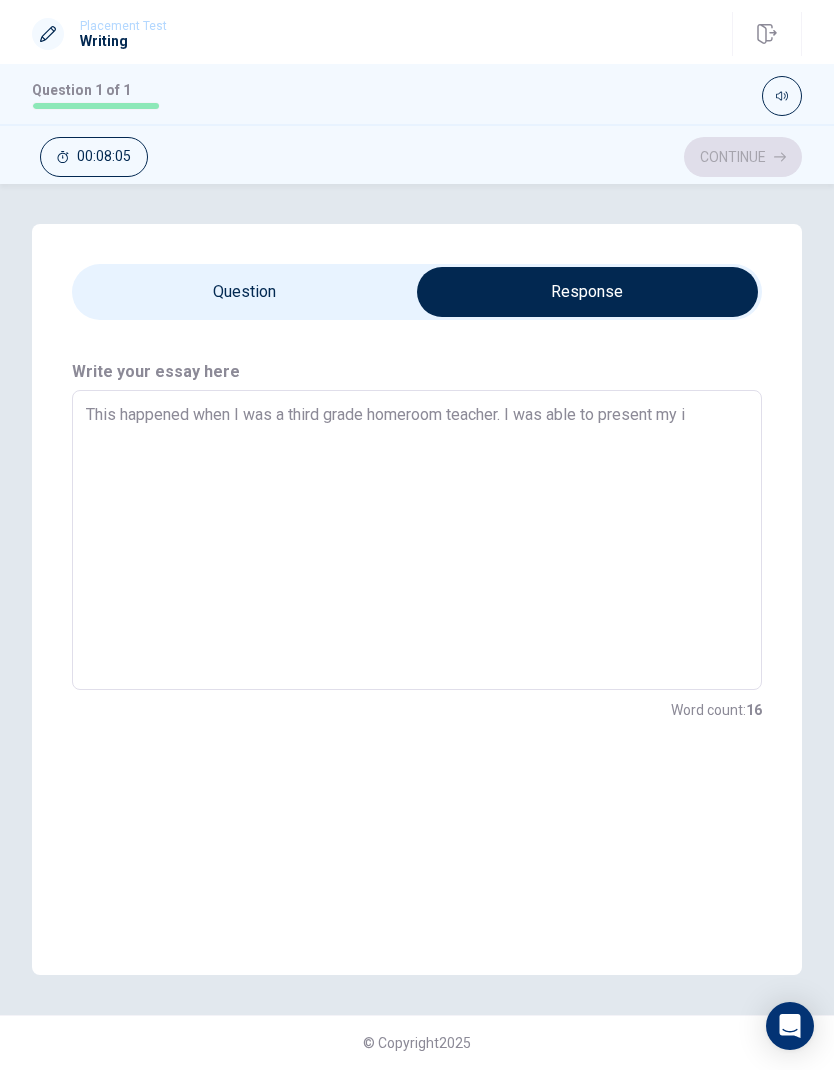 type on "x" 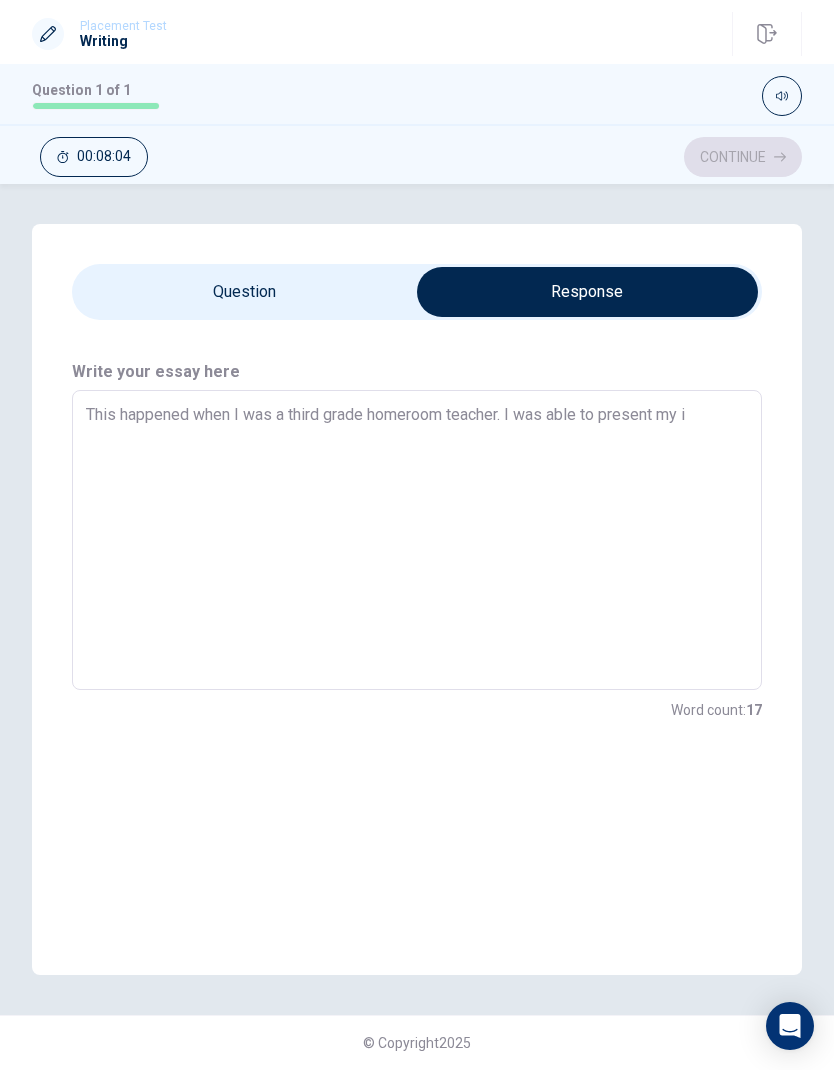 type on "This happened when I was a third grade homeroom teacher. I was able to present my id" 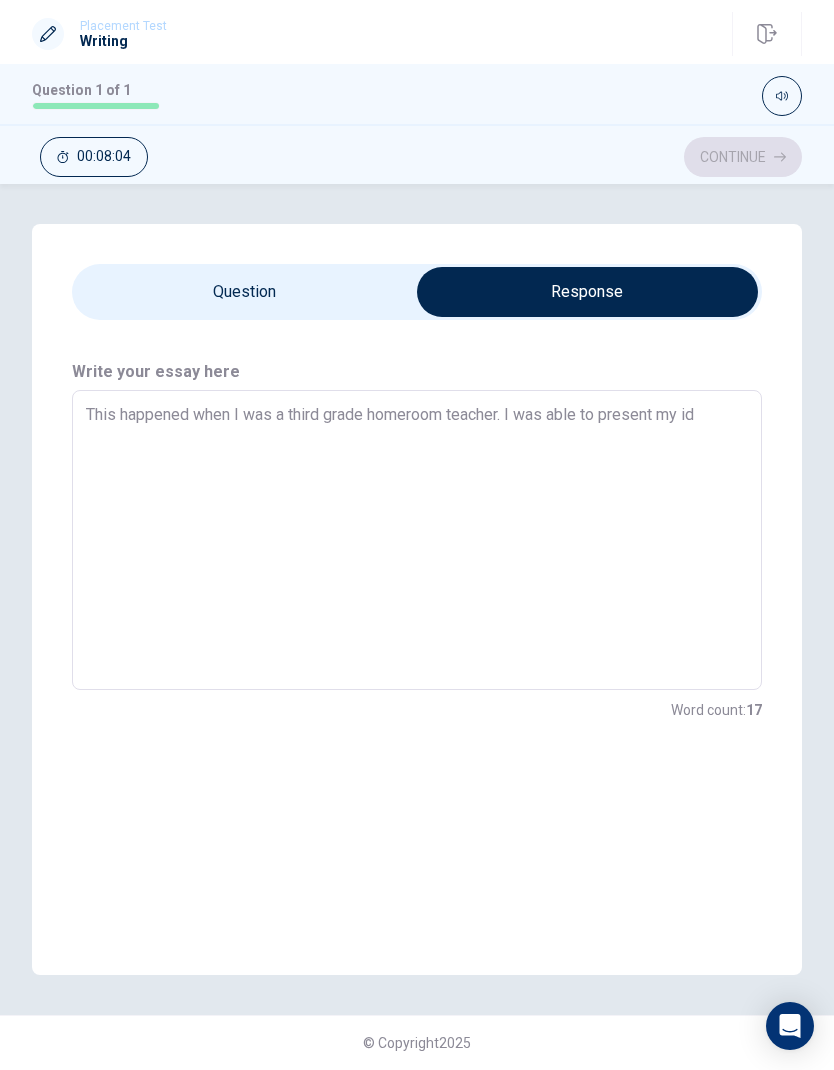 type on "x" 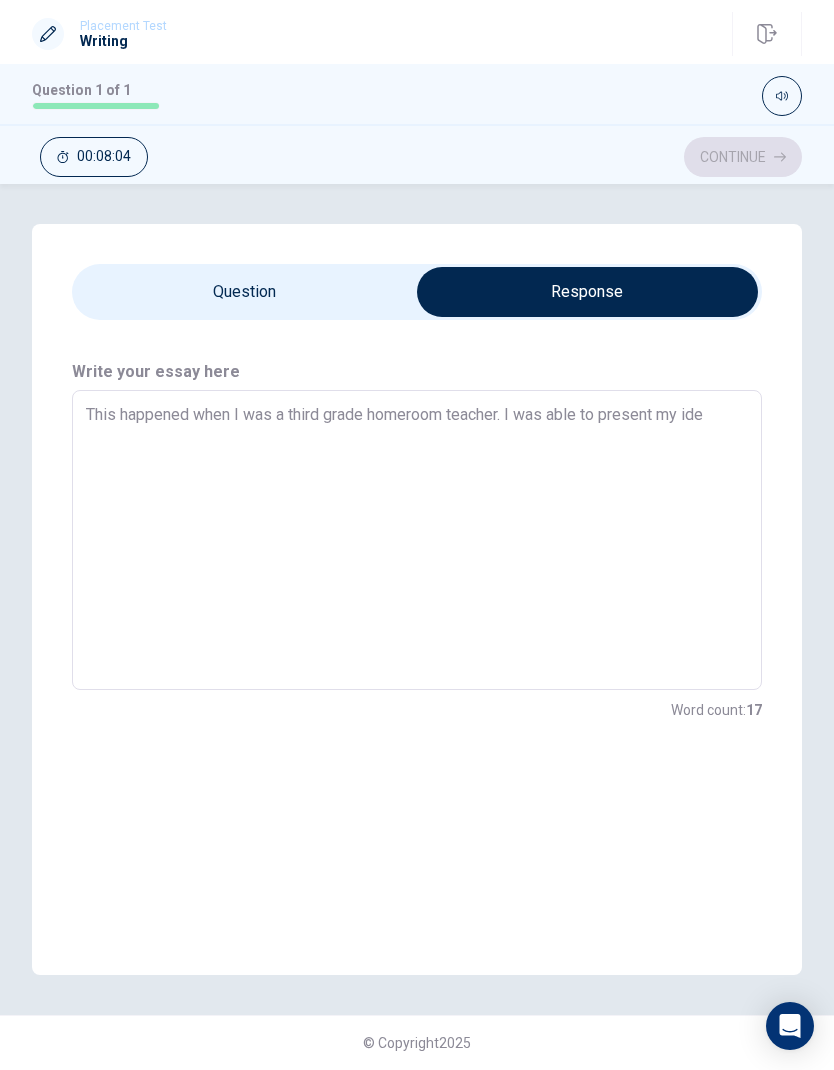 type on "x" 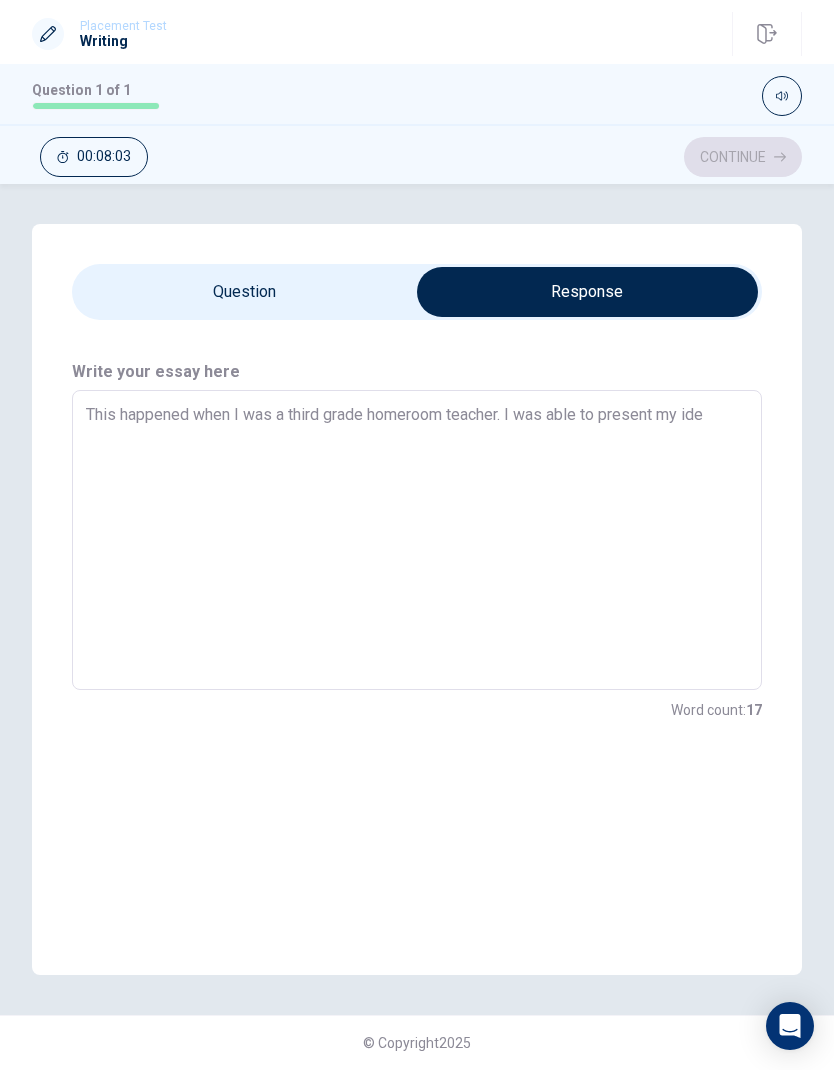 type on "This happened when I was a third grade homeroom teacher. I was able to present my idea" 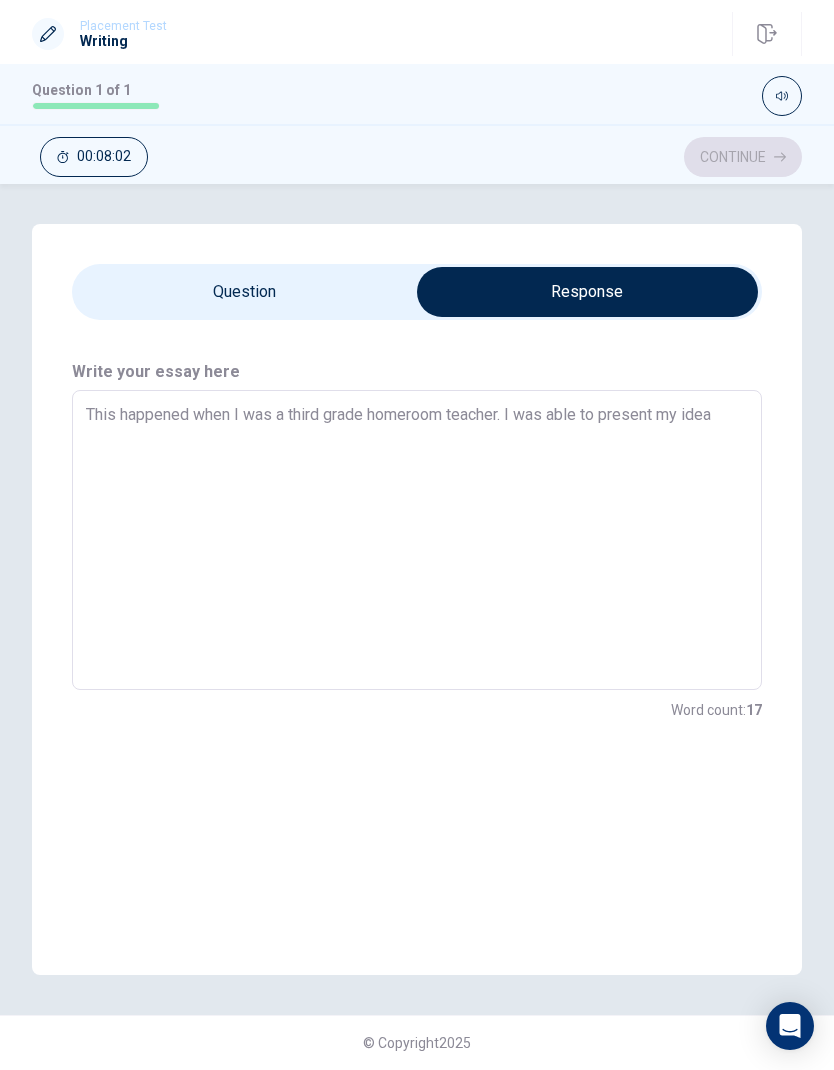 type on "x" 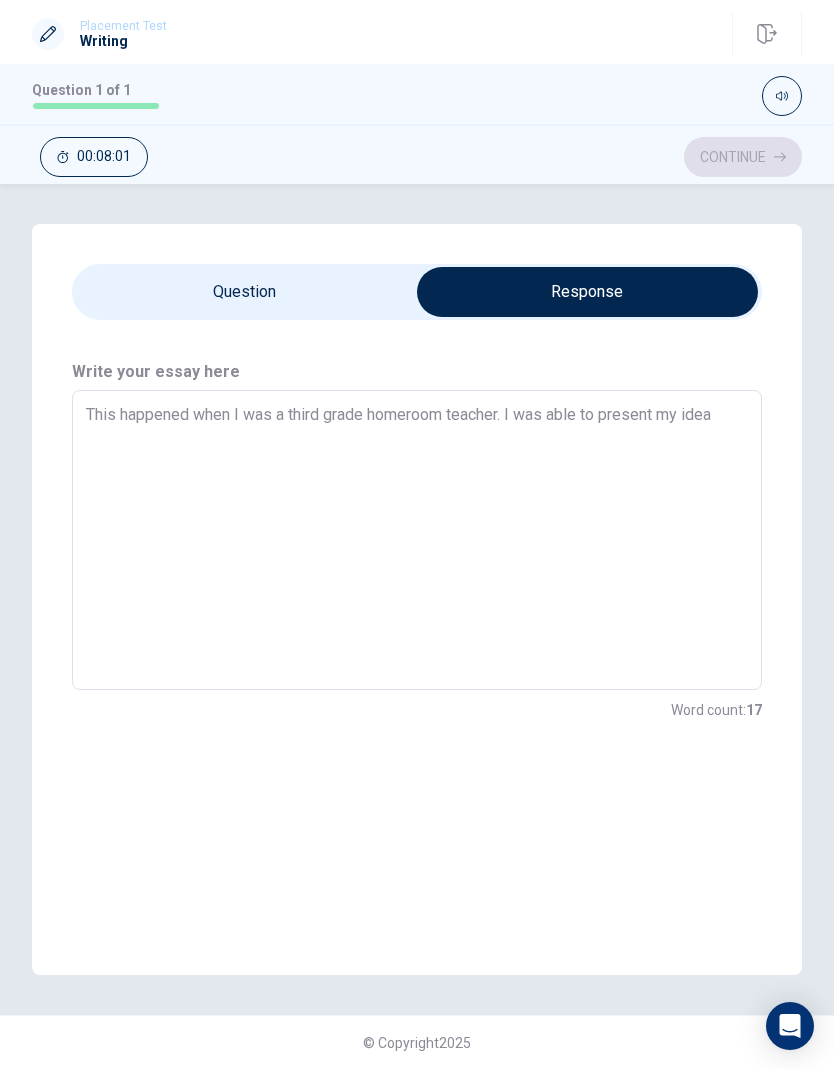 type on "This happened when I was a third grade homeroom teacher. I was able to present my ideas" 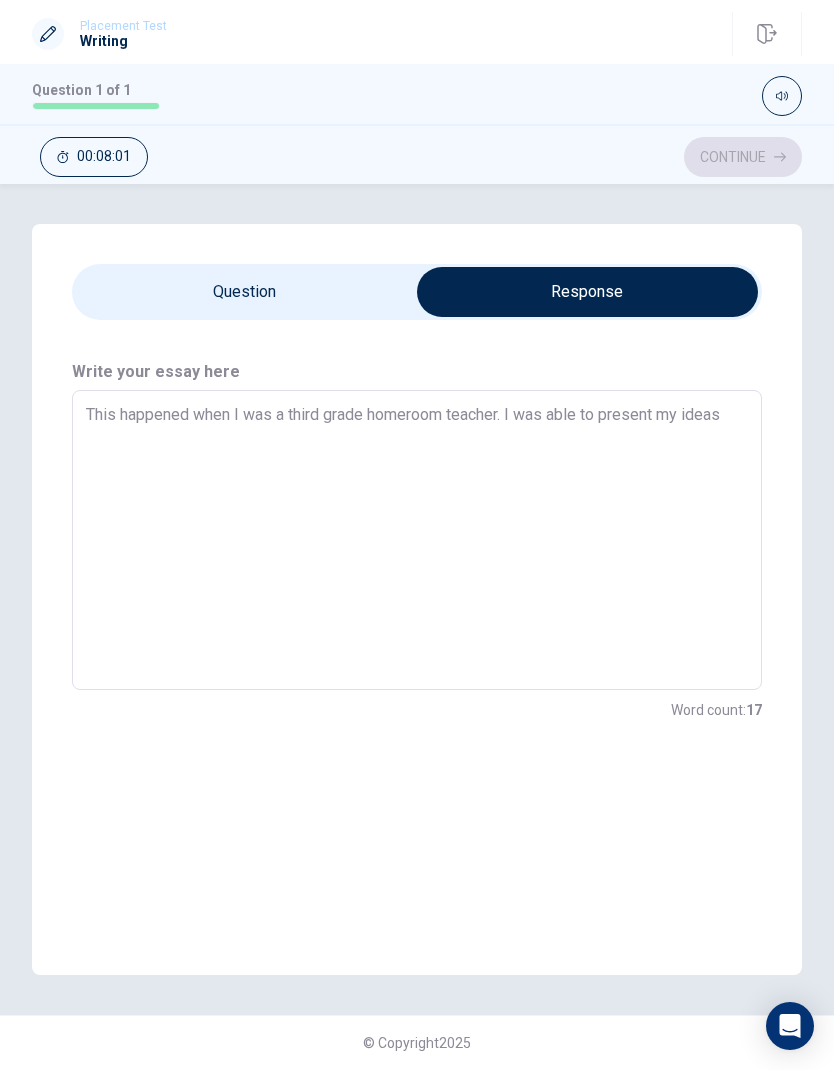 type on "x" 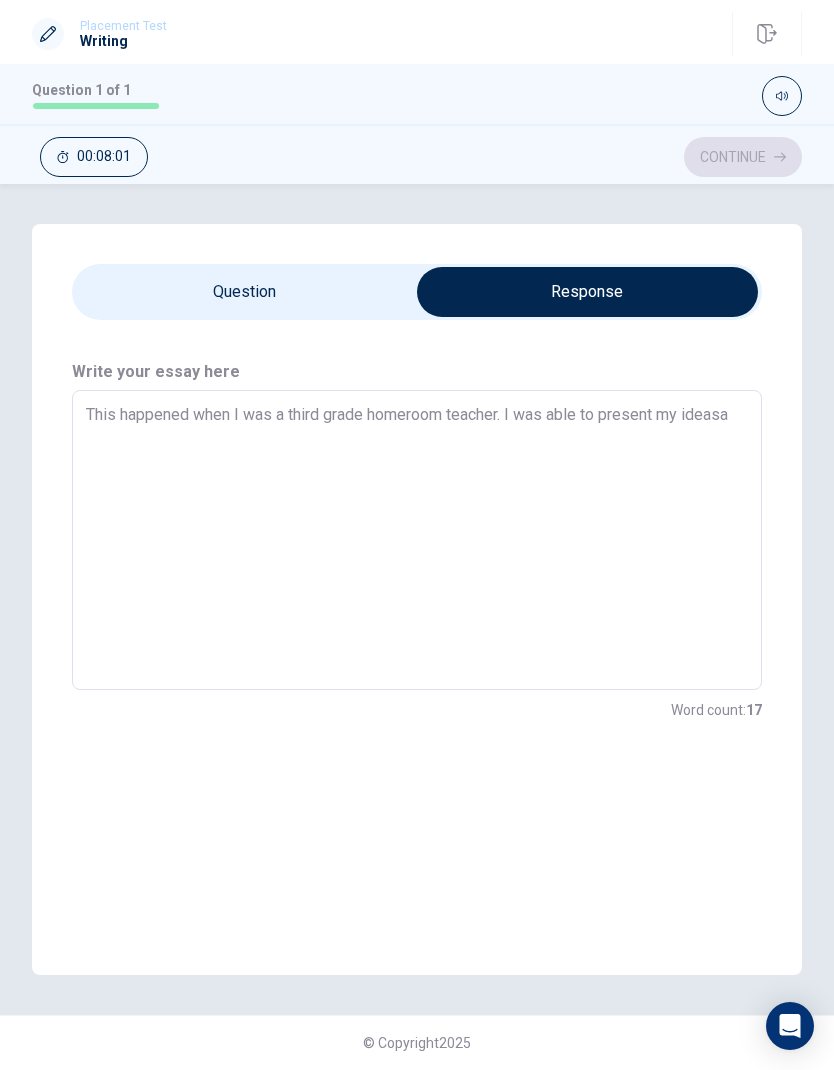 type on "x" 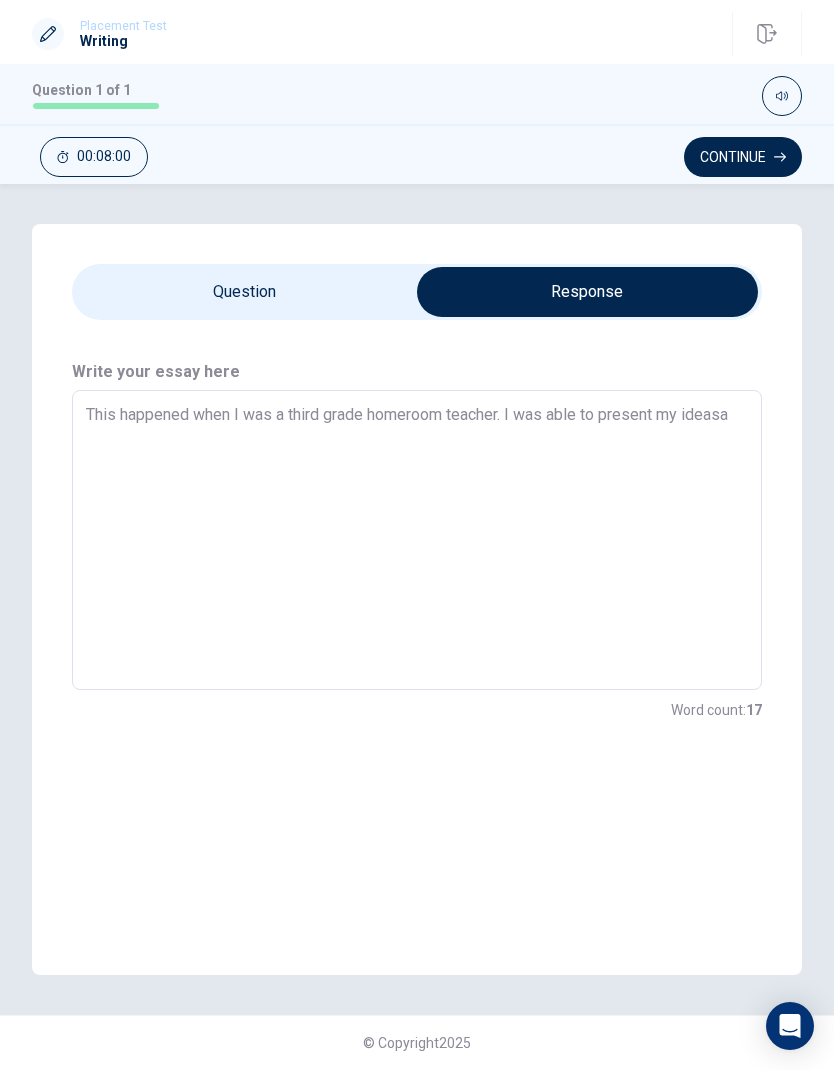 type 